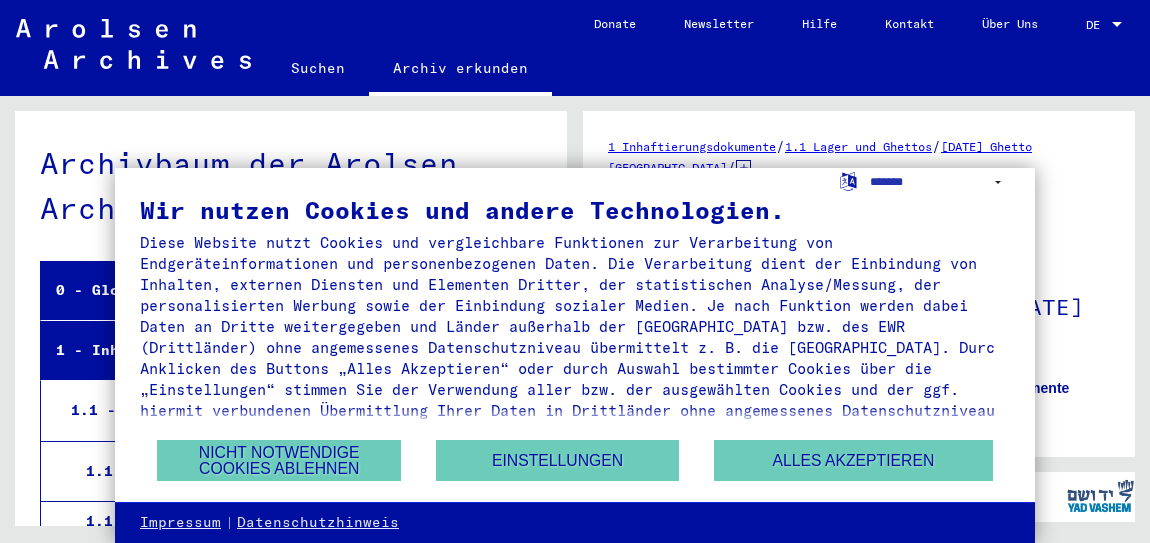 scroll, scrollTop: 0, scrollLeft: 0, axis: both 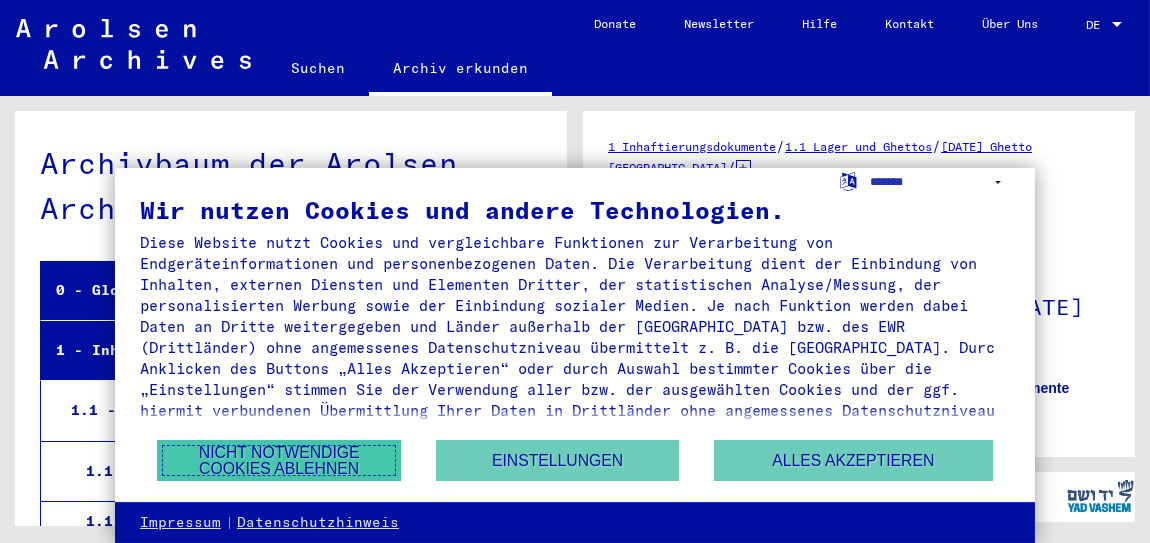 click on "Nicht notwendige Cookies ablehnen" at bounding box center [279, 460] 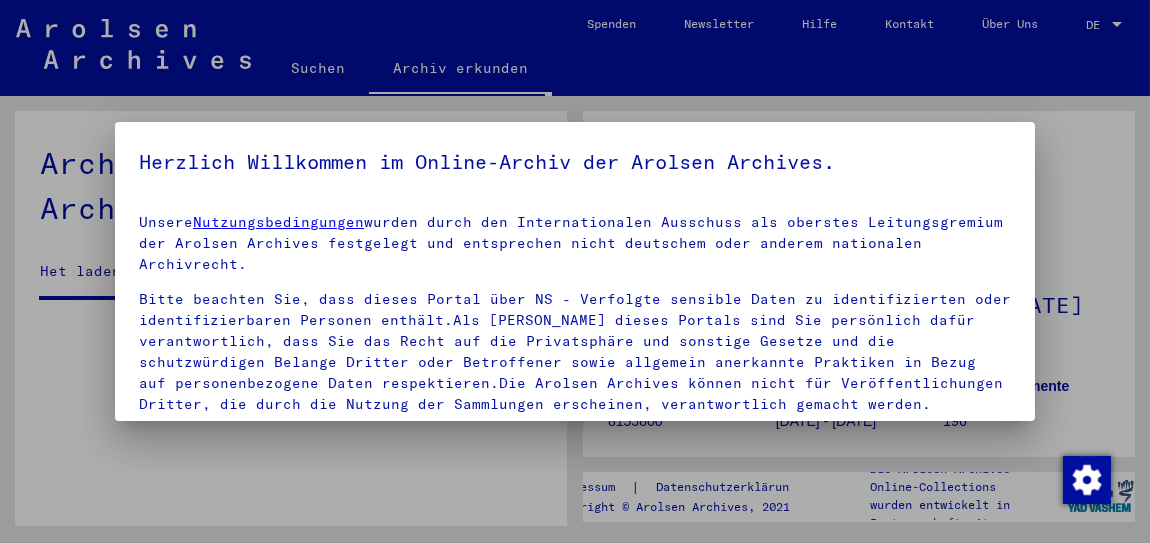 scroll, scrollTop: 4528, scrollLeft: 0, axis: vertical 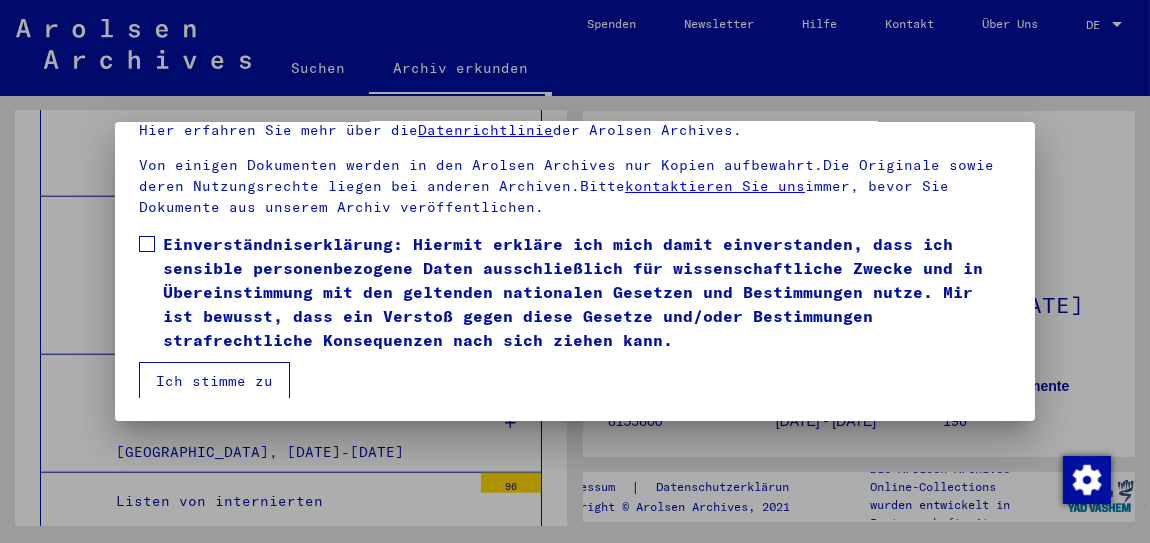 click at bounding box center (147, 244) 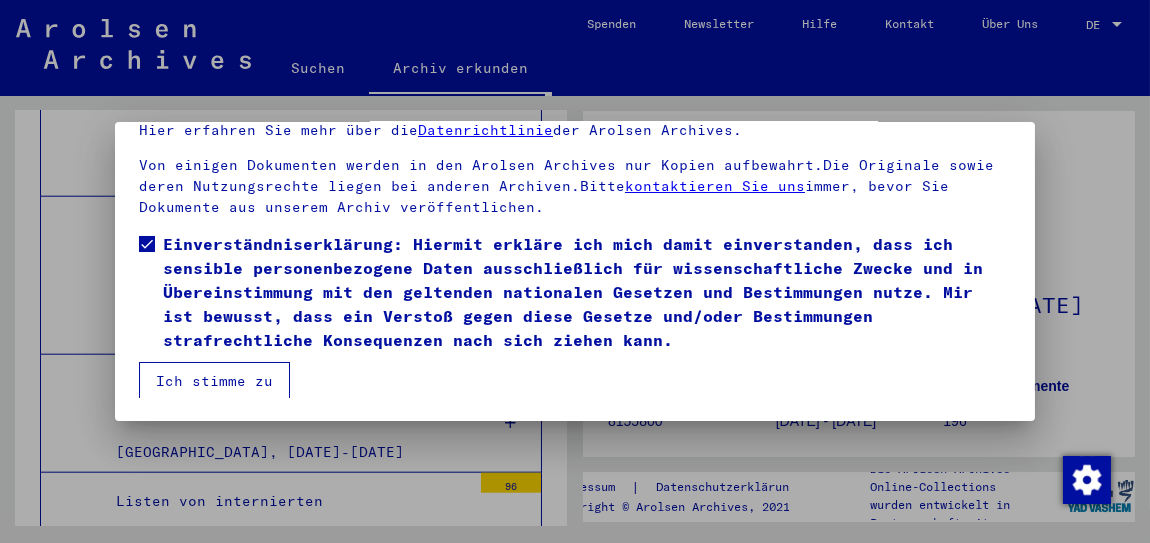 click on "Ich stimme zu" at bounding box center (214, 381) 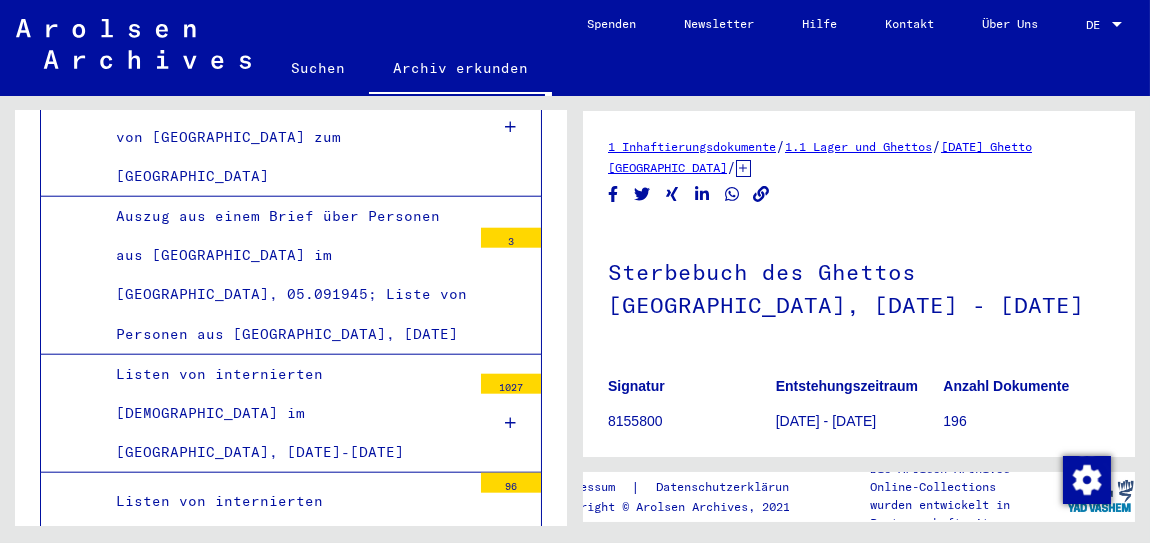 click on "Sterbebuch des Ghettos [GEOGRAPHIC_DATA], [DATE] - [DATE]" at bounding box center (286, 872) 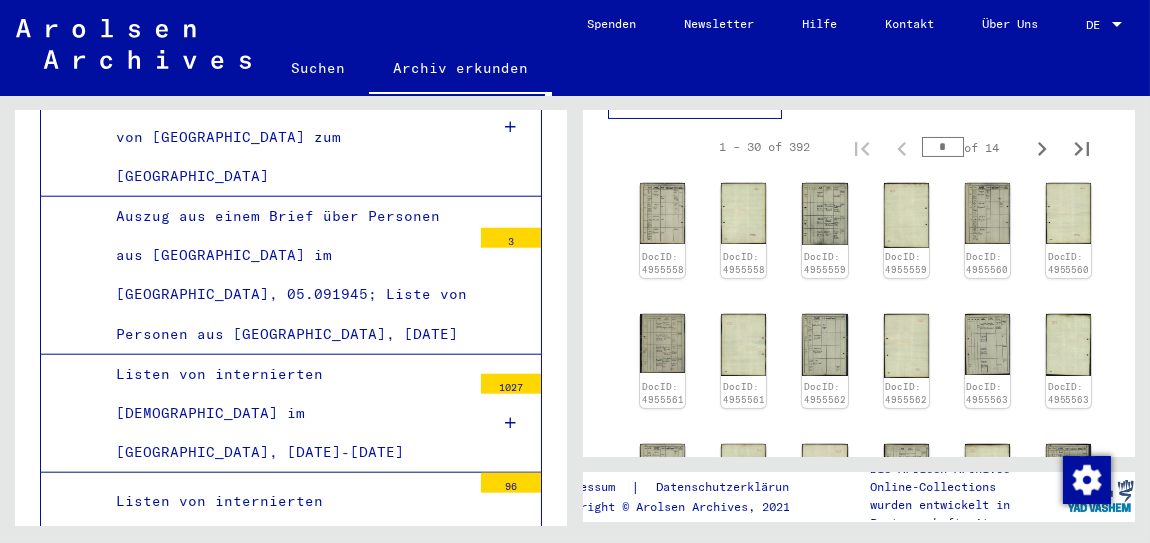 scroll, scrollTop: 702, scrollLeft: 0, axis: vertical 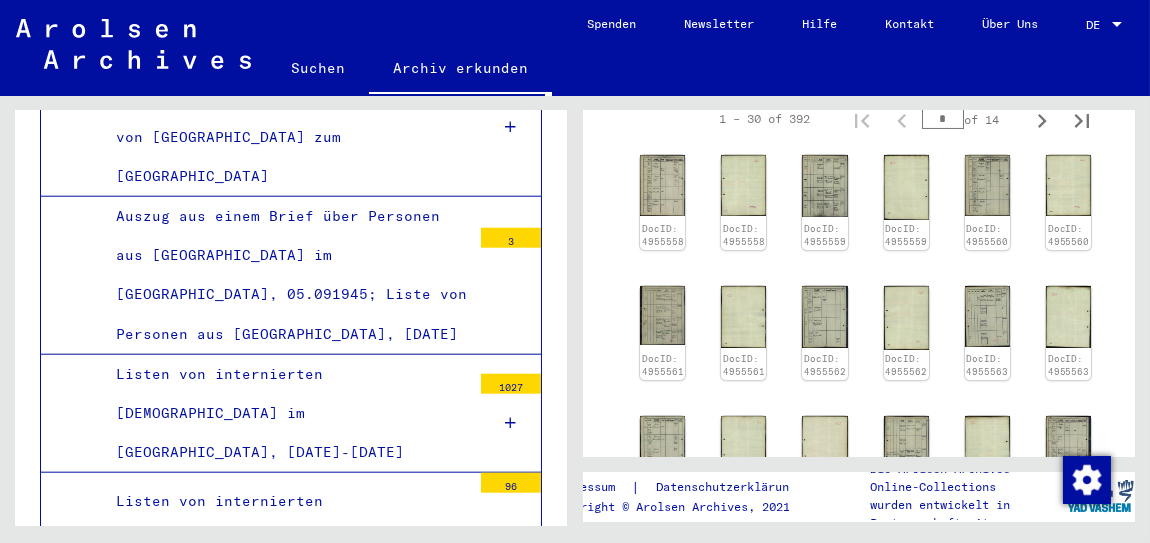 click on "1 Inhaftierungsdokumente   /   1.1 Lager und Ghettos   /   [DATE] Ghetto [GEOGRAPHIC_DATA]   /   [TECHNICAL_ID] Listenmaterial Theresienstadt   /  Sterbebuch des Ghettos [GEOGRAPHIC_DATA], [DATE] - [DATE]  Signatur 8155800 Entstehungszeitraum [DATE] - [DATE] Anzahl Dokumente 196 Form und Inhalt Die folgenden Informationen sind enthalten: Datum, Uhrzeit und Ort des      Todes; Vorname und Name; Geburtsdatum und -ort; letzte Adresse im Ghetto;      Geschlecht, Familienstand, Beruf und Religion; Tag und Ort der Beisetzung      oder Einäscherung; Krankheit und Todesursache; behandelnder Arzt und      Leichenbeschauer. Abgebende Stelle Photocopy of original death book Thereisienstadt, recorded from Czechoslovakian Ministry of Social welfare Zeige alle Metadaten   1 – 30 of 392  *  of 14  DocID: 4955558 DocID: 4955558 DocID: 4955559 DocID: 4955559 DocID: 4955560 DocID: 4955560 DocID: 4955561 DocID: 4955561 DocID: 4955562 DocID: 4955562 DocID: 4955563 DocID: 4955563 DocID: 4955564 DocID: 4955564 *  of 14" 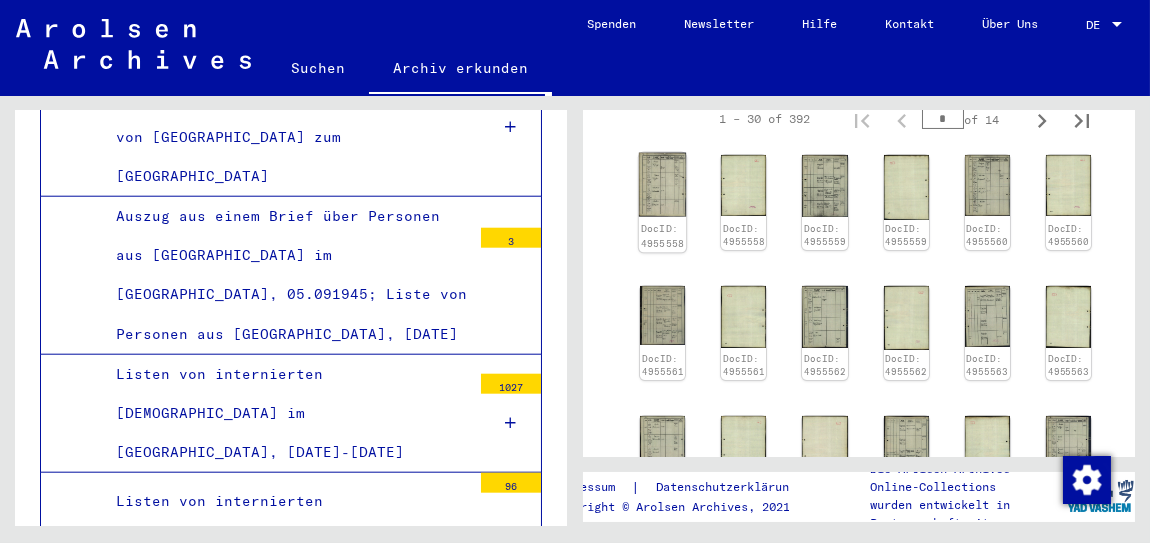 click 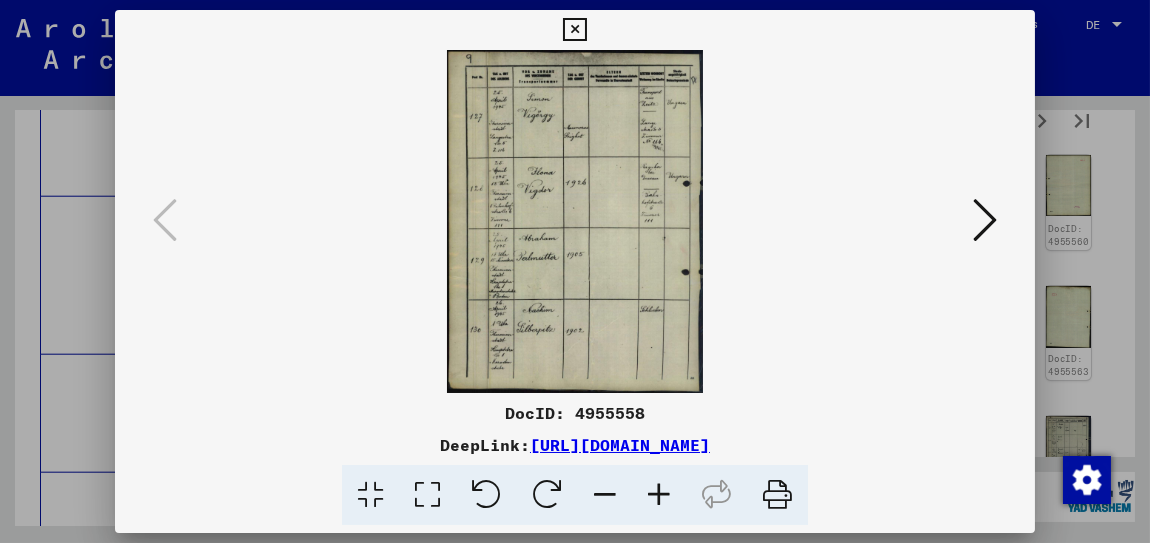 click at bounding box center (659, 495) 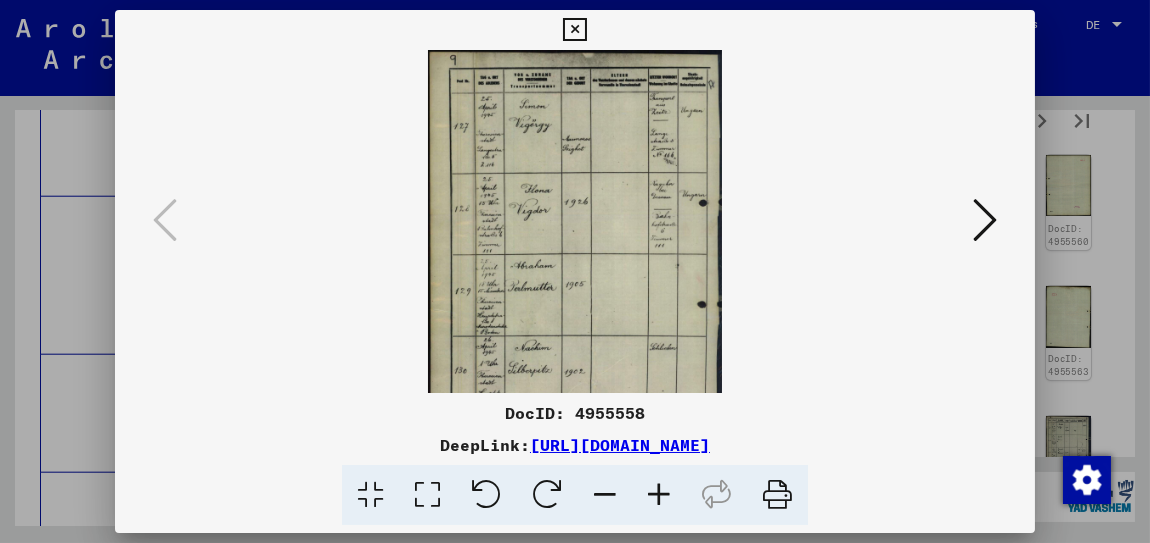 click at bounding box center (659, 495) 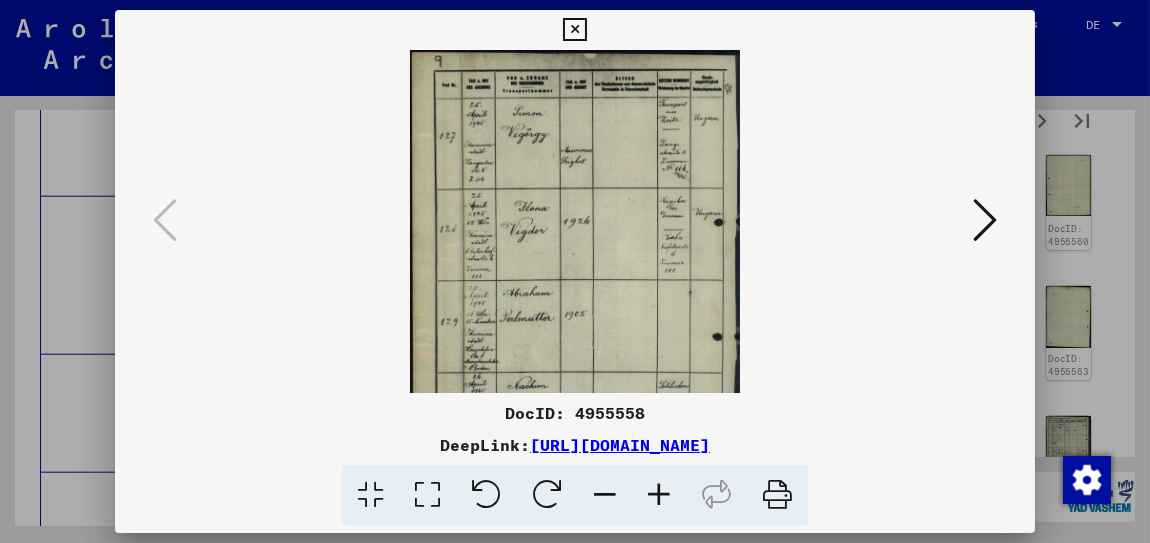 click at bounding box center [659, 495] 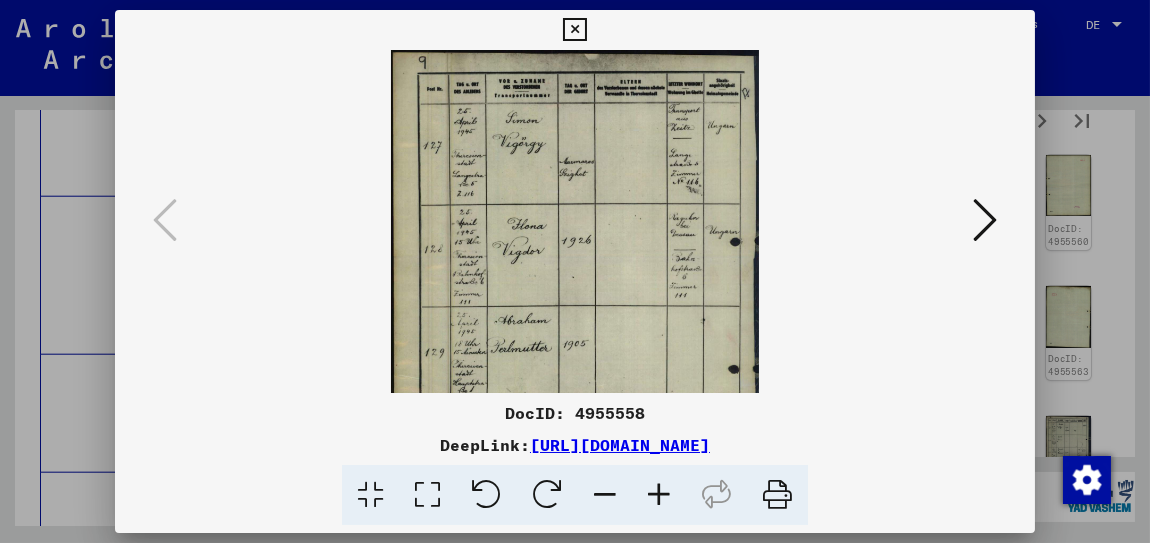 click at bounding box center [659, 495] 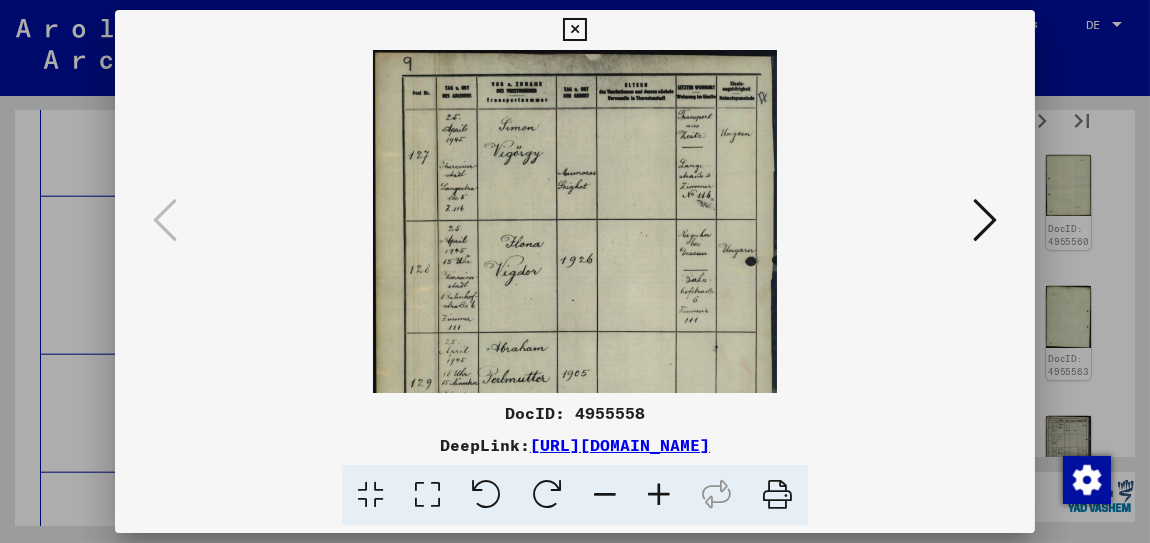 drag, startPoint x: 538, startPoint y: 170, endPoint x: 569, endPoint y: 275, distance: 109.48059 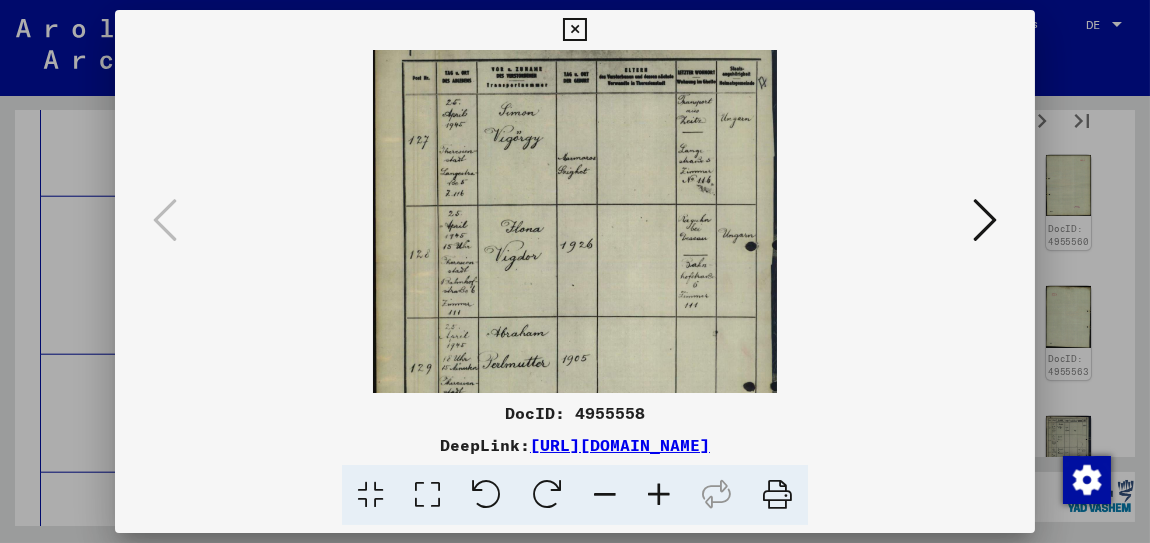 scroll, scrollTop: 0, scrollLeft: 0, axis: both 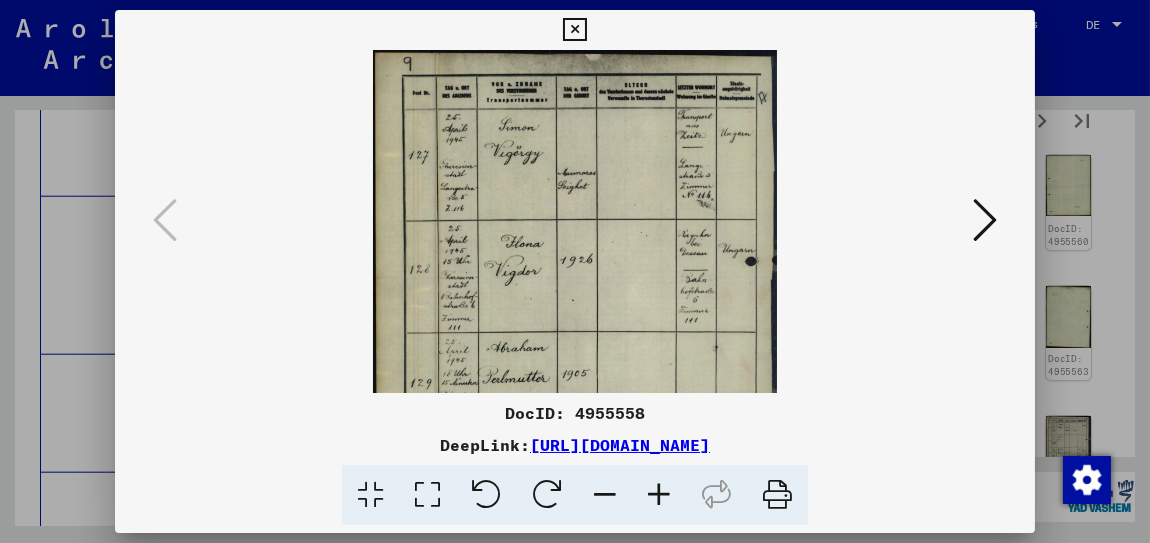 drag, startPoint x: 518, startPoint y: 303, endPoint x: 597, endPoint y: 341, distance: 87.66413 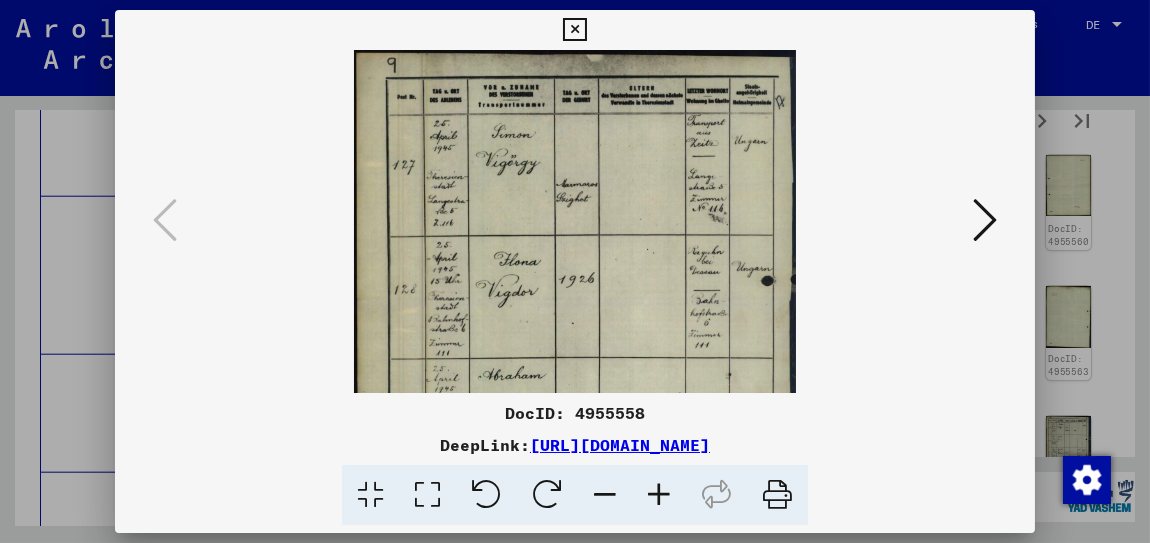 click at bounding box center [659, 495] 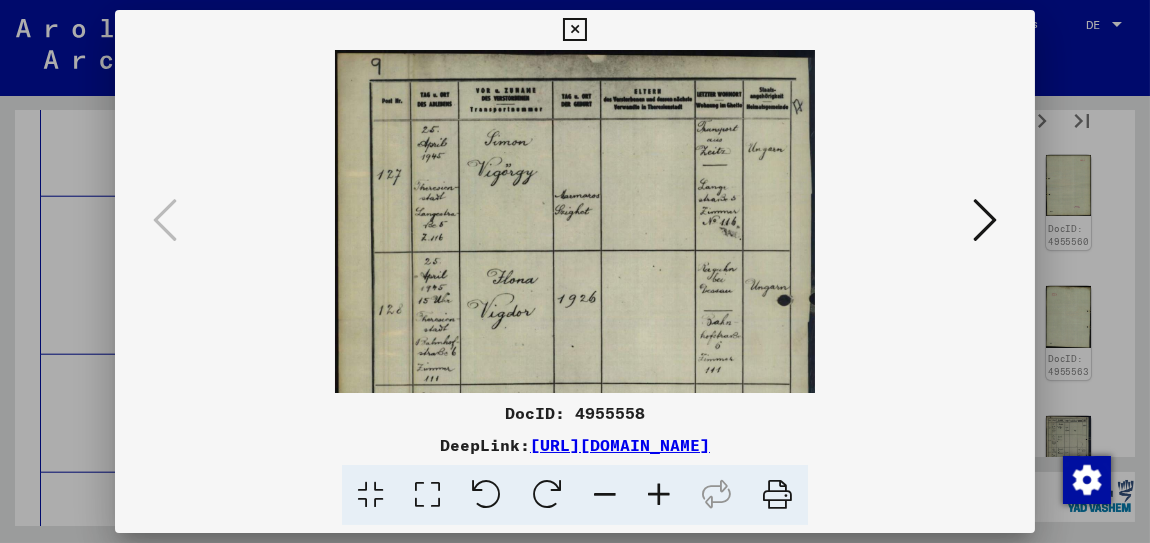 click at bounding box center (659, 495) 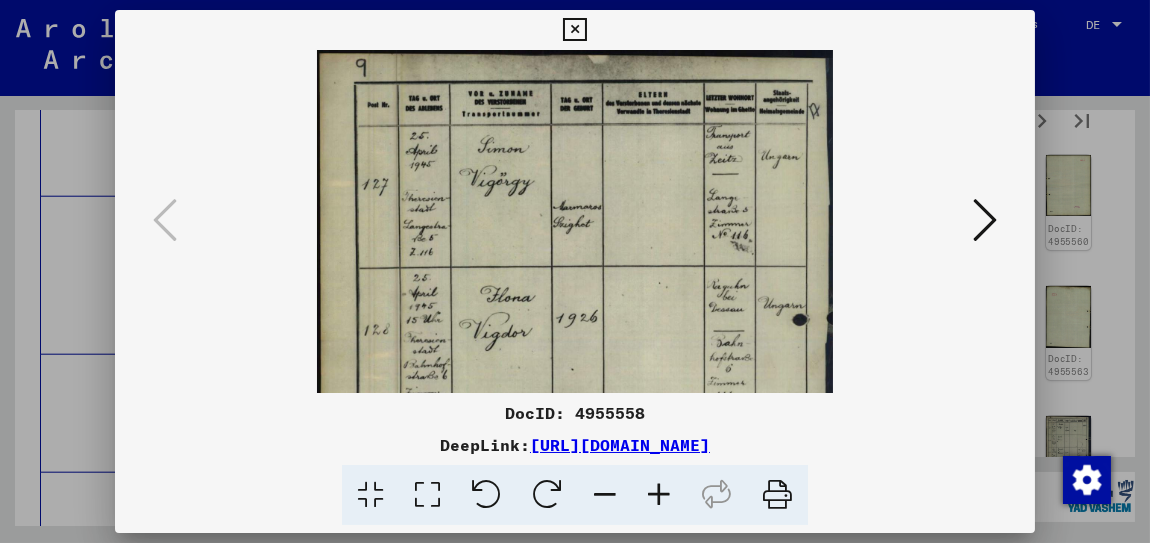 click at bounding box center (659, 495) 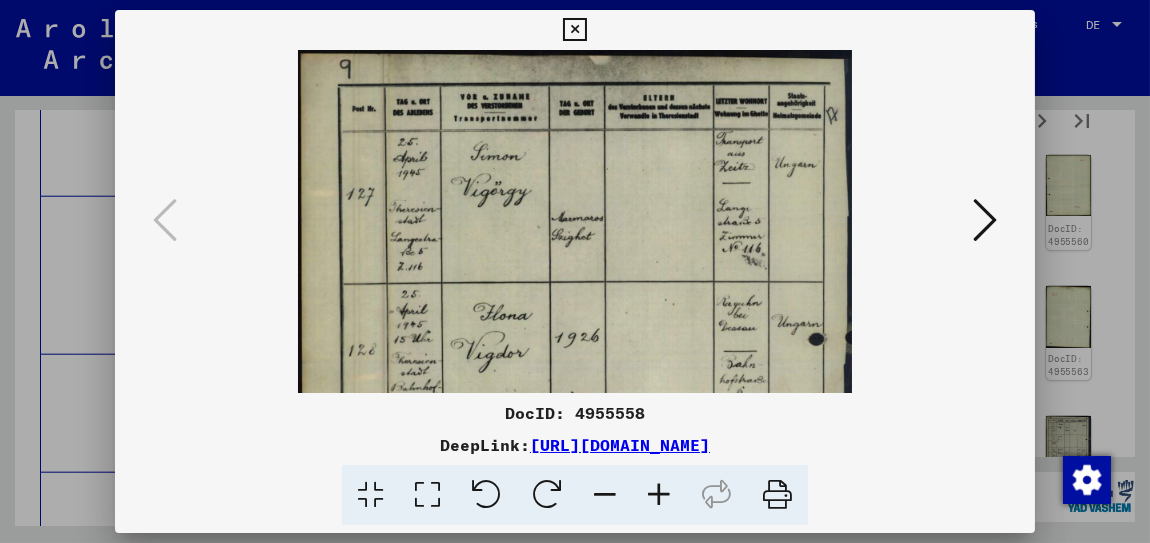 click at bounding box center [659, 495] 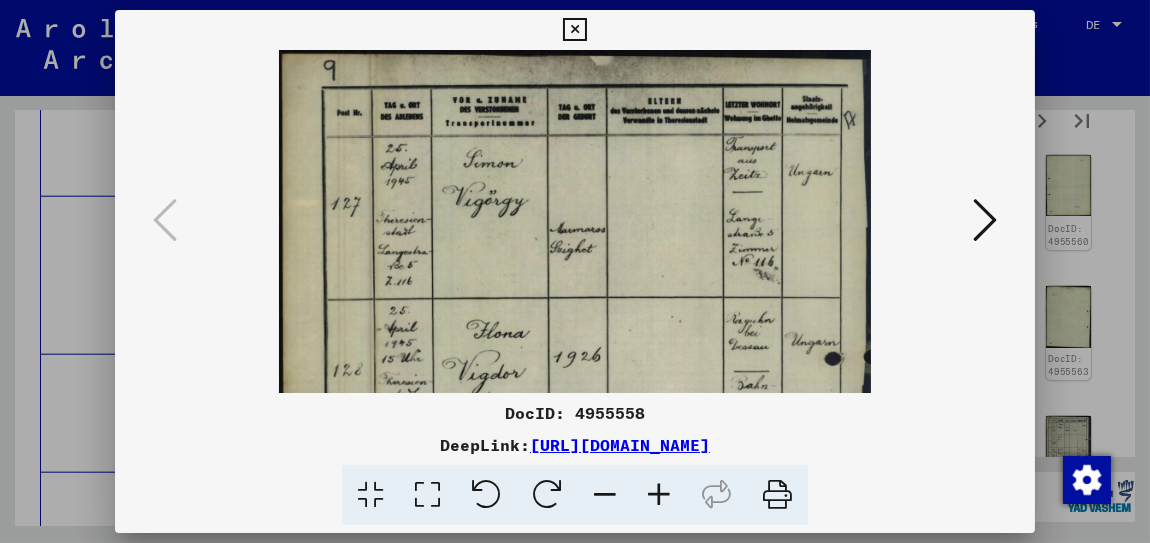 click at bounding box center [659, 495] 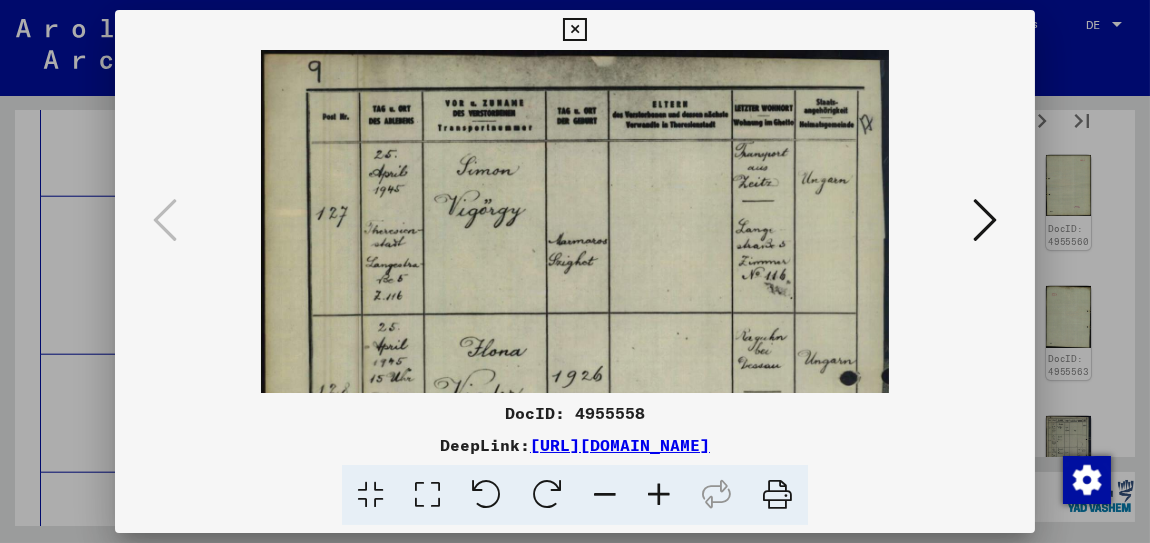 drag, startPoint x: 643, startPoint y: 179, endPoint x: 659, endPoint y: 245, distance: 67.911705 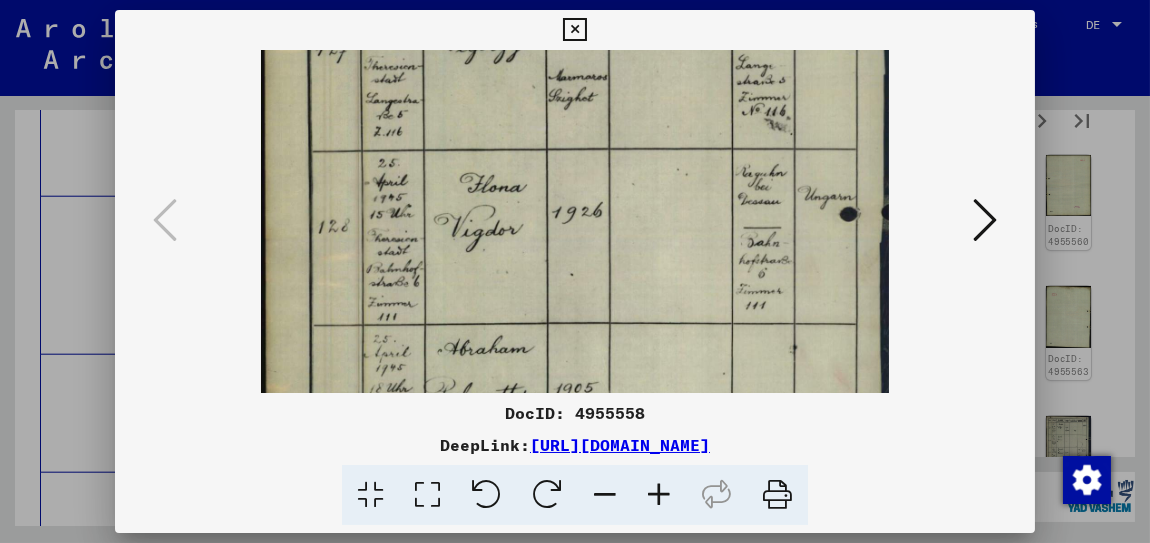 drag, startPoint x: 638, startPoint y: 362, endPoint x: 673, endPoint y: 199, distance: 166.71533 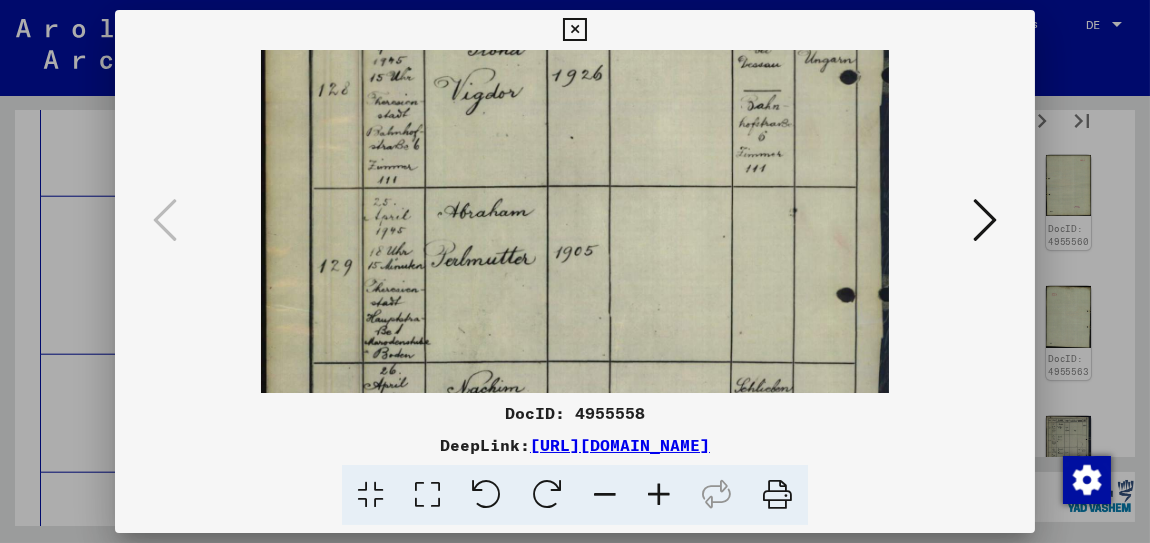 drag, startPoint x: 642, startPoint y: 343, endPoint x: 667, endPoint y: 210, distance: 135.32922 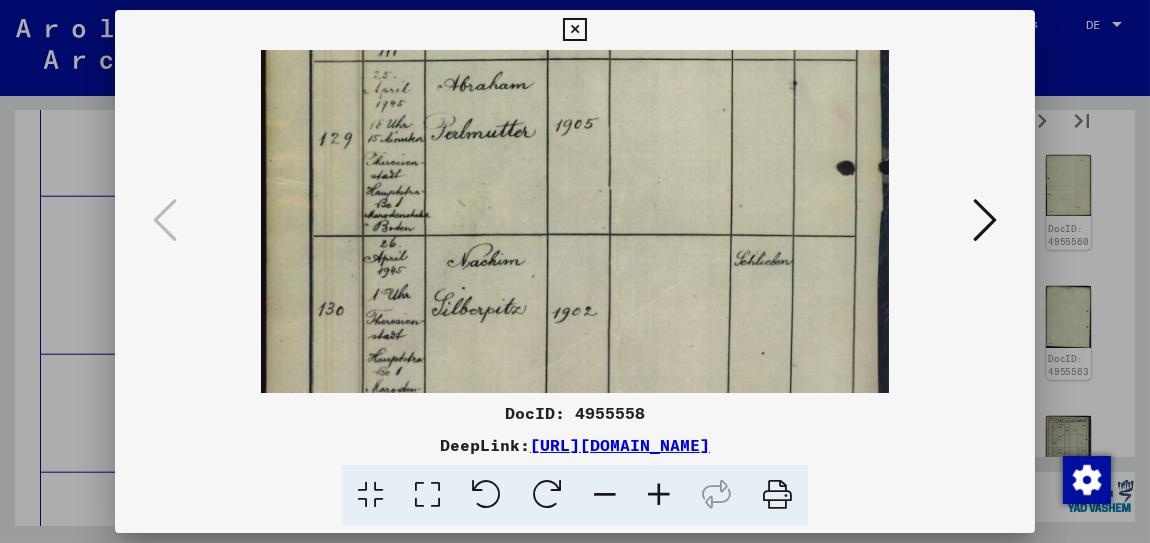 drag, startPoint x: 645, startPoint y: 318, endPoint x: 668, endPoint y: 203, distance: 117.27745 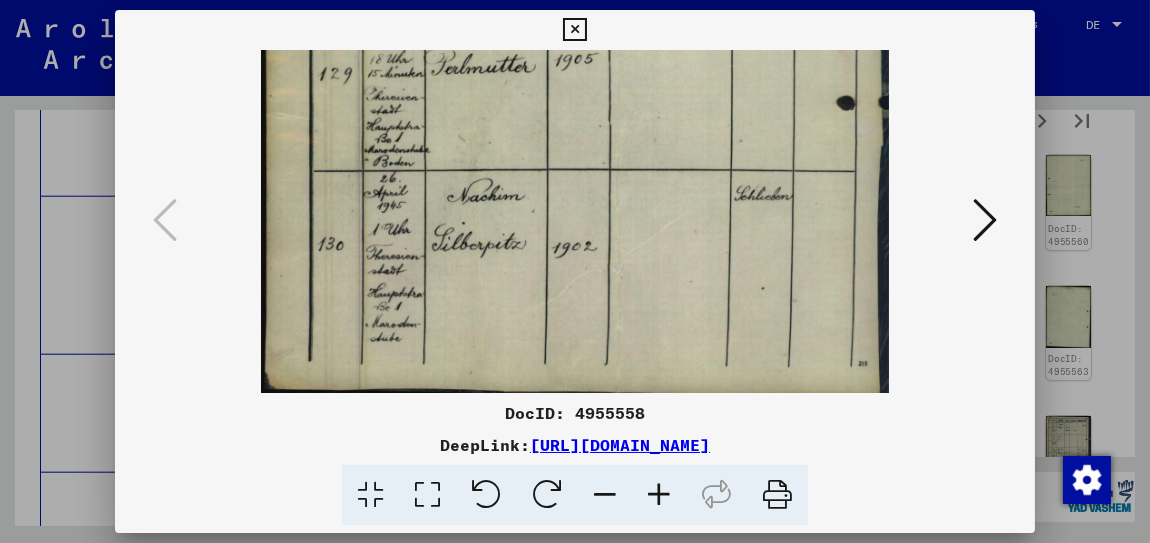 scroll, scrollTop: 499, scrollLeft: 0, axis: vertical 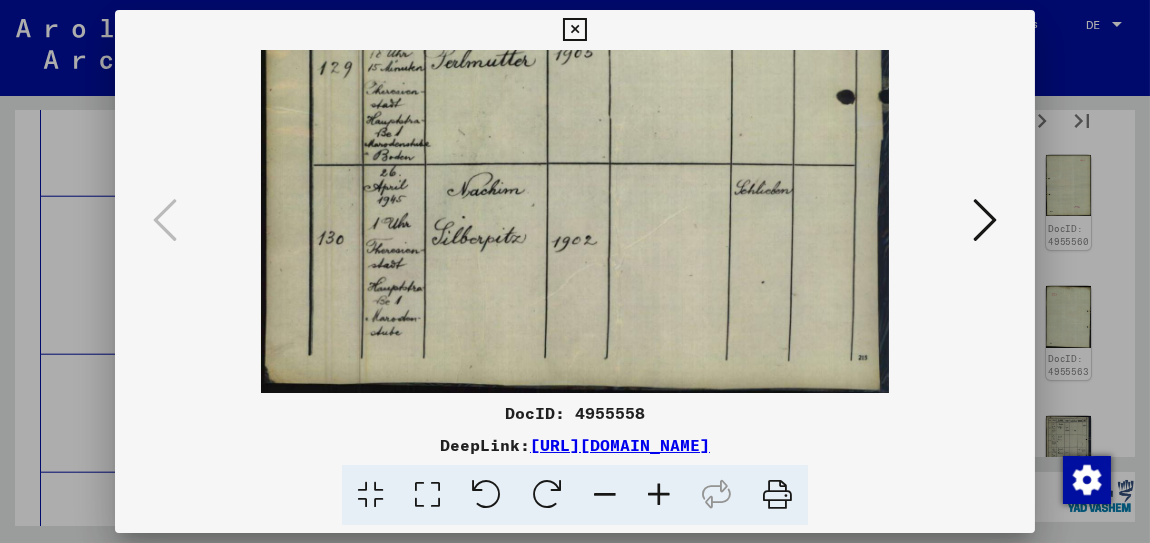 drag, startPoint x: 642, startPoint y: 335, endPoint x: 652, endPoint y: 187, distance: 148.33745 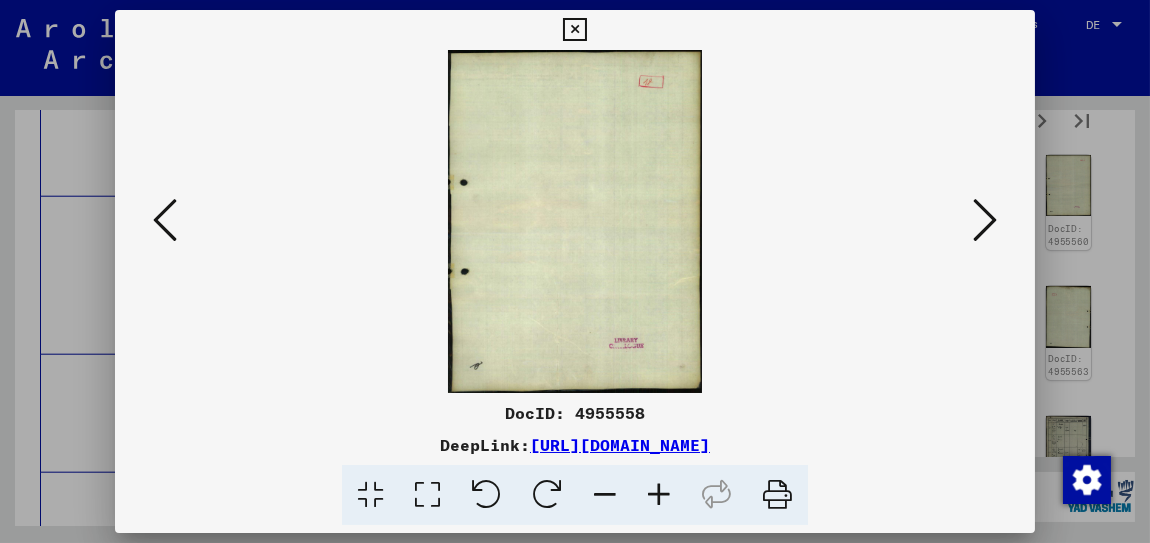 scroll, scrollTop: 0, scrollLeft: 0, axis: both 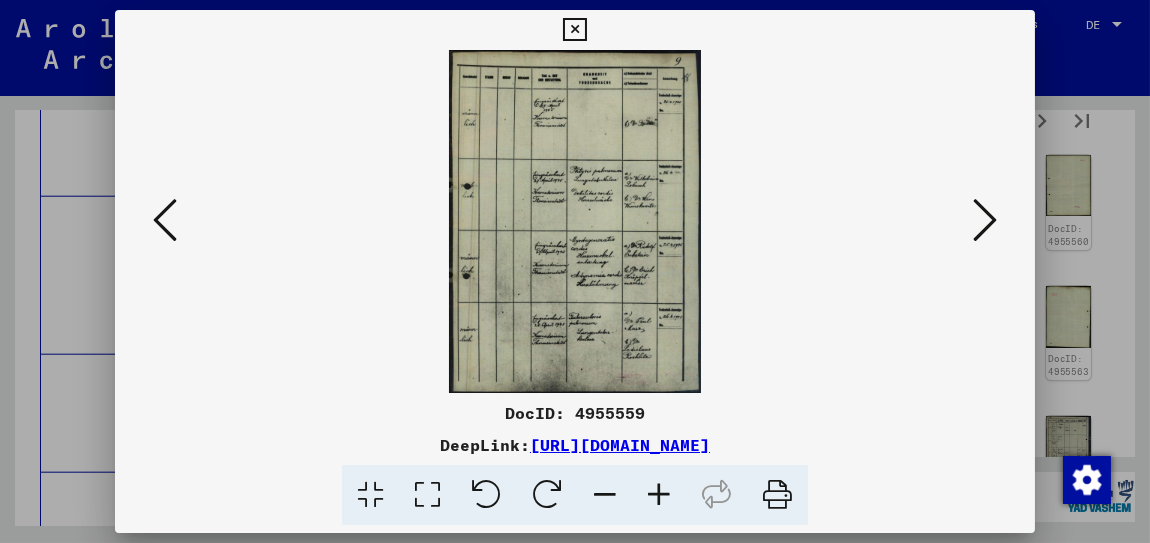 click at bounding box center [659, 495] 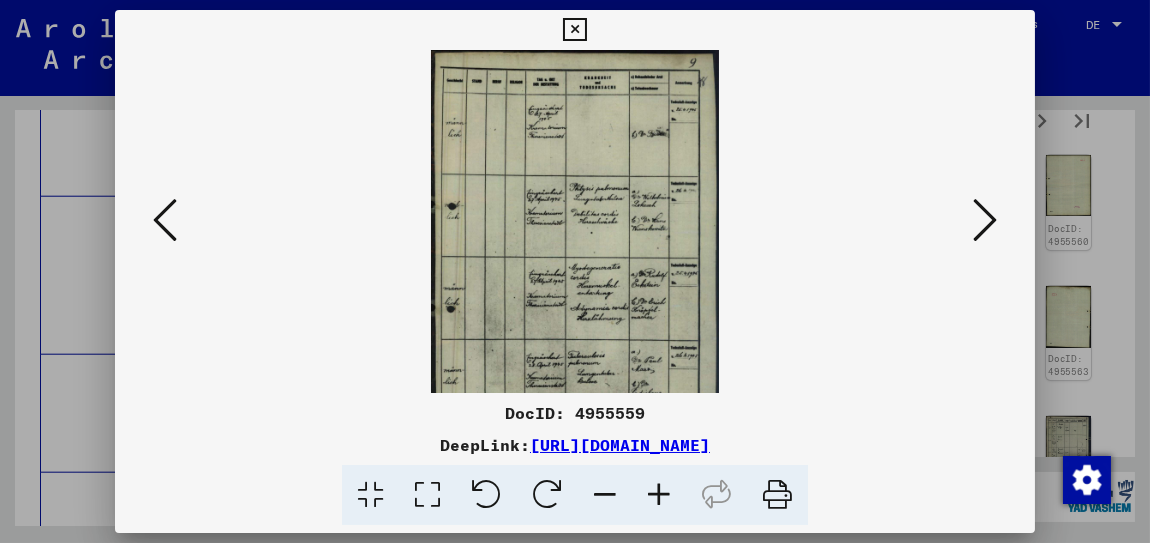 click at bounding box center (659, 495) 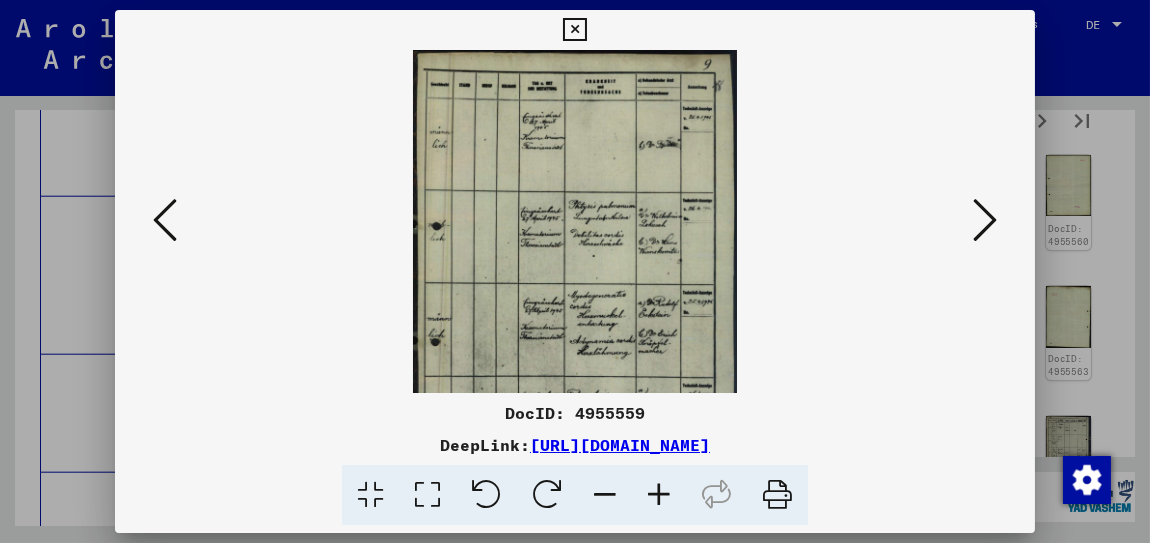 click at bounding box center [659, 495] 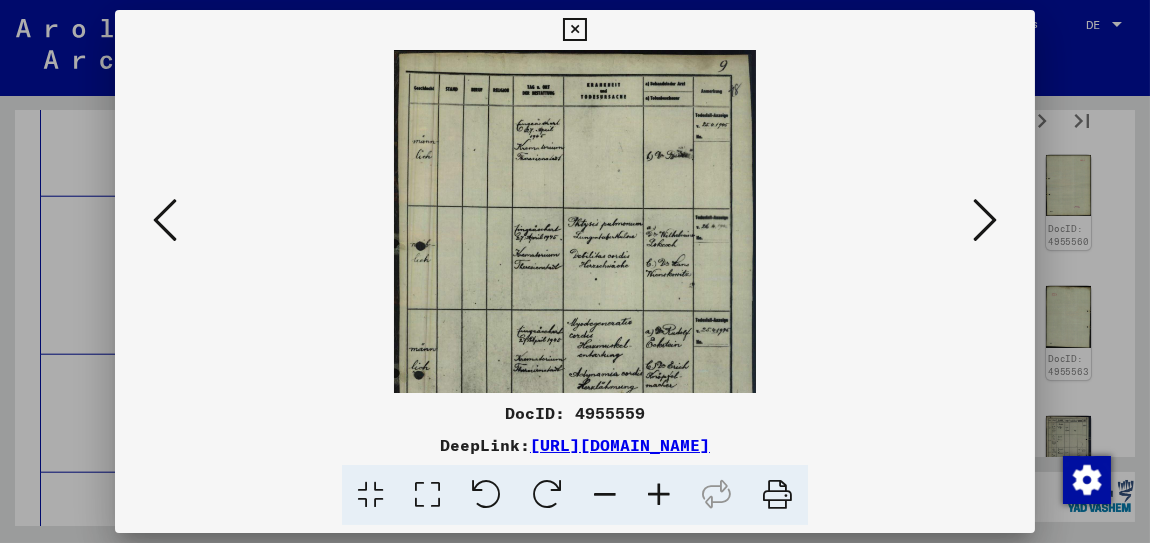 click at bounding box center [659, 495] 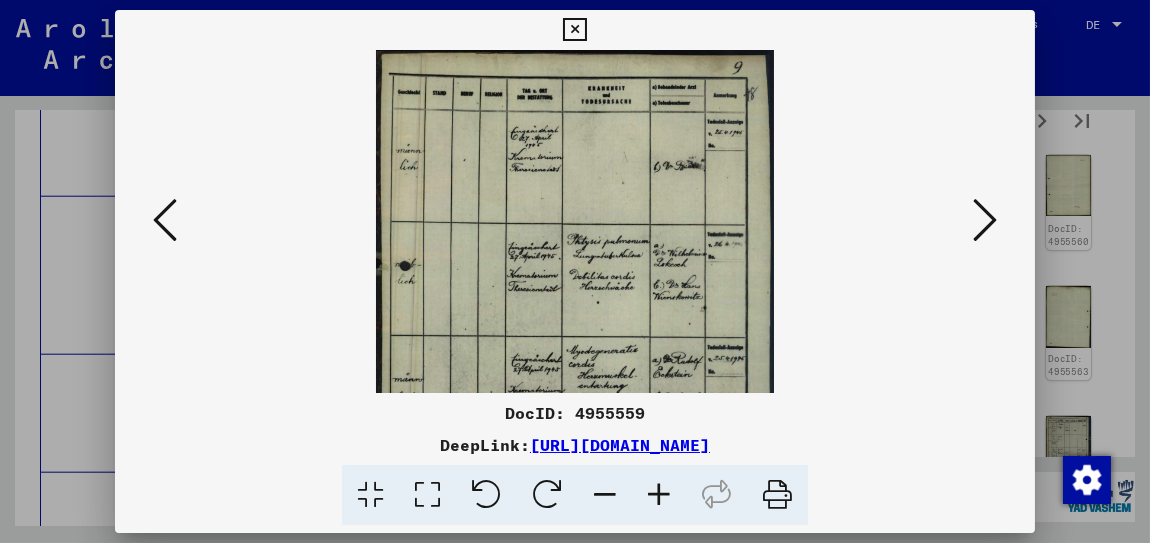click at bounding box center [659, 495] 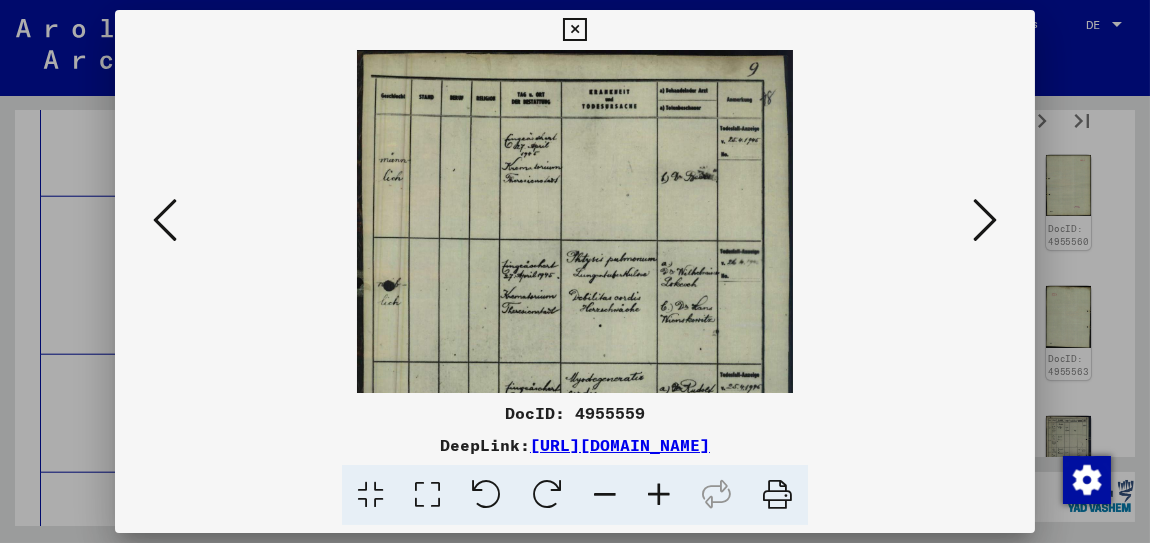 click at bounding box center (659, 495) 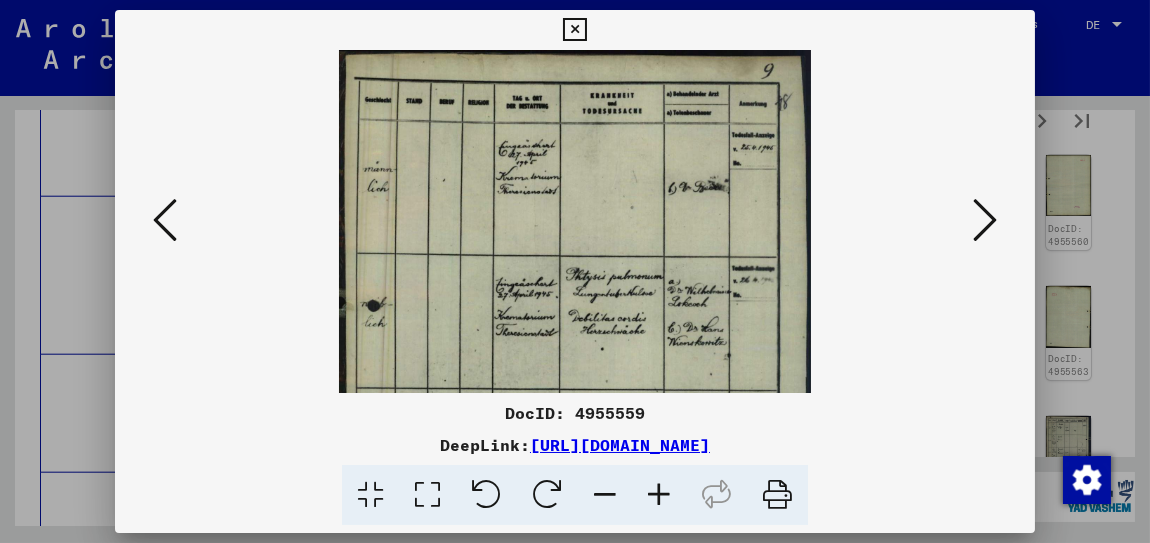 click at bounding box center [659, 495] 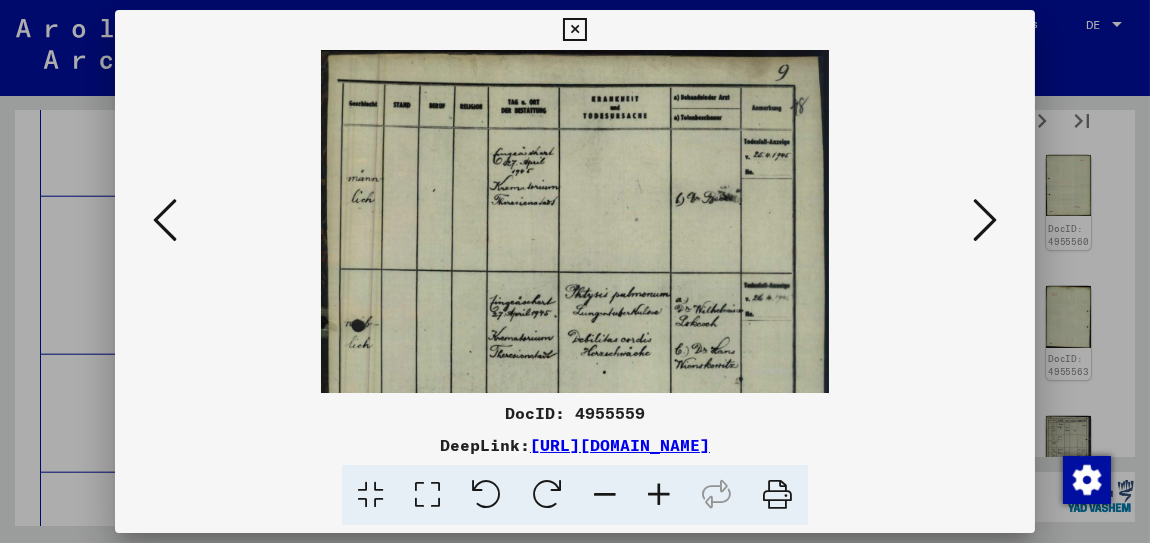 click at bounding box center [659, 495] 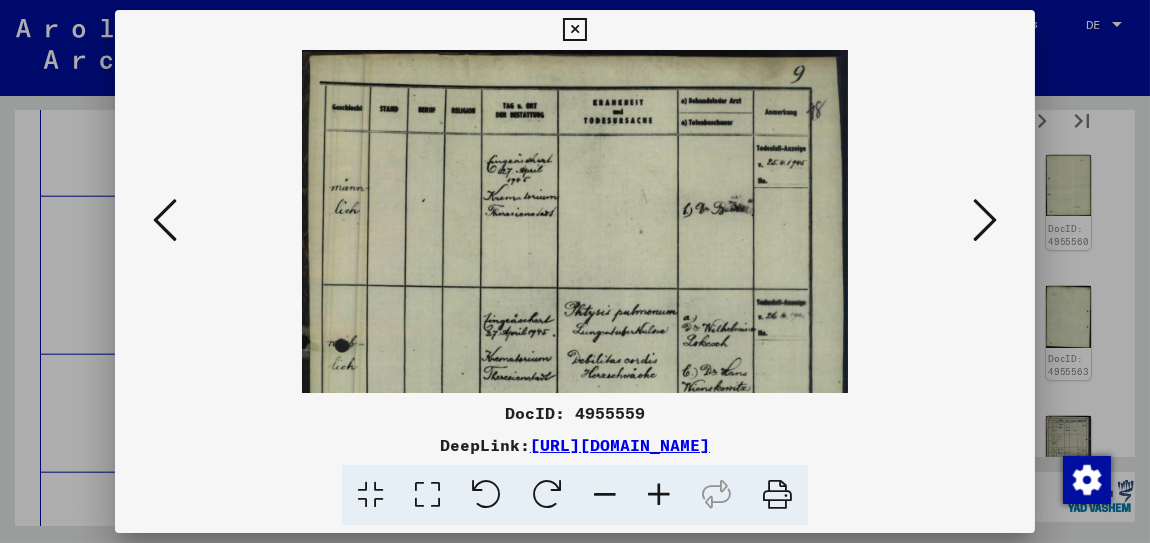 click at bounding box center (659, 495) 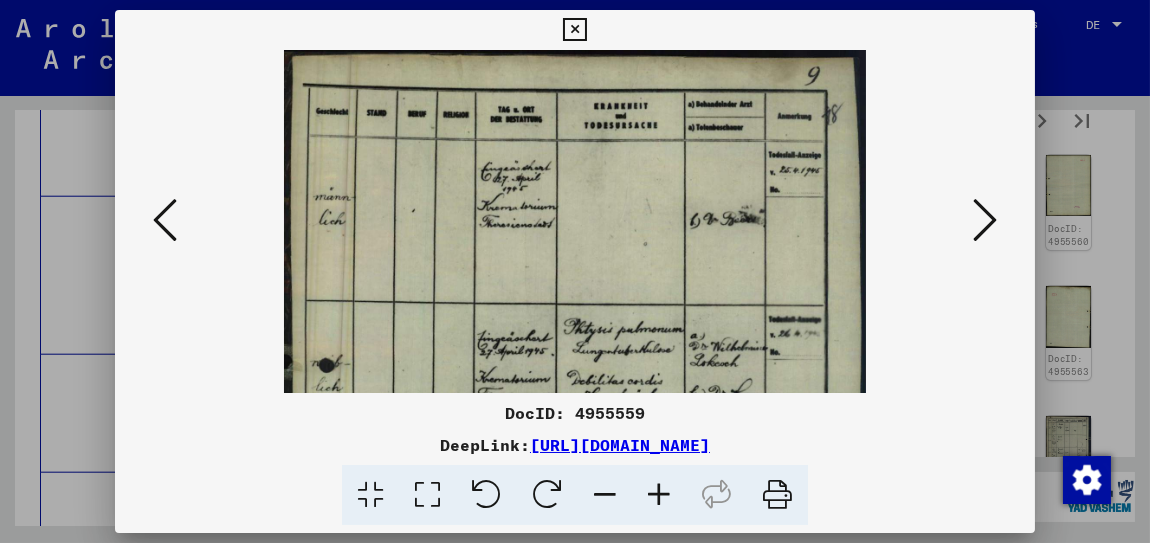 click at bounding box center (659, 495) 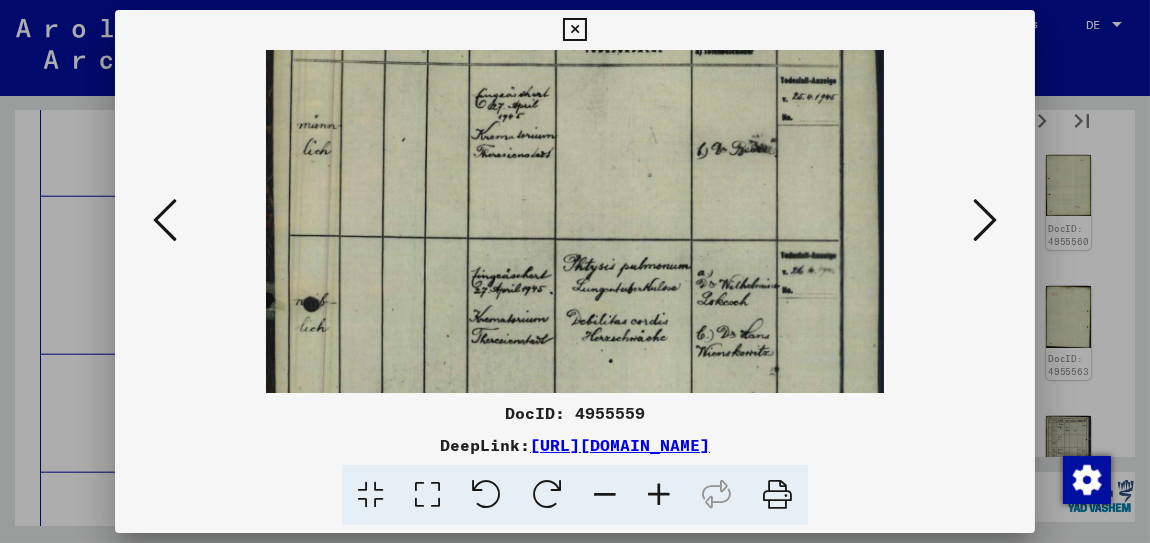 scroll, scrollTop: 85, scrollLeft: 0, axis: vertical 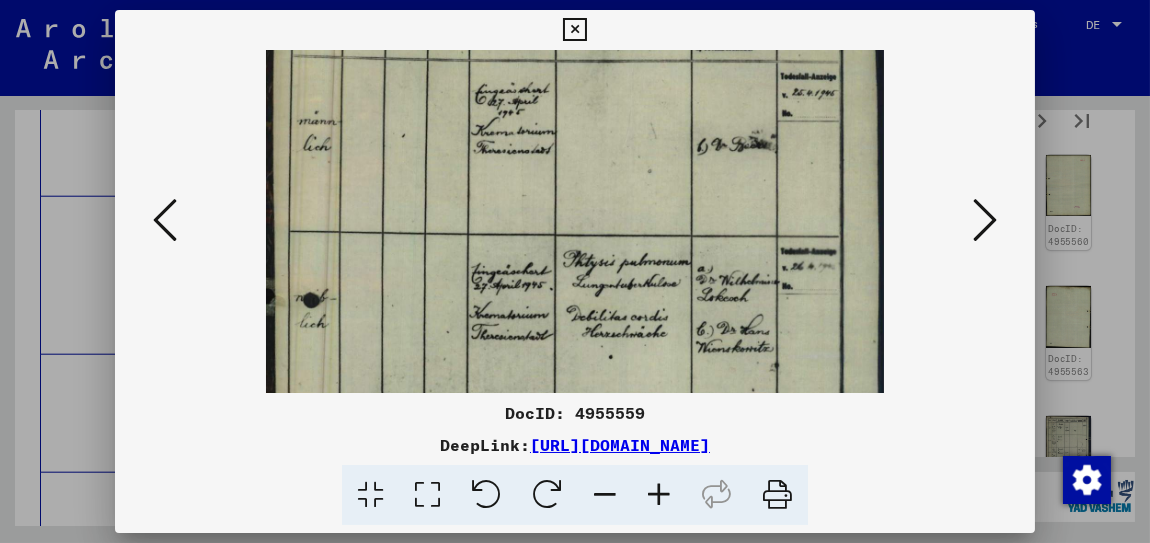 drag, startPoint x: 614, startPoint y: 287, endPoint x: 607, endPoint y: 205, distance: 82.29824 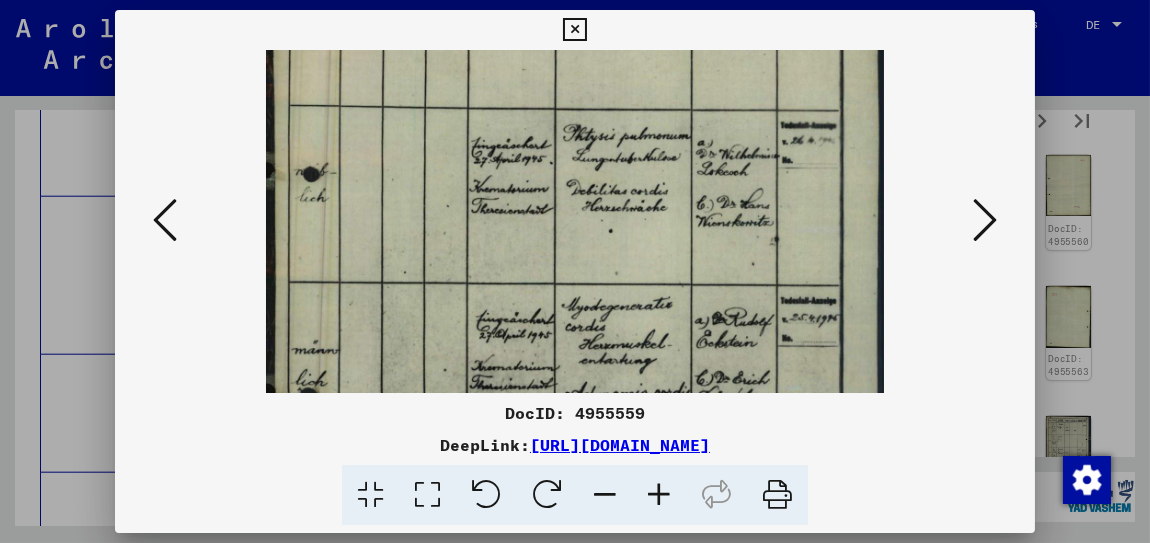 scroll, scrollTop: 215, scrollLeft: 0, axis: vertical 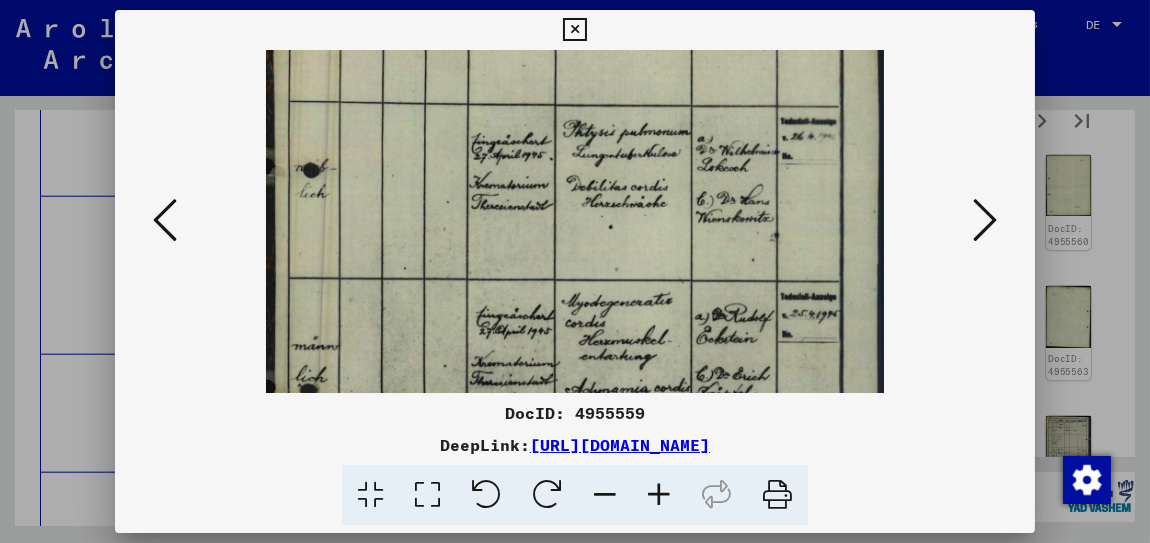 drag, startPoint x: 629, startPoint y: 326, endPoint x: 623, endPoint y: 196, distance: 130.13838 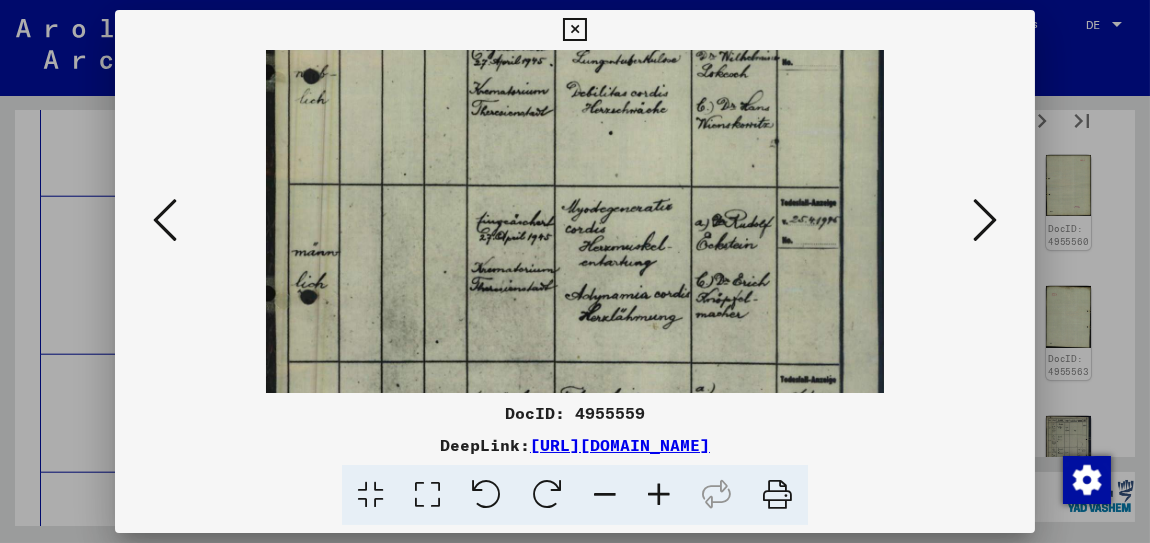 drag, startPoint x: 642, startPoint y: 311, endPoint x: 649, endPoint y: 217, distance: 94.26028 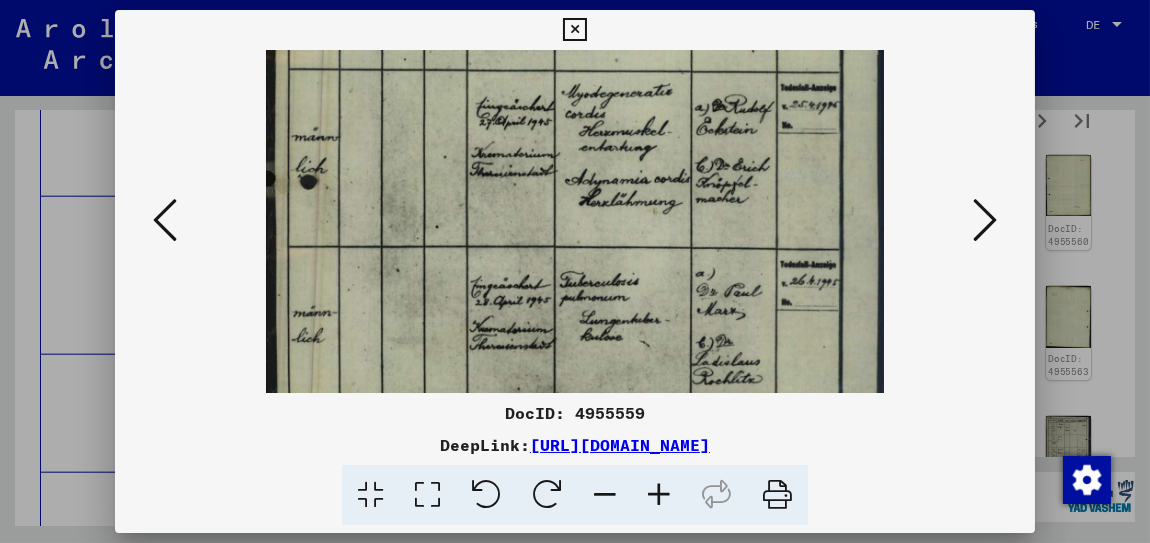 drag, startPoint x: 643, startPoint y: 329, endPoint x: 642, endPoint y: 216, distance: 113.004425 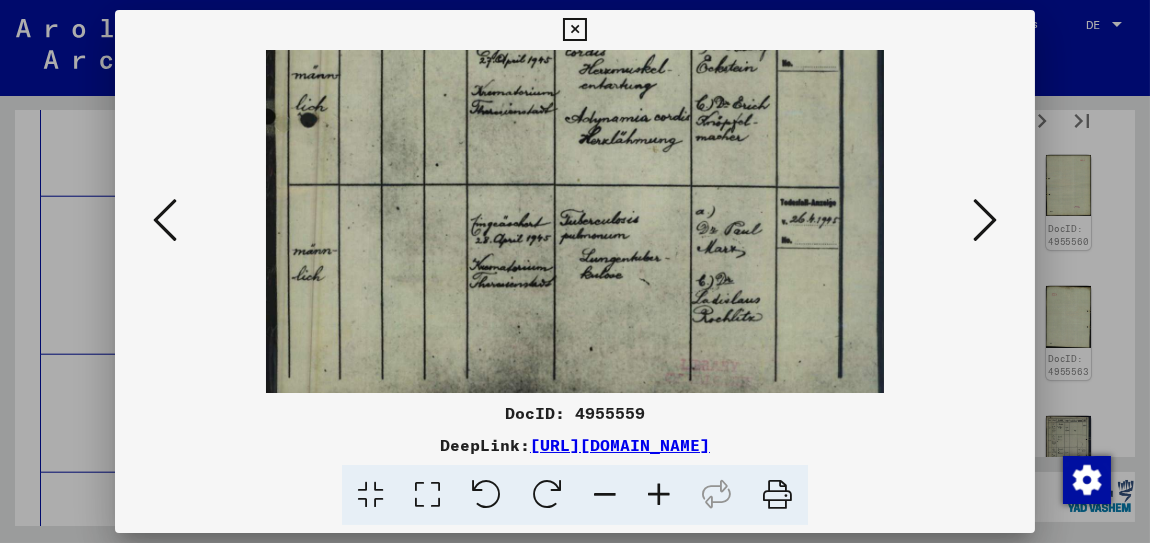 scroll, scrollTop: 499, scrollLeft: 0, axis: vertical 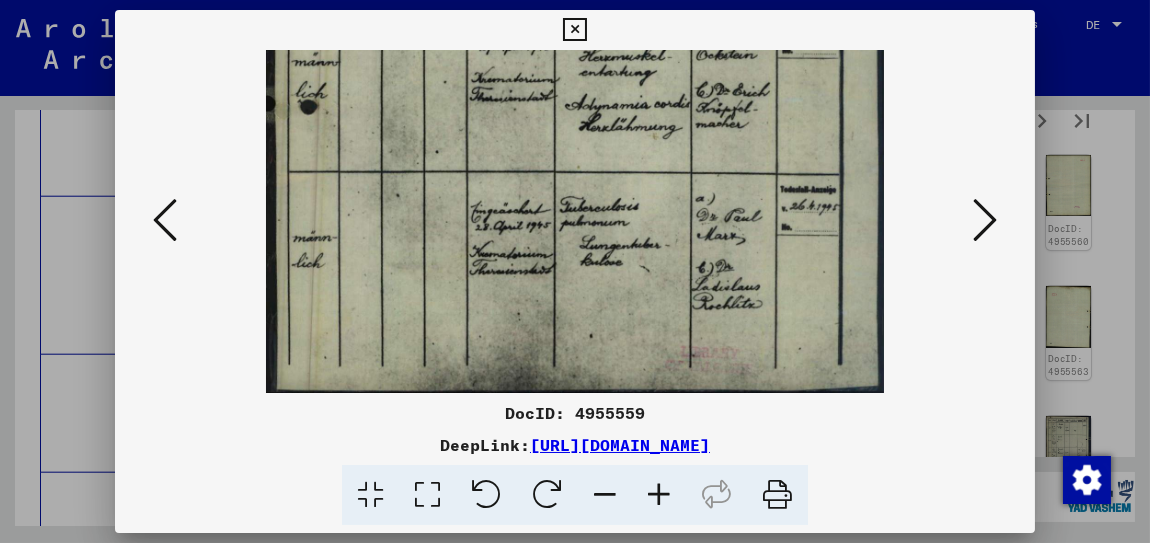 drag, startPoint x: 645, startPoint y: 340, endPoint x: 654, endPoint y: 222, distance: 118.34272 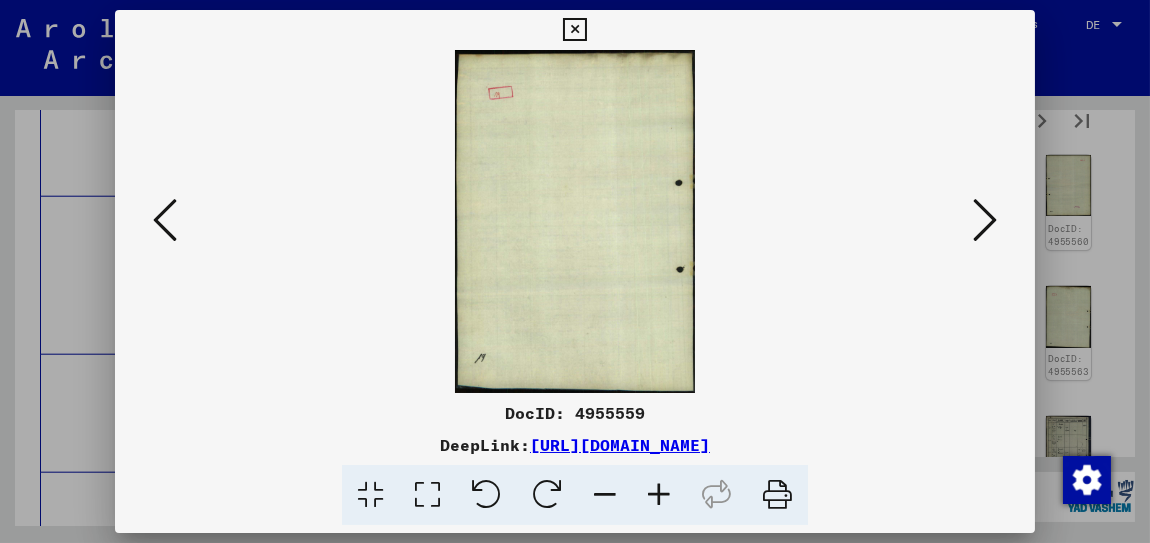 click at bounding box center (985, 220) 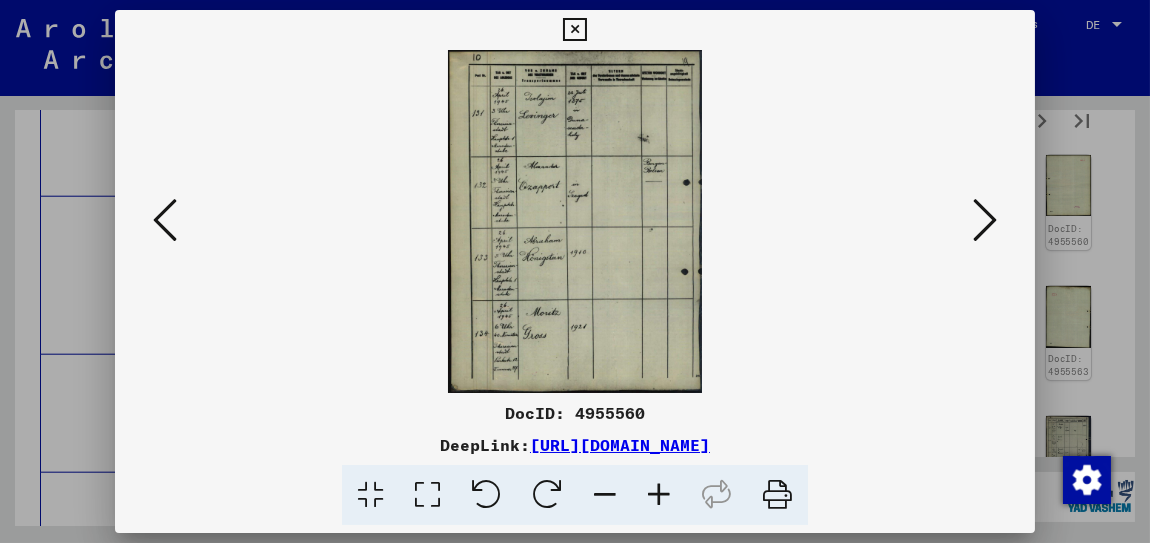 click at bounding box center [659, 495] 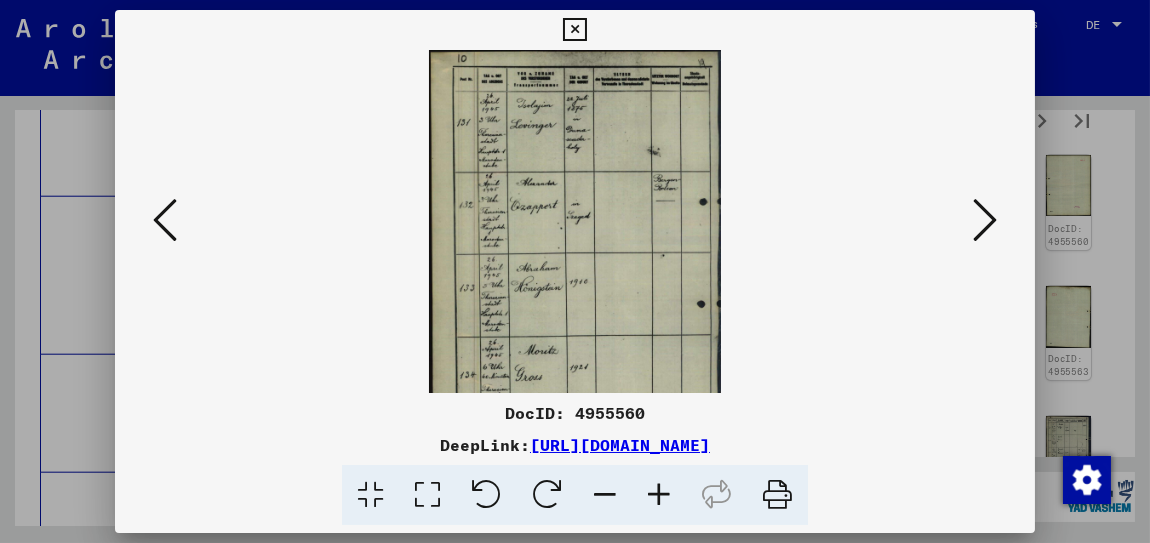 click at bounding box center (659, 495) 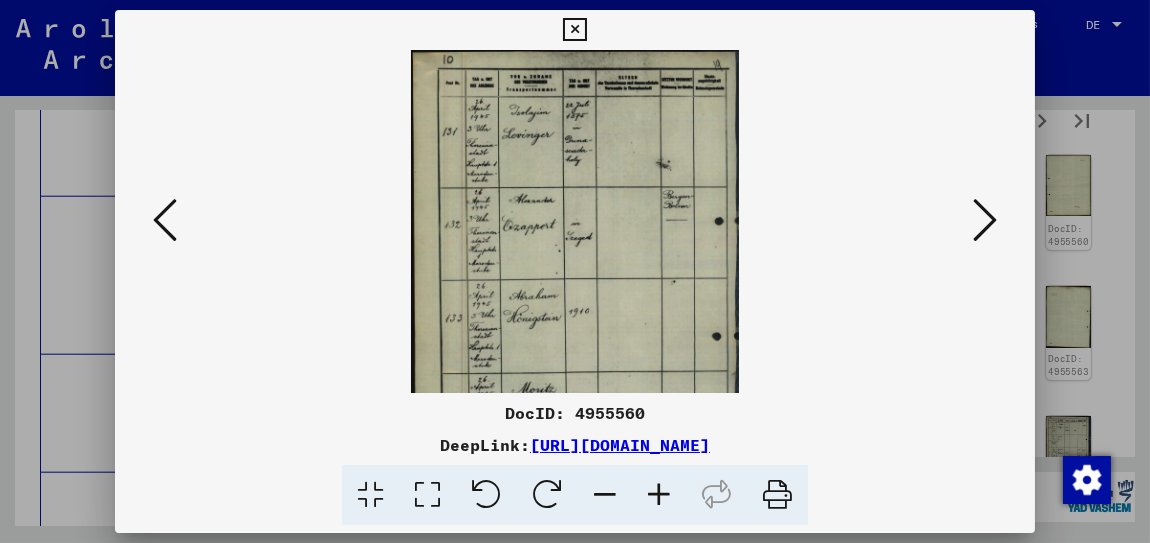 click at bounding box center (659, 495) 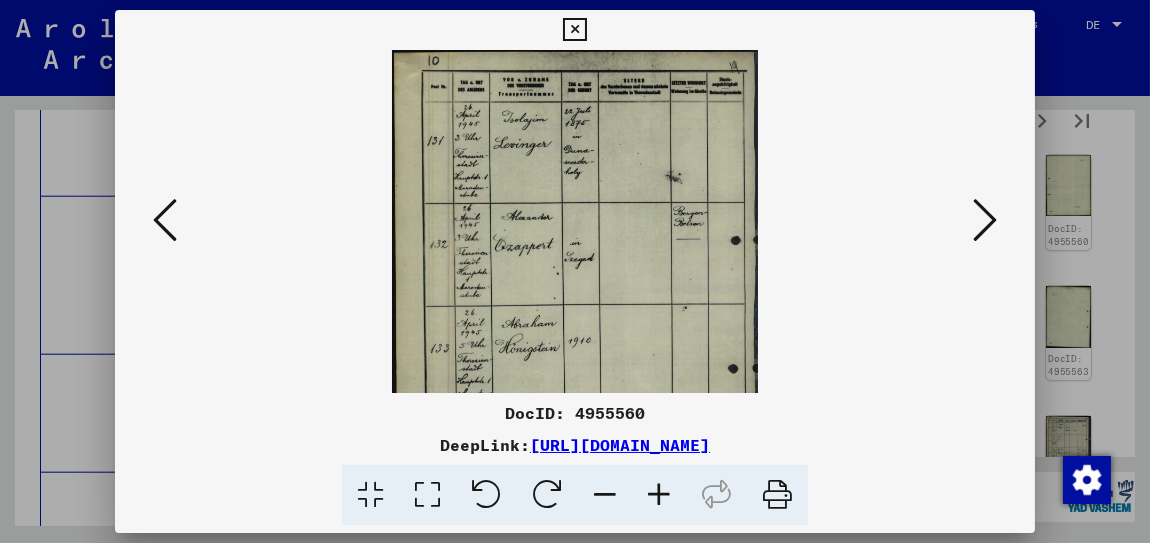 click at bounding box center [659, 495] 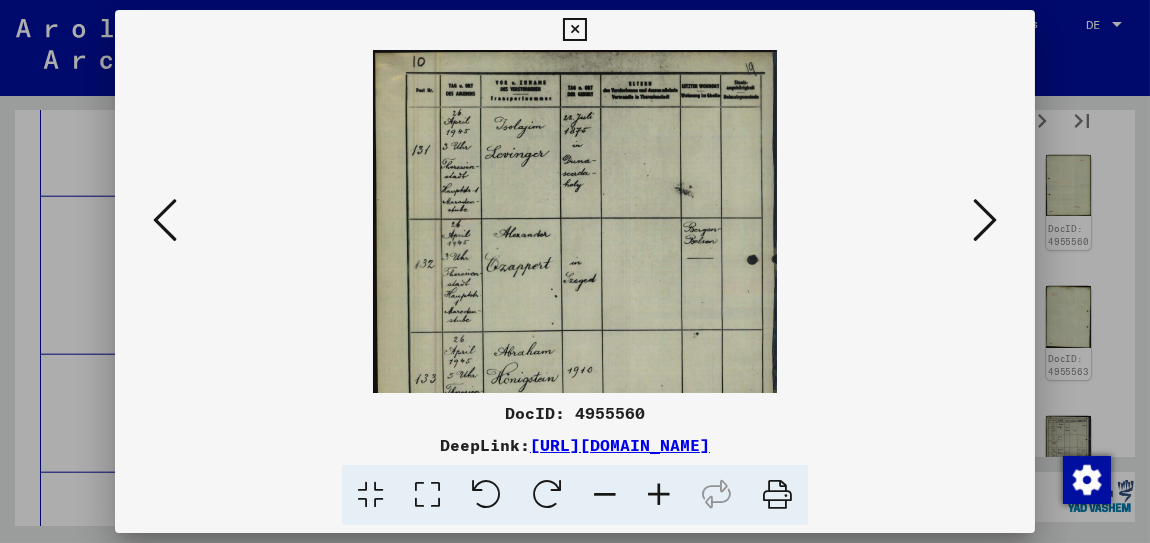 click at bounding box center (659, 495) 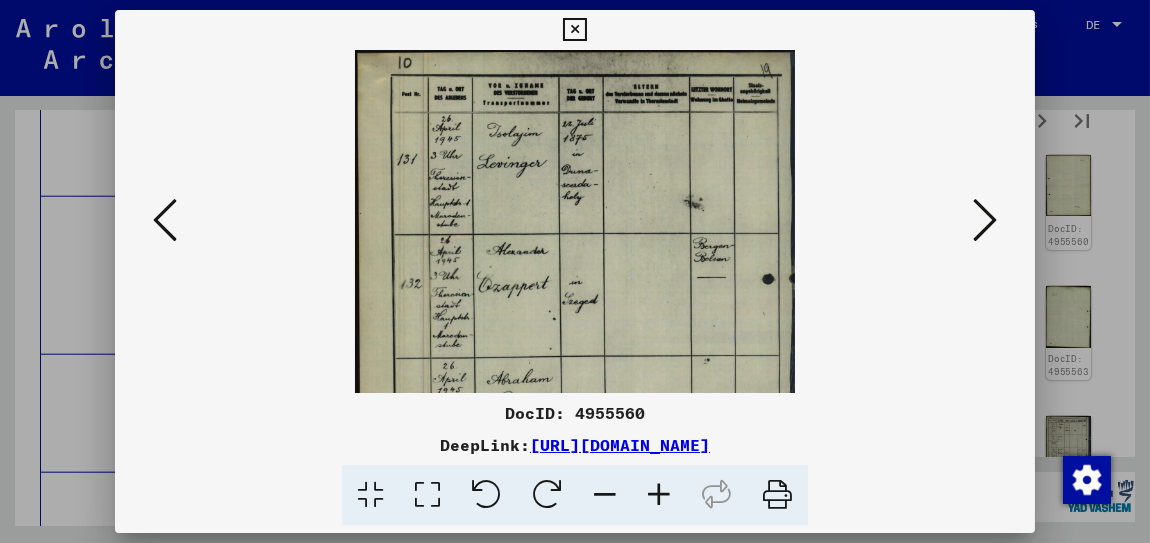 click at bounding box center [659, 495] 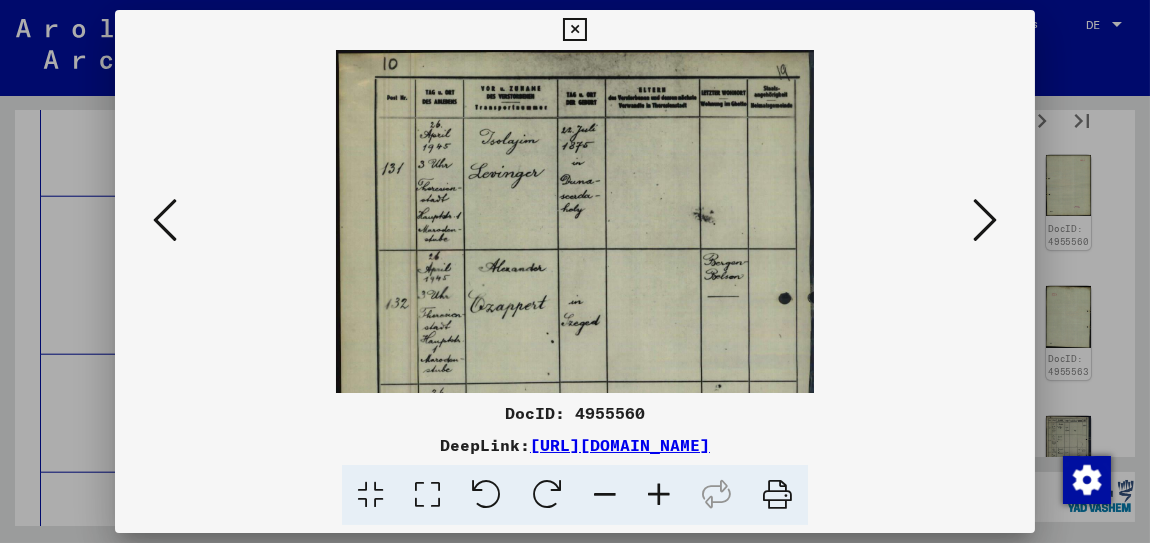 click at bounding box center [659, 495] 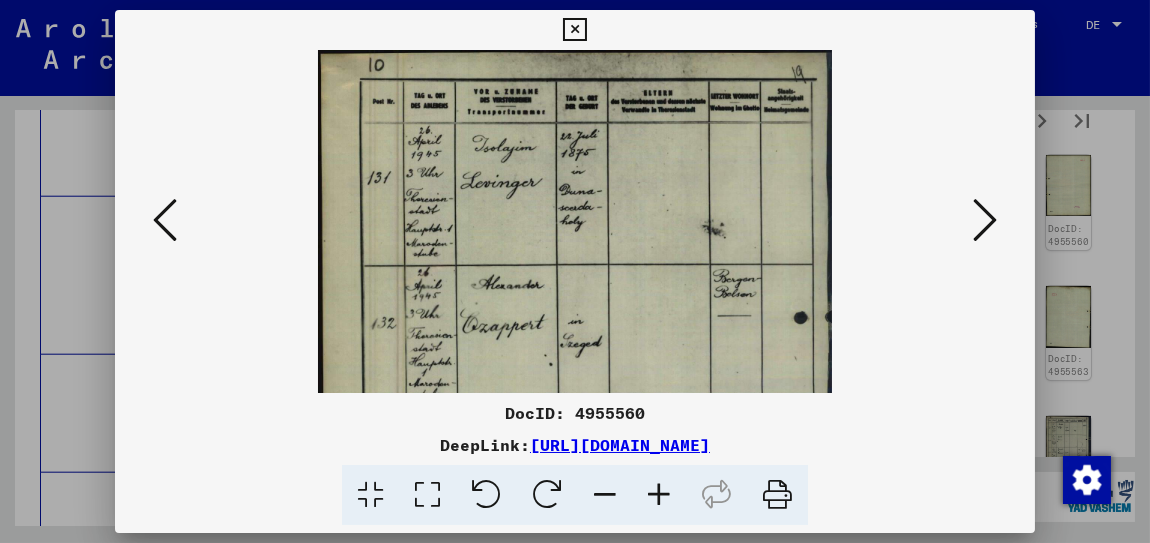 click at bounding box center [659, 495] 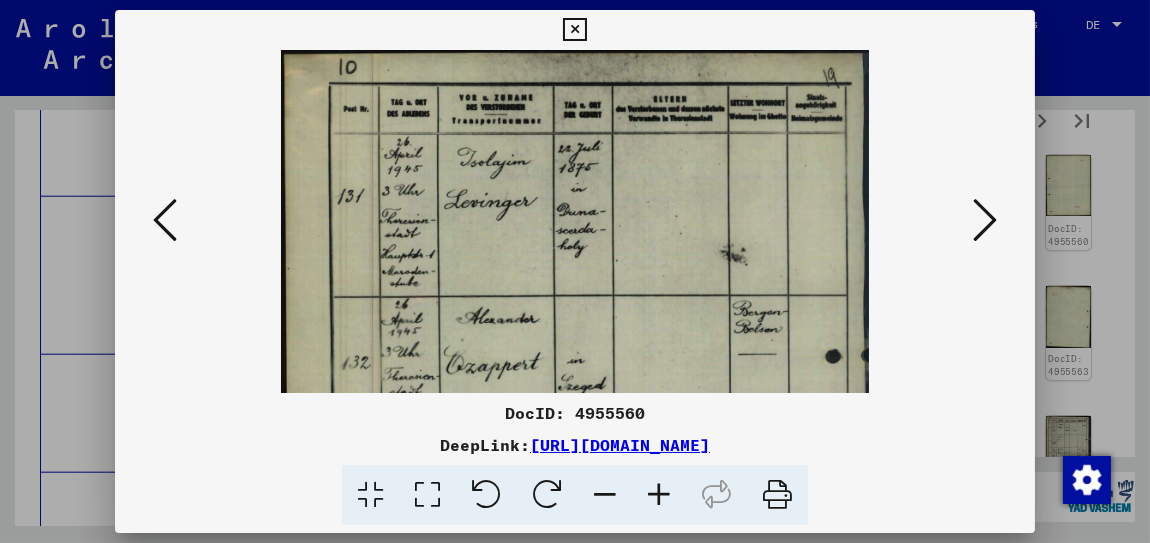 click at bounding box center (659, 495) 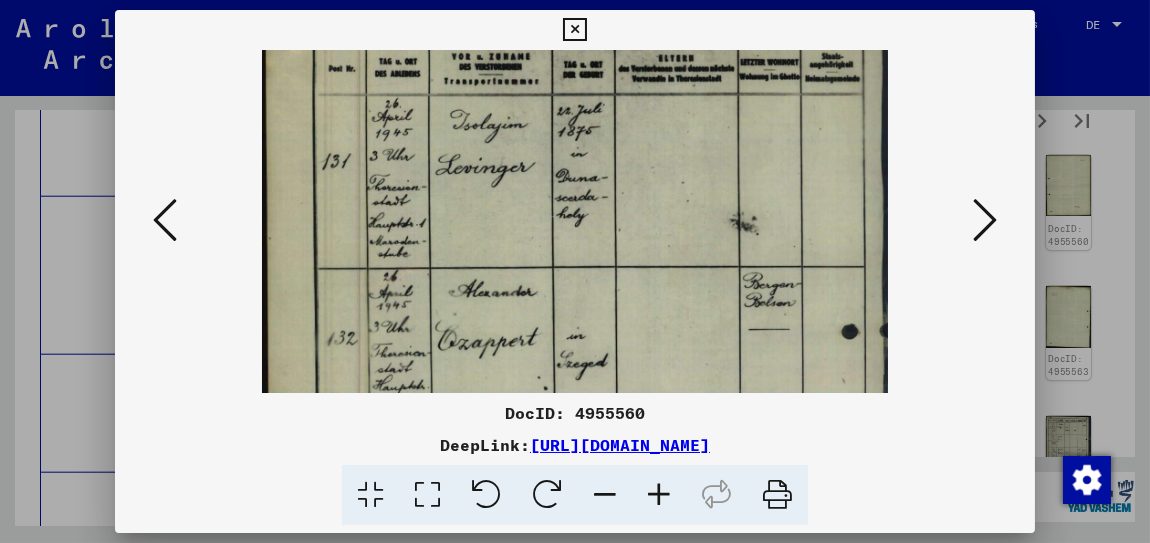 scroll, scrollTop: 58, scrollLeft: 0, axis: vertical 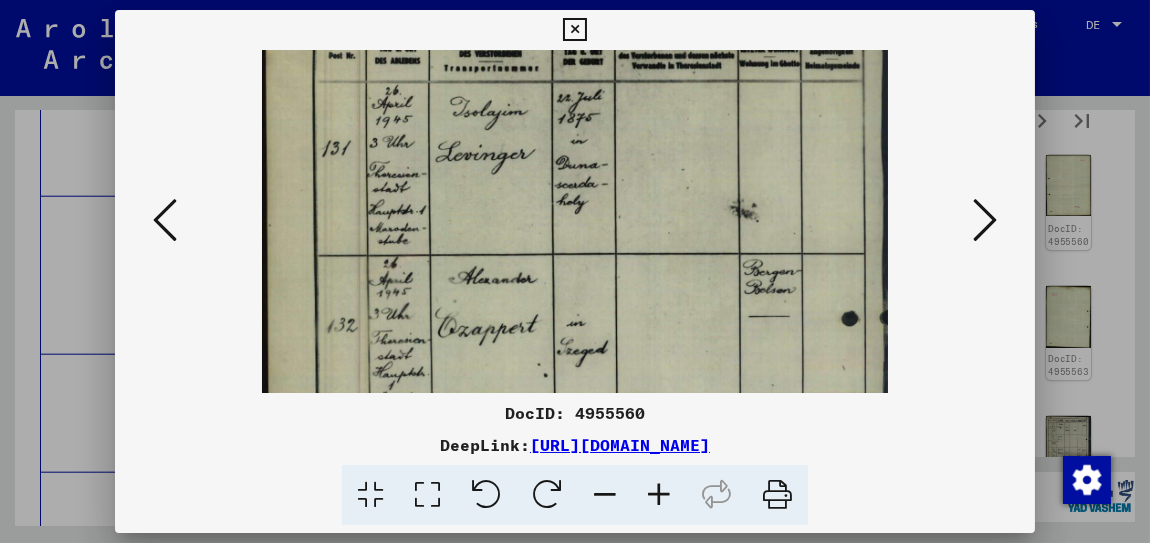 drag, startPoint x: 533, startPoint y: 292, endPoint x: 524, endPoint y: 236, distance: 56.718605 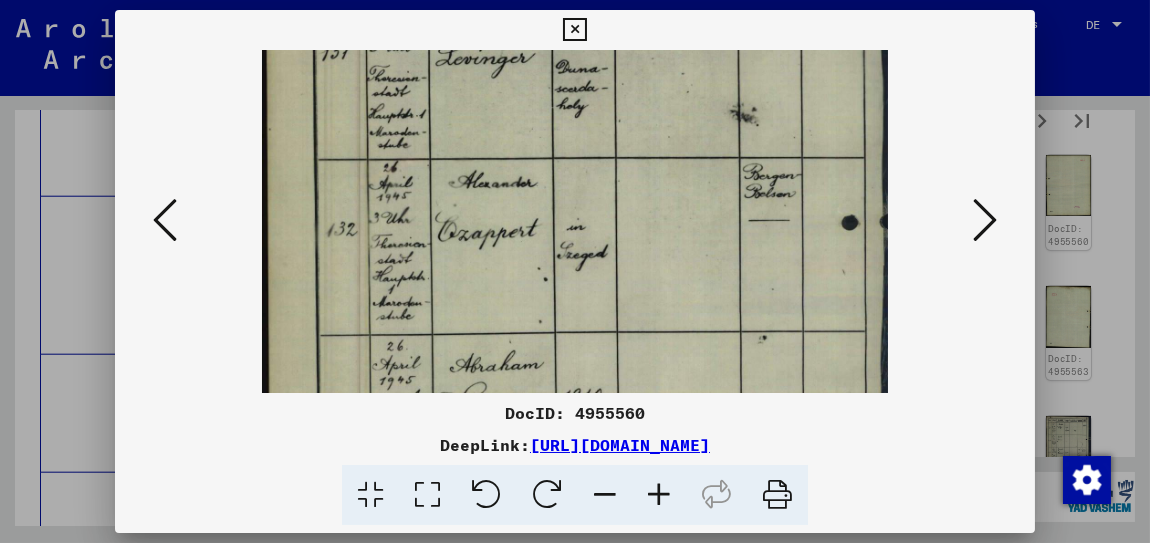 drag, startPoint x: 513, startPoint y: 344, endPoint x: 508, endPoint y: 211, distance: 133.09395 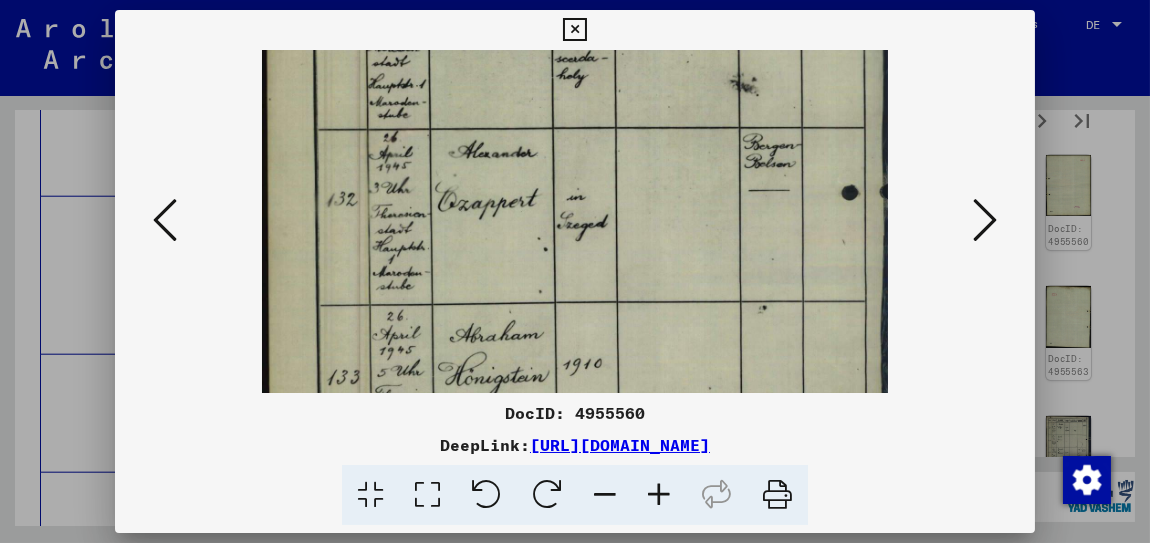 drag, startPoint x: 508, startPoint y: 211, endPoint x: 507, endPoint y: 198, distance: 13.038404 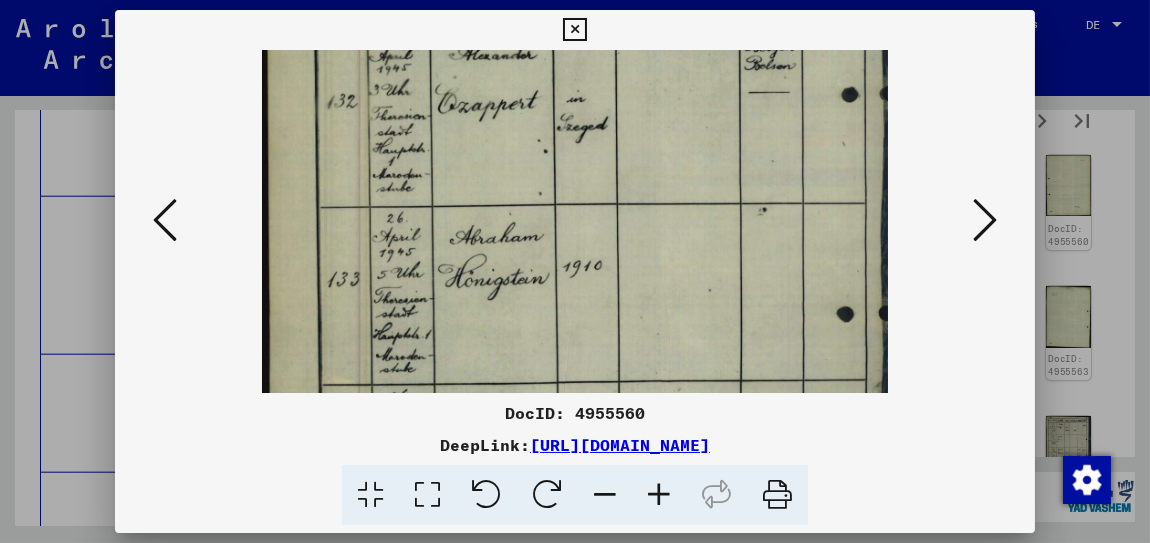 drag, startPoint x: 515, startPoint y: 326, endPoint x: 515, endPoint y: 212, distance: 114 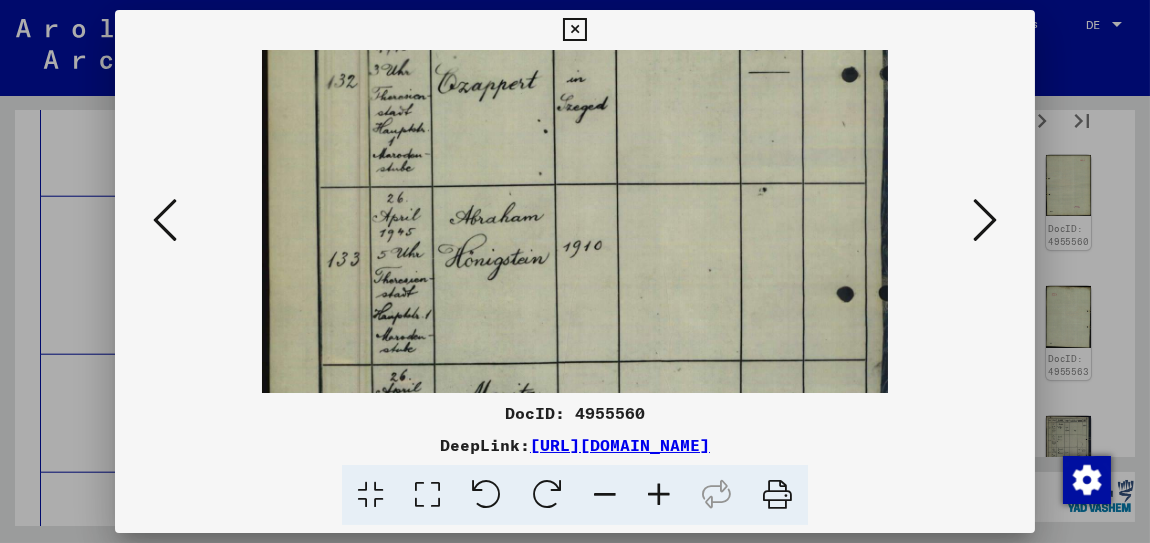click at bounding box center (575, 170) 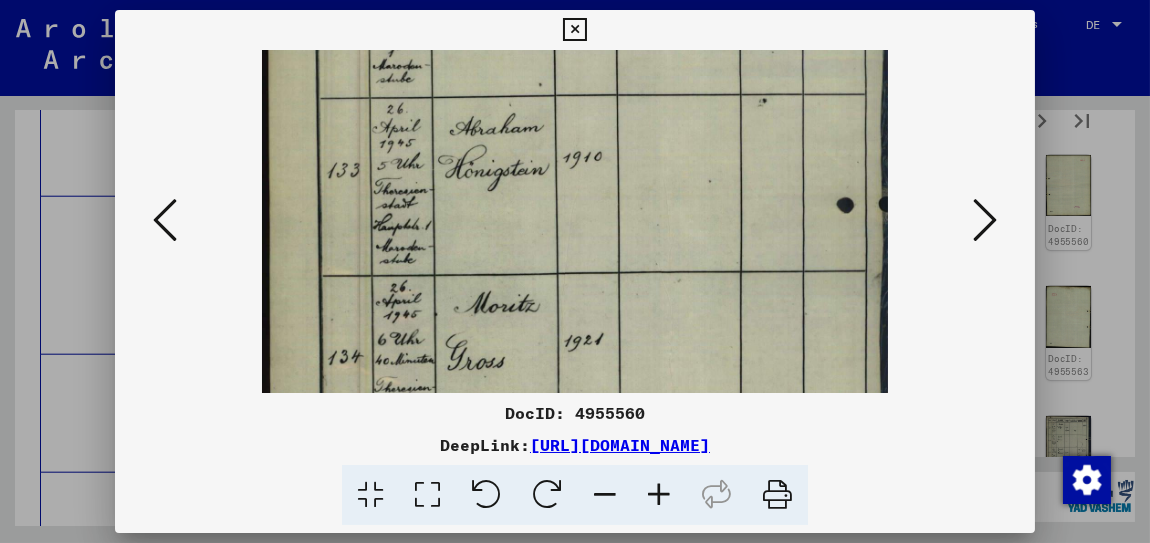 drag, startPoint x: 522, startPoint y: 311, endPoint x: 524, endPoint y: 215, distance: 96.02083 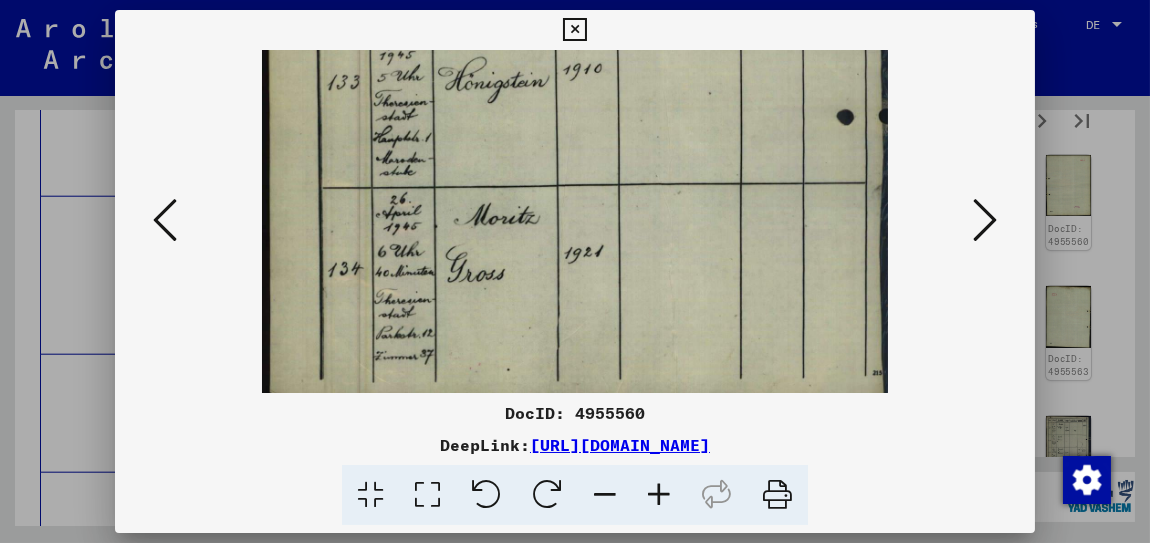 scroll, scrollTop: 499, scrollLeft: 0, axis: vertical 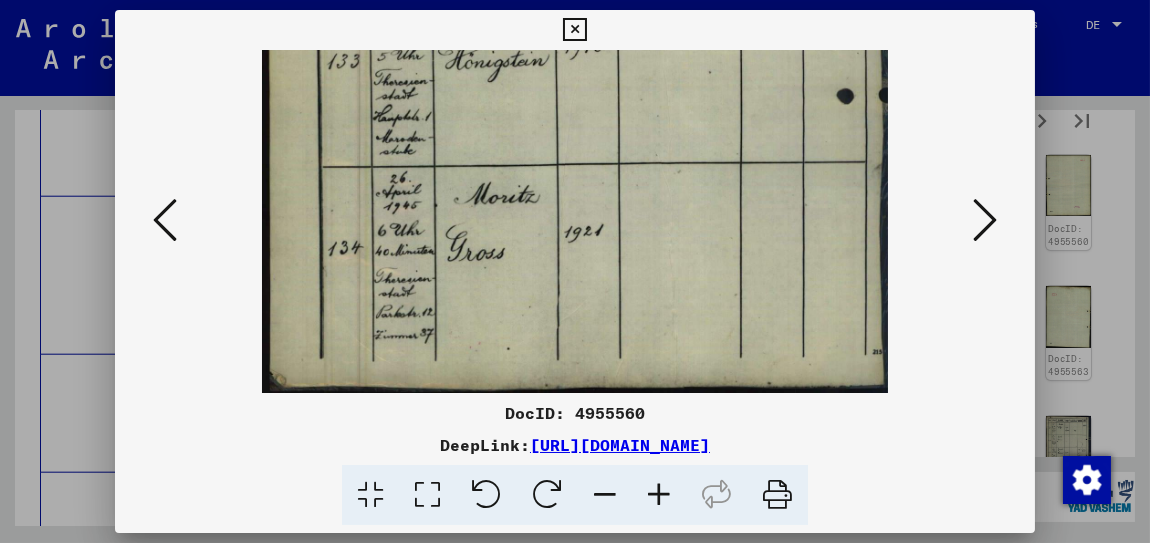 drag, startPoint x: 524, startPoint y: 351, endPoint x: 525, endPoint y: 214, distance: 137.00365 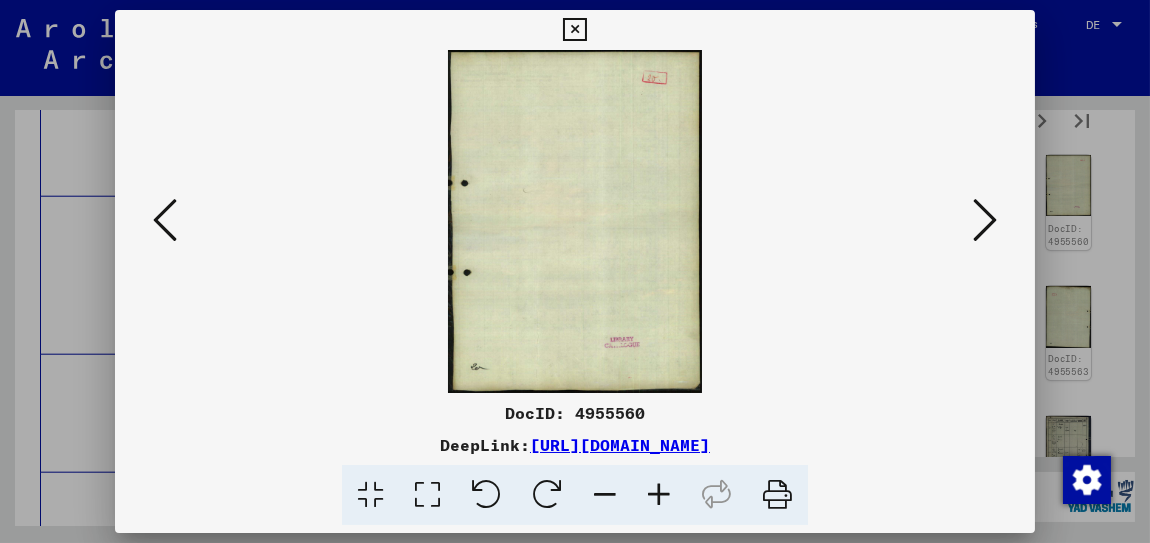 scroll, scrollTop: 0, scrollLeft: 0, axis: both 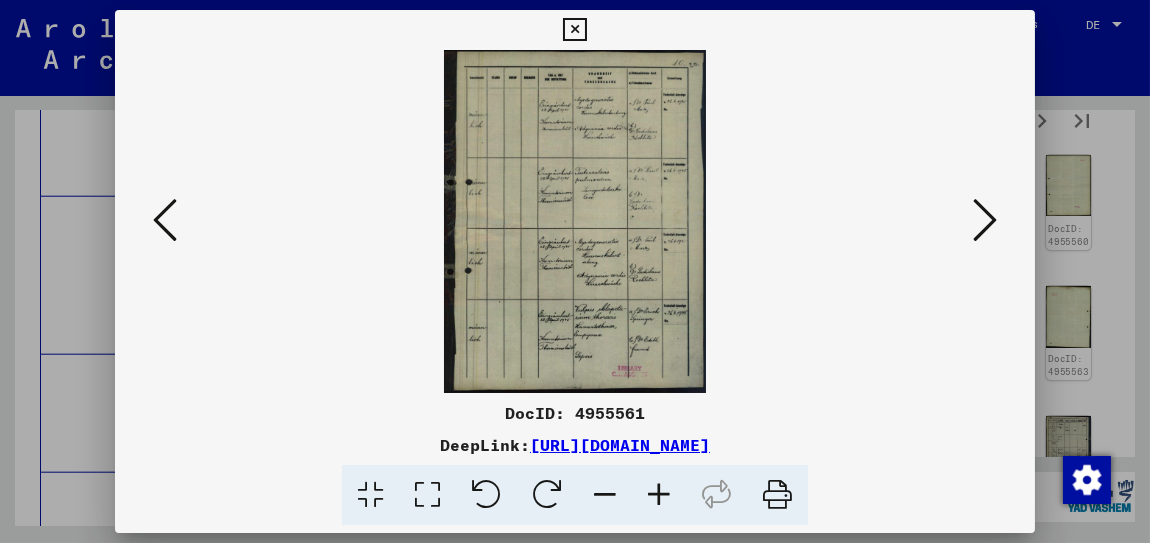 click at bounding box center (659, 495) 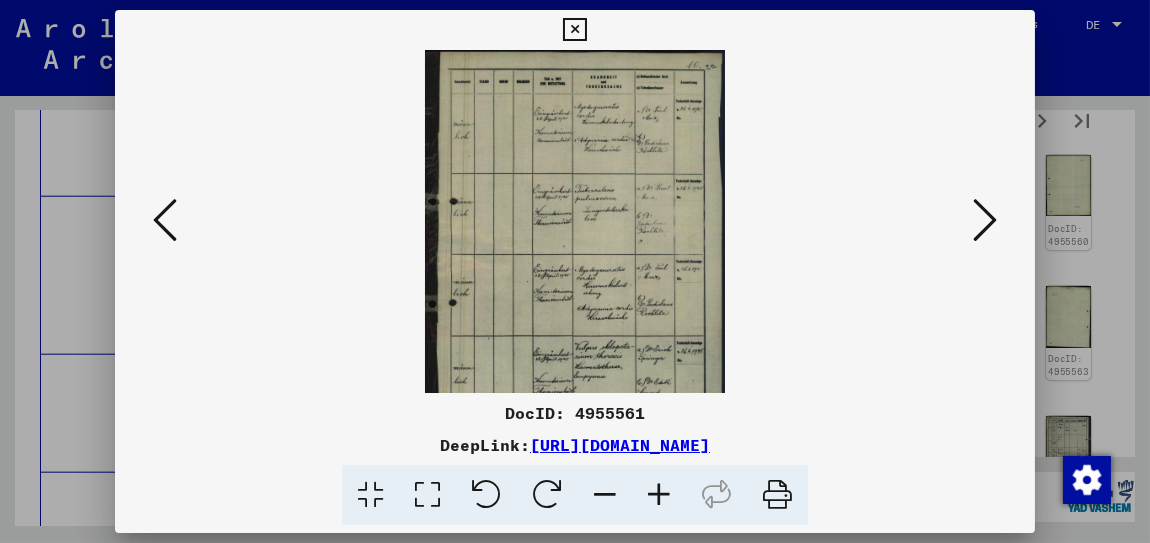 click at bounding box center [659, 495] 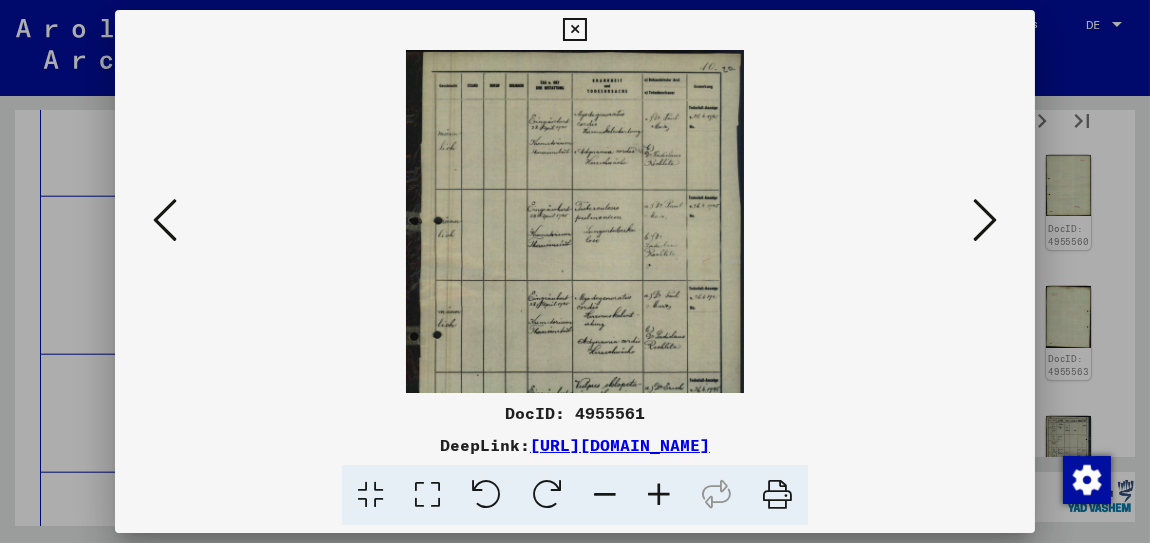 click at bounding box center (659, 495) 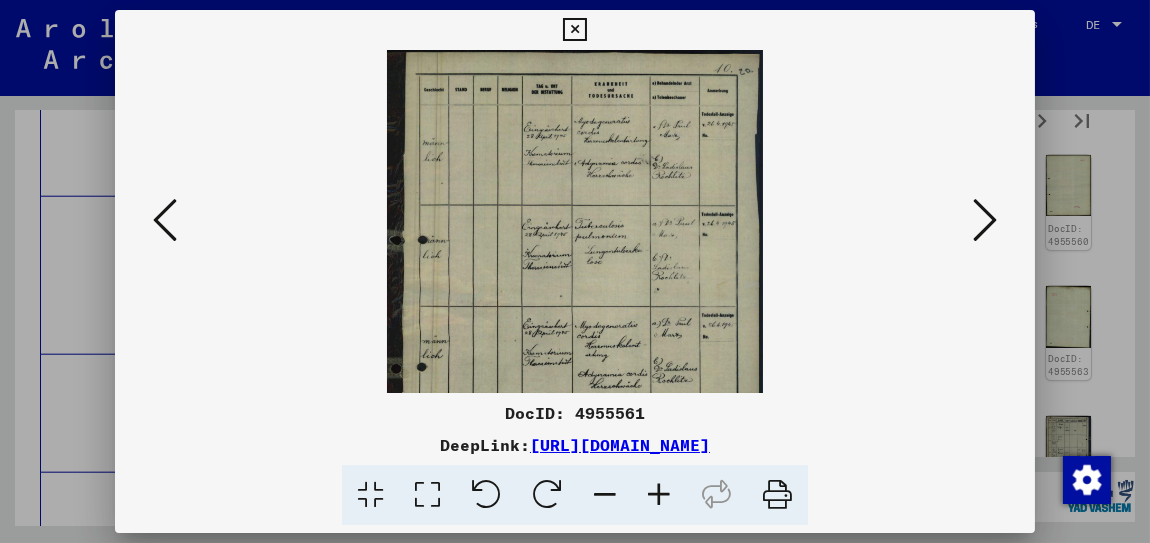 click at bounding box center (659, 495) 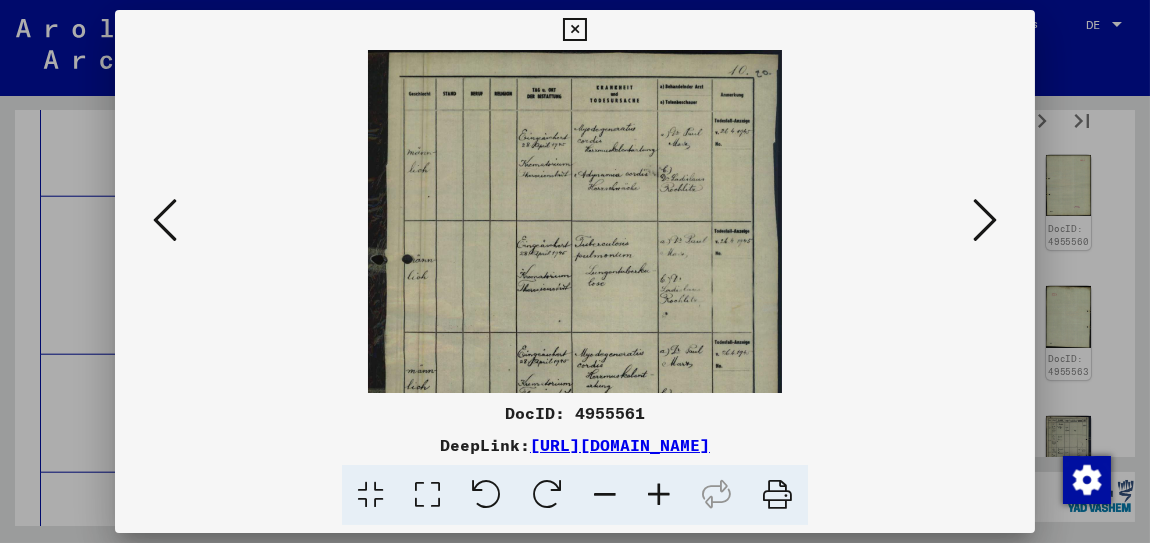 click at bounding box center (659, 495) 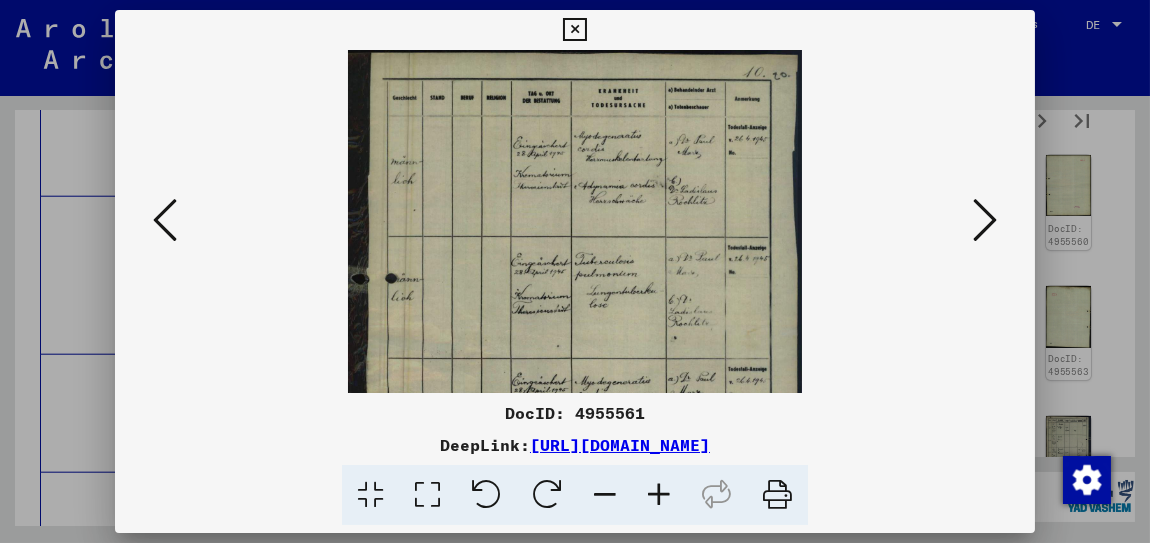 click at bounding box center (659, 495) 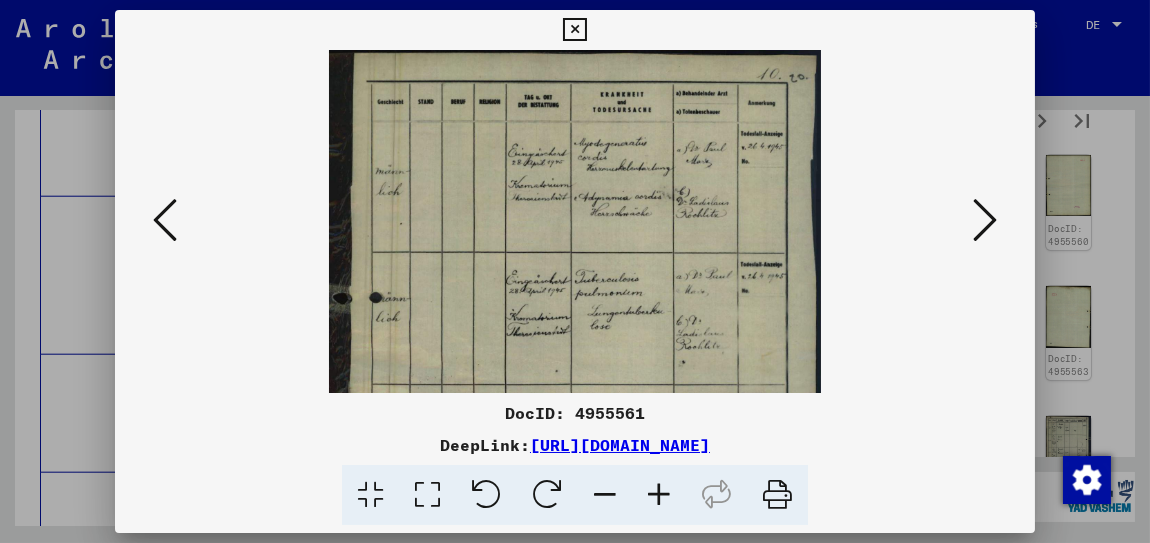 click at bounding box center (659, 495) 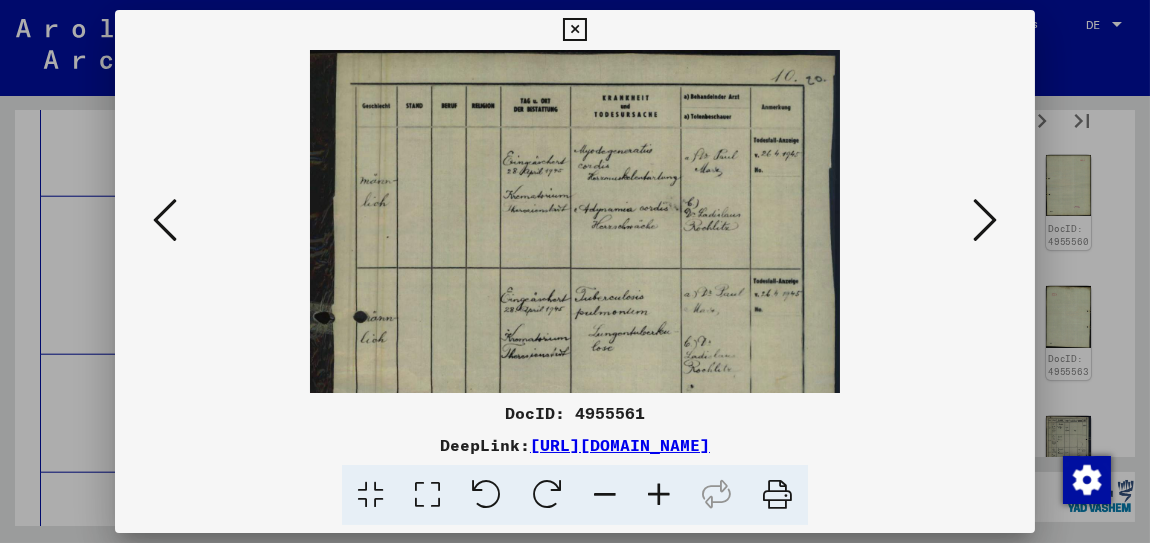 click at bounding box center [659, 495] 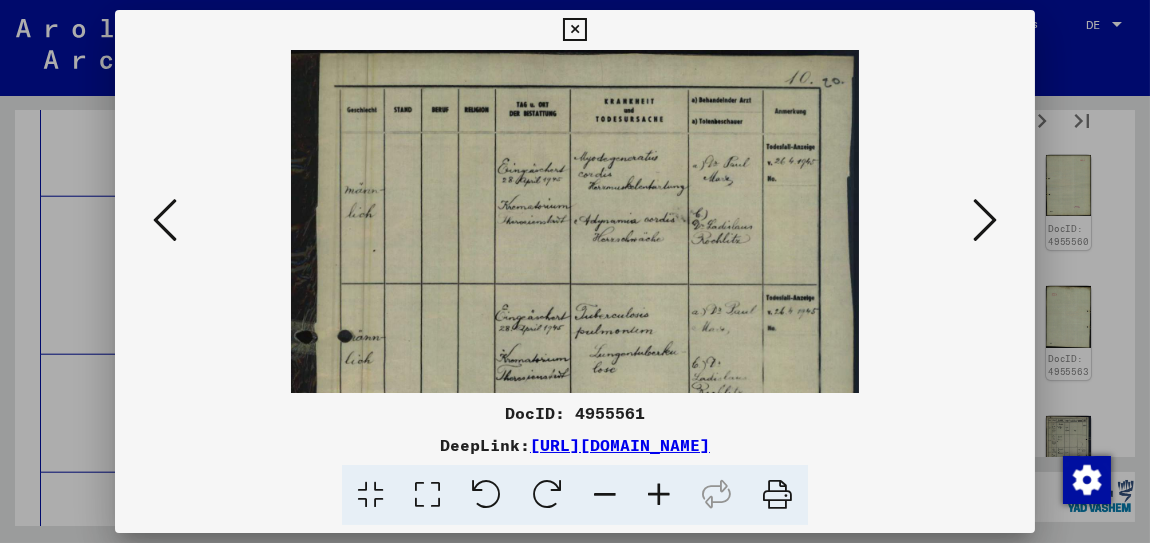 click at bounding box center [659, 495] 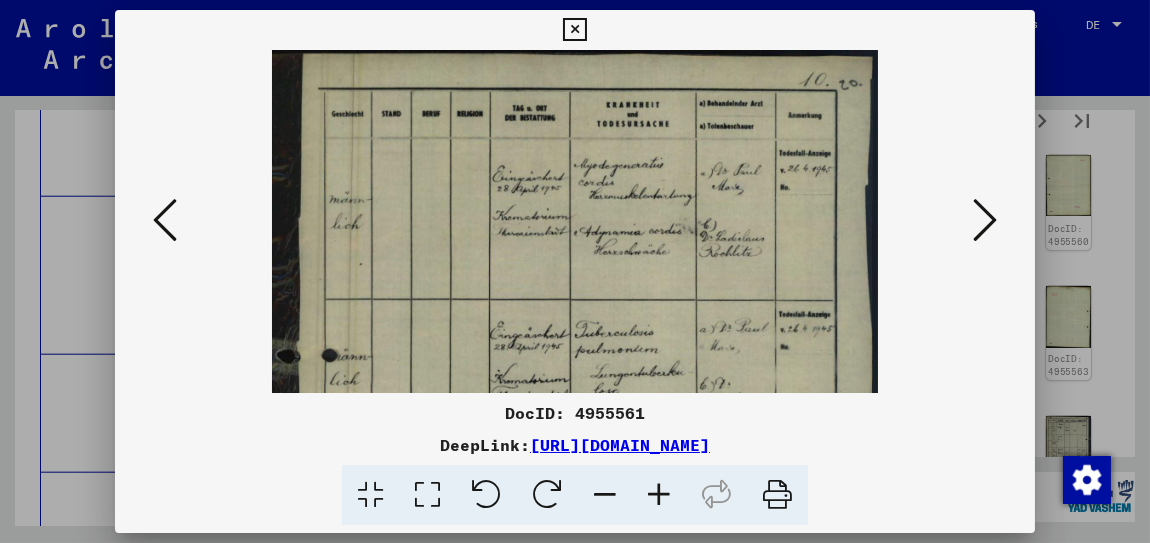 click at bounding box center [659, 495] 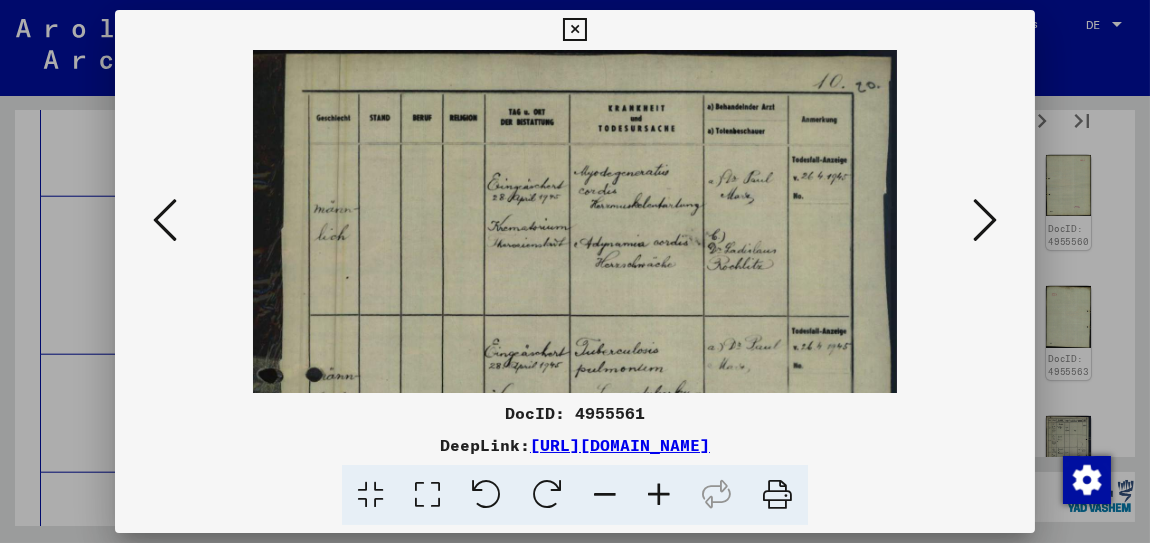 click at bounding box center [659, 495] 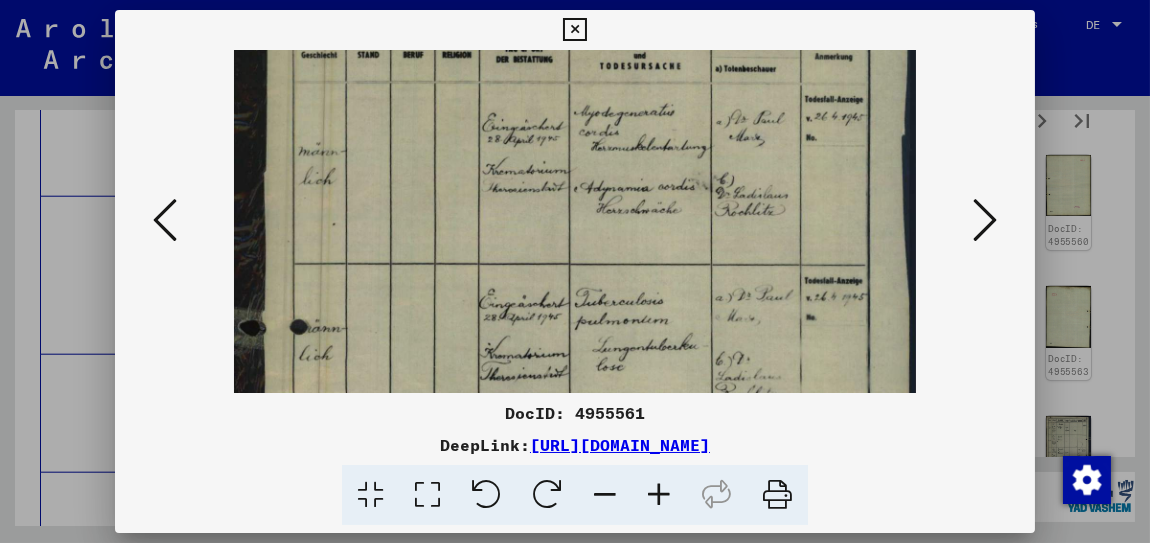drag, startPoint x: 532, startPoint y: 308, endPoint x: 524, endPoint y: 243, distance: 65.490456 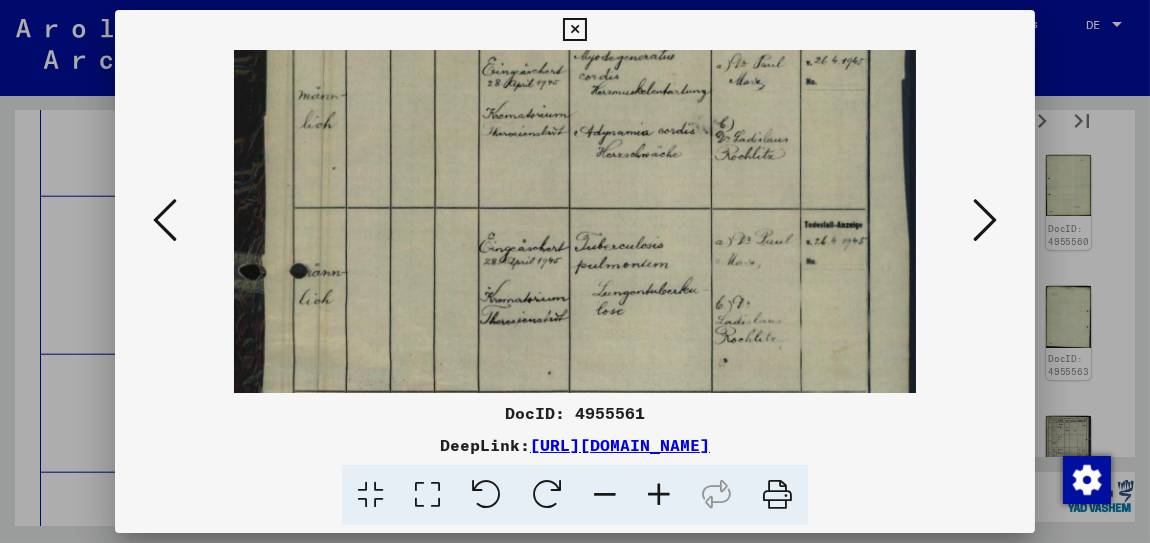 scroll, scrollTop: 145, scrollLeft: 0, axis: vertical 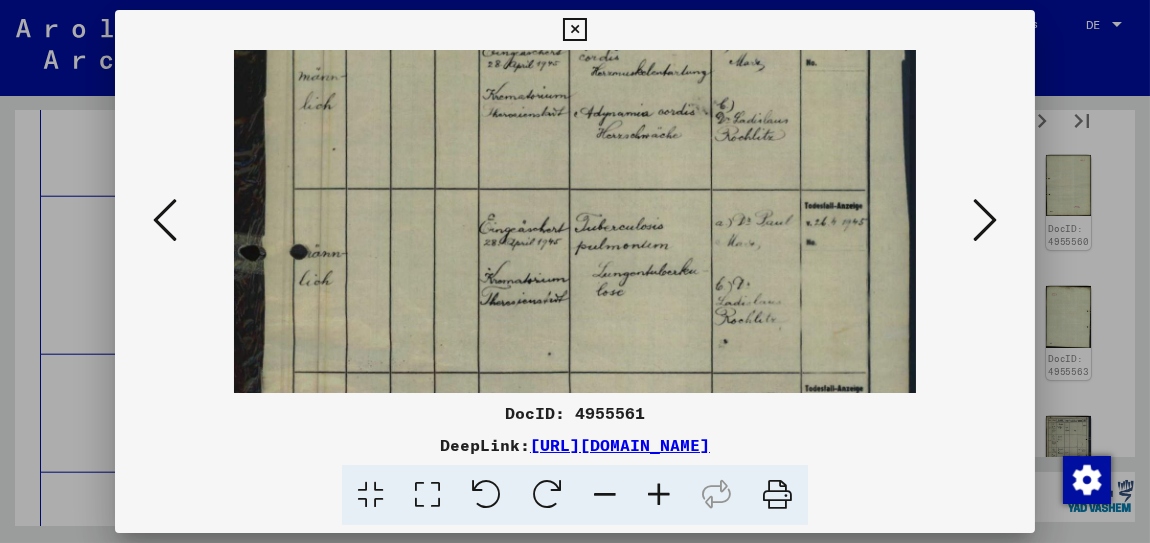drag, startPoint x: 560, startPoint y: 314, endPoint x: 554, endPoint y: 250, distance: 64.28063 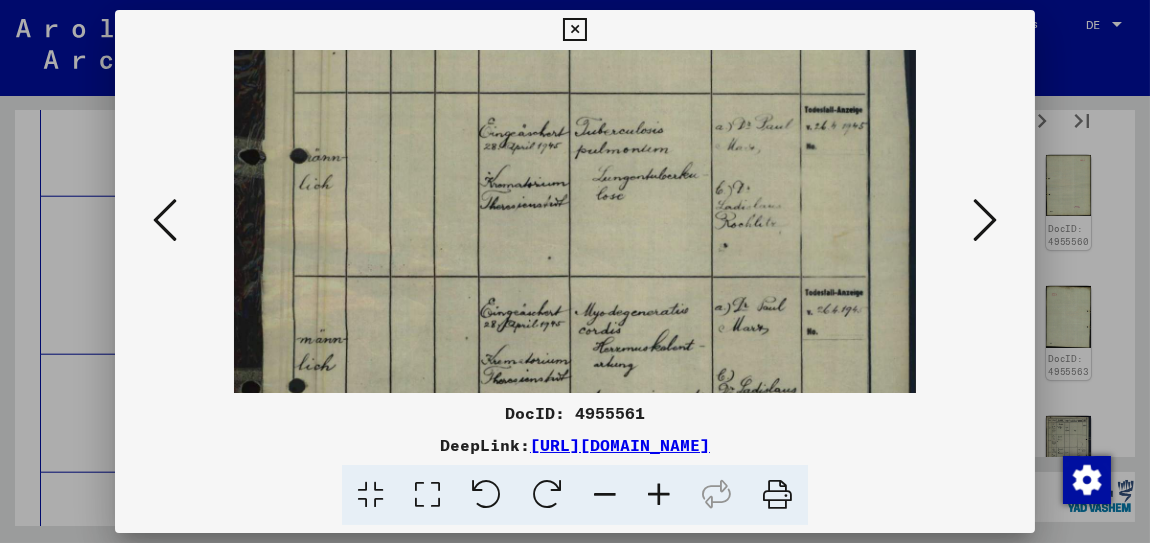 drag, startPoint x: 561, startPoint y: 334, endPoint x: 557, endPoint y: 249, distance: 85.09406 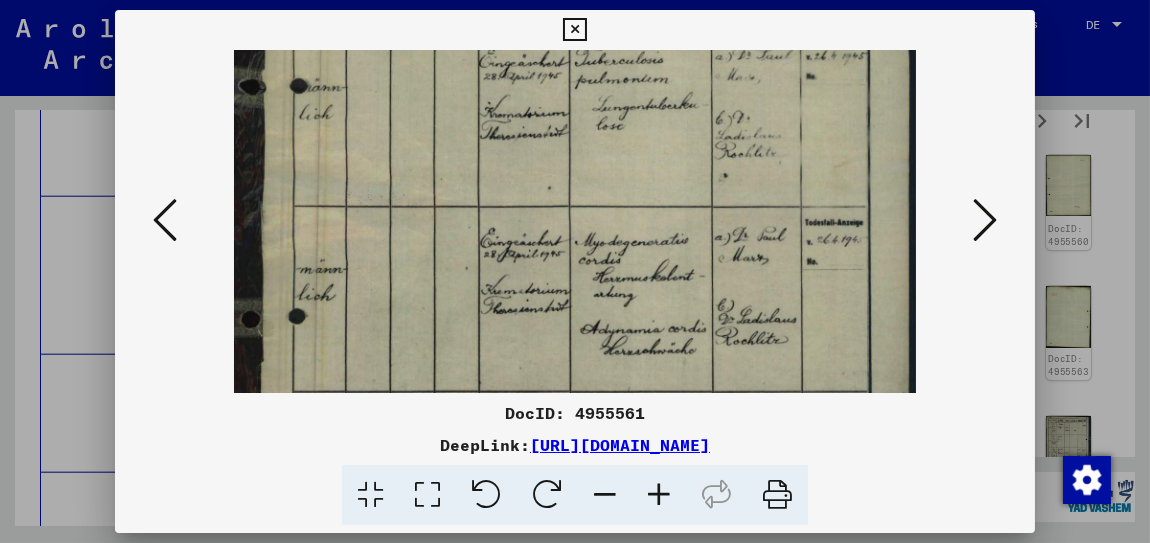 drag, startPoint x: 559, startPoint y: 313, endPoint x: 551, endPoint y: 260, distance: 53.600372 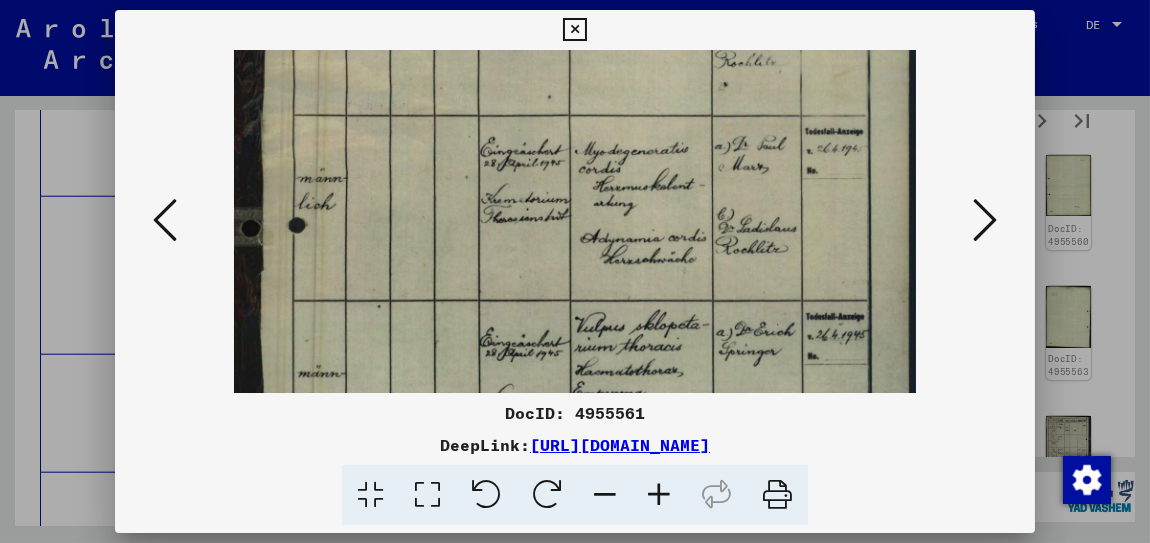 drag, startPoint x: 548, startPoint y: 351, endPoint x: 545, endPoint y: 256, distance: 95.047356 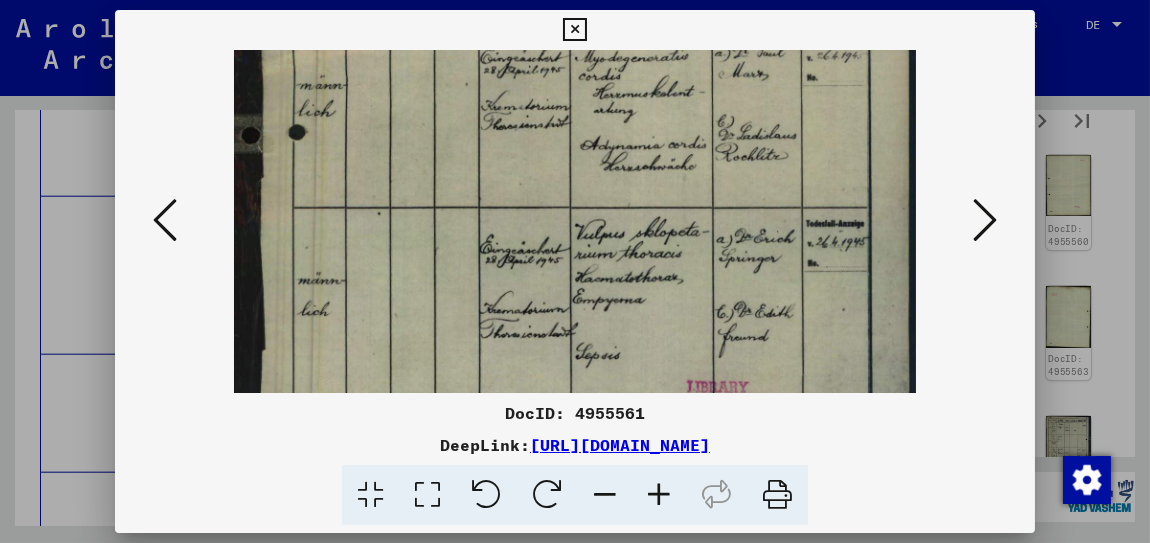 drag, startPoint x: 548, startPoint y: 361, endPoint x: 546, endPoint y: 276, distance: 85.02353 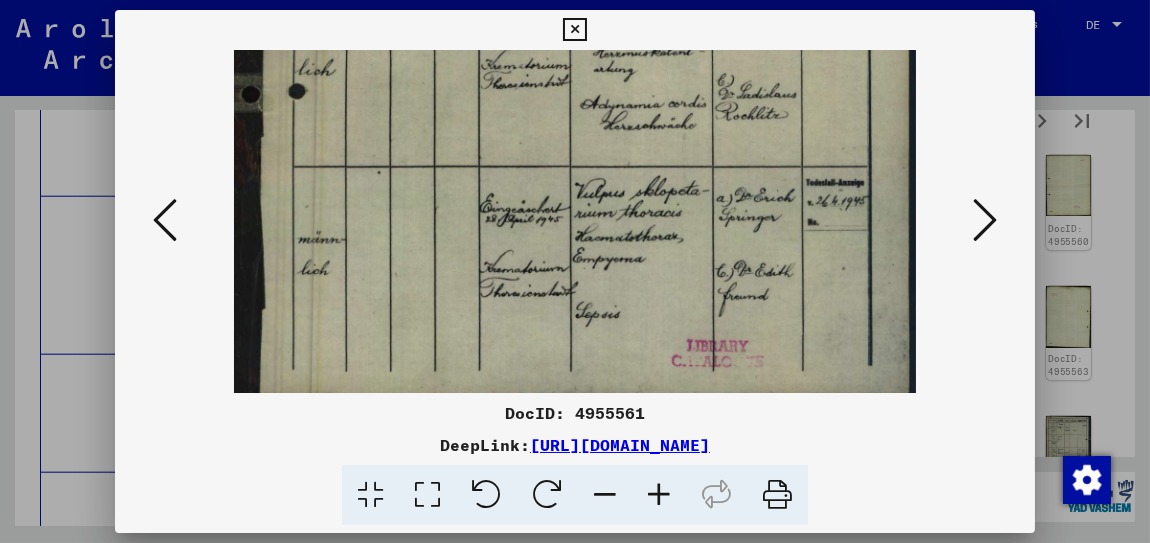 scroll, scrollTop: 550, scrollLeft: 0, axis: vertical 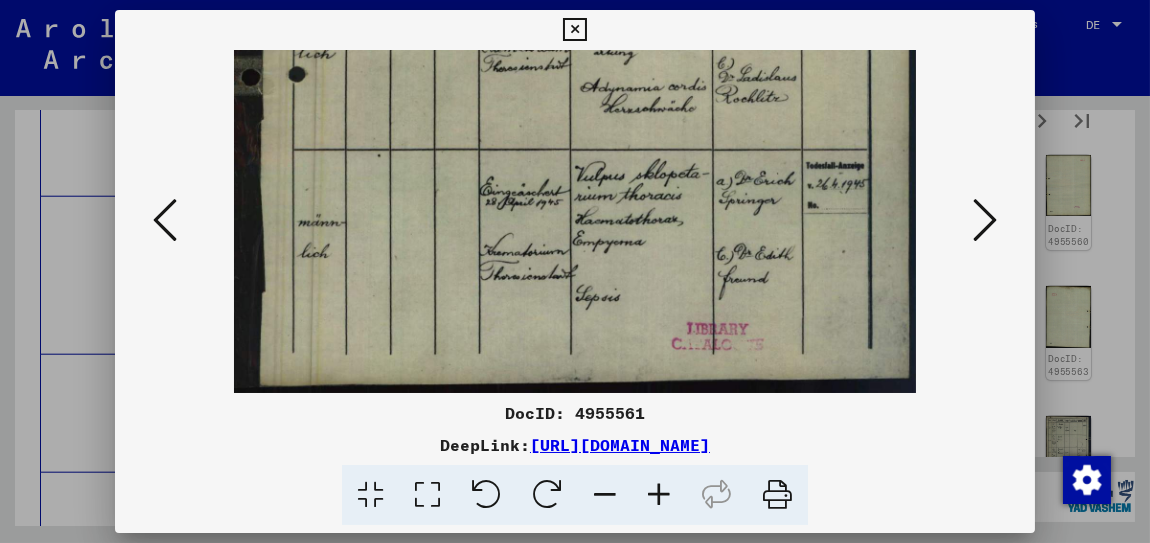 drag, startPoint x: 544, startPoint y: 363, endPoint x: 536, endPoint y: 273, distance: 90.35486 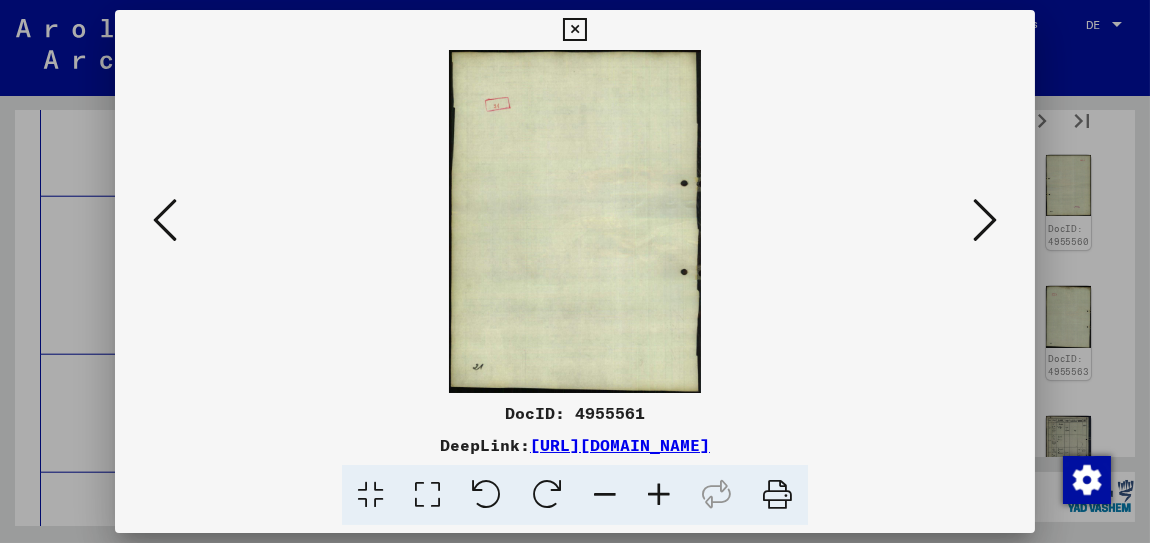 scroll, scrollTop: 0, scrollLeft: 0, axis: both 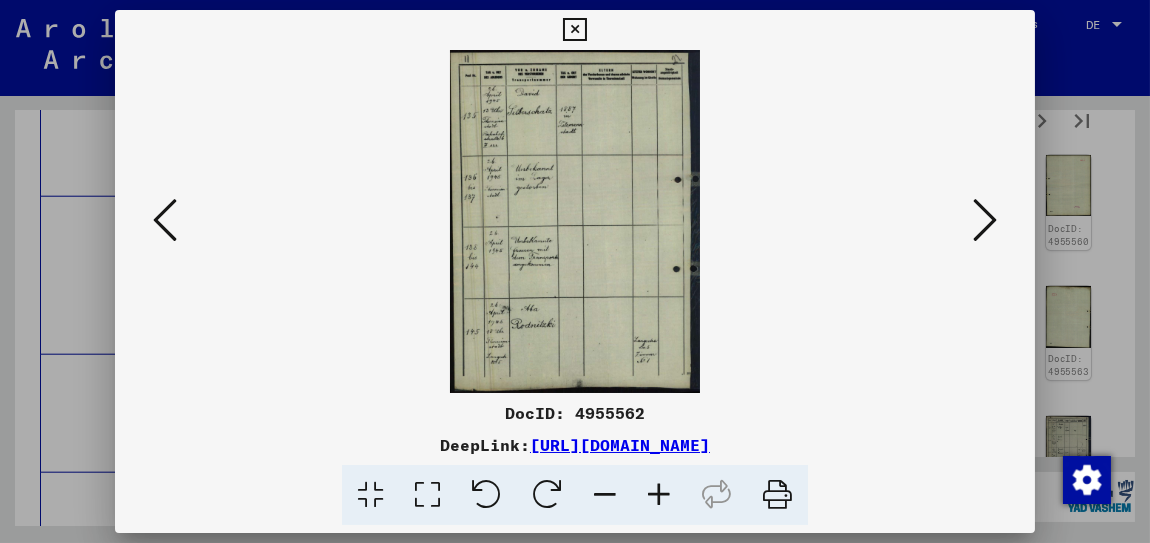click at bounding box center (659, 495) 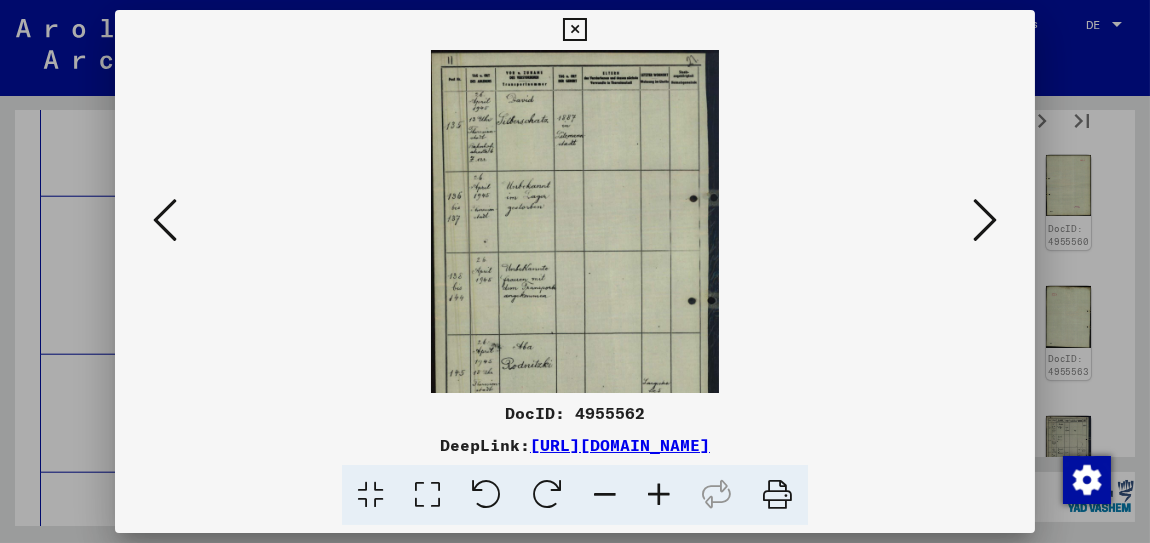 click at bounding box center (659, 495) 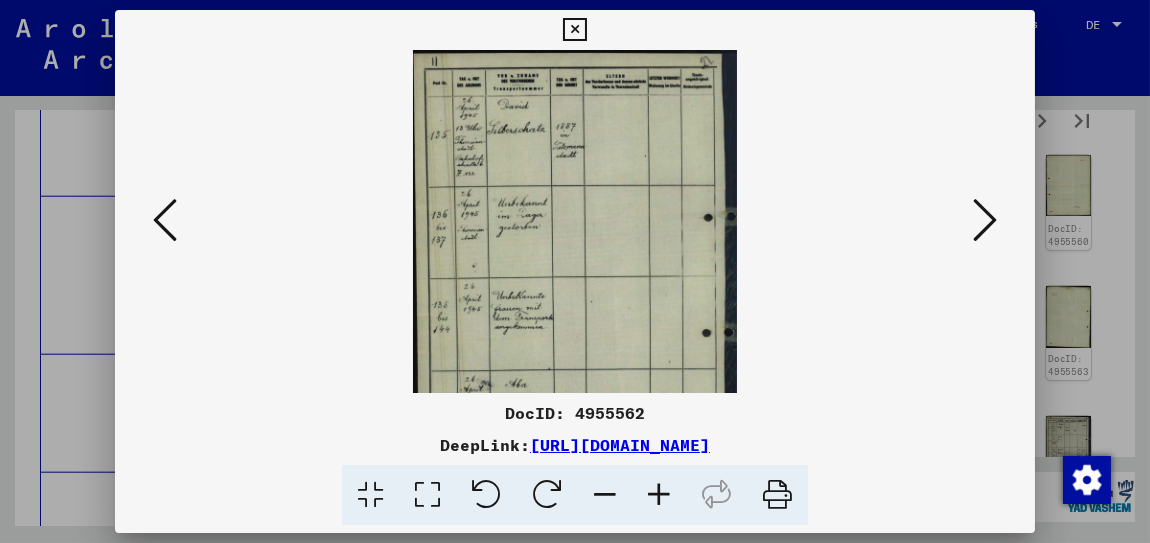 click at bounding box center [659, 495] 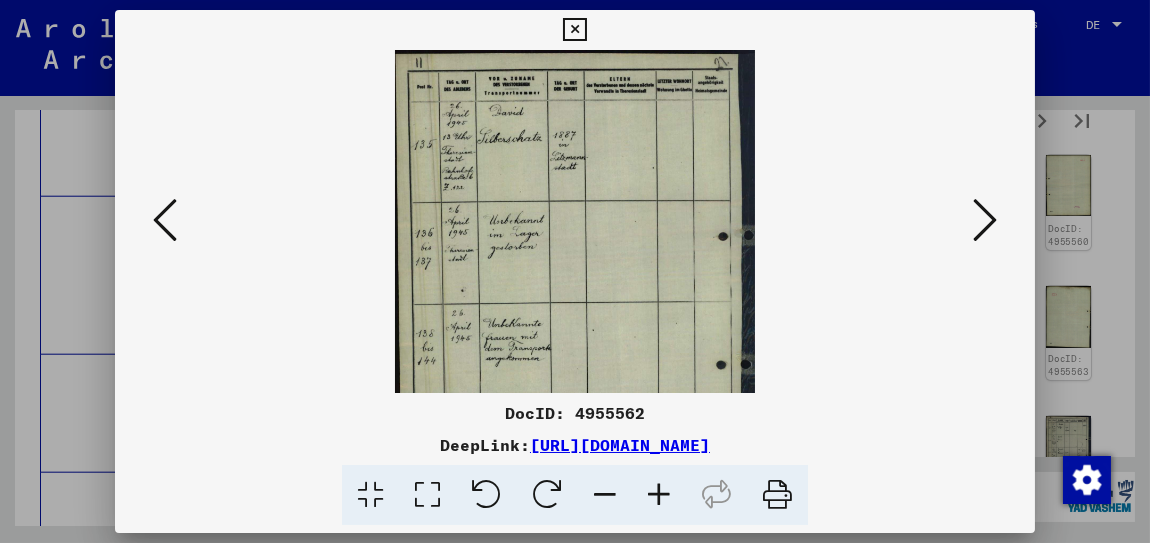 click at bounding box center (659, 495) 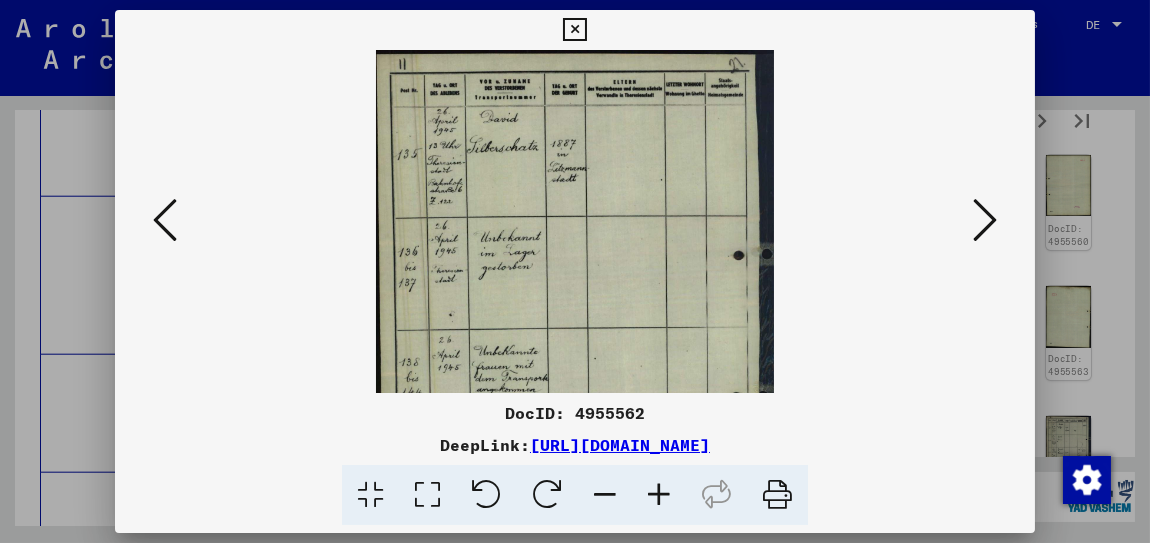 click at bounding box center (659, 495) 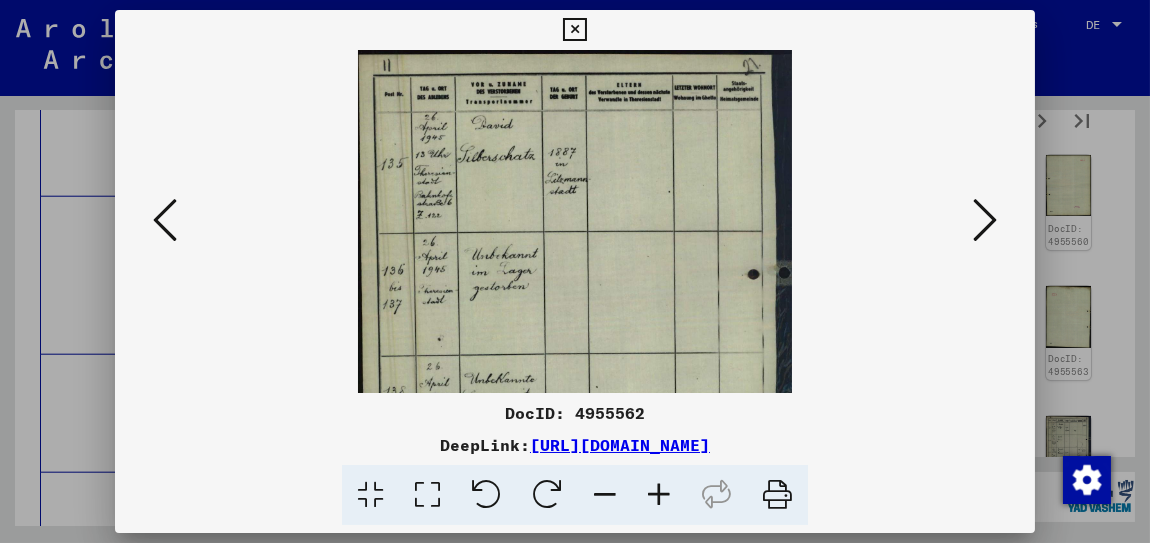 click at bounding box center (659, 495) 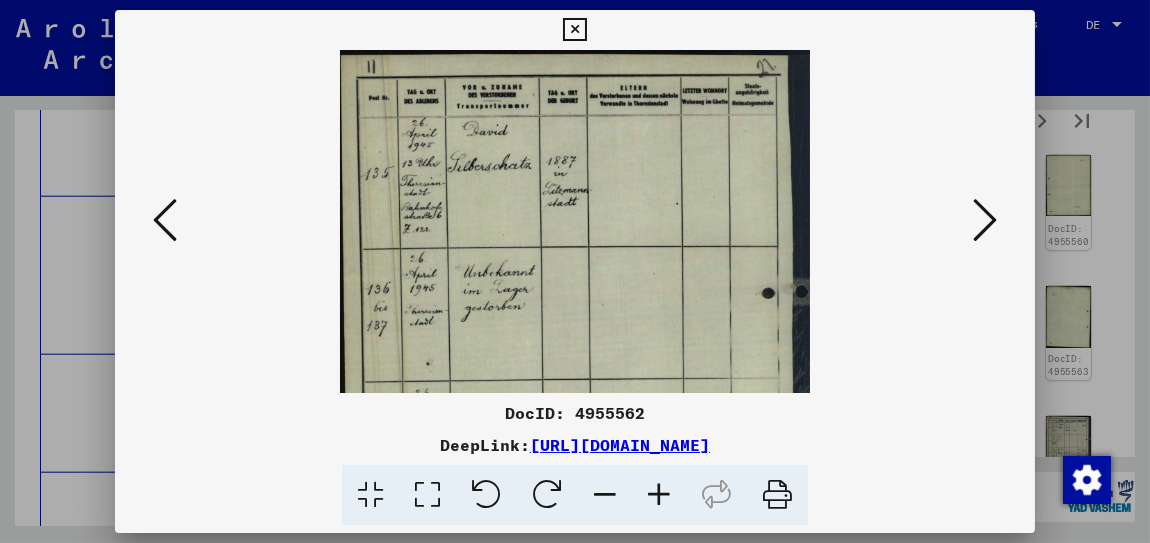 click at bounding box center (659, 495) 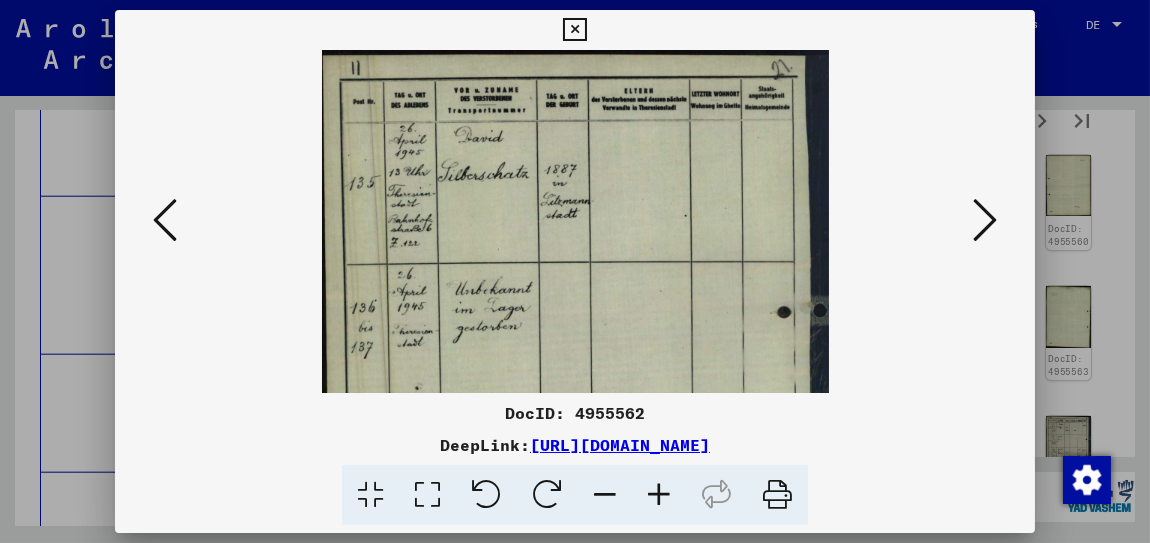 click at bounding box center (659, 495) 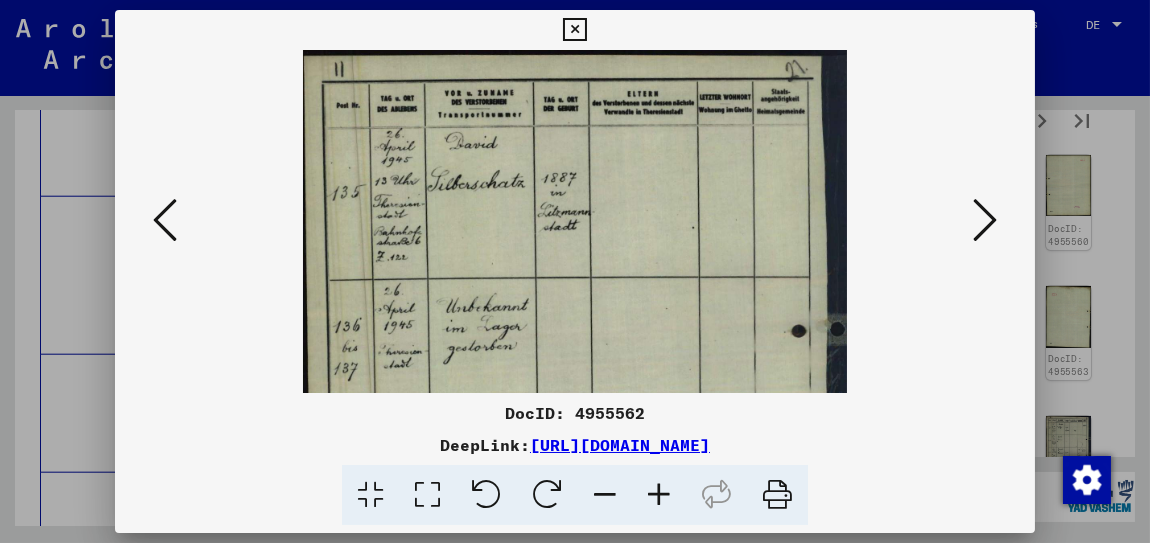 click at bounding box center [659, 495] 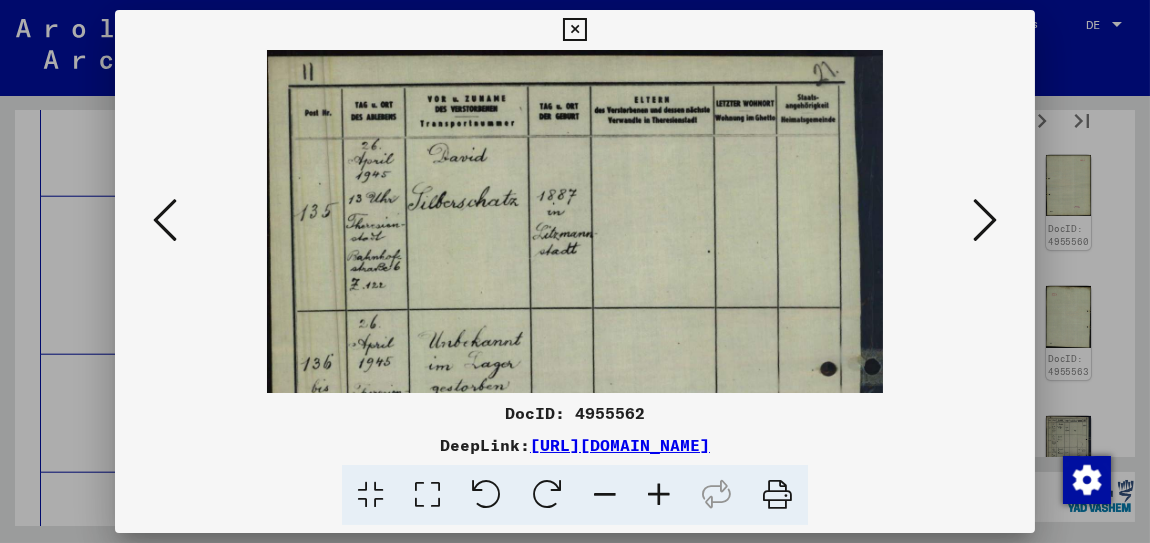 click at bounding box center (659, 495) 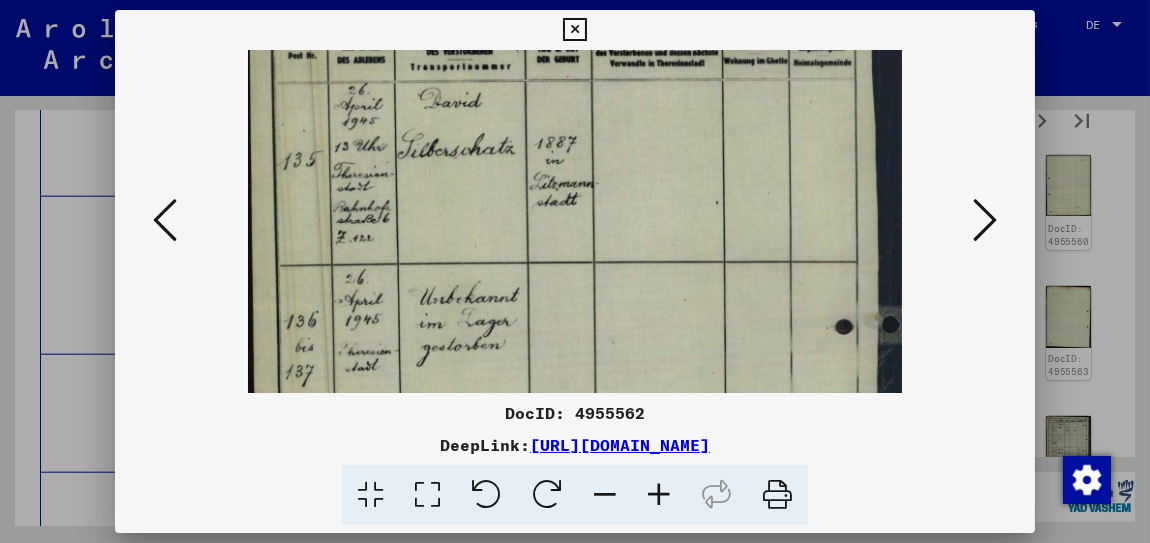 scroll, scrollTop: 64, scrollLeft: 0, axis: vertical 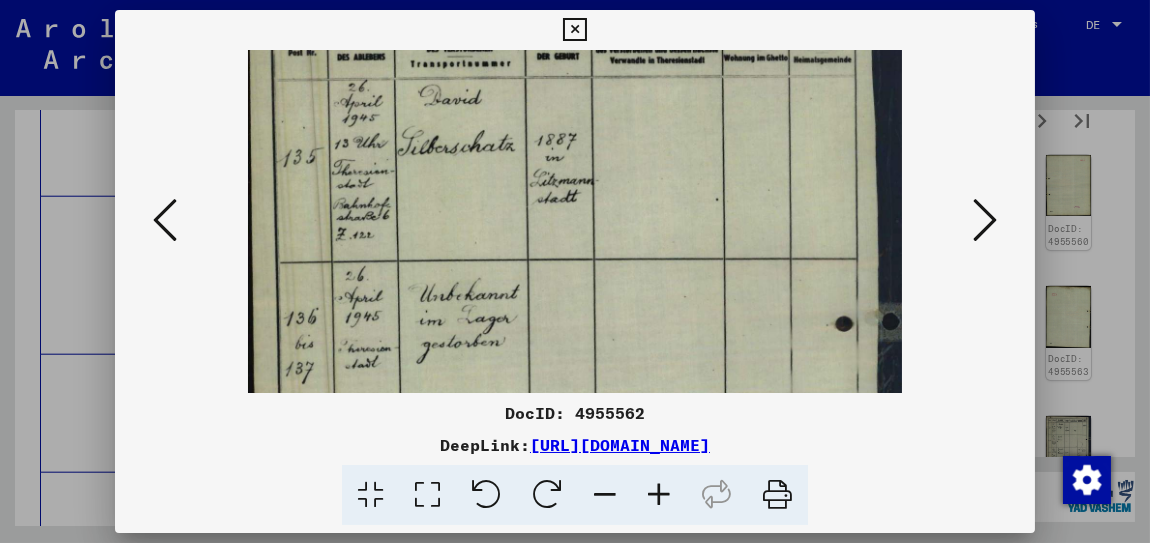drag, startPoint x: 494, startPoint y: 282, endPoint x: 496, endPoint y: 224, distance: 58.034473 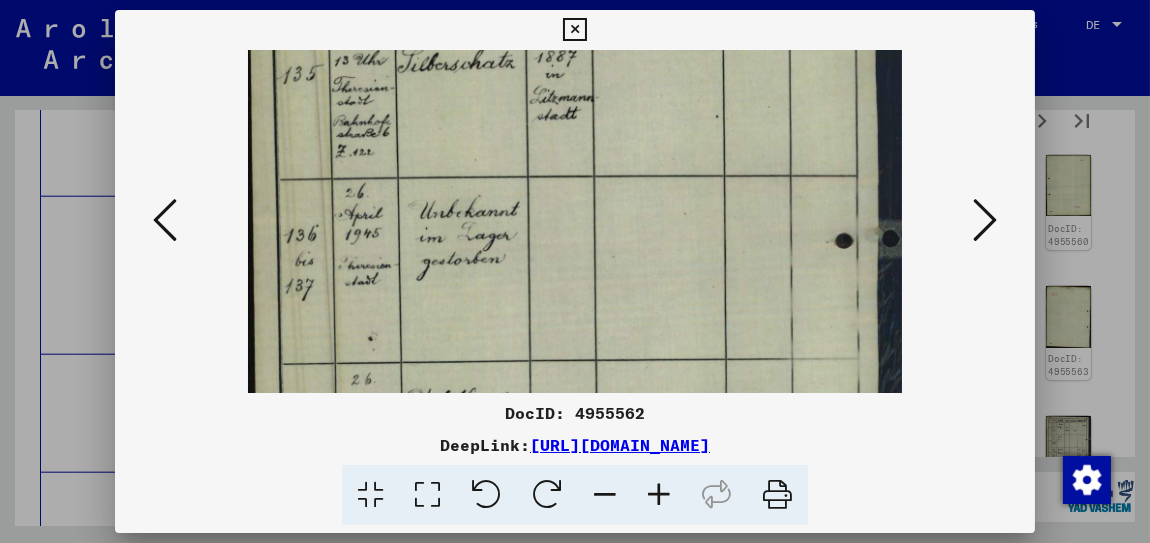 drag, startPoint x: 507, startPoint y: 286, endPoint x: 509, endPoint y: 215, distance: 71.02816 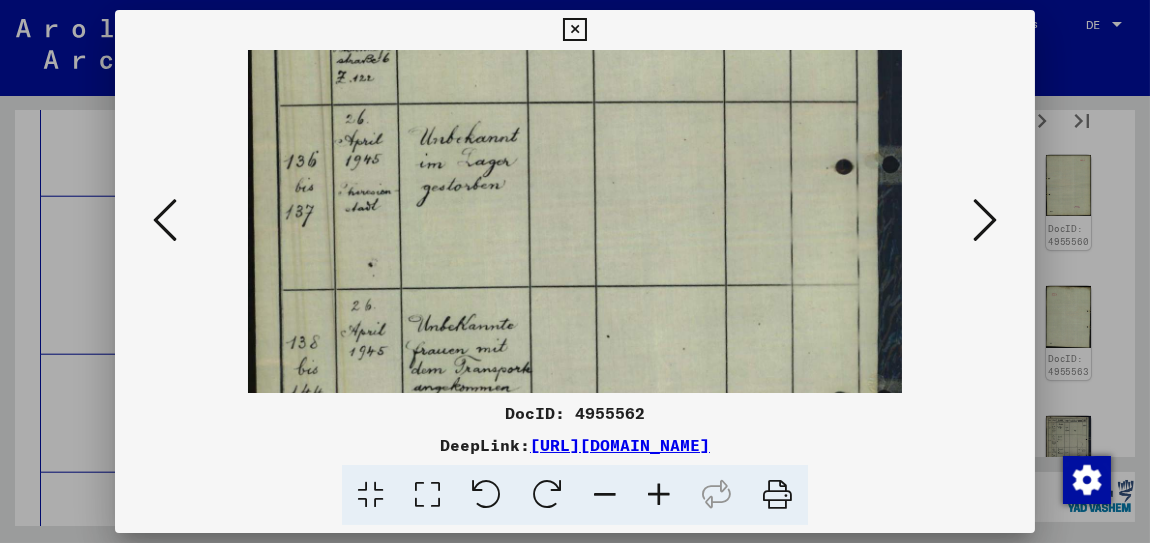 scroll, scrollTop: 227, scrollLeft: 0, axis: vertical 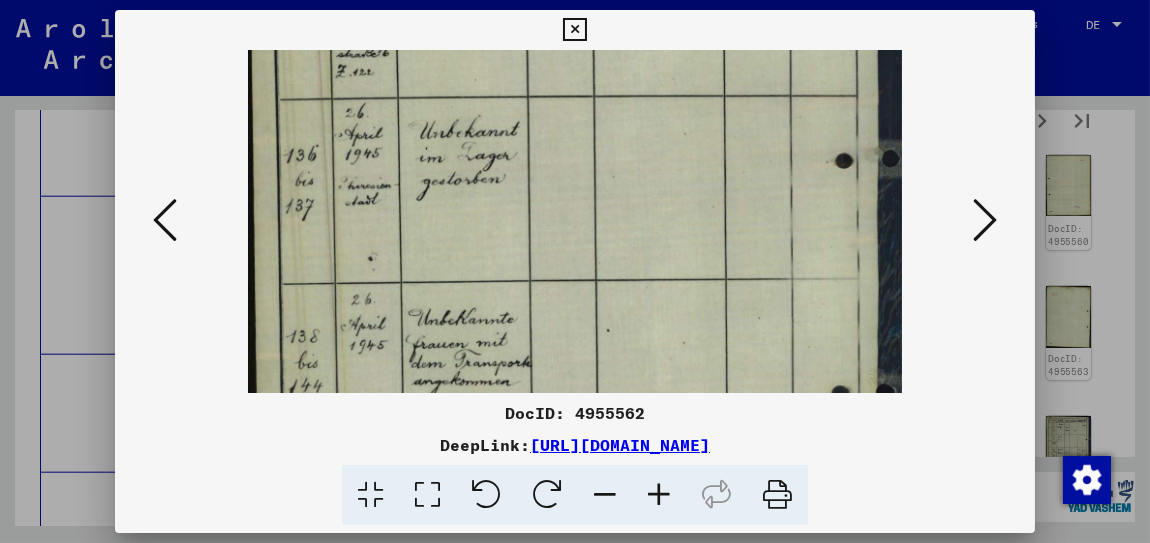drag, startPoint x: 497, startPoint y: 302, endPoint x: 496, endPoint y: 224, distance: 78.00641 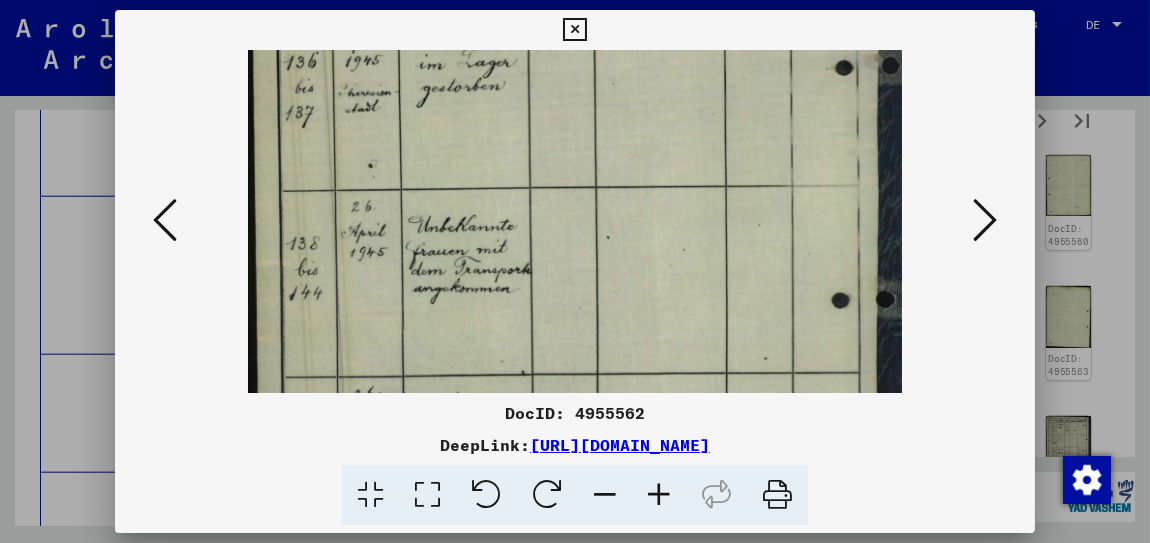 drag, startPoint x: 496, startPoint y: 293, endPoint x: 491, endPoint y: 212, distance: 81.154175 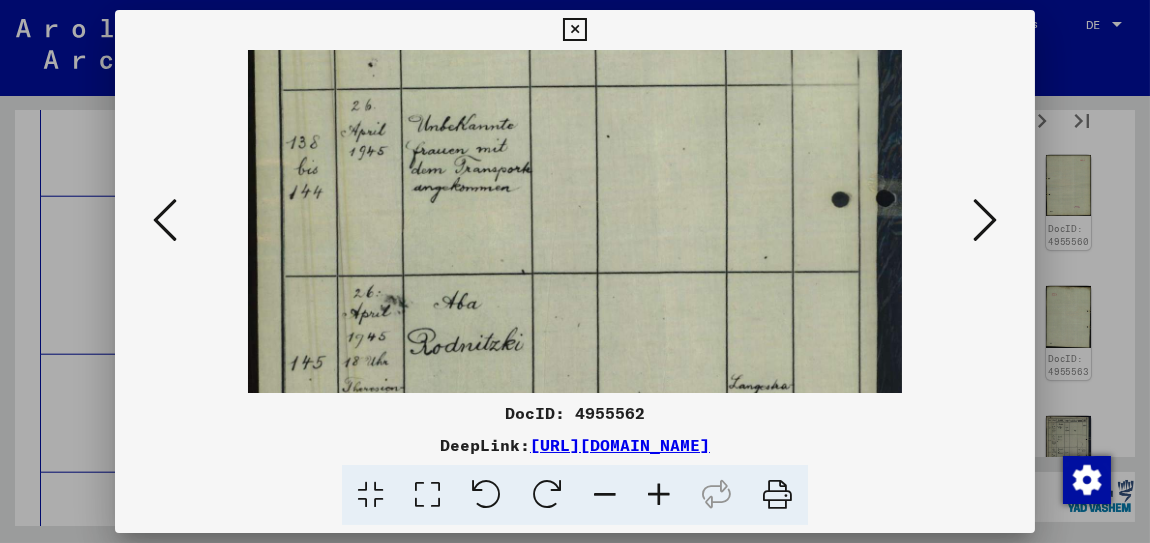 scroll, scrollTop: 425, scrollLeft: 0, axis: vertical 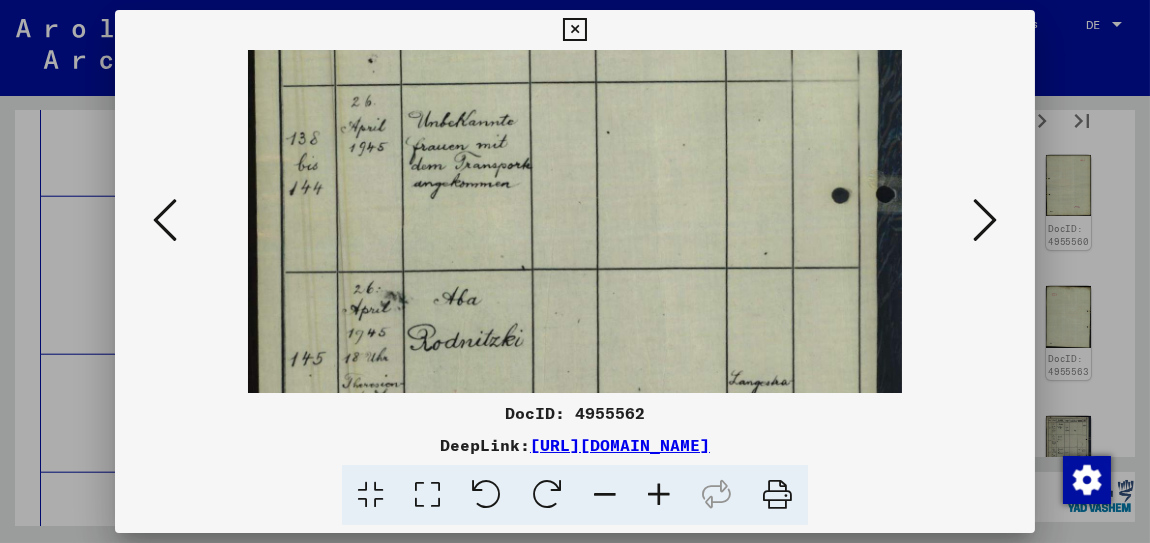 drag, startPoint x: 483, startPoint y: 325, endPoint x: 485, endPoint y: 224, distance: 101.0198 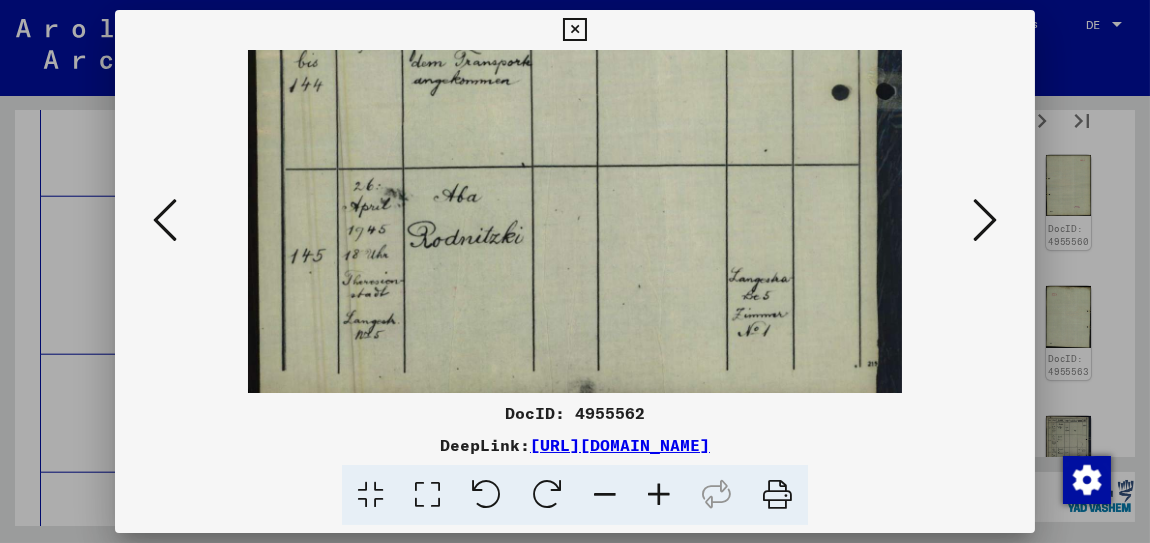 drag, startPoint x: 488, startPoint y: 314, endPoint x: 487, endPoint y: 230, distance: 84.00595 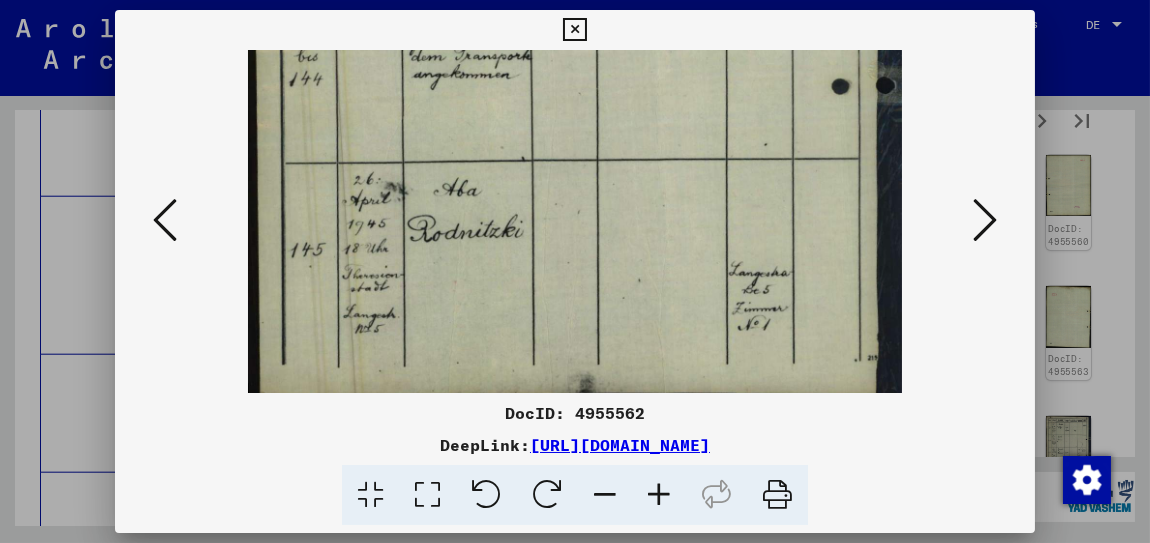 scroll, scrollTop: 550, scrollLeft: 0, axis: vertical 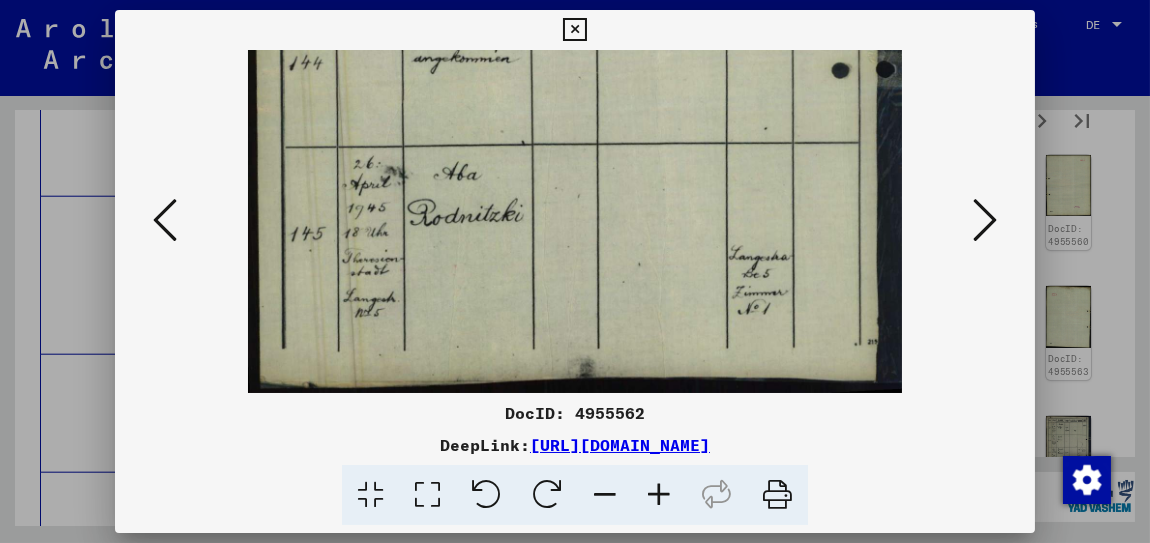 drag, startPoint x: 483, startPoint y: 330, endPoint x: 488, endPoint y: 240, distance: 90.13878 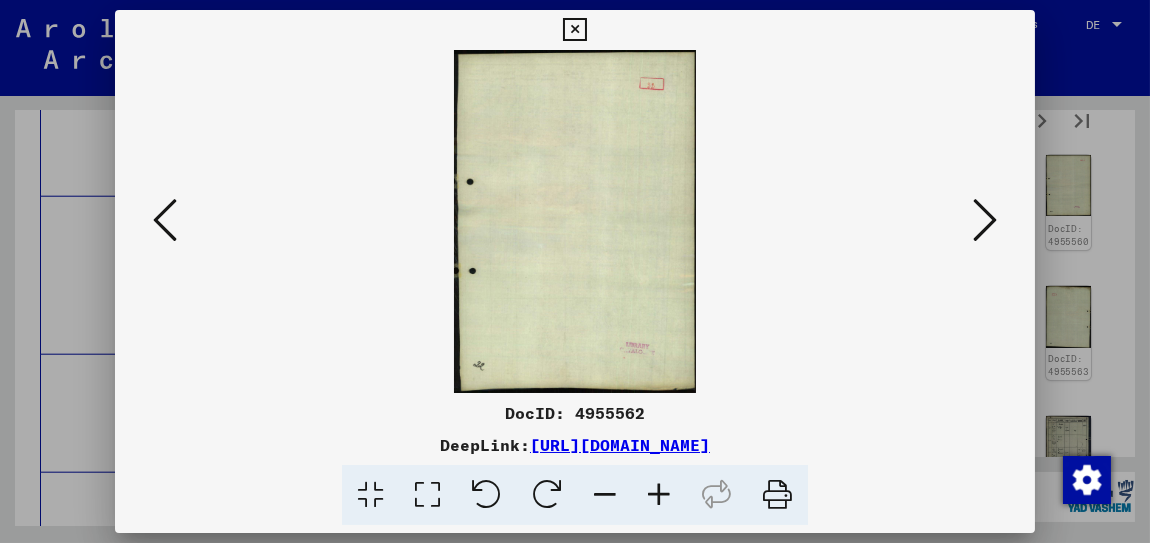click at bounding box center (985, 220) 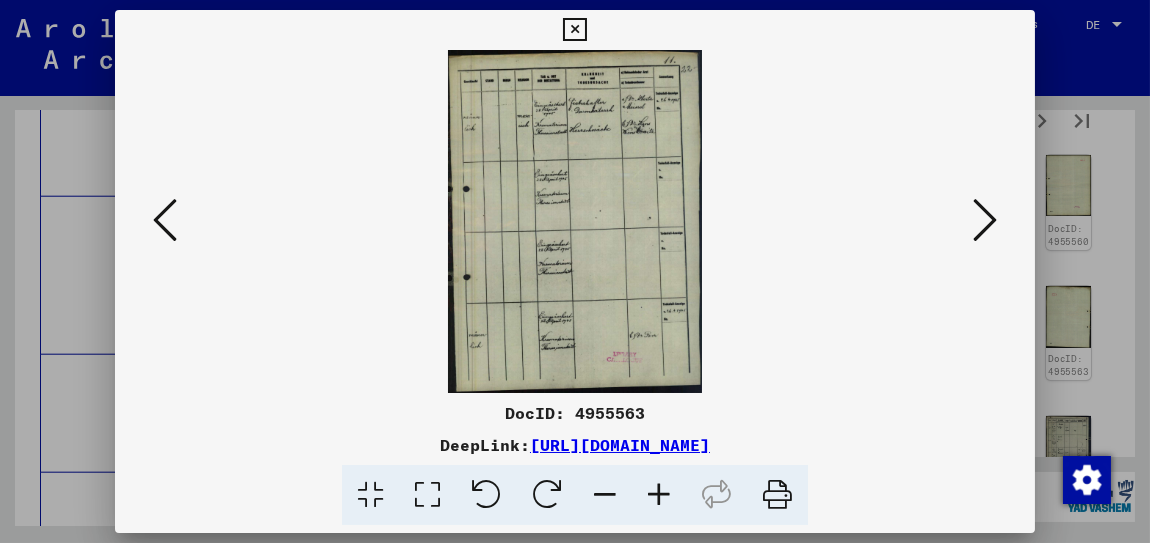 click at bounding box center (659, 495) 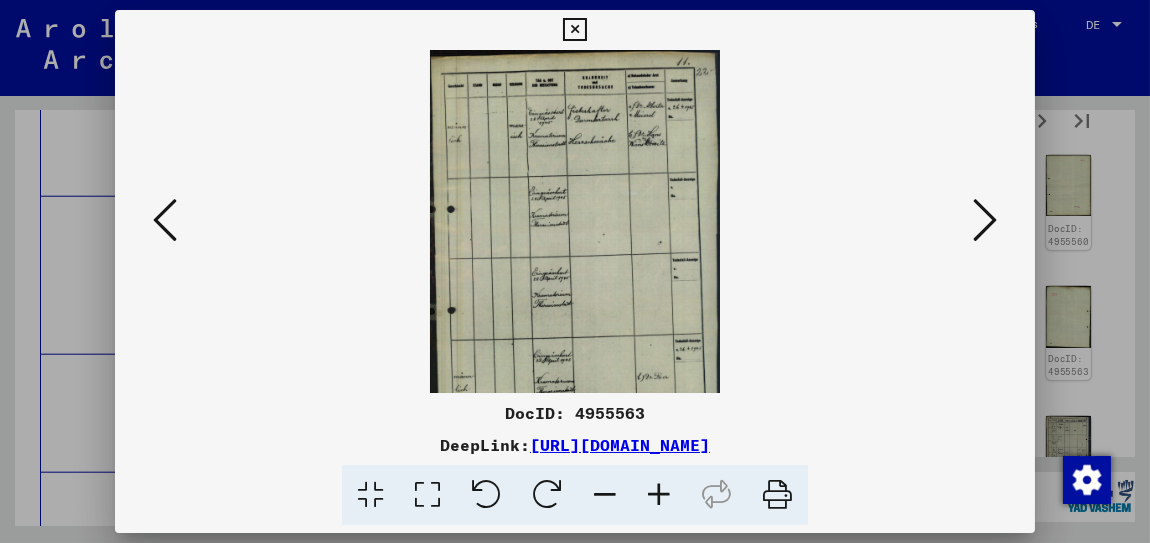 click at bounding box center (659, 495) 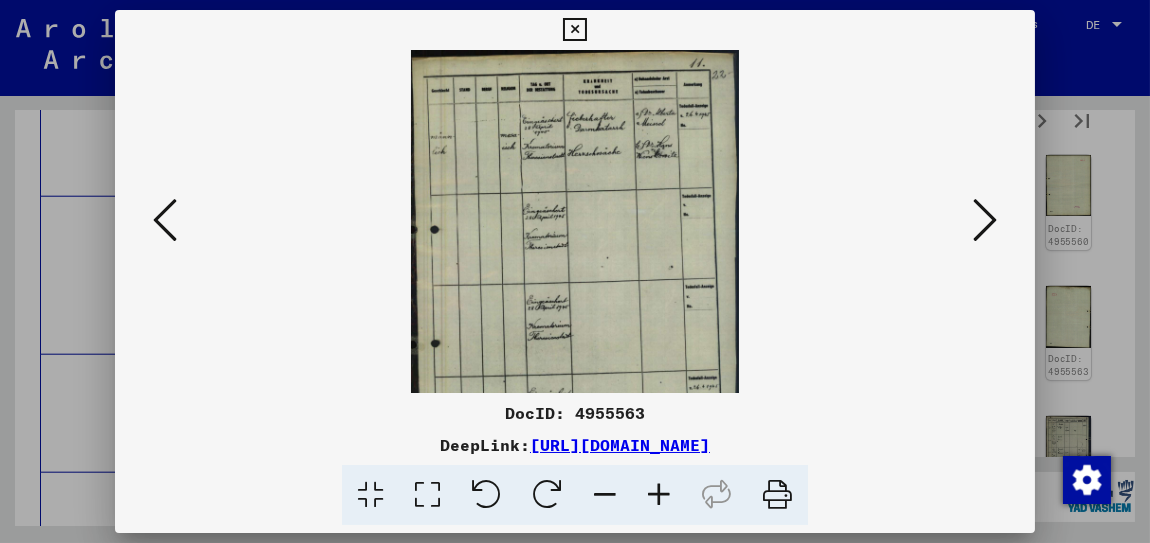 click at bounding box center (659, 495) 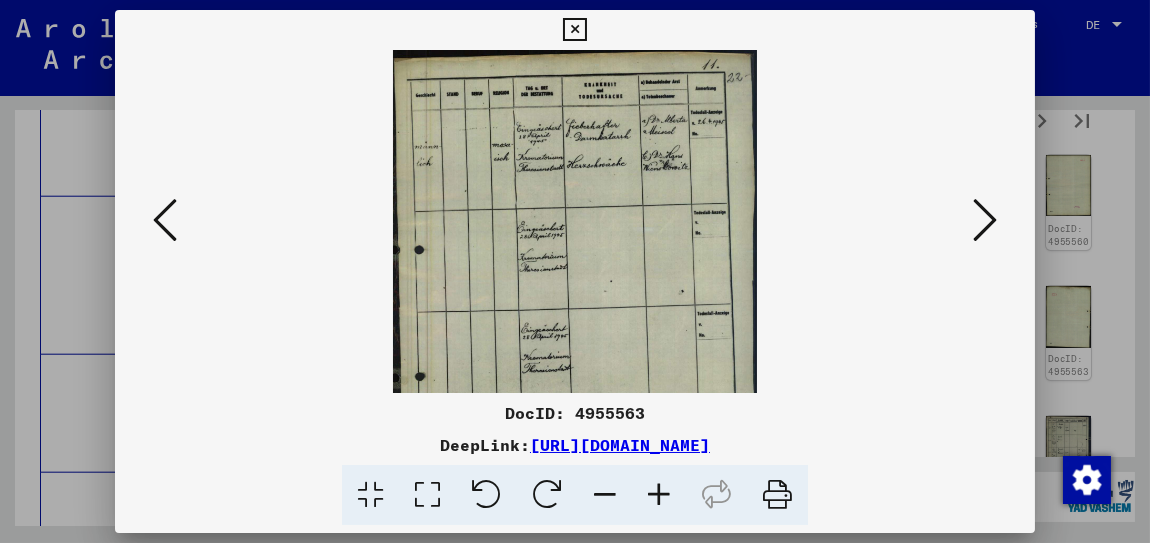 click at bounding box center (659, 495) 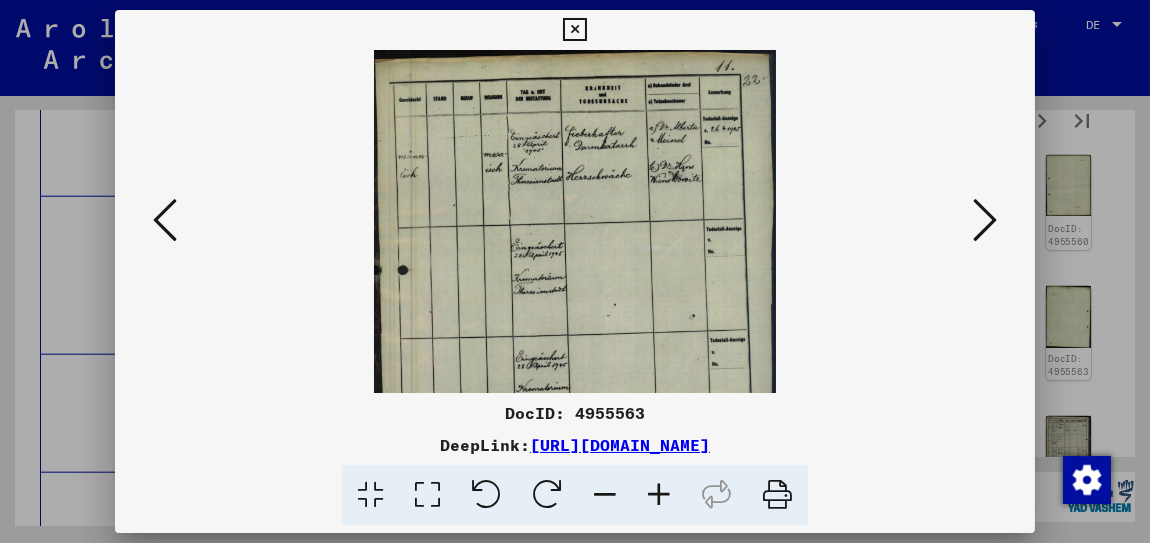 click at bounding box center (659, 495) 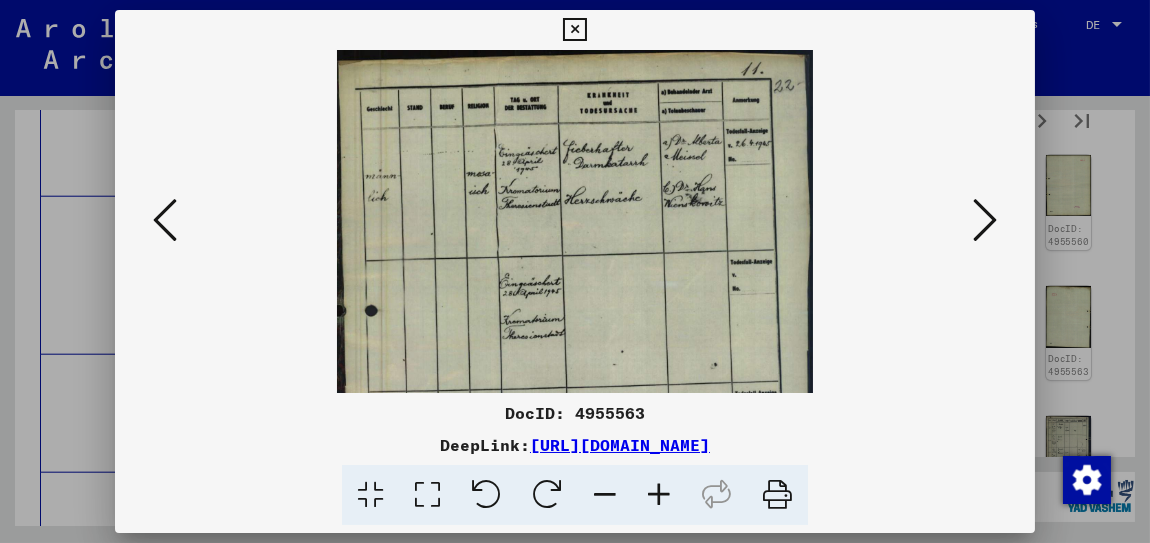 click at bounding box center (659, 495) 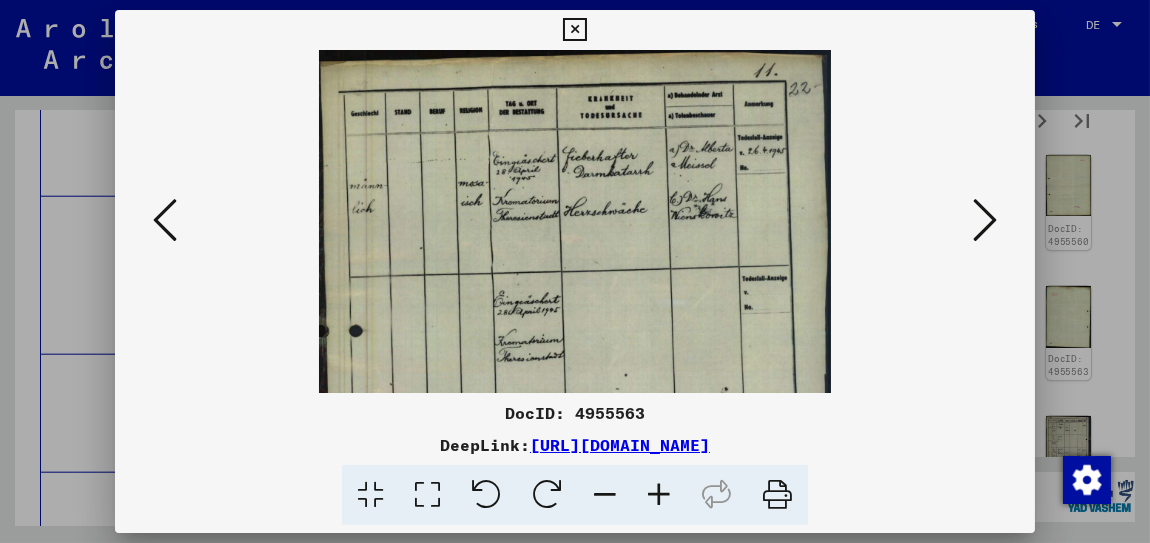 click at bounding box center [659, 495] 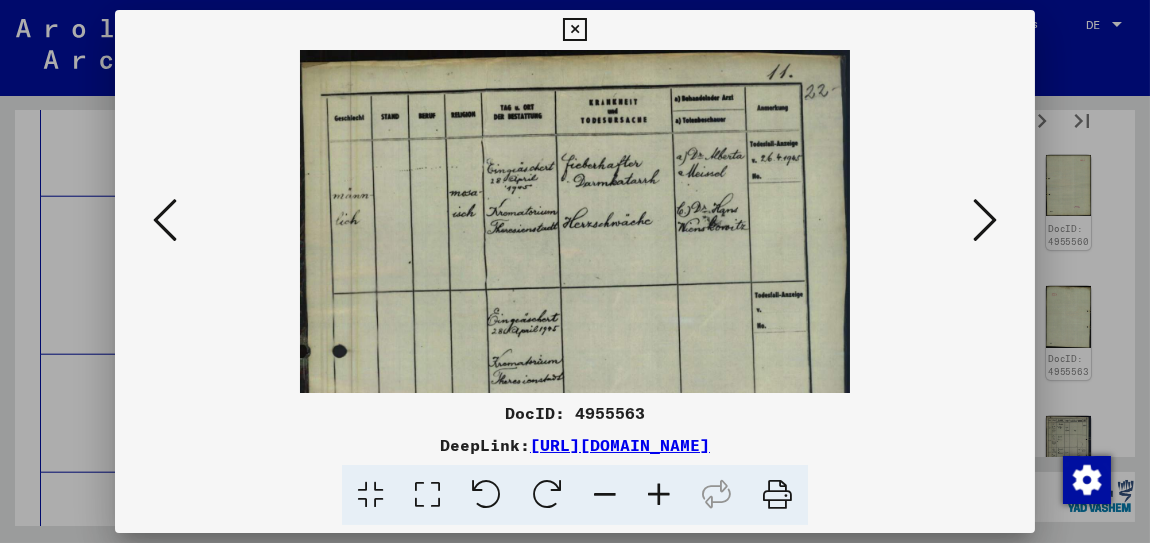 click at bounding box center [659, 495] 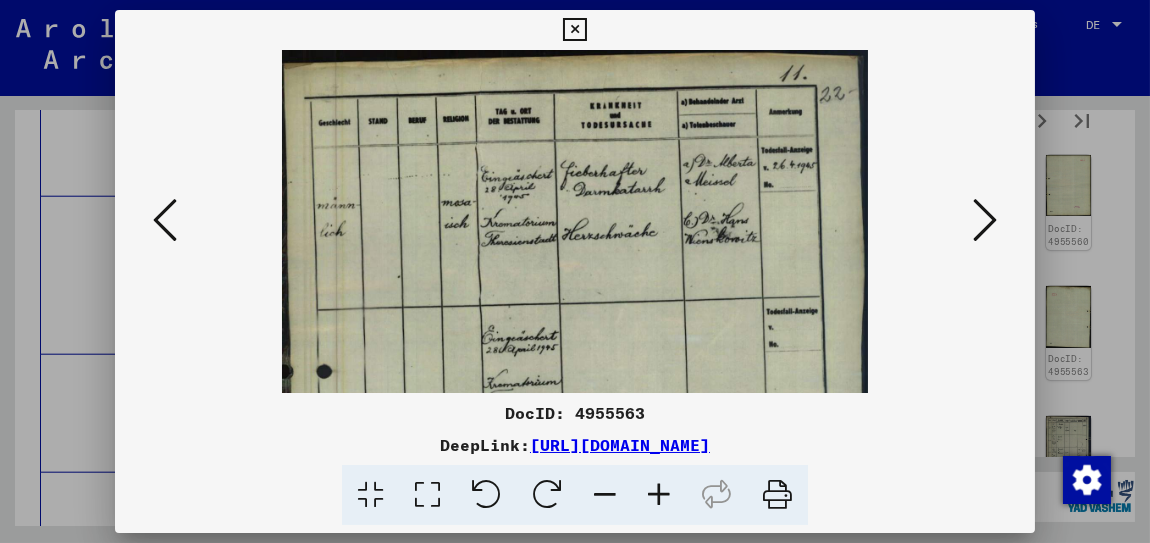 click at bounding box center [659, 495] 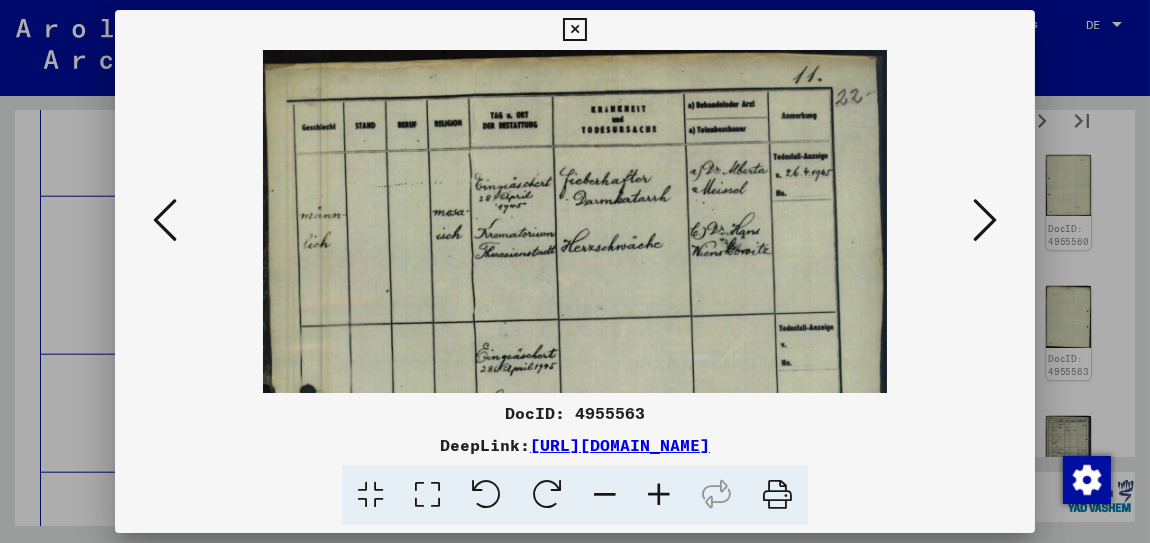 click at bounding box center (659, 495) 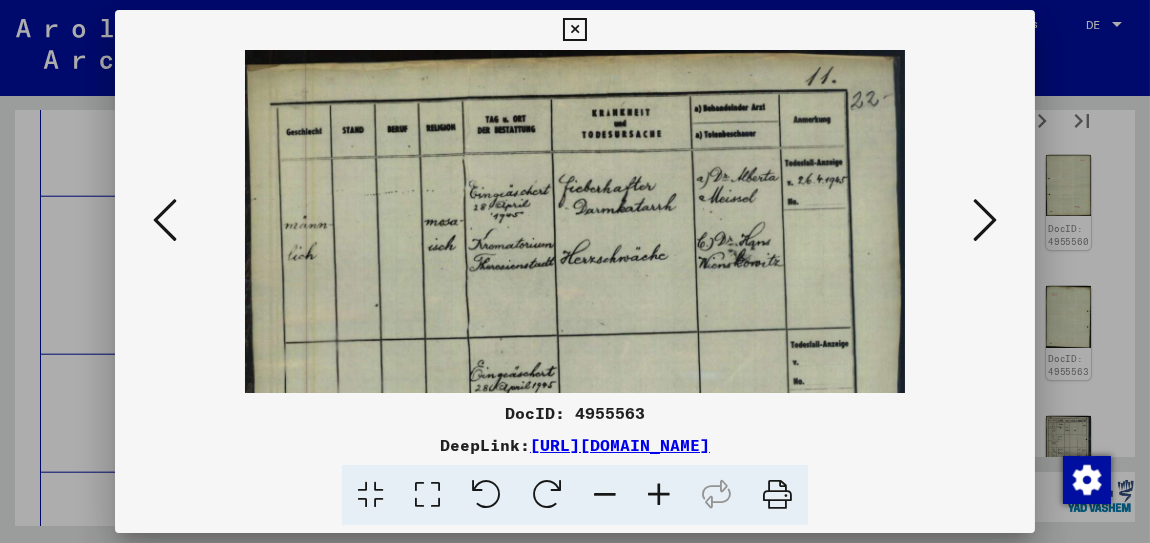 click at bounding box center [659, 495] 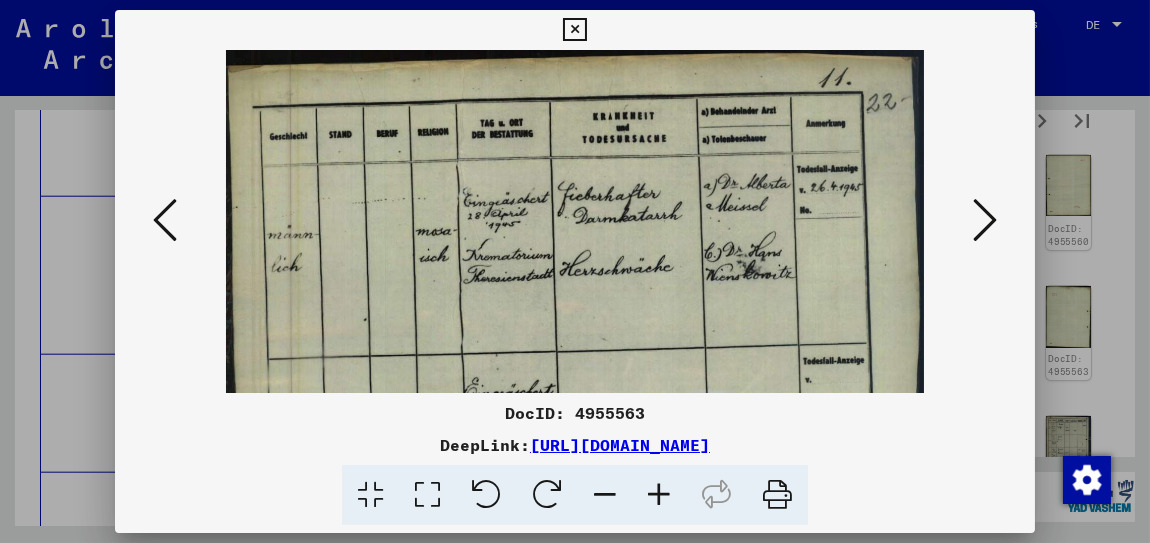 click at bounding box center [659, 495] 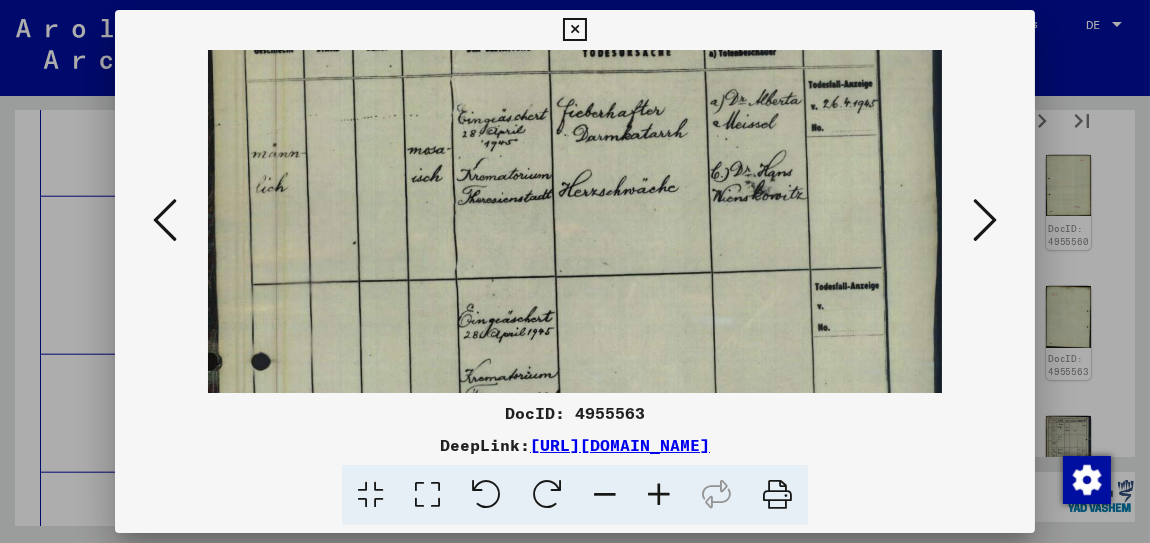 drag, startPoint x: 519, startPoint y: 336, endPoint x: 505, endPoint y: 246, distance: 91.08238 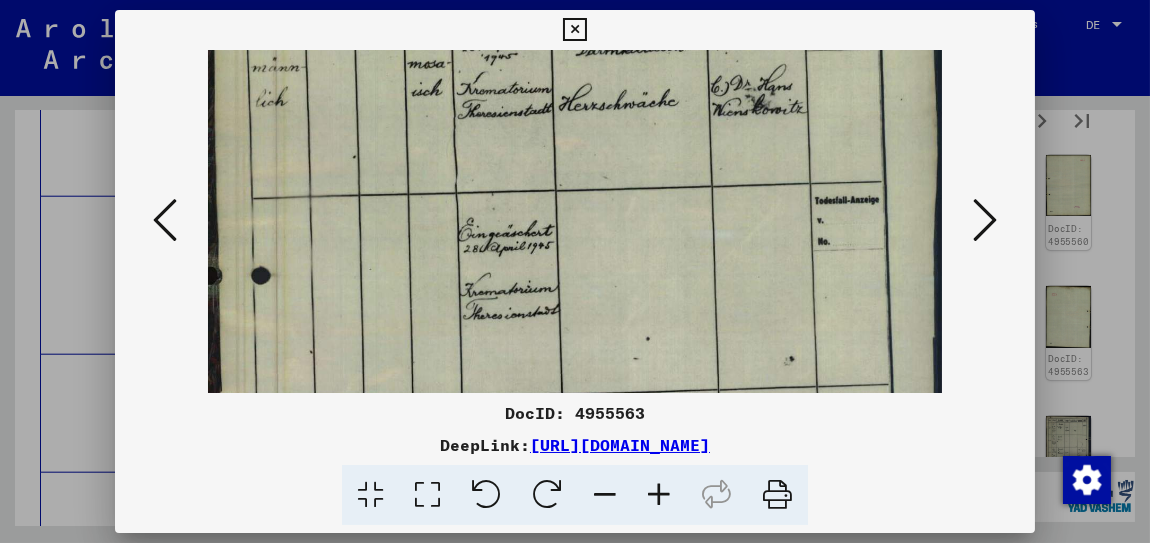 drag, startPoint x: 518, startPoint y: 343, endPoint x: 507, endPoint y: 247, distance: 96.62815 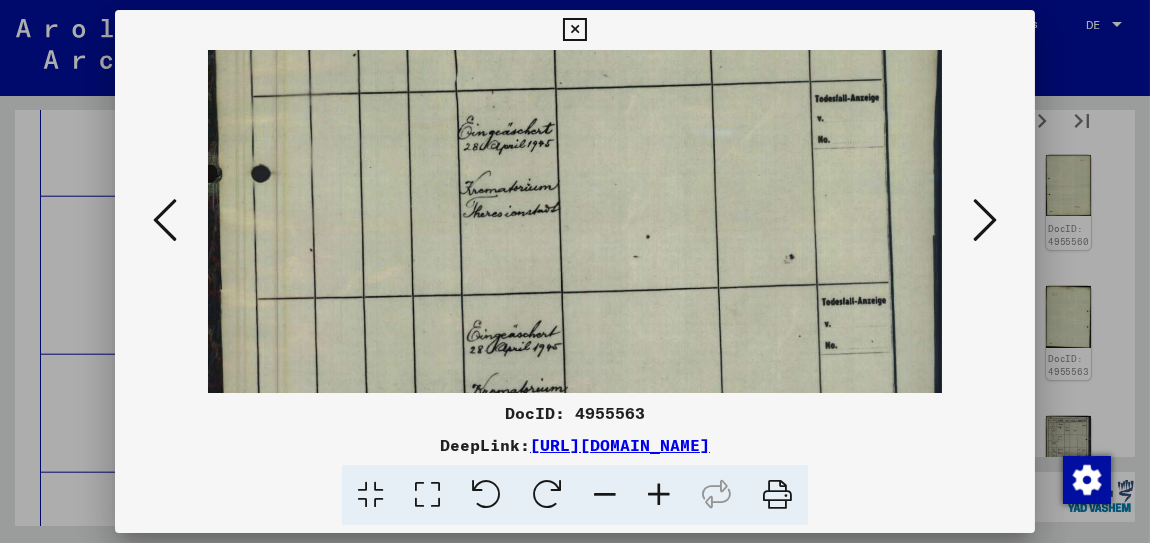 drag, startPoint x: 518, startPoint y: 333, endPoint x: 511, endPoint y: 246, distance: 87.28116 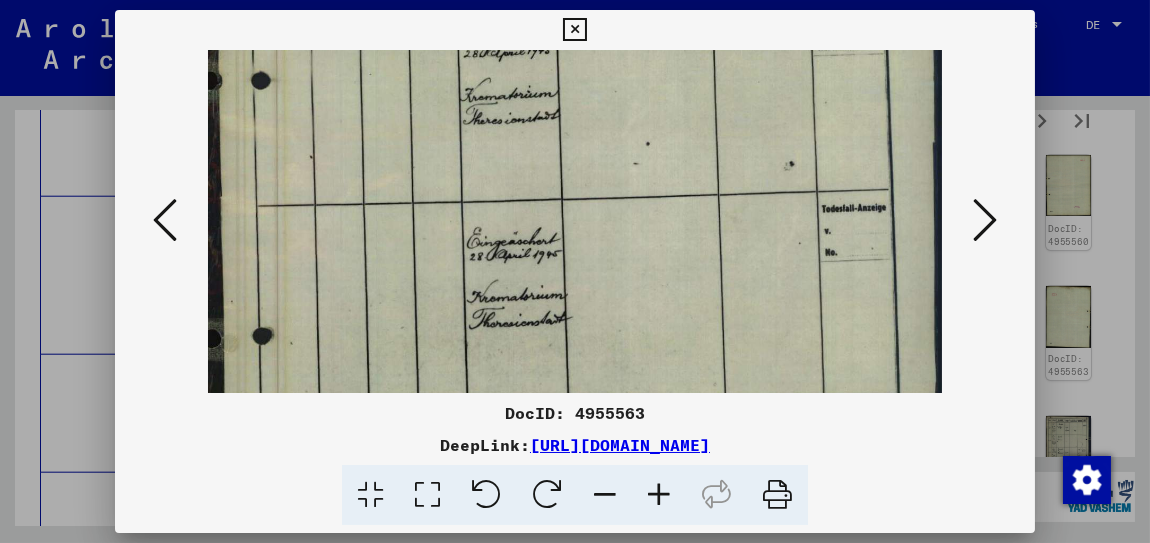 drag, startPoint x: 531, startPoint y: 356, endPoint x: 530, endPoint y: 269, distance: 87.005745 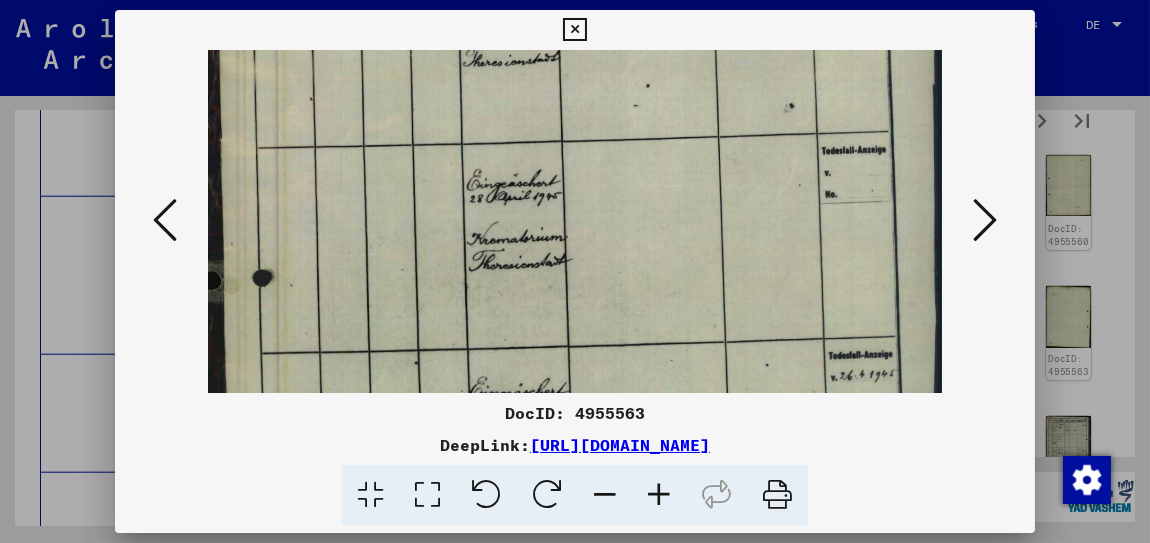 drag, startPoint x: 533, startPoint y: 343, endPoint x: 529, endPoint y: 278, distance: 65.12296 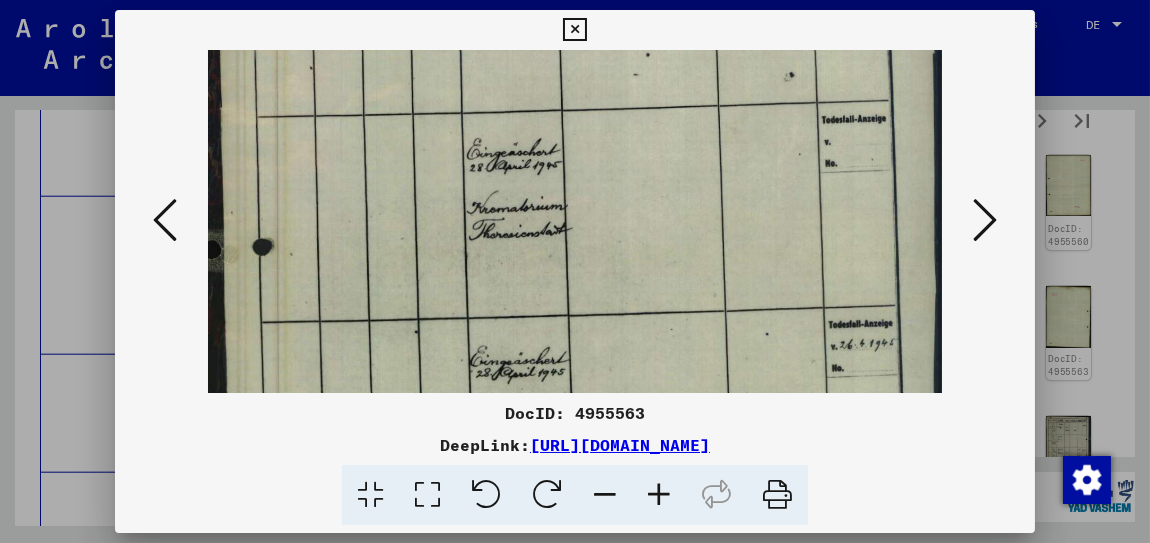 click at bounding box center (575, 85) 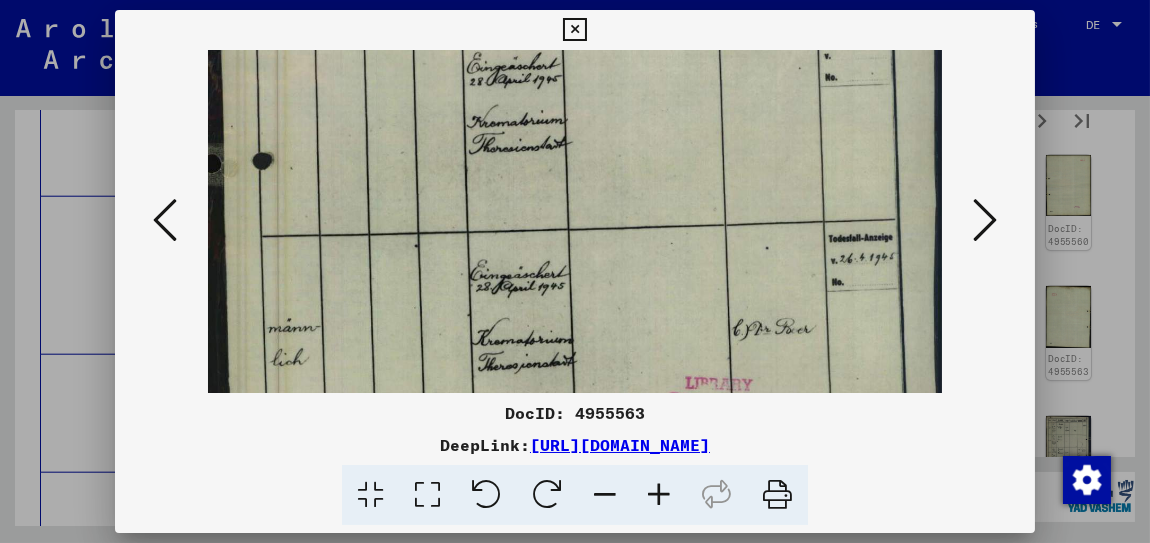 drag, startPoint x: 538, startPoint y: 351, endPoint x: 533, endPoint y: 284, distance: 67.18631 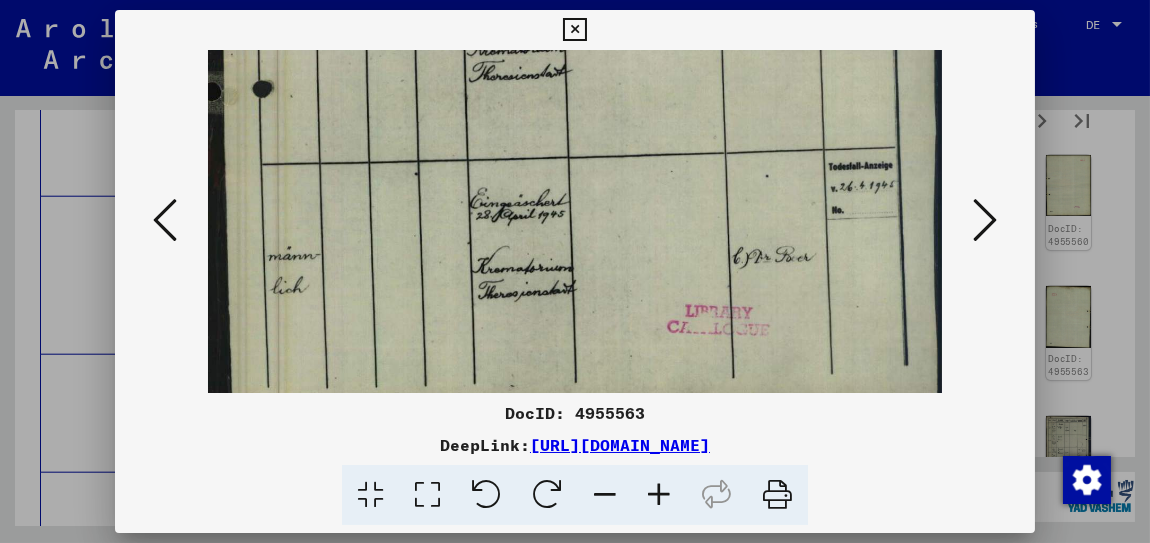 drag, startPoint x: 537, startPoint y: 357, endPoint x: 533, endPoint y: 286, distance: 71.11259 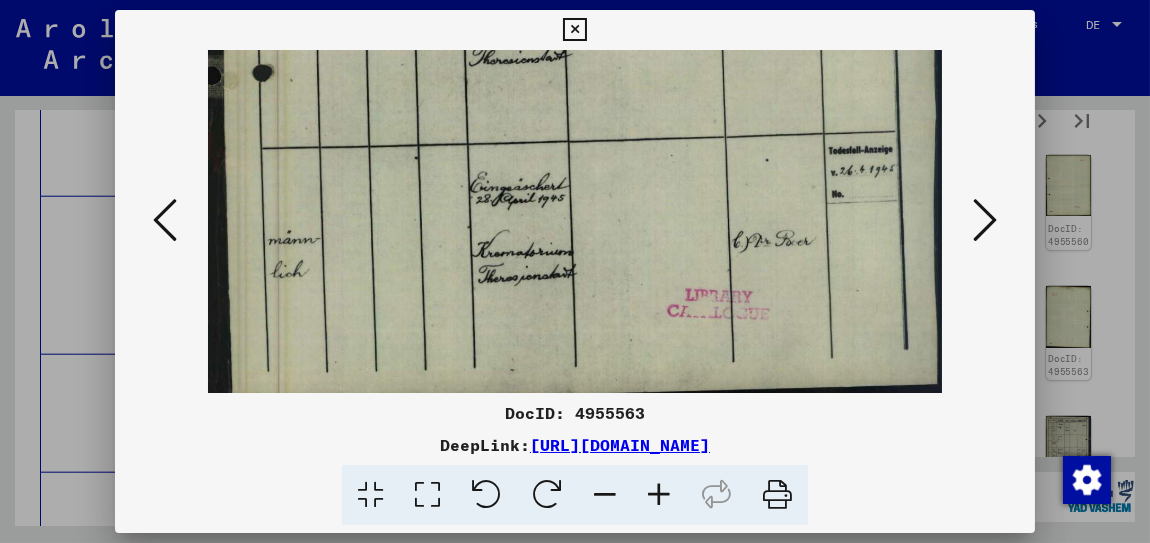 scroll, scrollTop: 650, scrollLeft: 0, axis: vertical 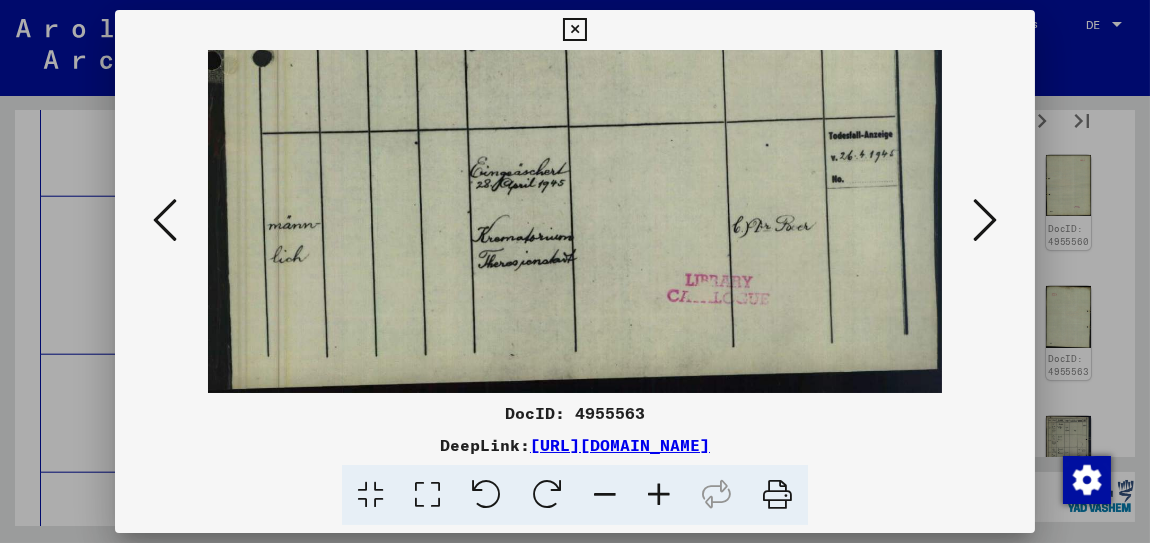 drag, startPoint x: 535, startPoint y: 329, endPoint x: 531, endPoint y: 281, distance: 48.166378 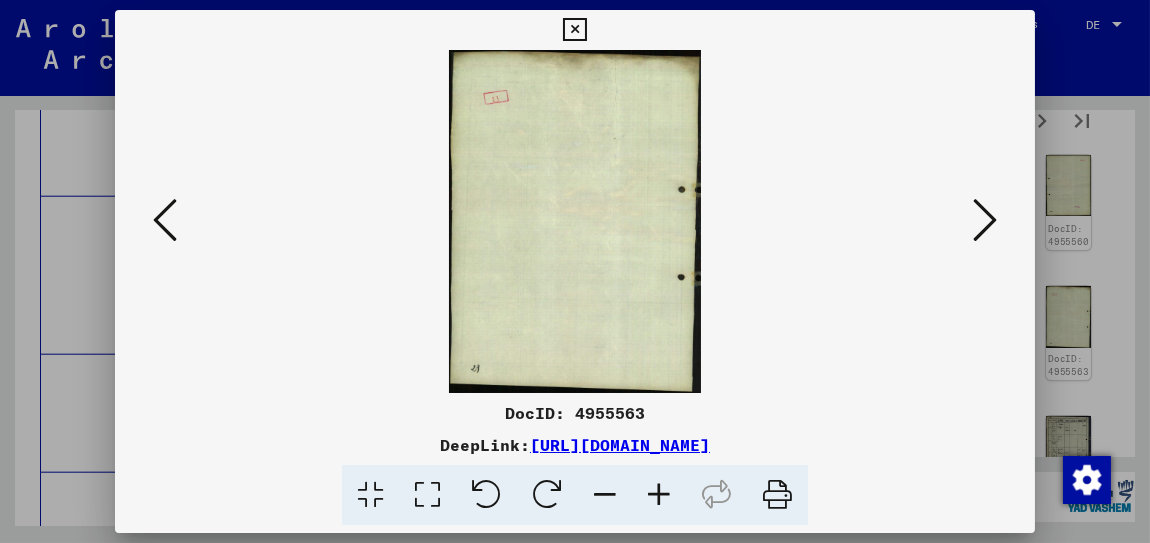 scroll, scrollTop: 0, scrollLeft: 0, axis: both 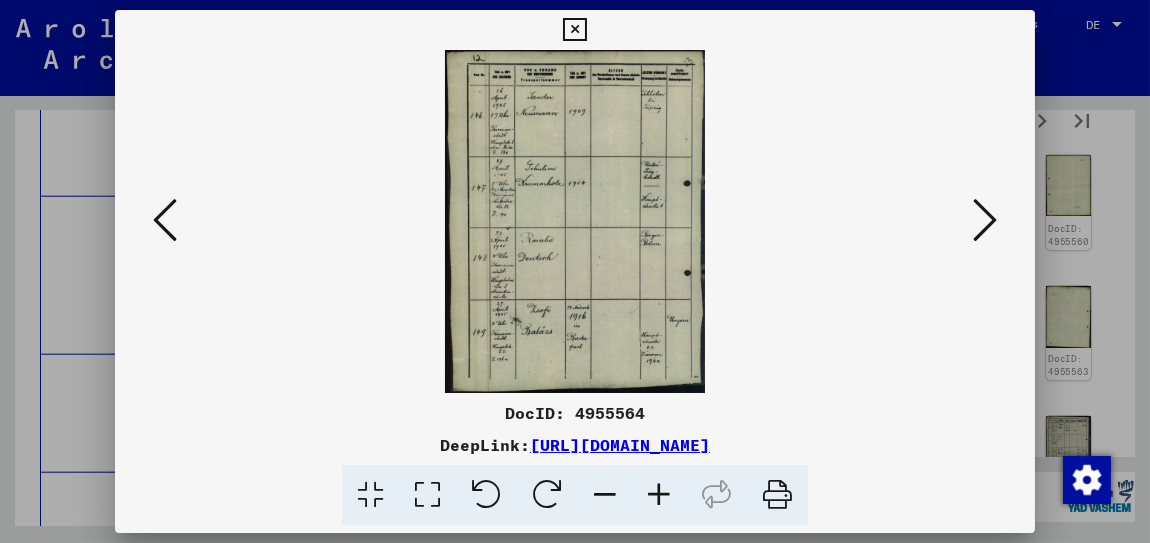 click at bounding box center [659, 495] 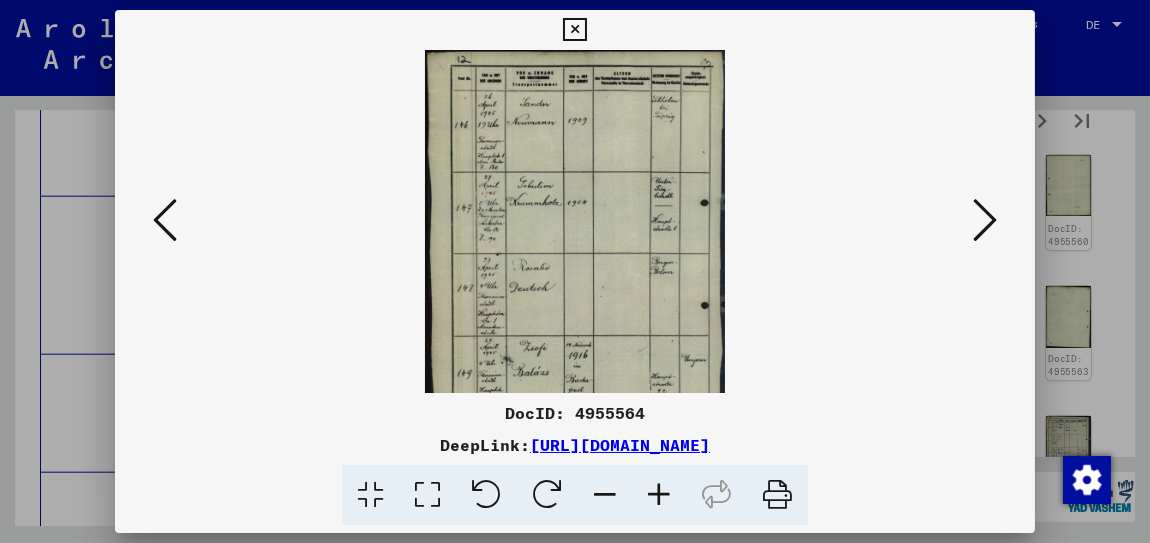 click at bounding box center (659, 495) 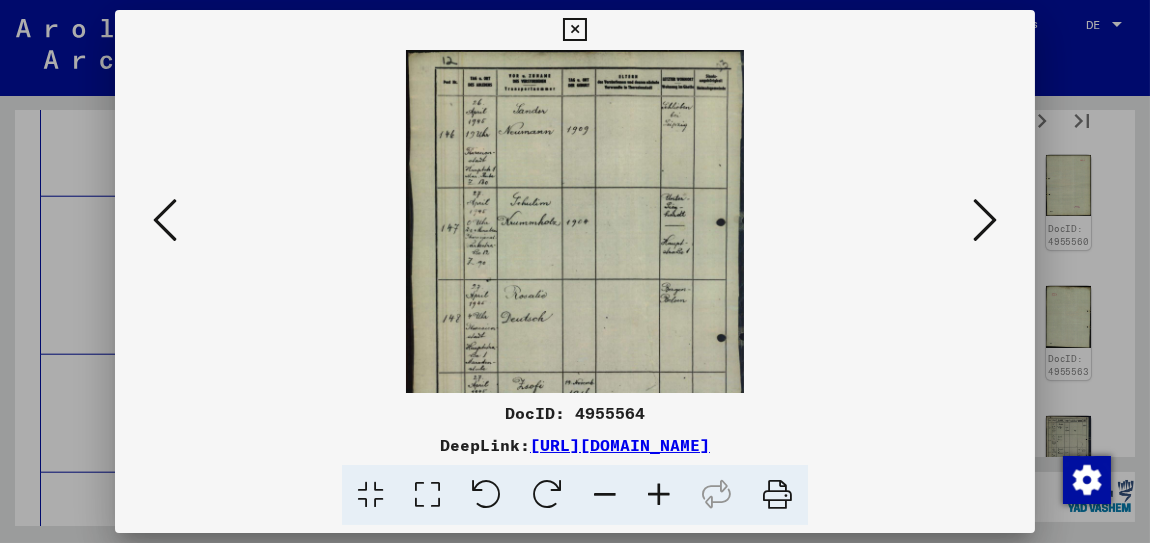 click at bounding box center (659, 495) 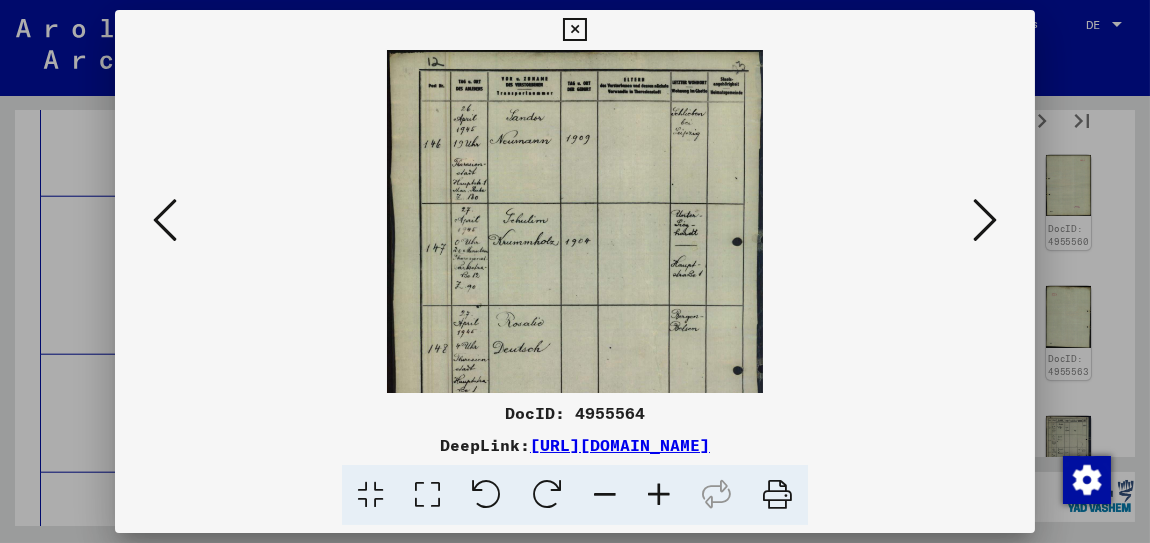 click at bounding box center (659, 495) 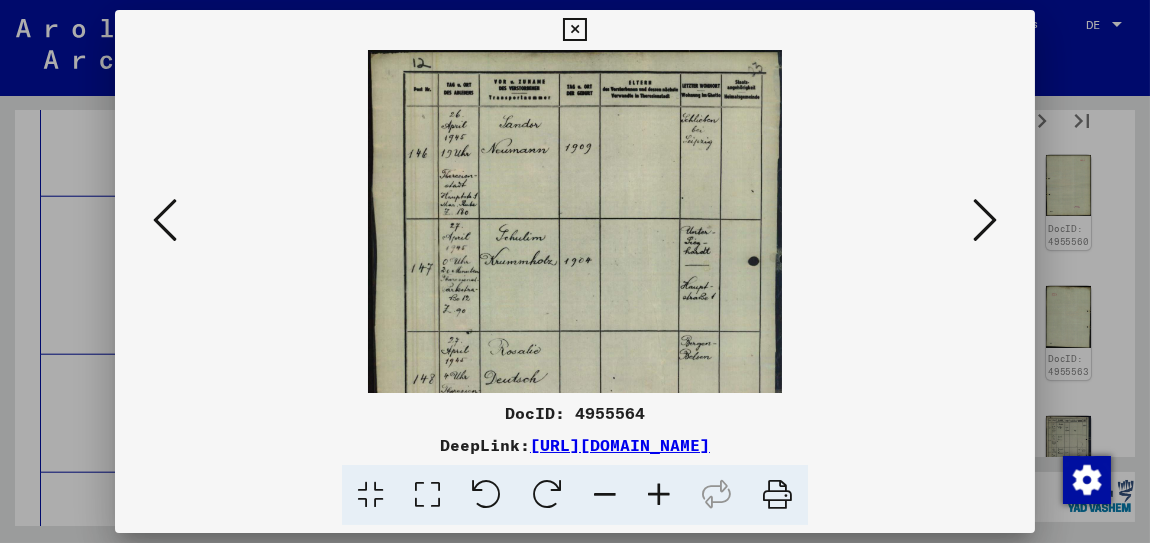 click at bounding box center [659, 495] 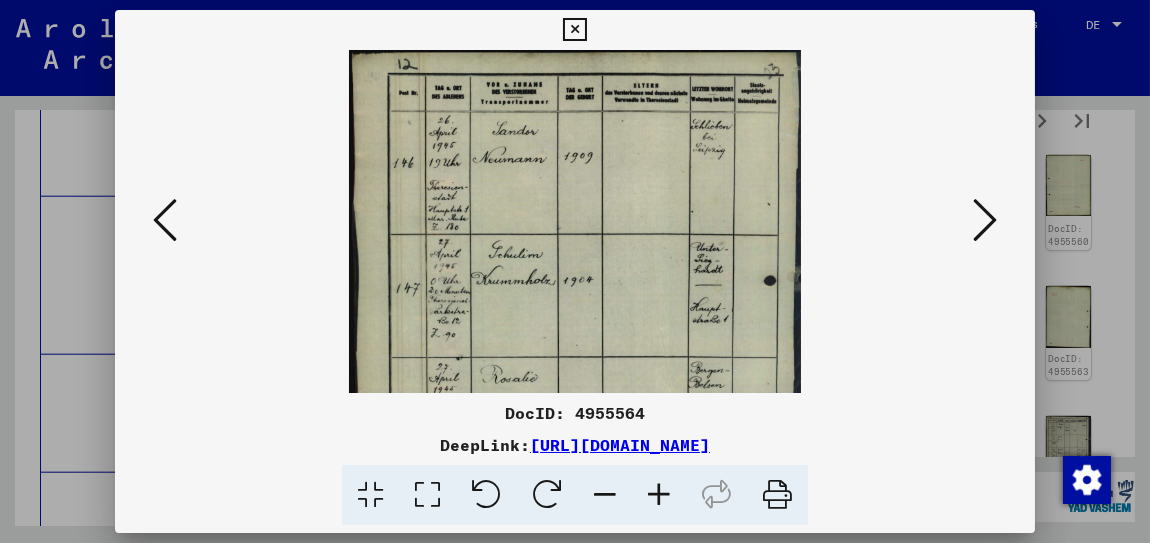 click at bounding box center [659, 495] 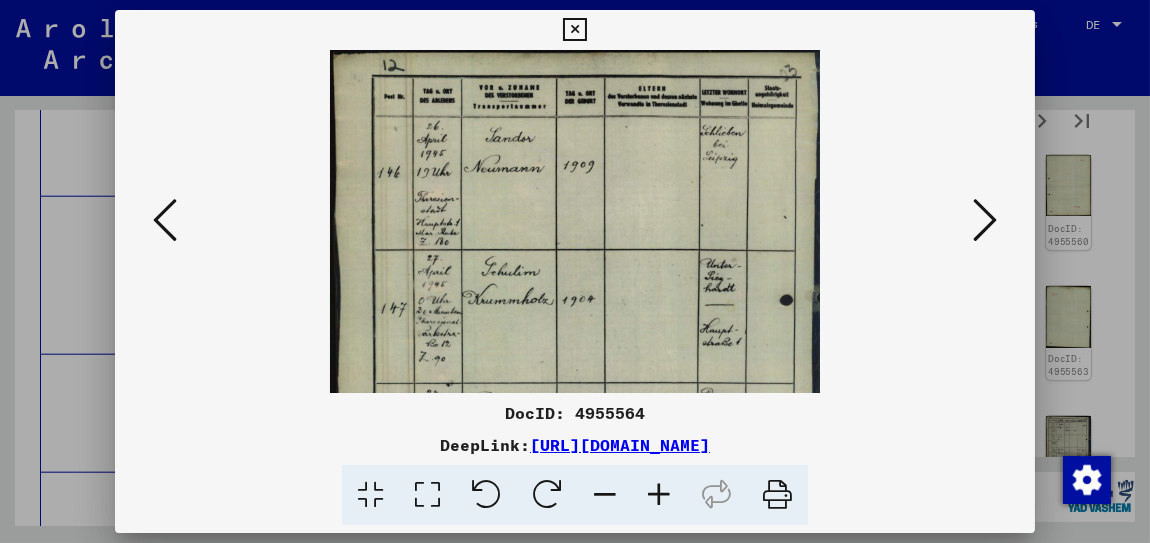 click at bounding box center [659, 495] 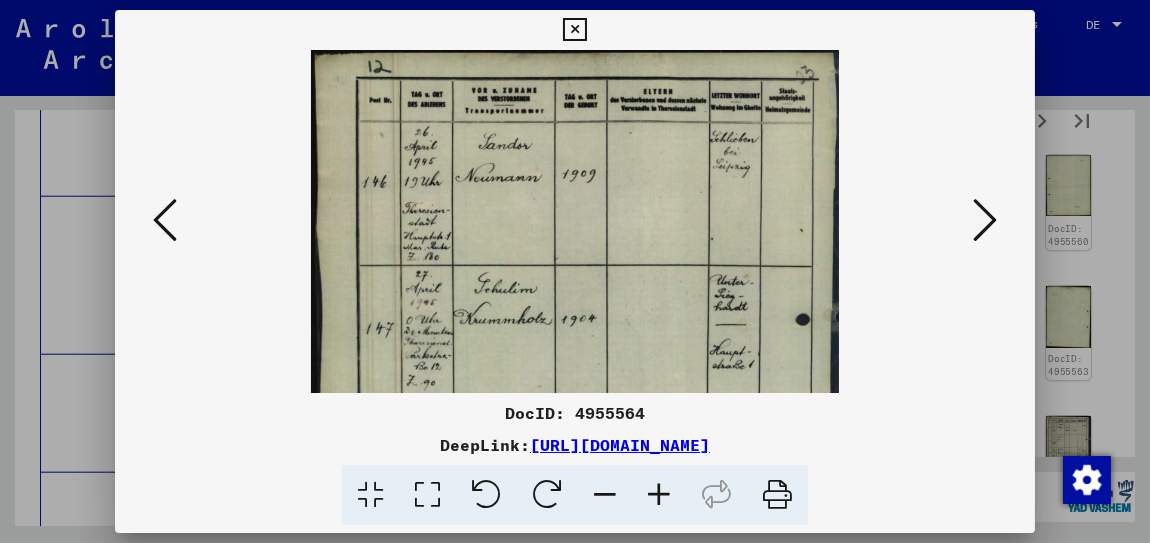 click at bounding box center [659, 495] 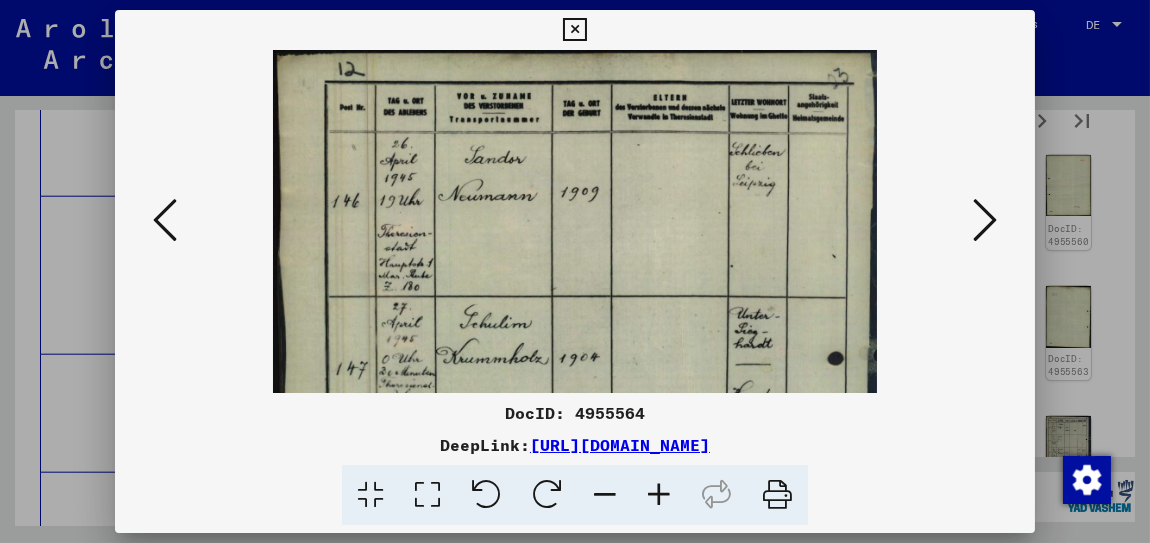 click at bounding box center [659, 495] 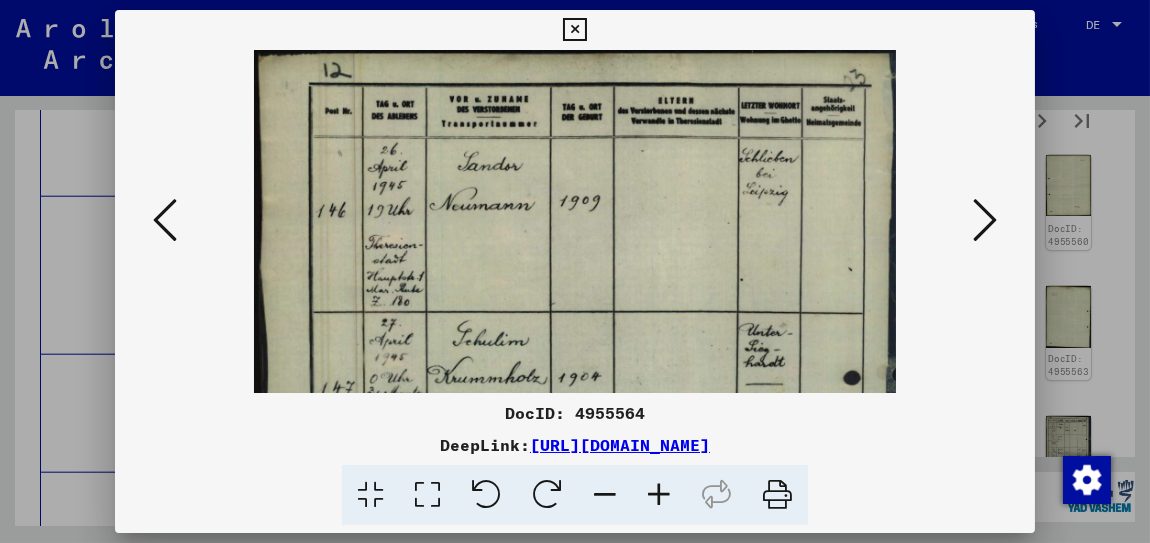 click at bounding box center [659, 495] 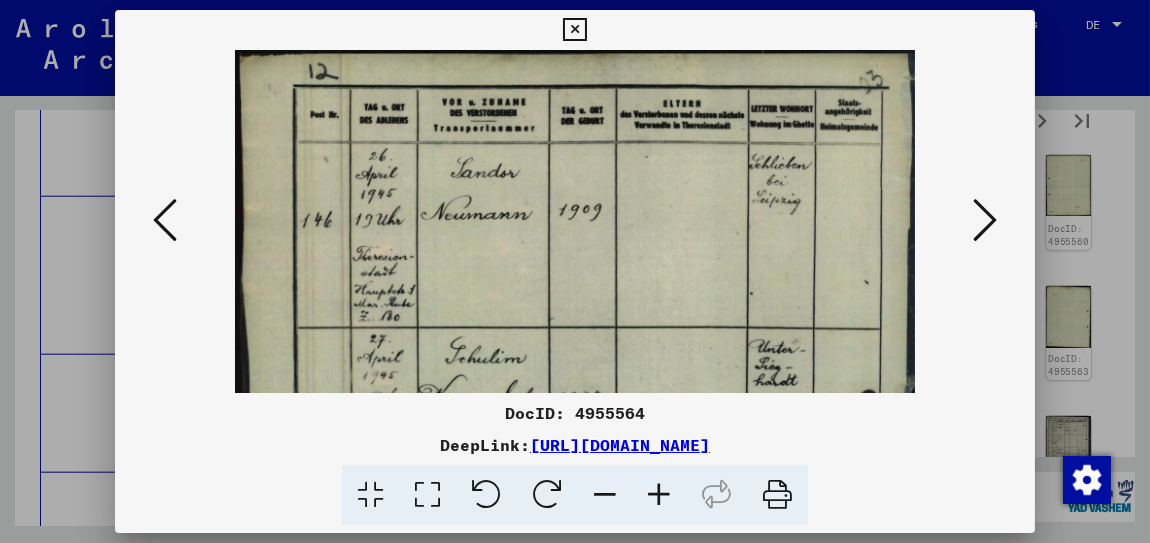 click at bounding box center (659, 495) 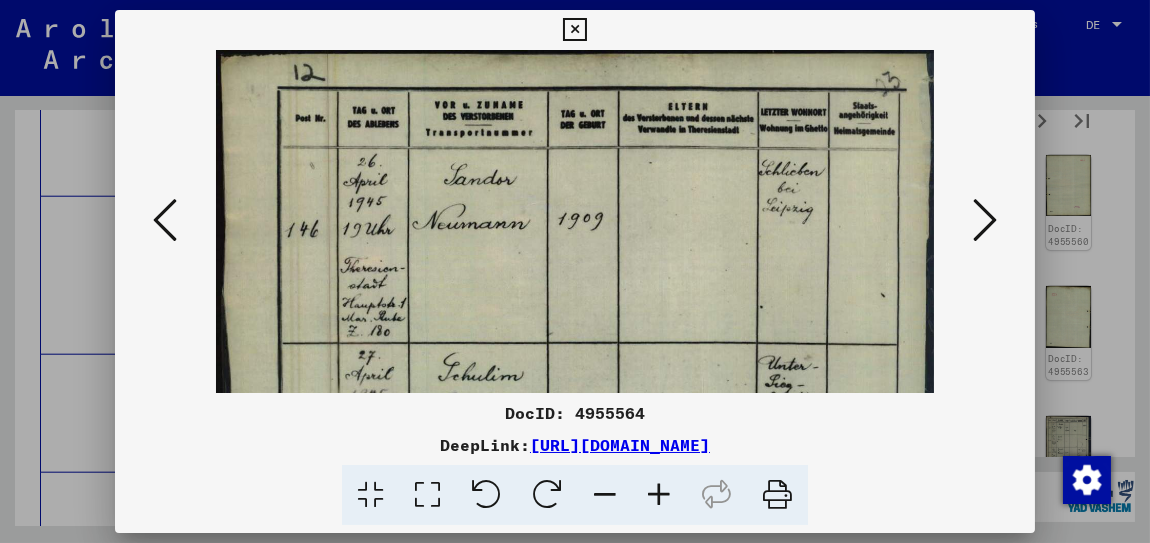 click at bounding box center (659, 495) 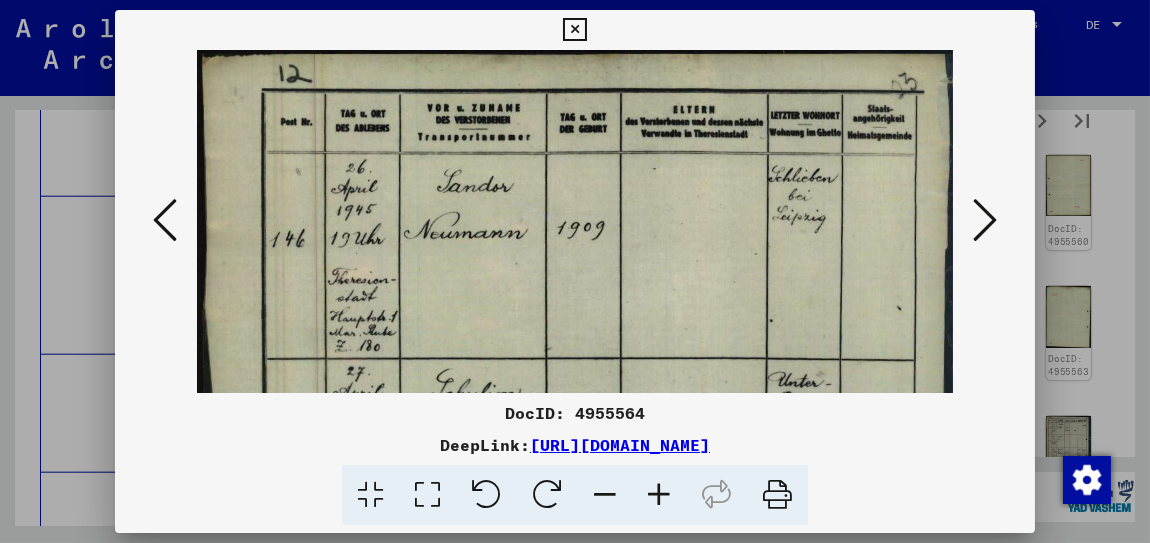 click at bounding box center (659, 495) 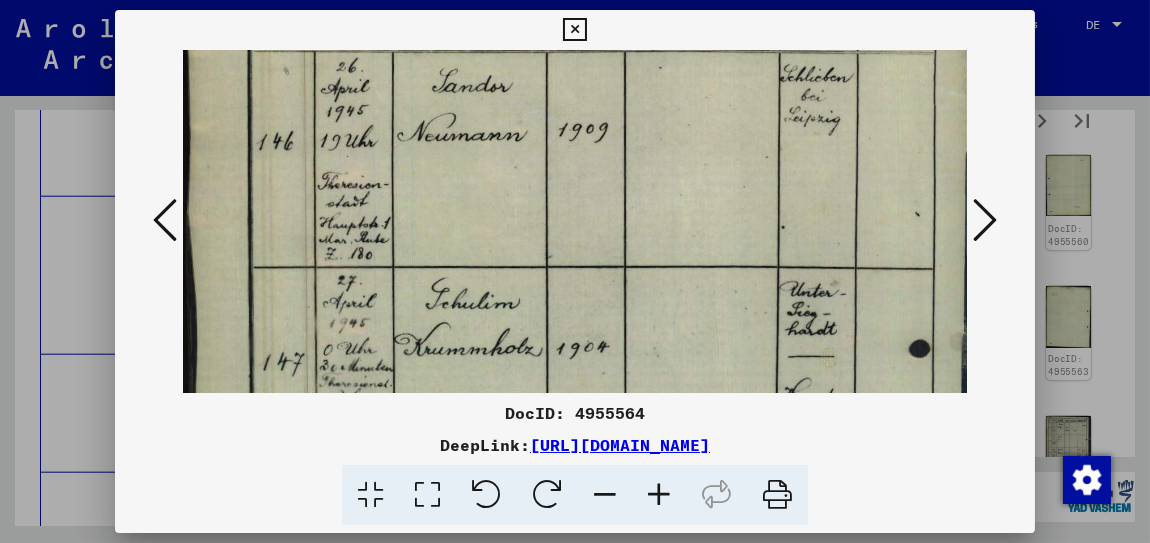 scroll, scrollTop: 108, scrollLeft: 3, axis: both 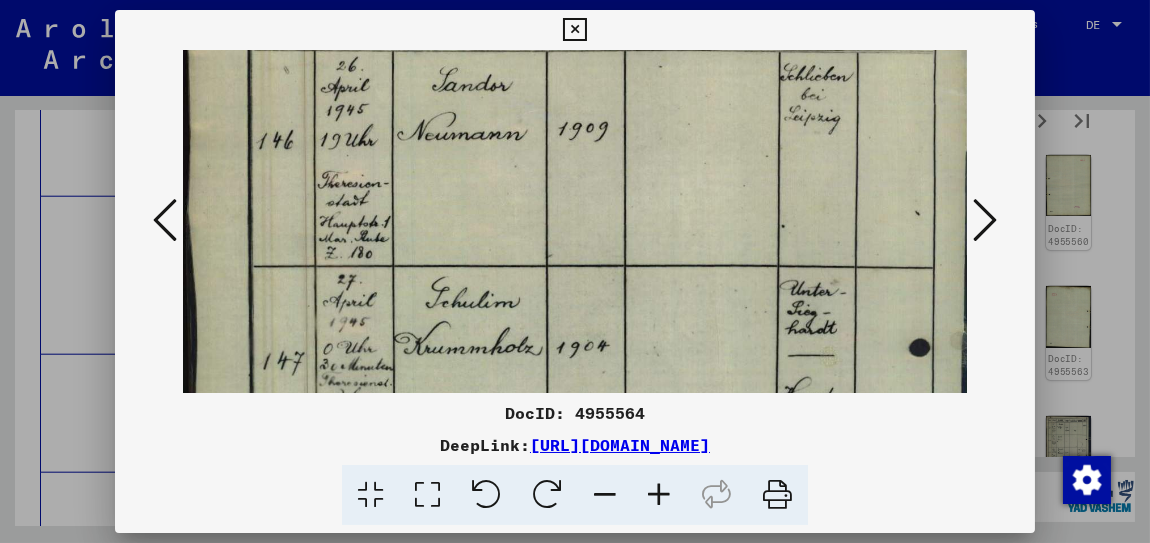 drag, startPoint x: 512, startPoint y: 335, endPoint x: 512, endPoint y: 225, distance: 110 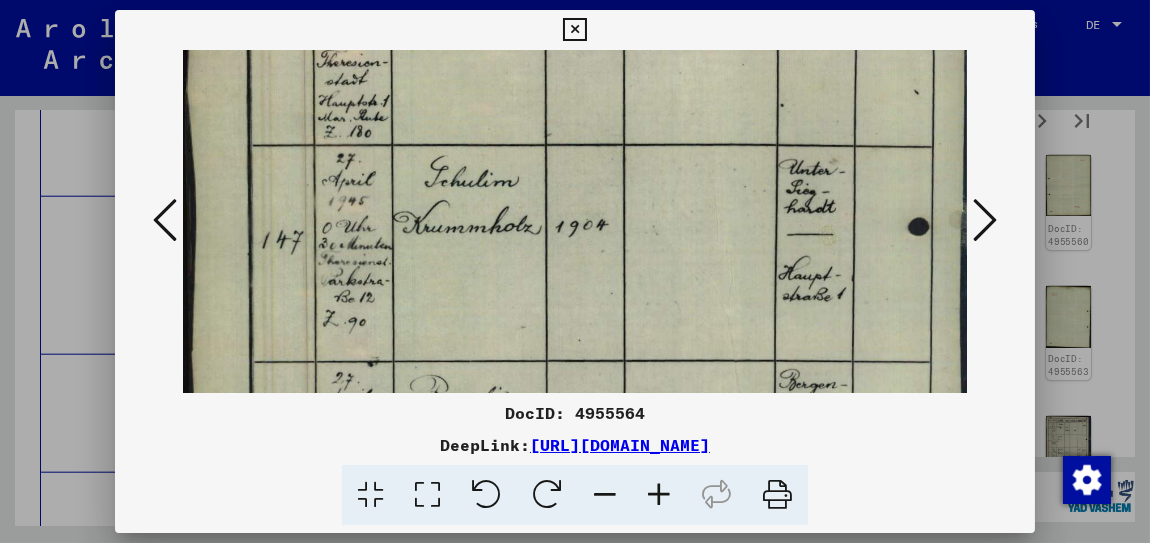 drag, startPoint x: 512, startPoint y: 343, endPoint x: 509, endPoint y: 235, distance: 108.04166 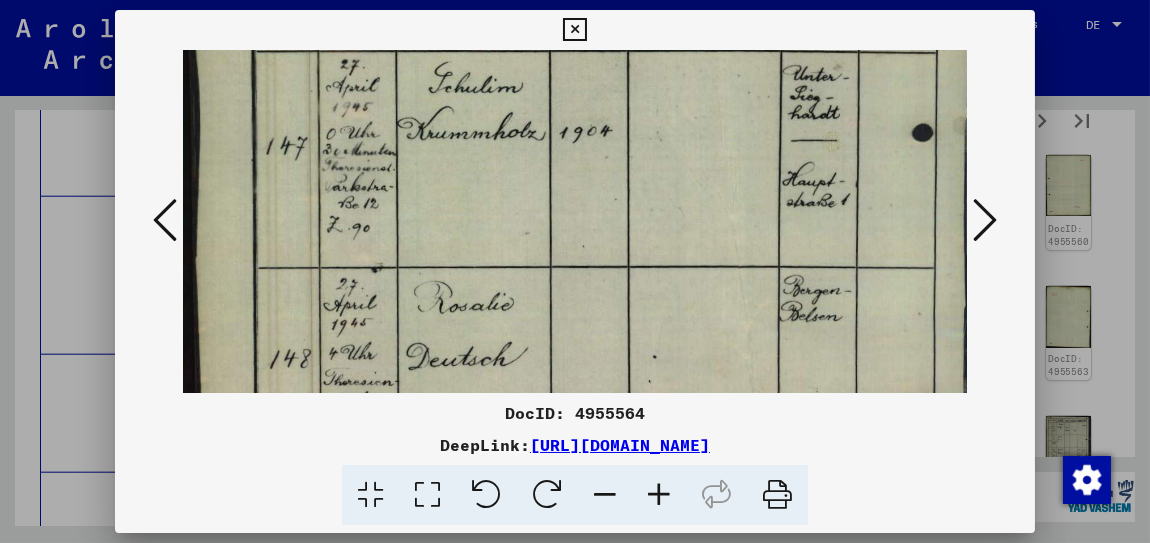 scroll, scrollTop: 350, scrollLeft: 1, axis: both 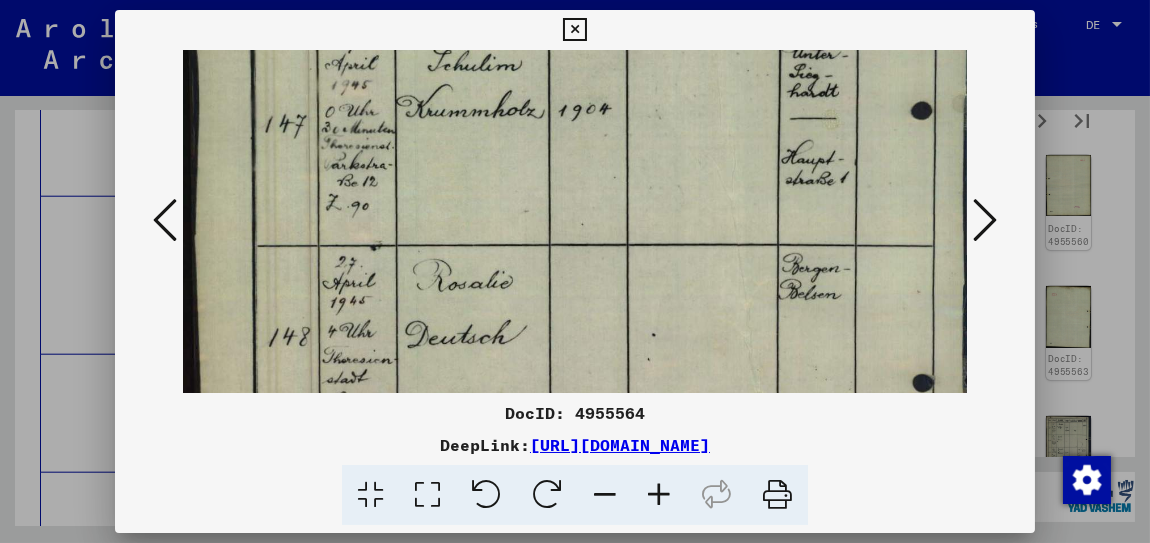 drag, startPoint x: 491, startPoint y: 342, endPoint x: 497, endPoint y: 239, distance: 103.17461 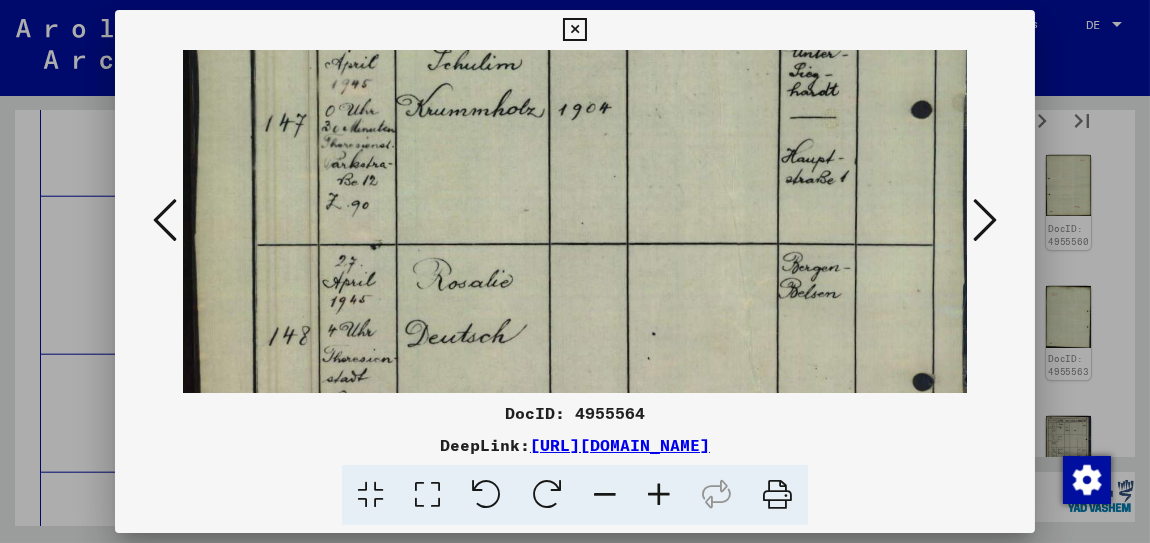 click at bounding box center (579, 225) 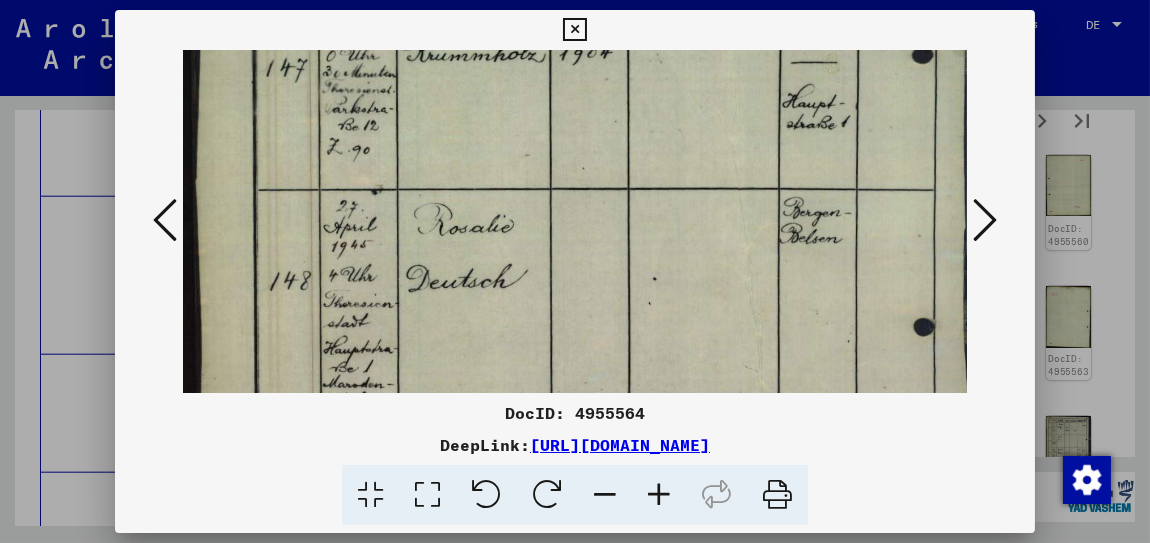 scroll, scrollTop: 409, scrollLeft: 1, axis: both 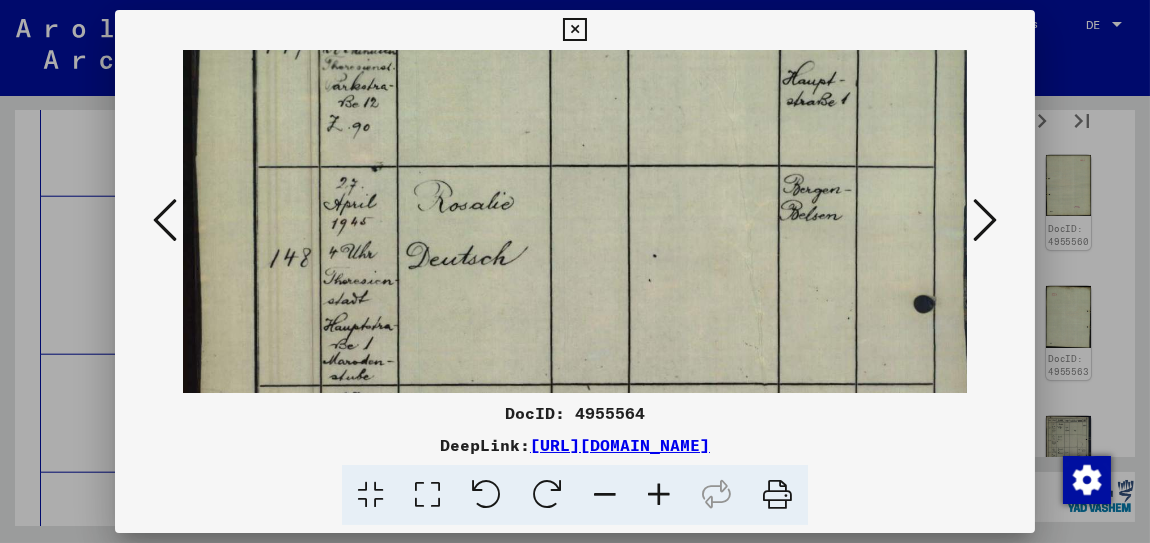 drag, startPoint x: 489, startPoint y: 332, endPoint x: 494, endPoint y: 267, distance: 65.192024 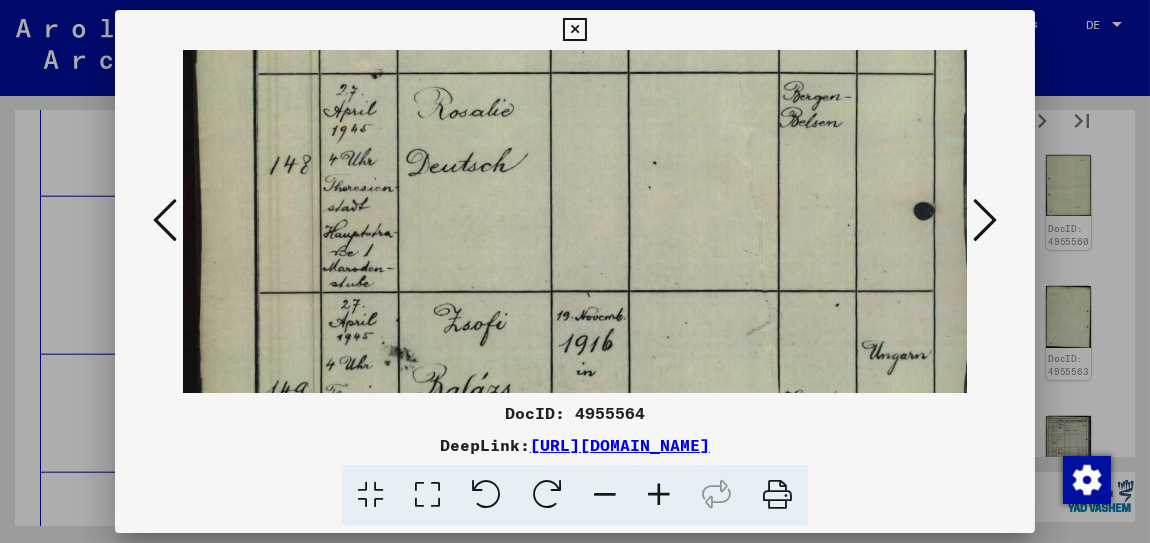 drag, startPoint x: 479, startPoint y: 337, endPoint x: 495, endPoint y: 232, distance: 106.21205 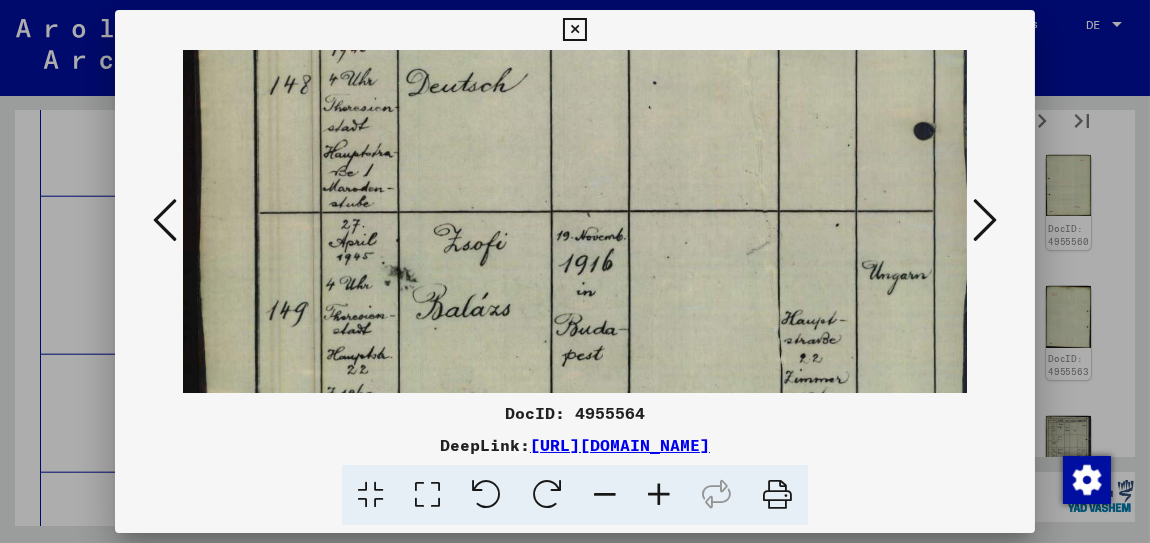 drag, startPoint x: 511, startPoint y: 326, endPoint x: 513, endPoint y: 257, distance: 69.02898 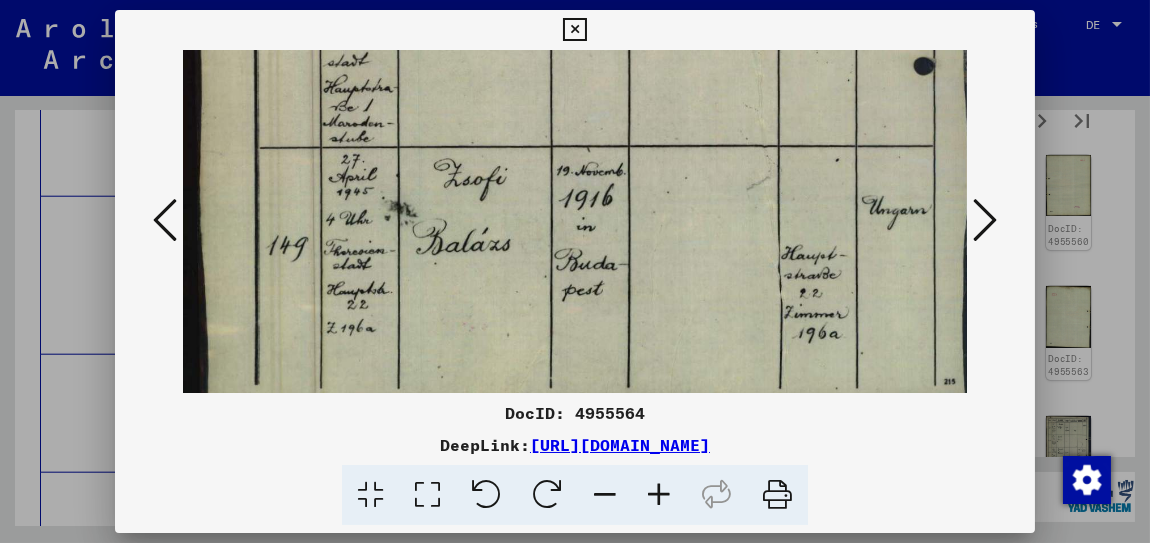 drag, startPoint x: 513, startPoint y: 325, endPoint x: 519, endPoint y: 261, distance: 64.28063 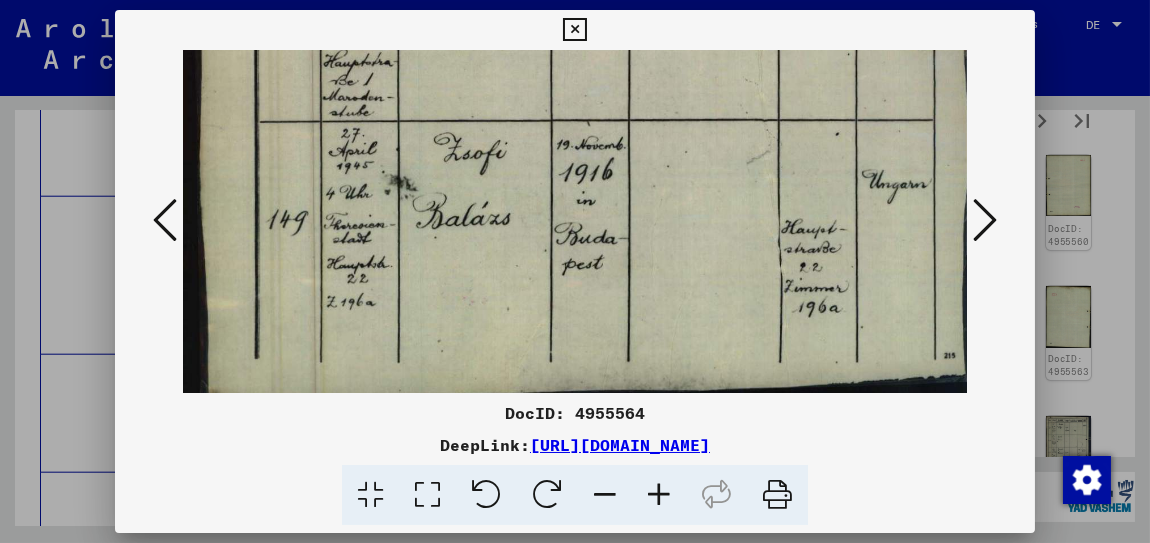 scroll, scrollTop: 700, scrollLeft: 0, axis: vertical 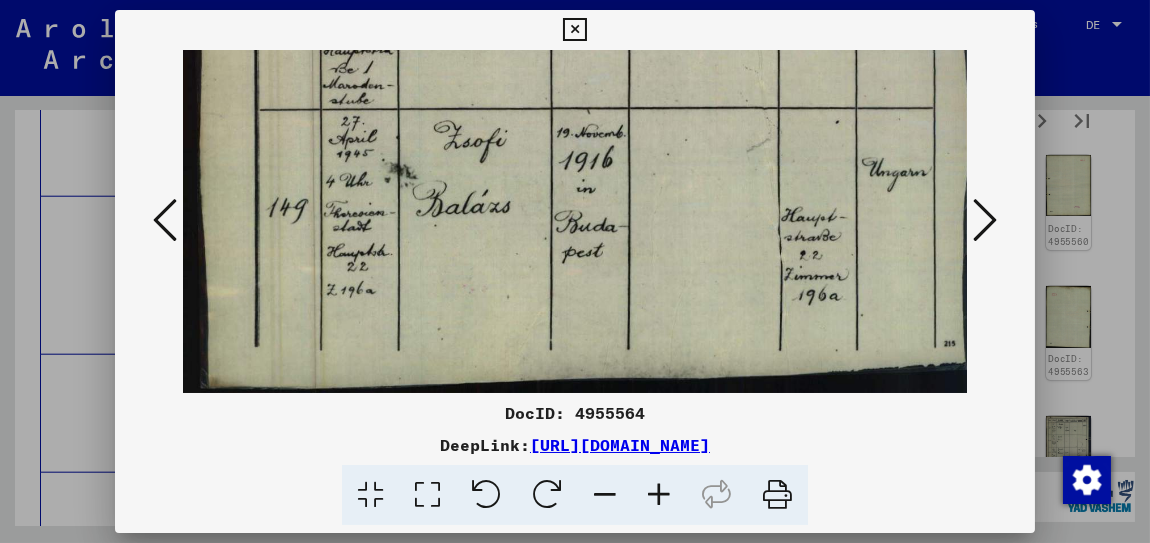 drag, startPoint x: 506, startPoint y: 326, endPoint x: 524, endPoint y: 255, distance: 73.24616 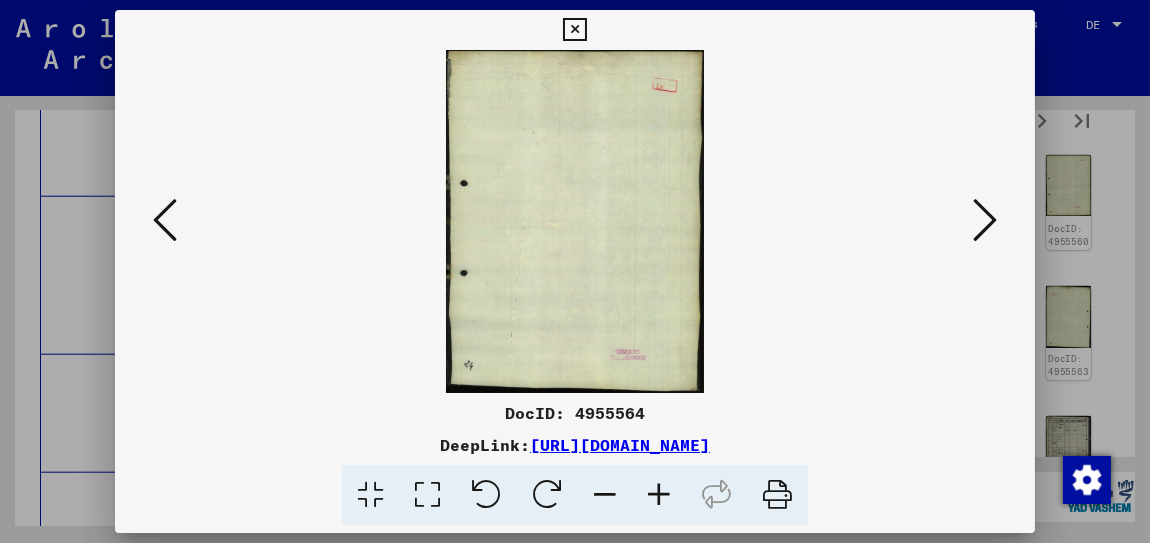 scroll, scrollTop: 0, scrollLeft: 0, axis: both 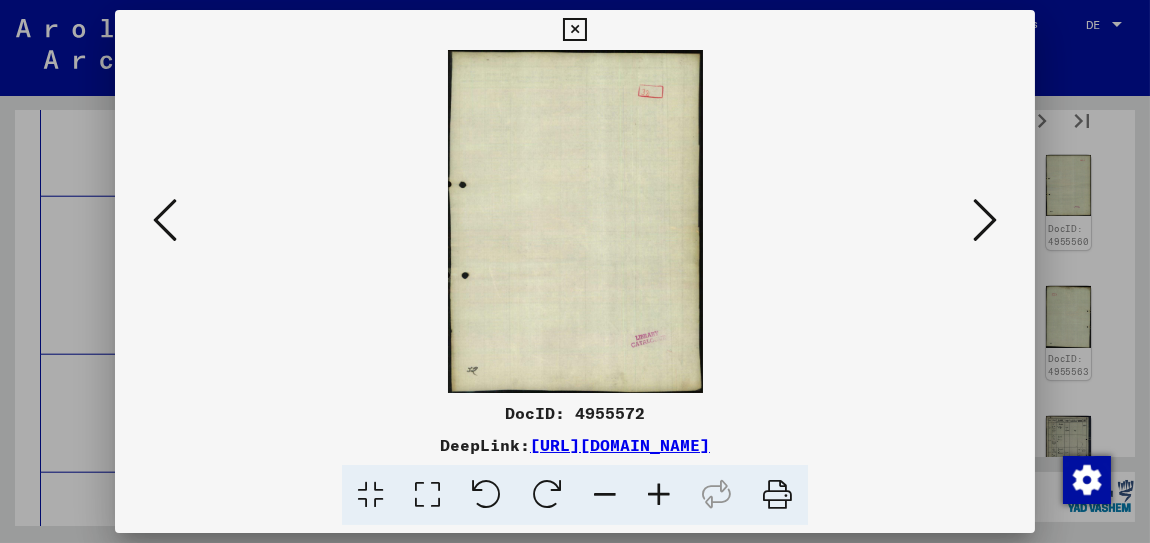 click at bounding box center (985, 220) 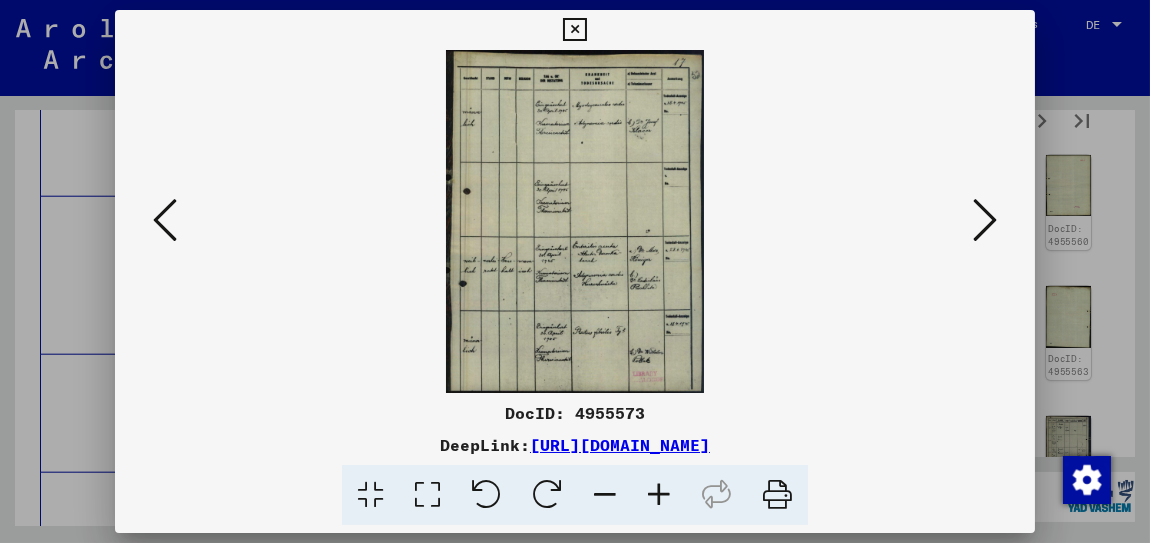 click at bounding box center (659, 495) 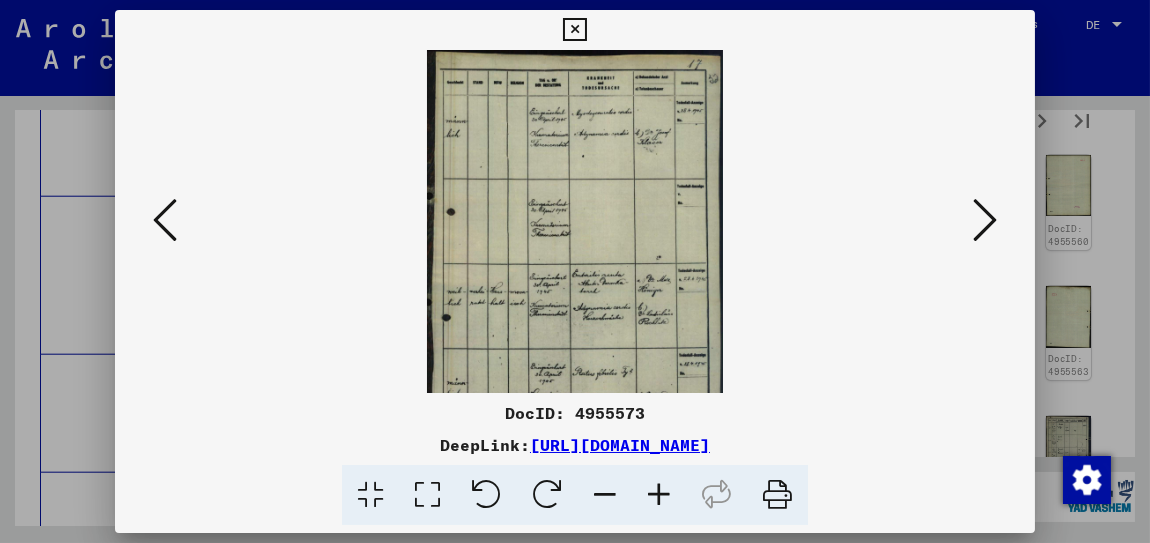 click at bounding box center (659, 495) 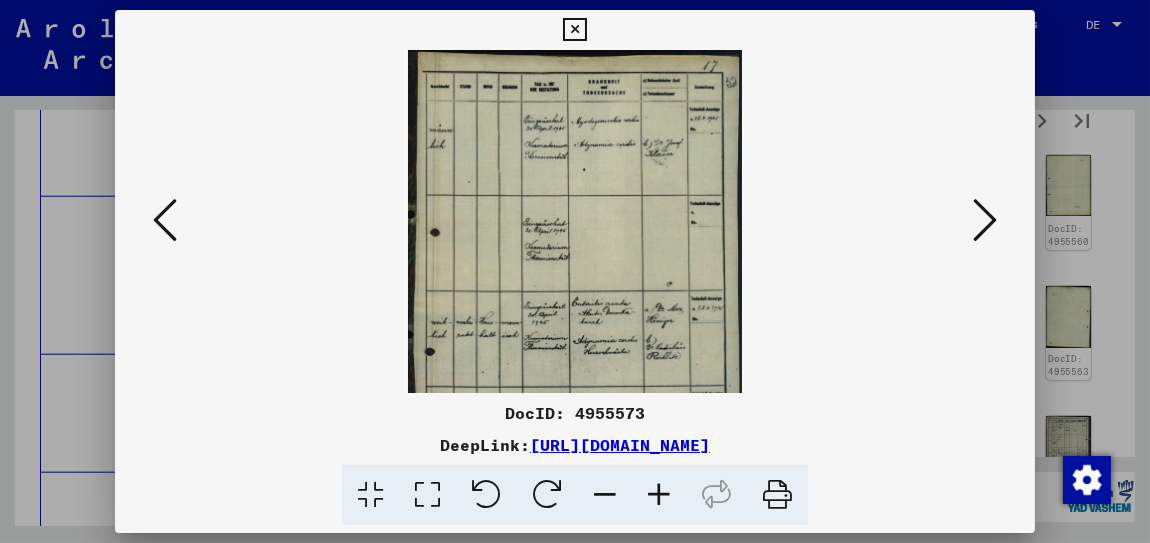 click at bounding box center (659, 495) 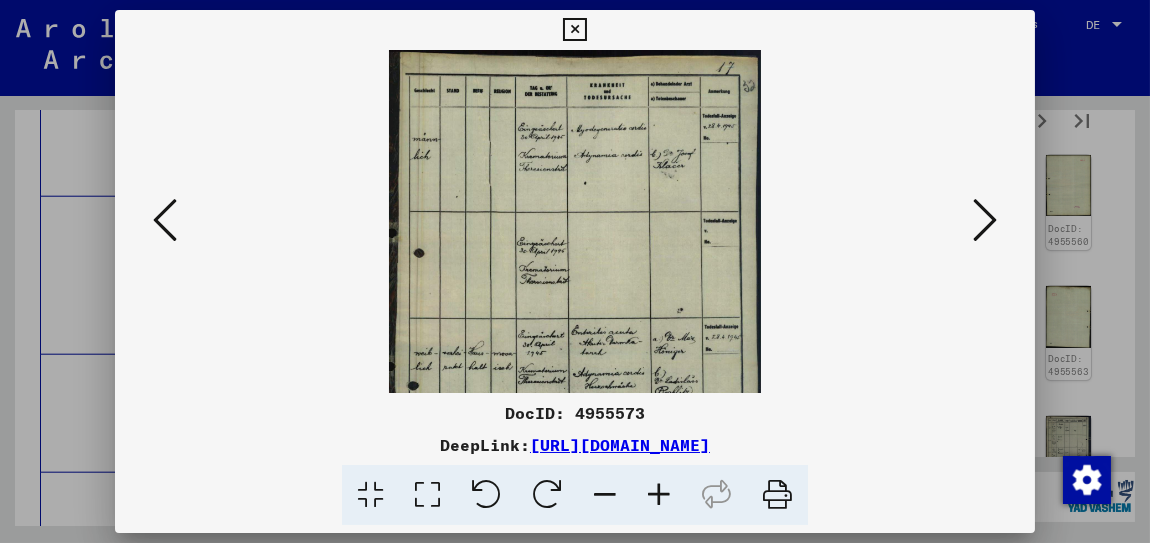 click at bounding box center (659, 495) 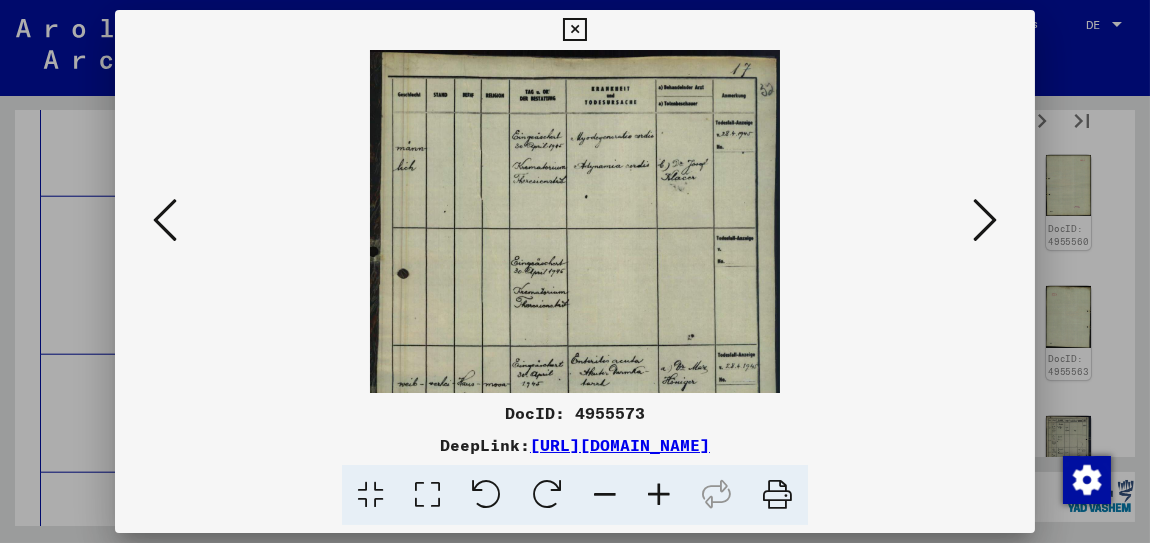 click at bounding box center (659, 495) 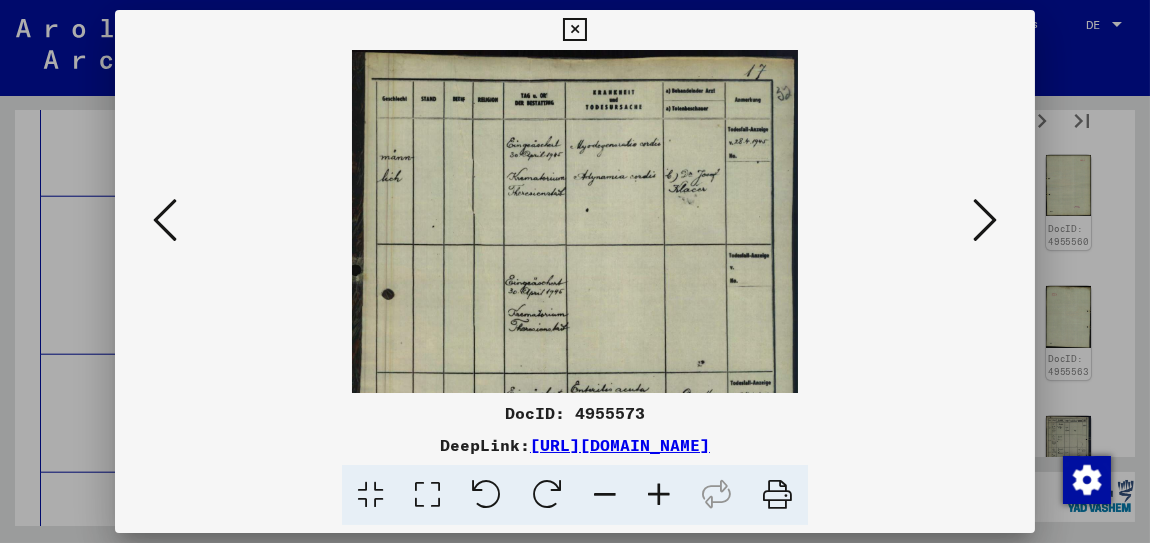 click at bounding box center [659, 495] 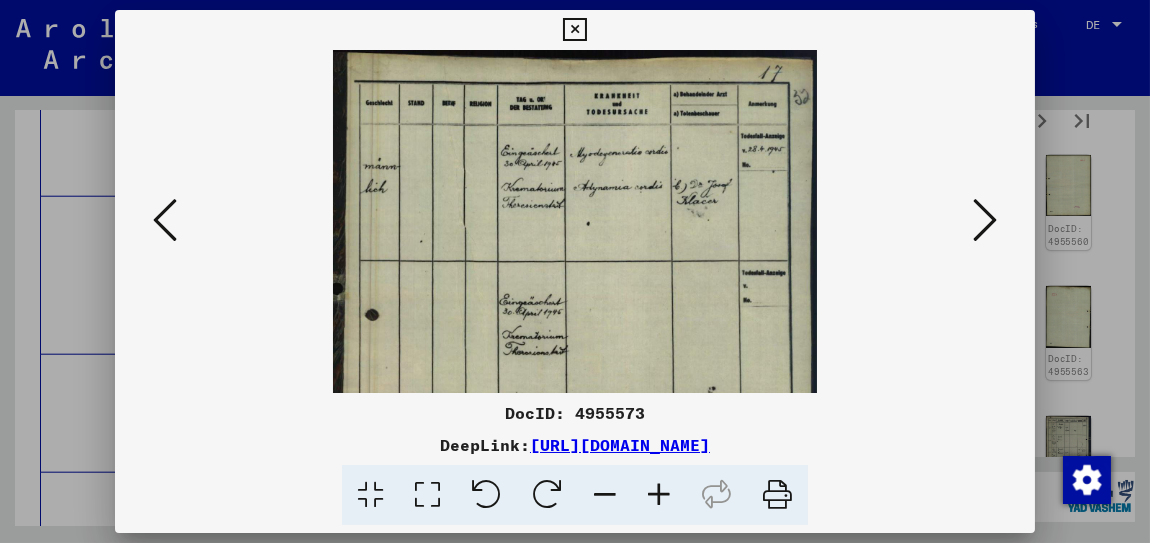 click at bounding box center (659, 495) 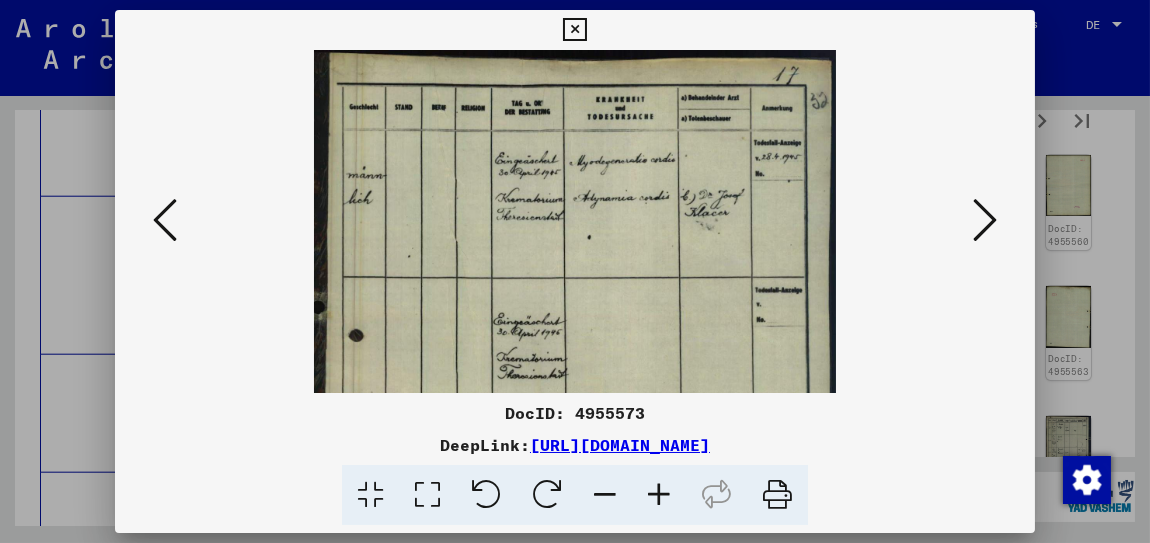 click at bounding box center (659, 495) 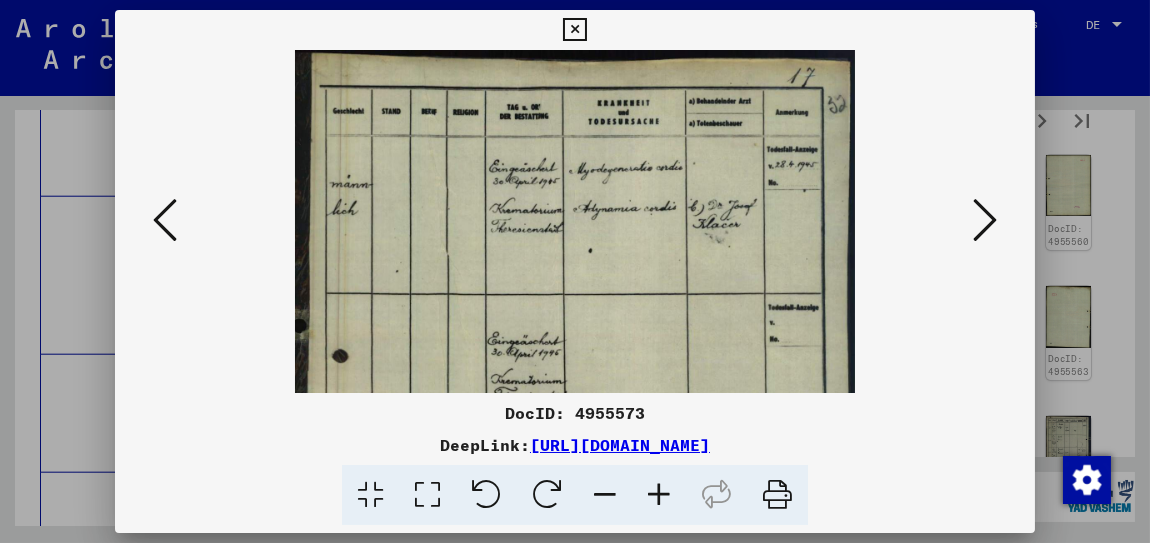click at bounding box center [659, 495] 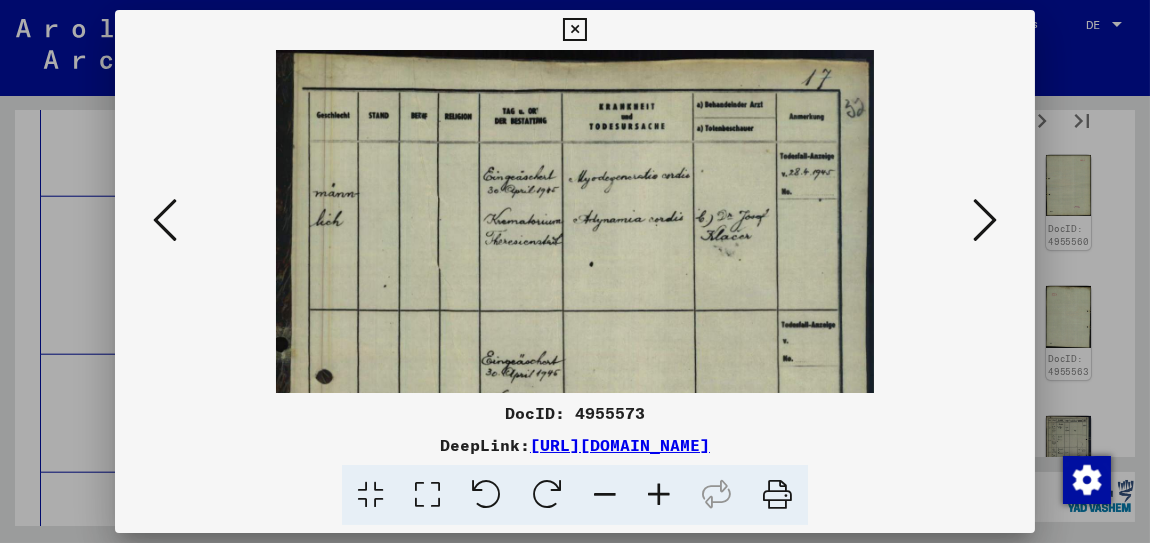 click at bounding box center (659, 495) 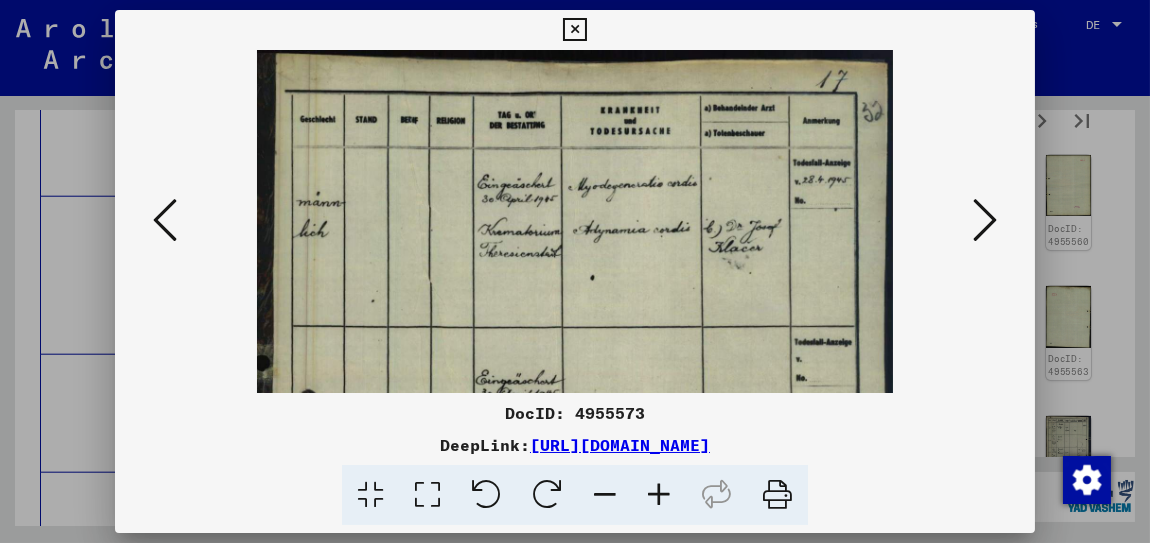 click at bounding box center (659, 495) 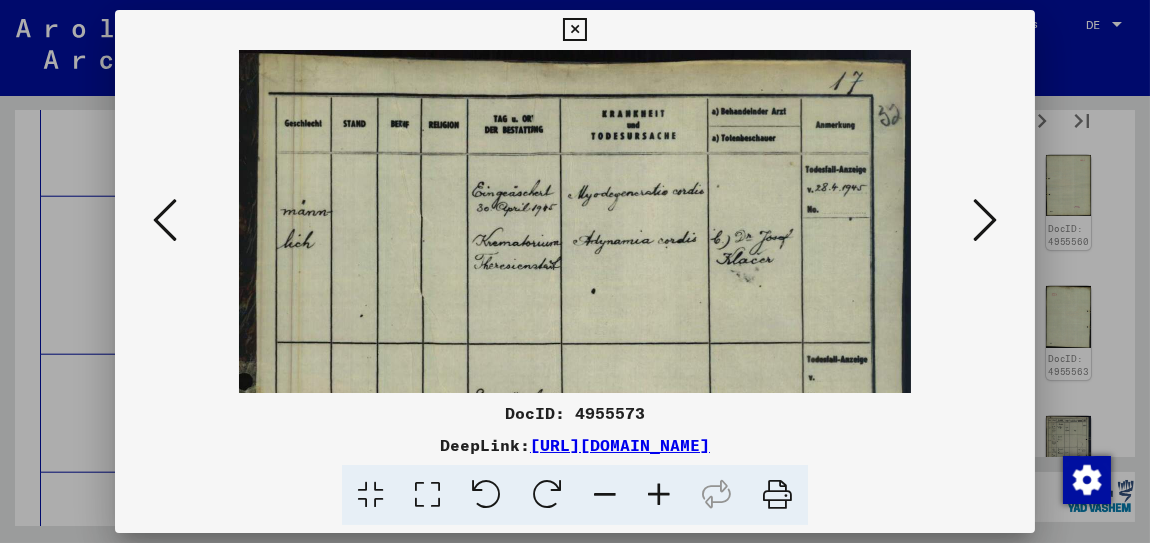click at bounding box center [659, 495] 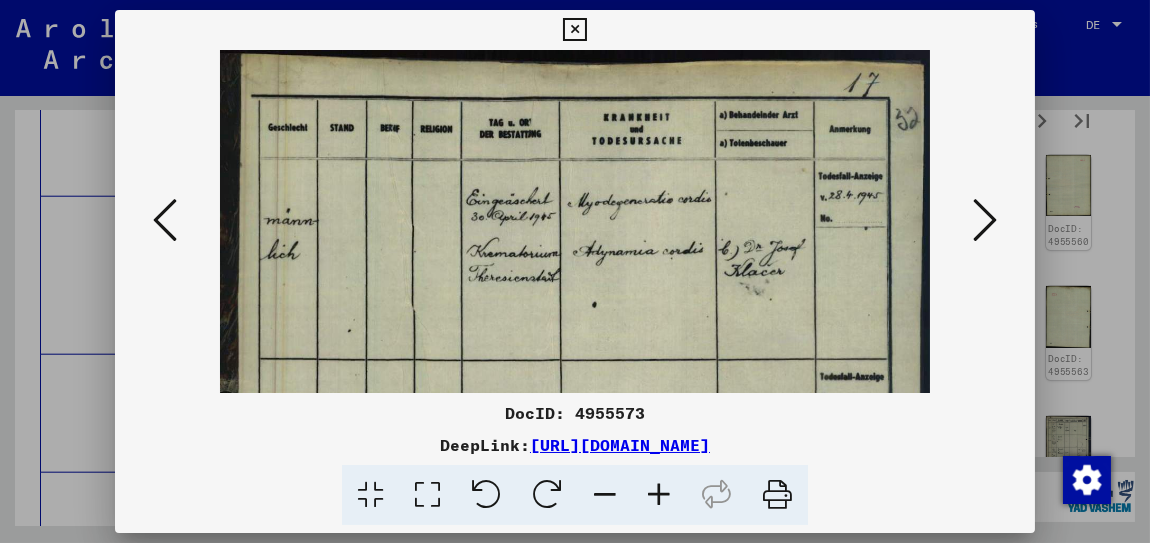 click at bounding box center (659, 495) 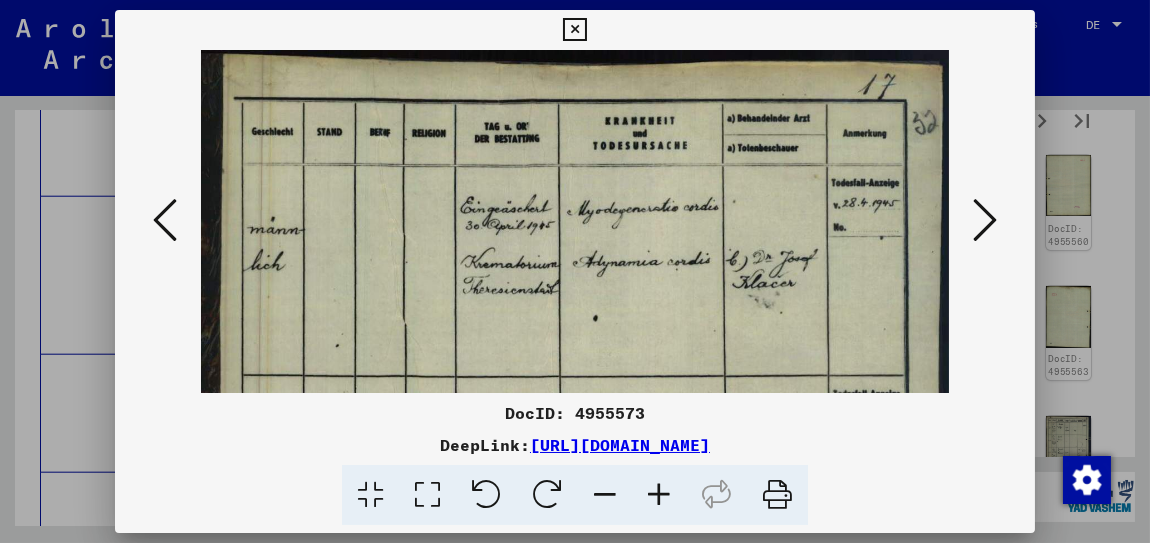 click at bounding box center [659, 495] 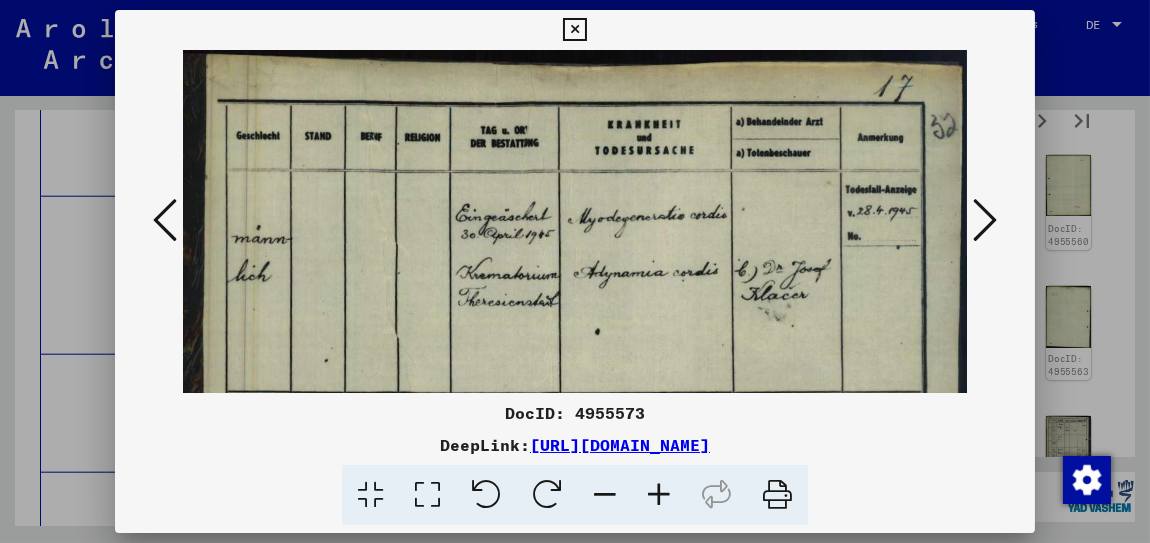 click at bounding box center (659, 495) 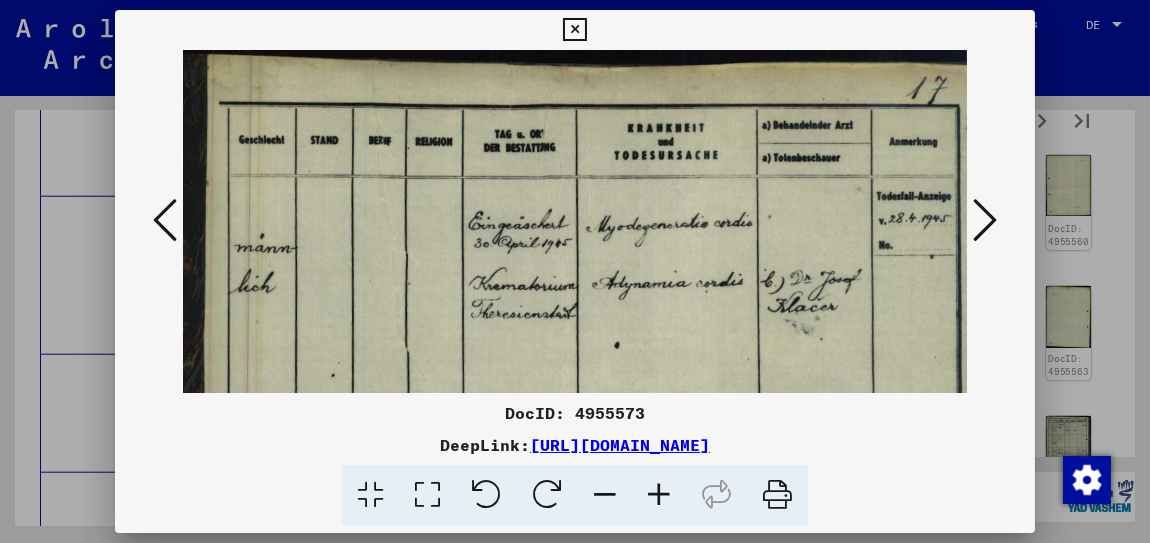 click at bounding box center [659, 495] 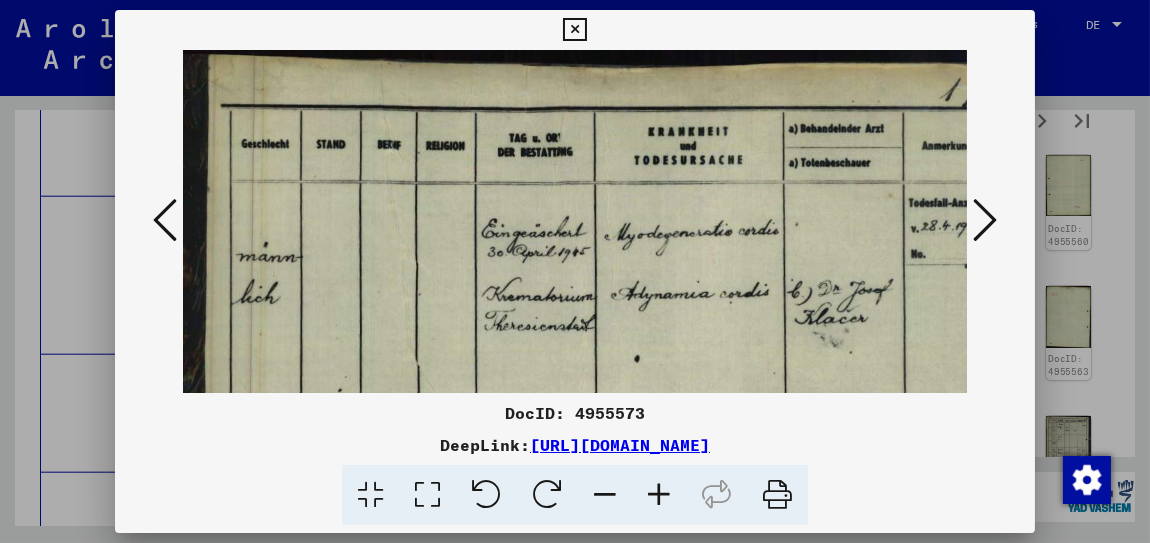 click at bounding box center [659, 495] 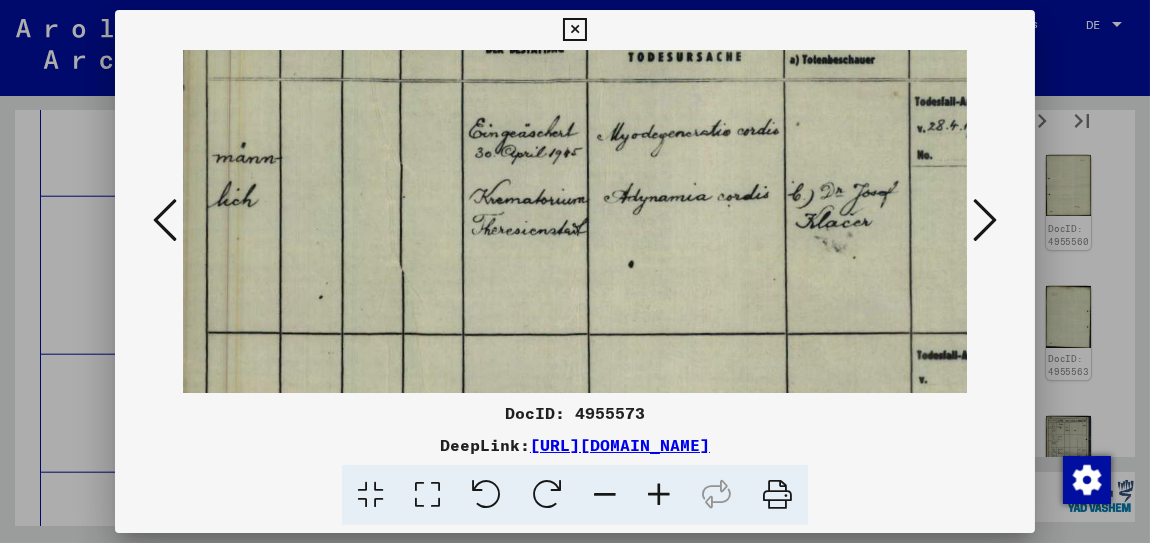 drag, startPoint x: 734, startPoint y: 354, endPoint x: 711, endPoint y: 251, distance: 105.53672 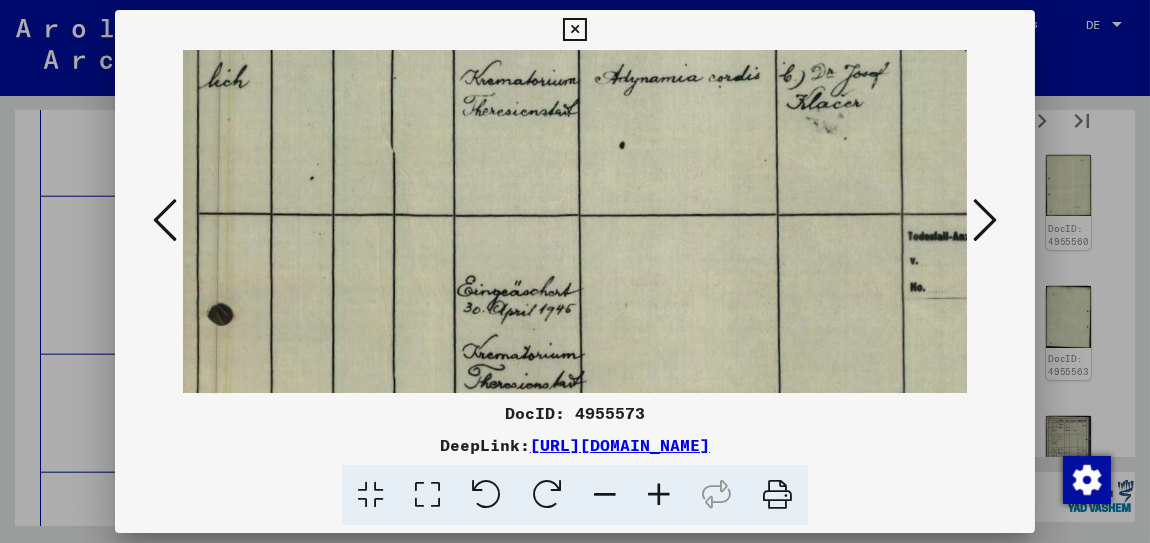scroll, scrollTop: 263, scrollLeft: 39, axis: both 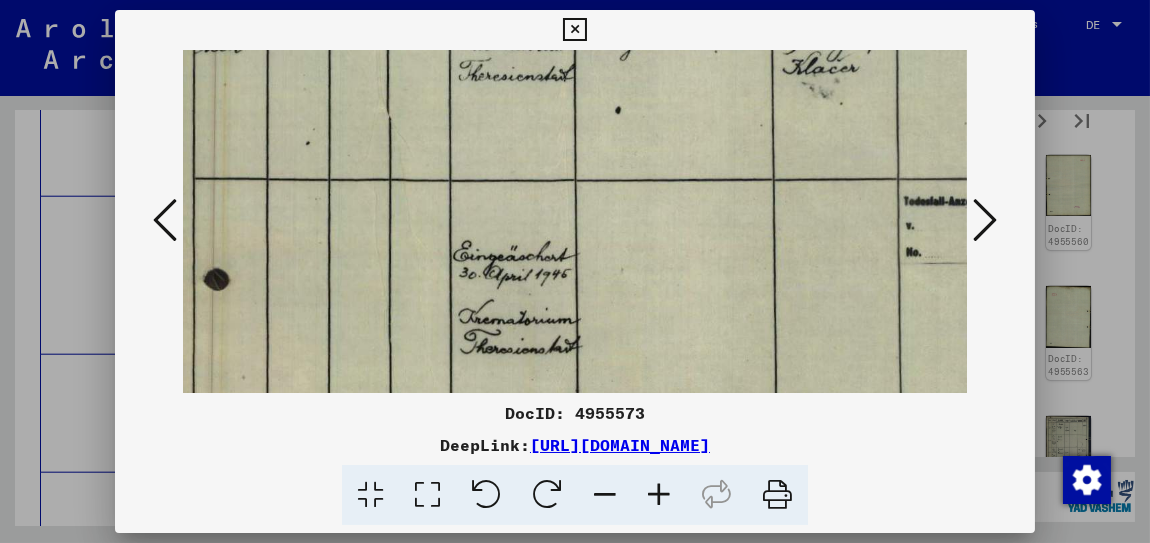 drag, startPoint x: 706, startPoint y: 324, endPoint x: 693, endPoint y: 204, distance: 120.70211 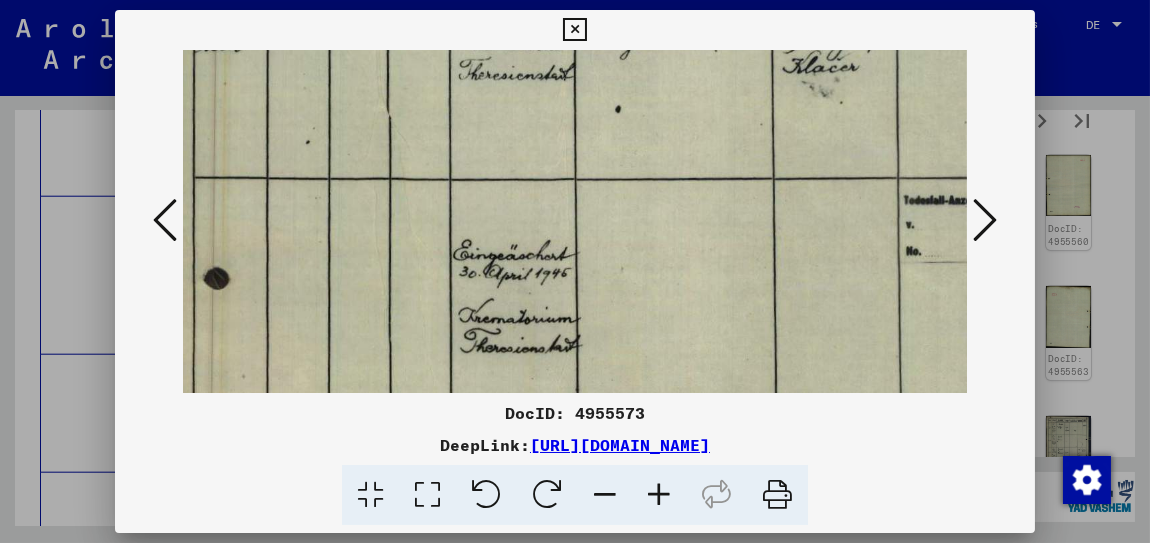click at bounding box center [593, 383] 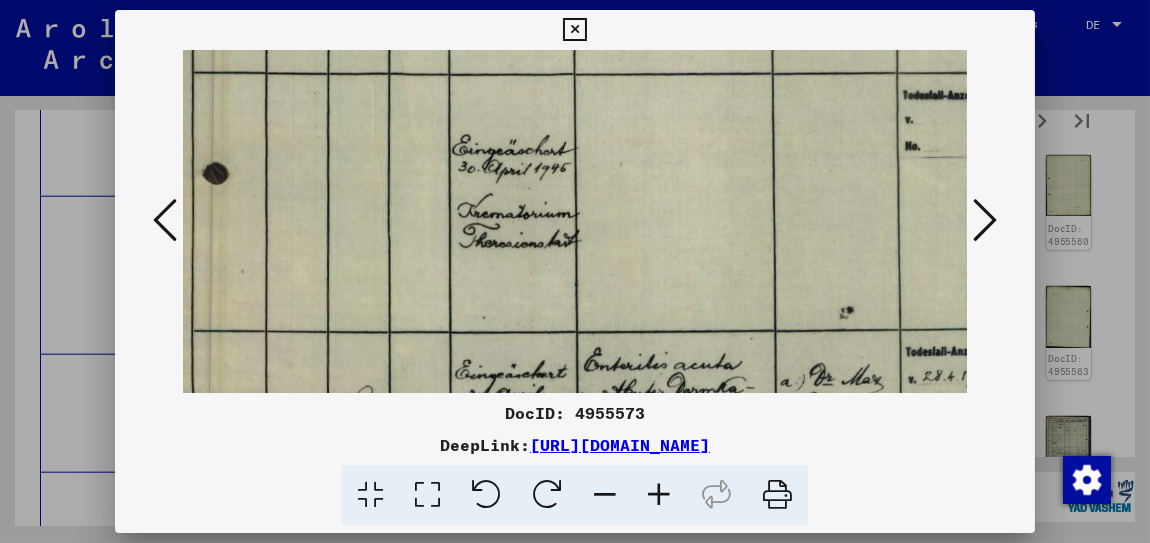 drag, startPoint x: 679, startPoint y: 320, endPoint x: 675, endPoint y: 237, distance: 83.09633 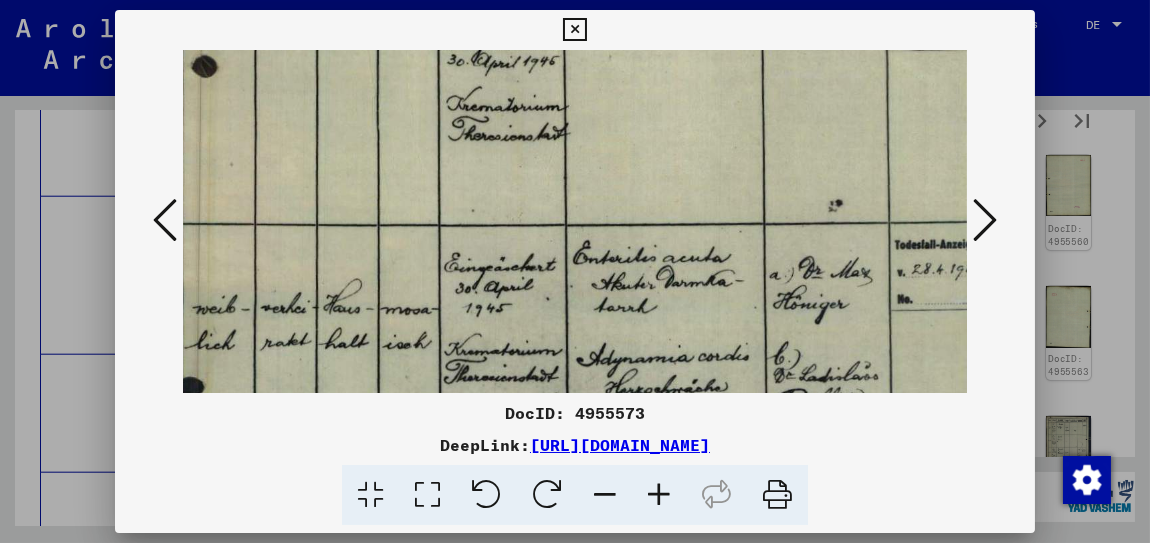 drag, startPoint x: 684, startPoint y: 287, endPoint x: 663, endPoint y: 220, distance: 70.21396 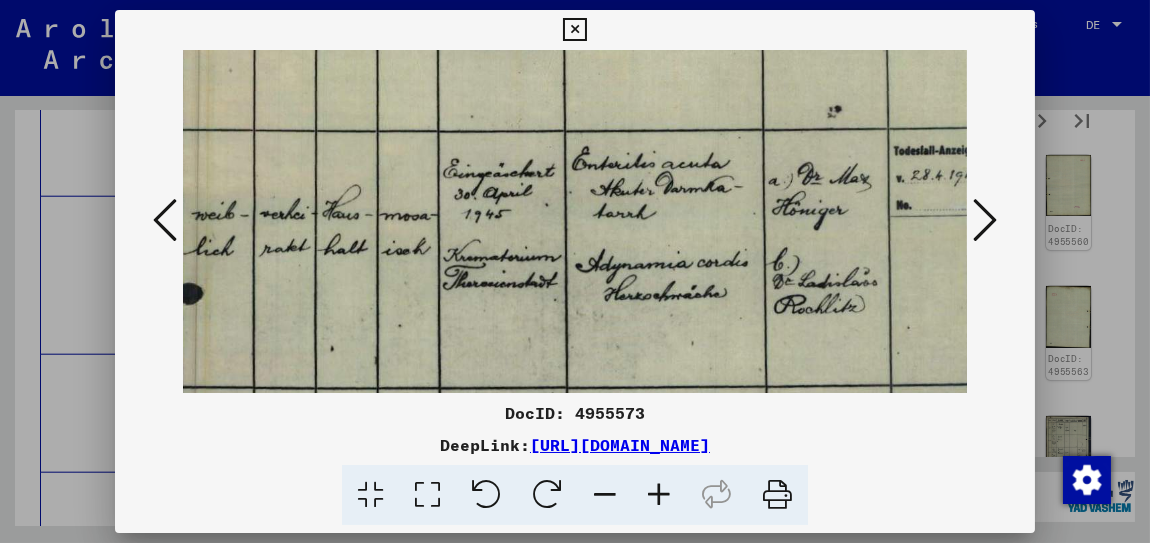 drag, startPoint x: 673, startPoint y: 264, endPoint x: 665, endPoint y: 207, distance: 57.558666 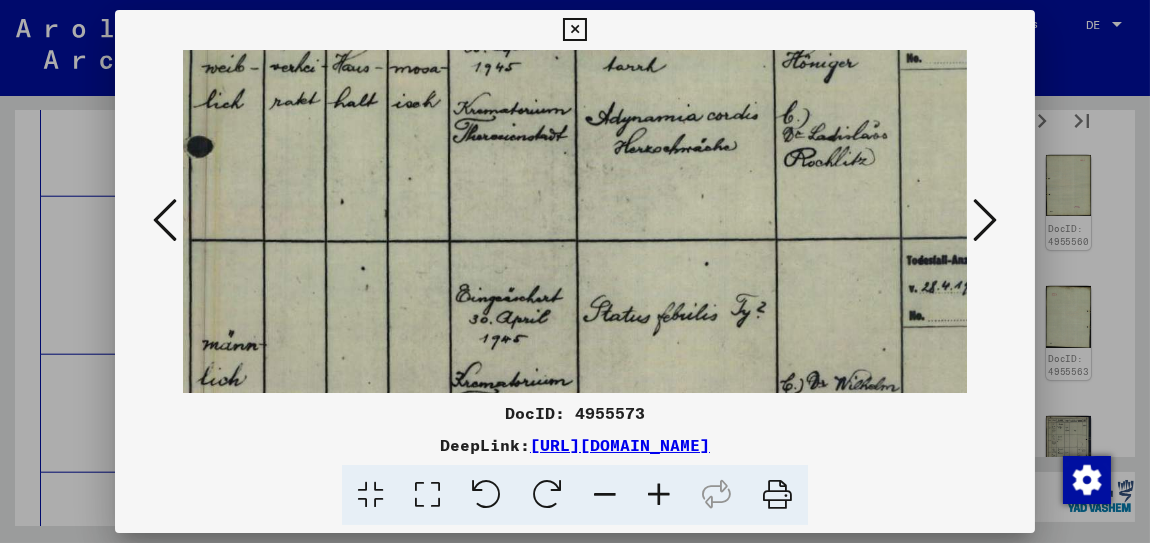 drag, startPoint x: 674, startPoint y: 293, endPoint x: 679, endPoint y: 184, distance: 109.11462 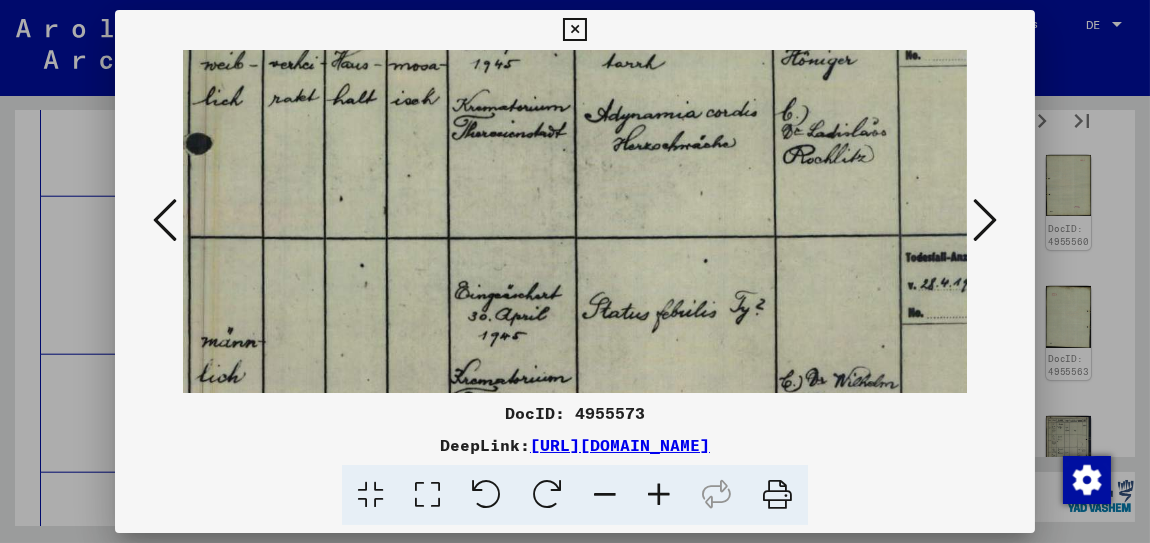 click at bounding box center (589, -73) 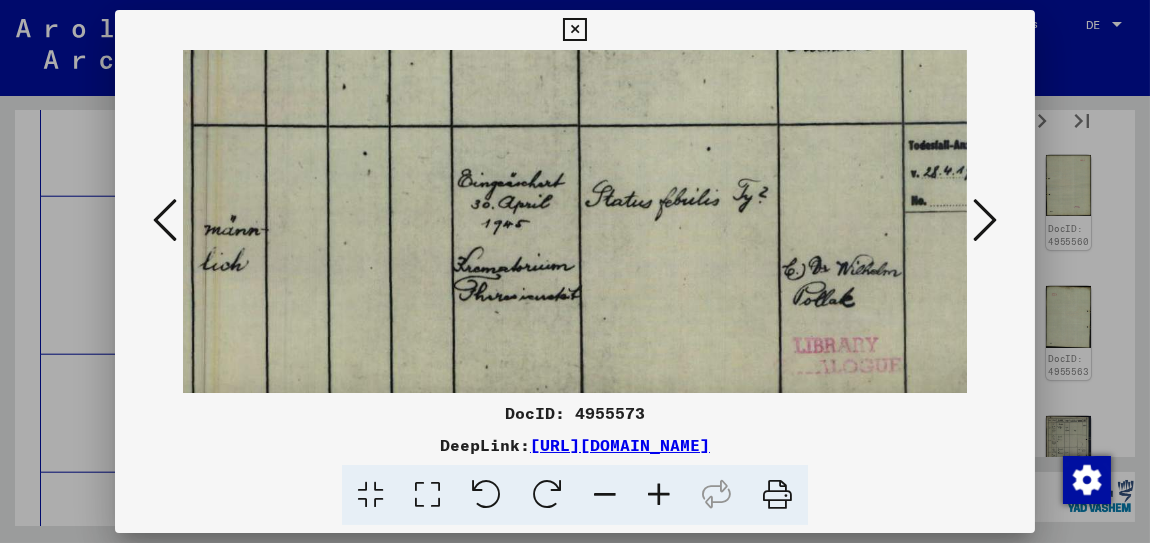 drag, startPoint x: 675, startPoint y: 333, endPoint x: 676, endPoint y: 215, distance: 118.004234 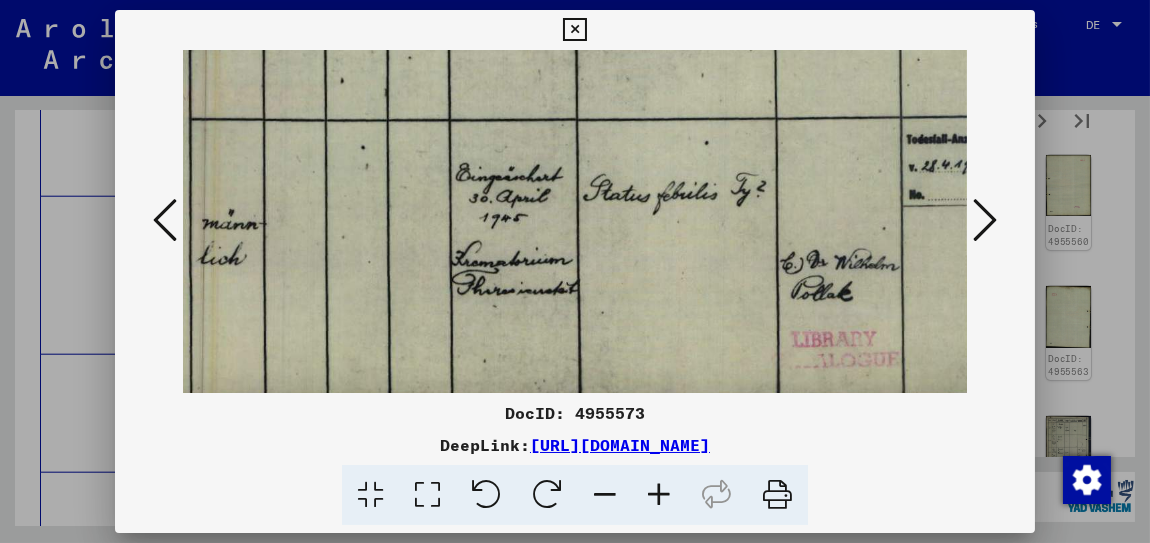click at bounding box center [985, 220] 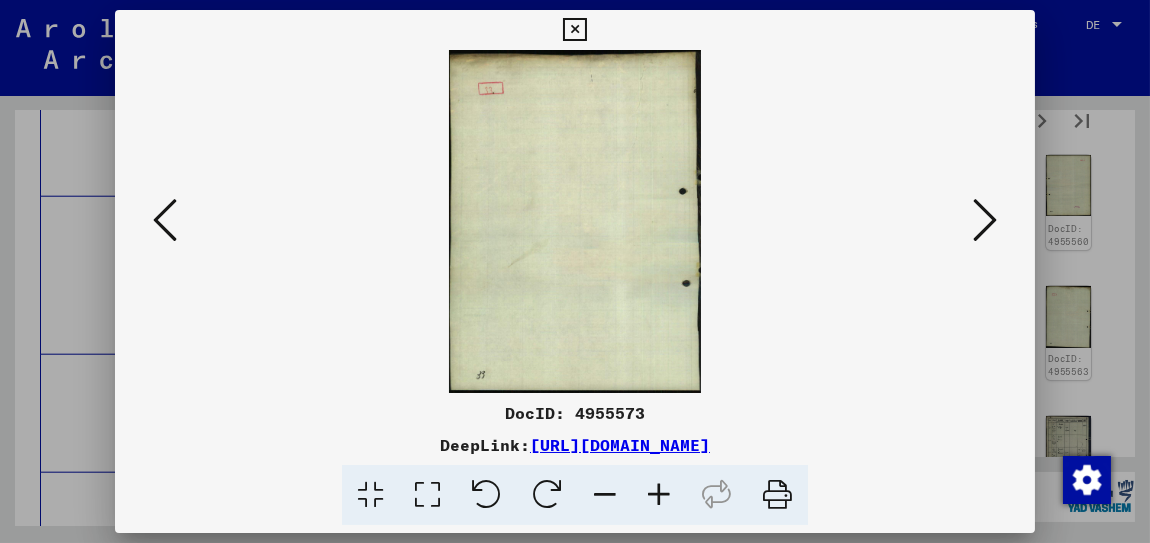 scroll, scrollTop: 0, scrollLeft: 0, axis: both 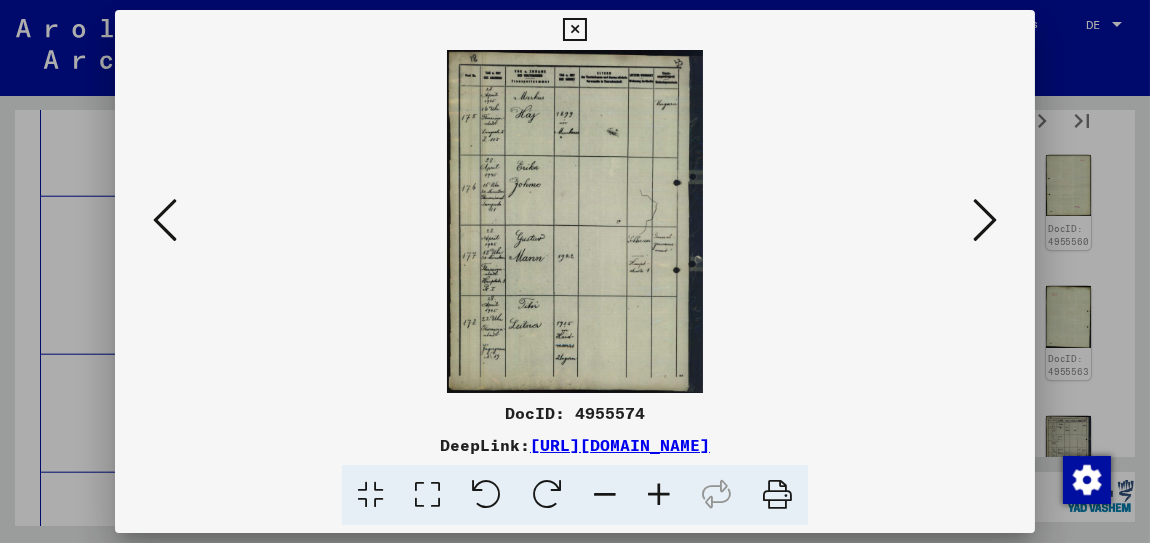 click at bounding box center [659, 495] 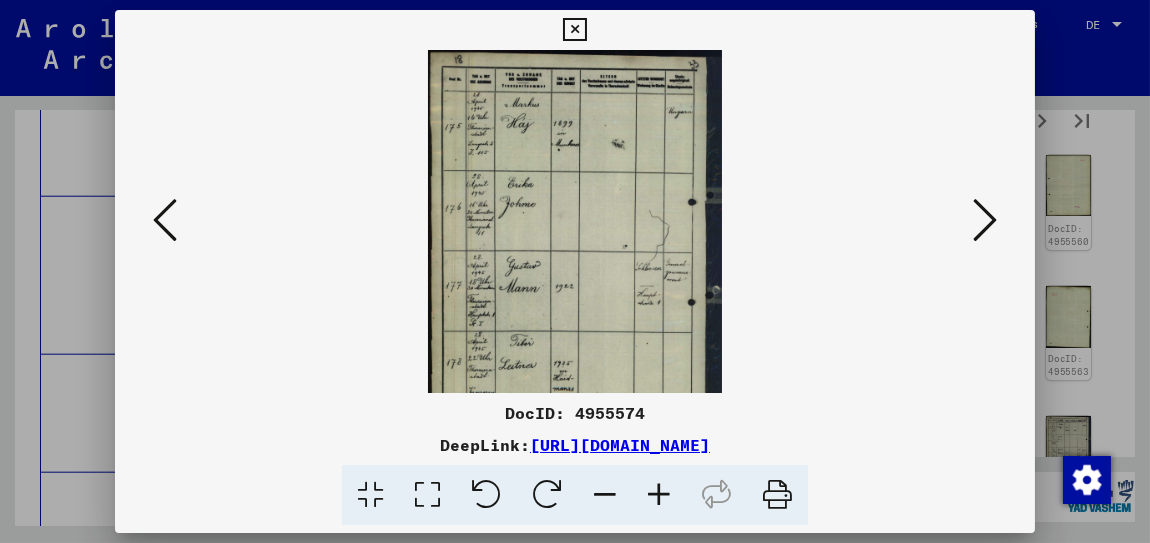 click at bounding box center (659, 495) 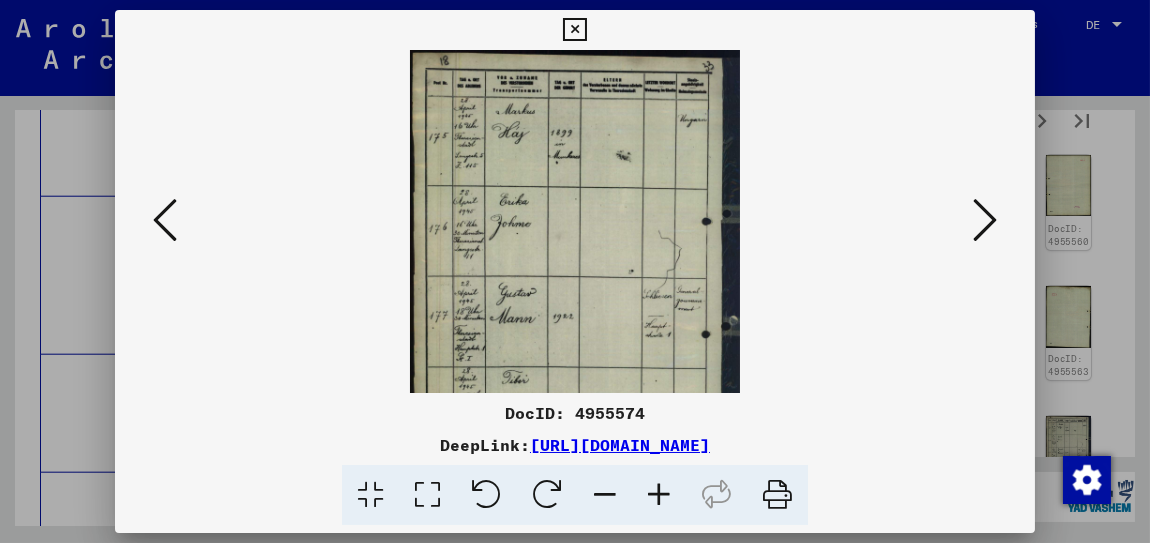 click at bounding box center (659, 495) 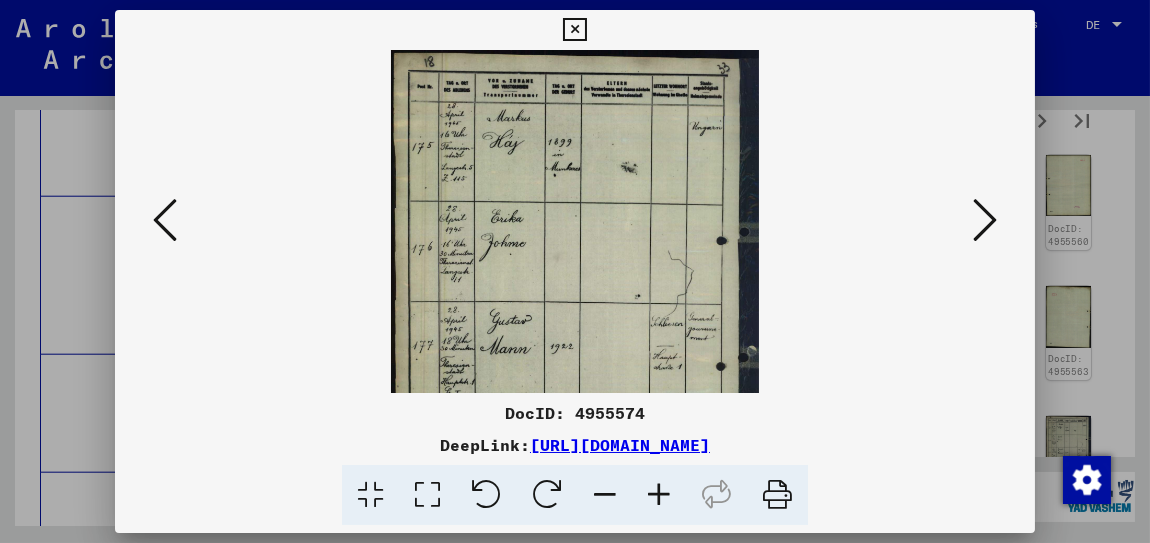 click at bounding box center (659, 495) 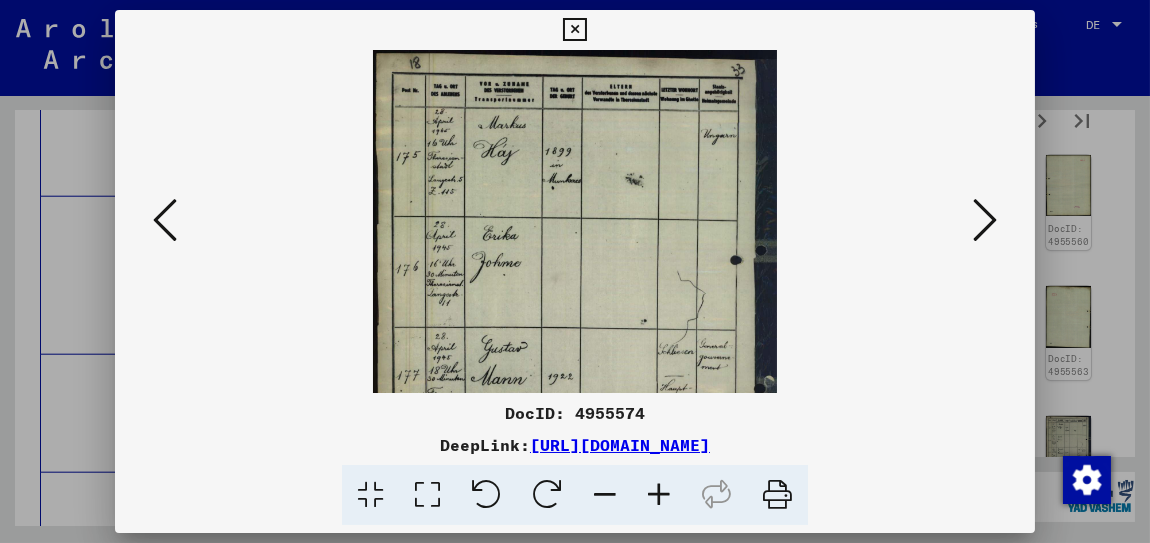 click at bounding box center (659, 495) 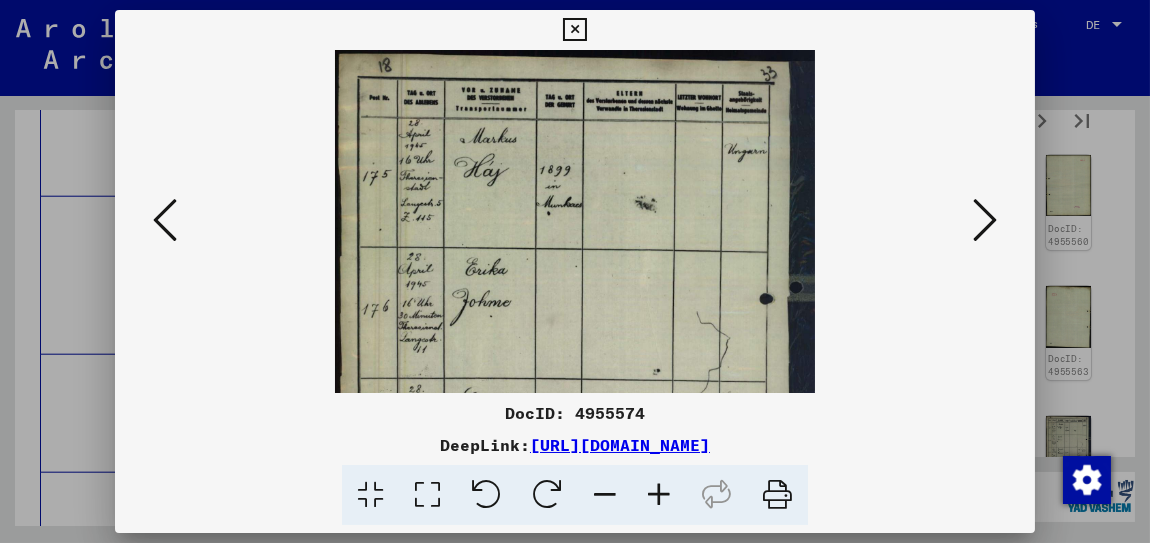 click at bounding box center (659, 495) 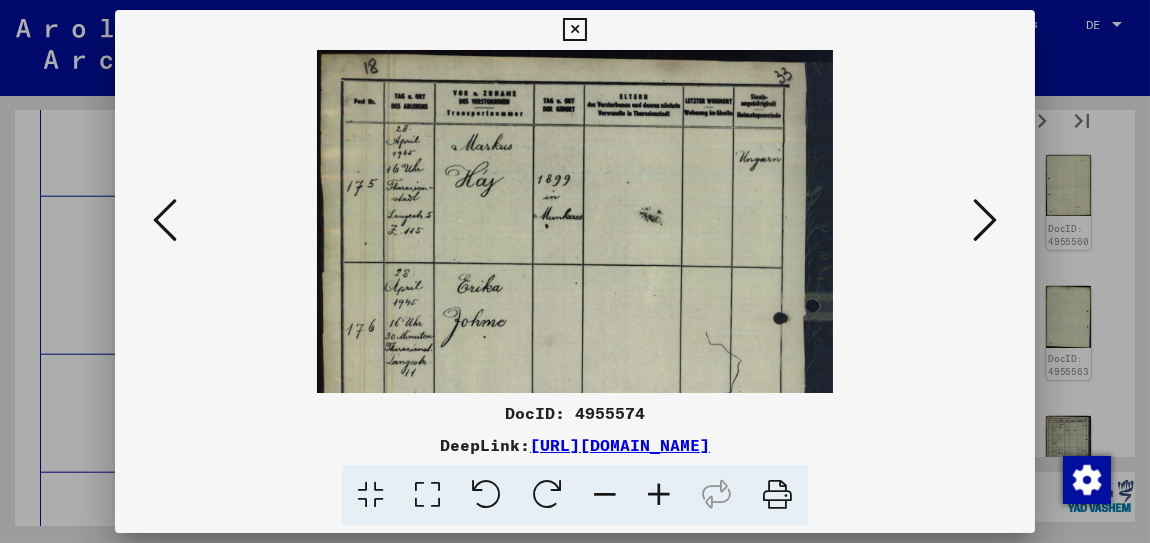 click at bounding box center [659, 495] 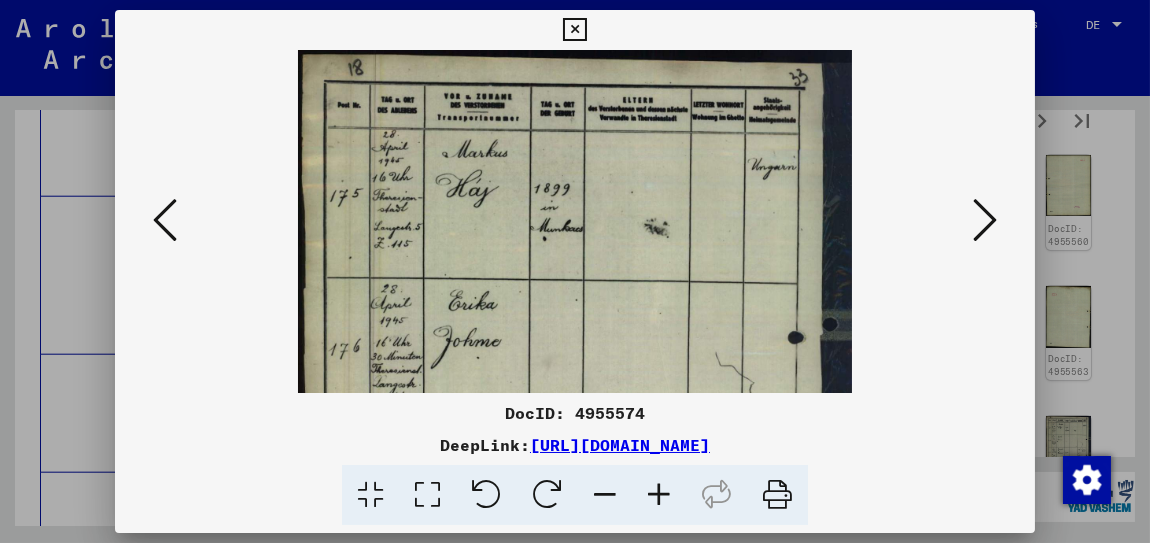 click at bounding box center [659, 495] 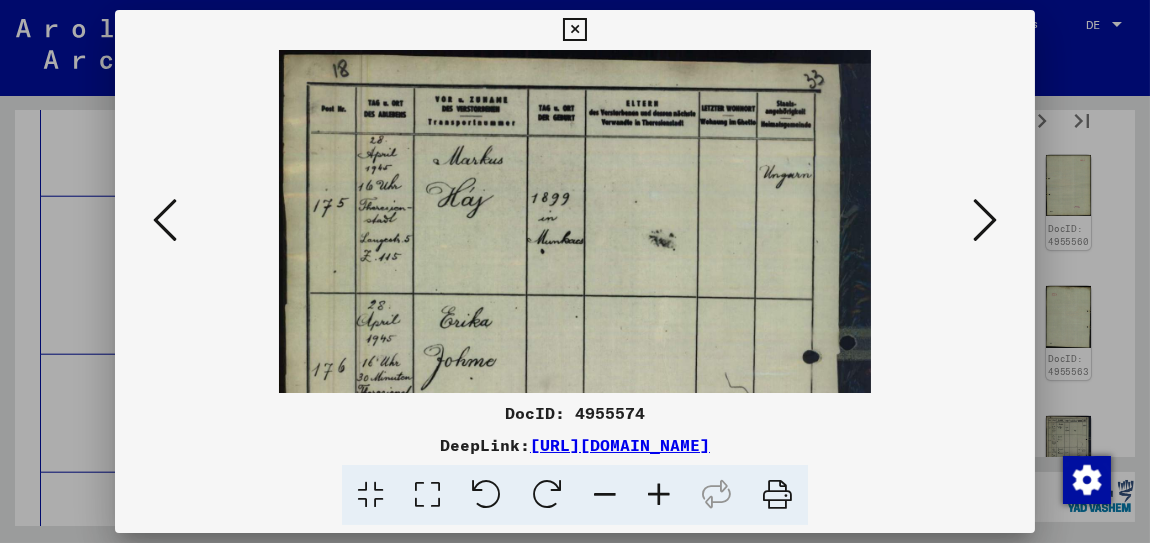 click at bounding box center (659, 495) 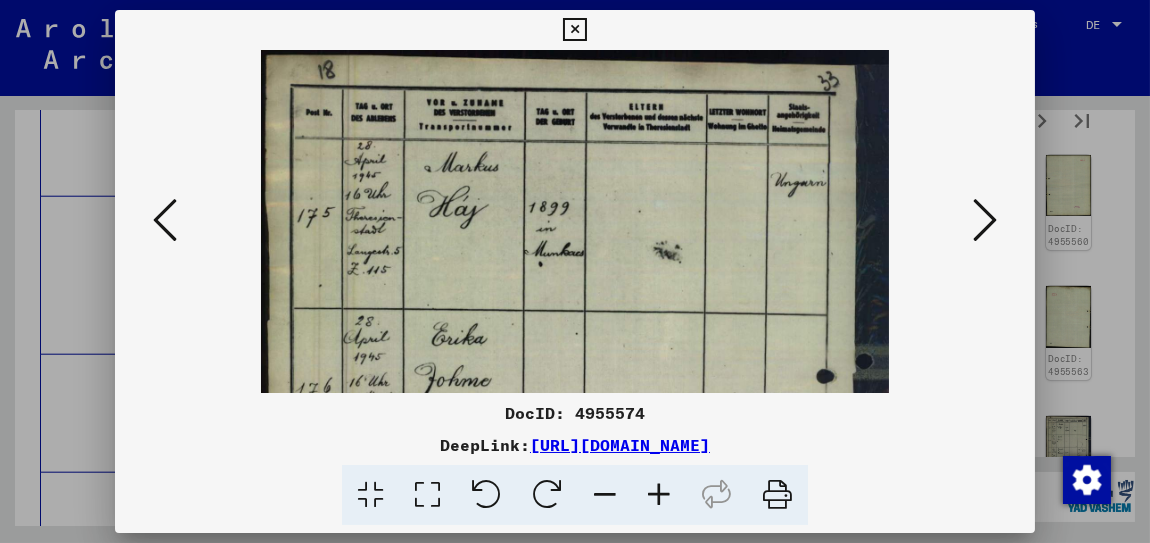 click at bounding box center (659, 495) 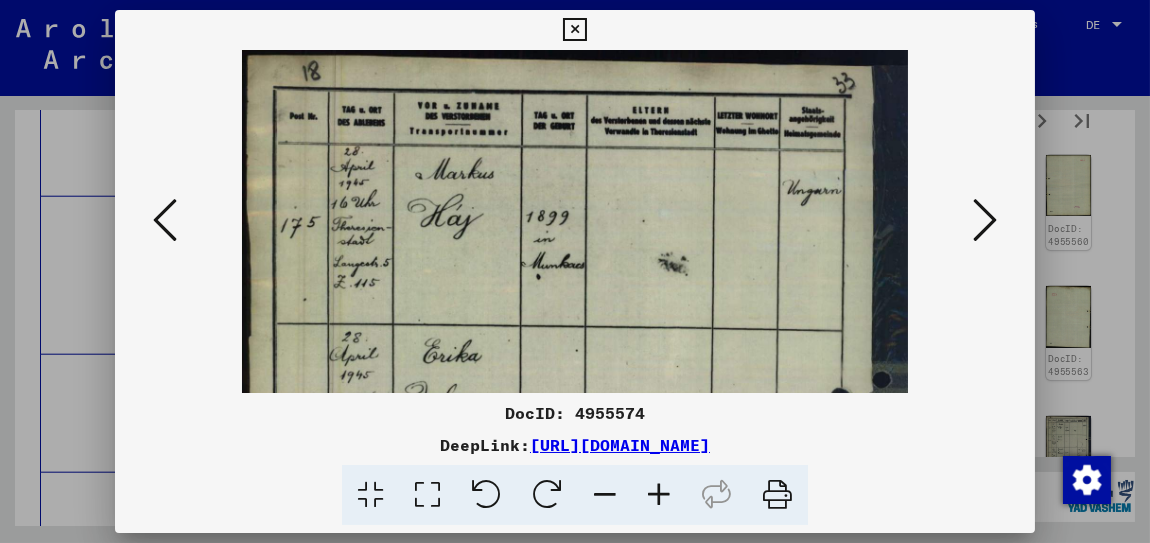 click at bounding box center [659, 495] 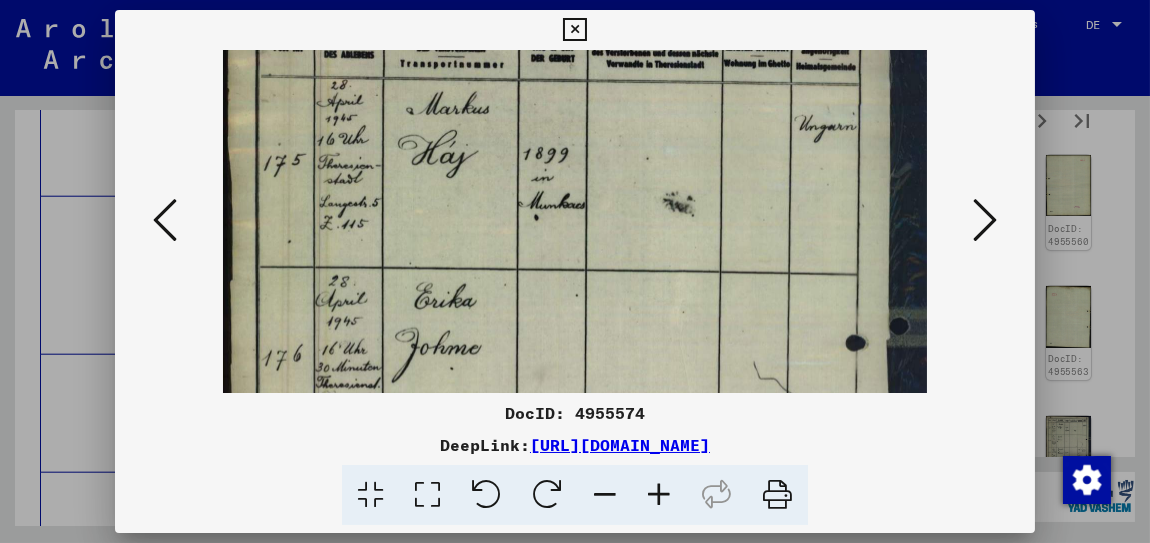 drag, startPoint x: 494, startPoint y: 314, endPoint x: 503, endPoint y: 245, distance: 69.58448 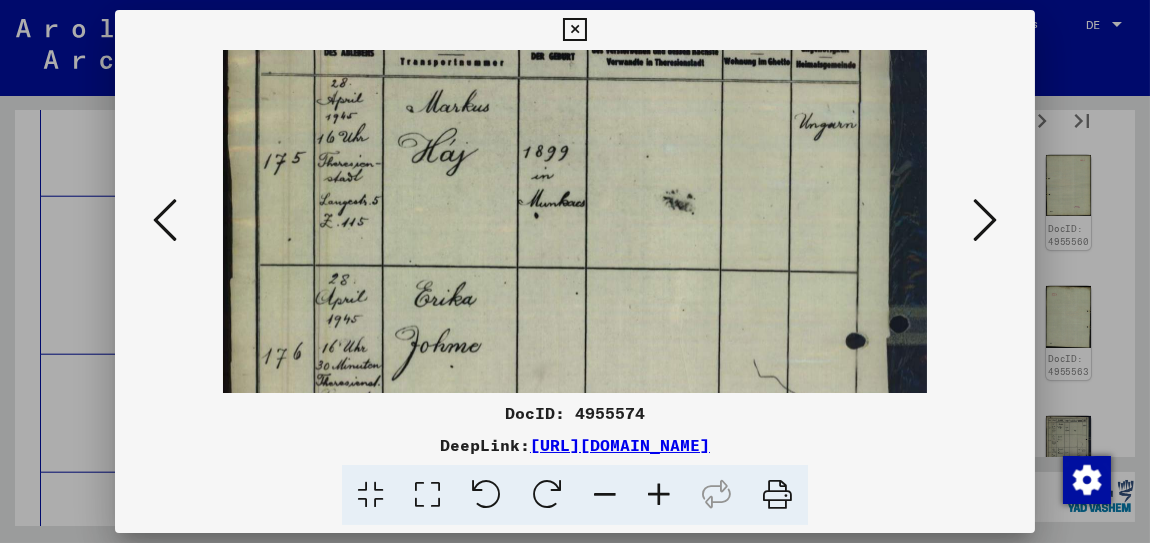 click at bounding box center [574, 447] 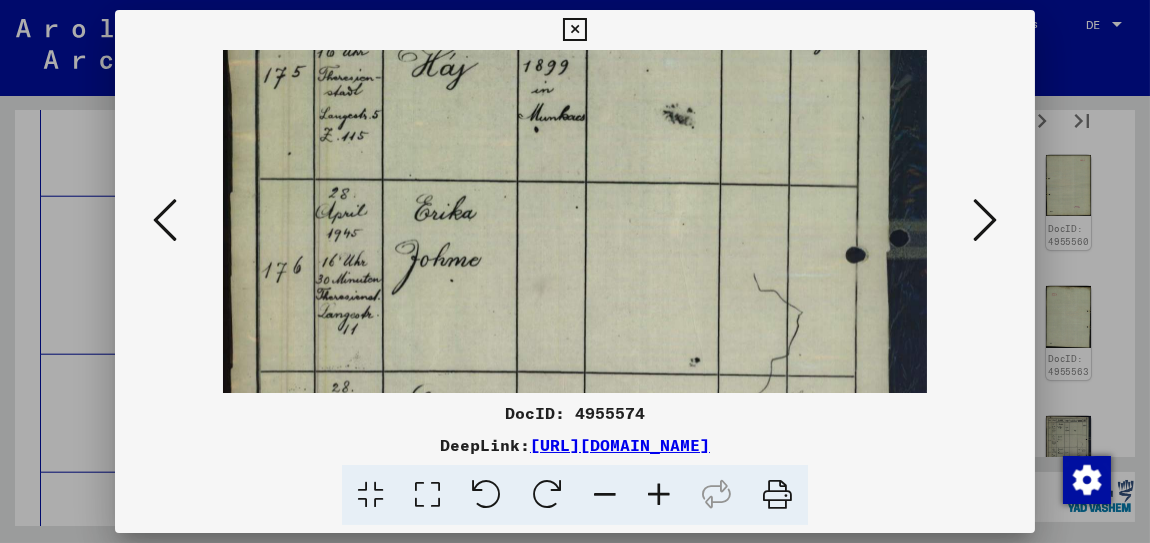 drag, startPoint x: 507, startPoint y: 331, endPoint x: 520, endPoint y: 252, distance: 80.06248 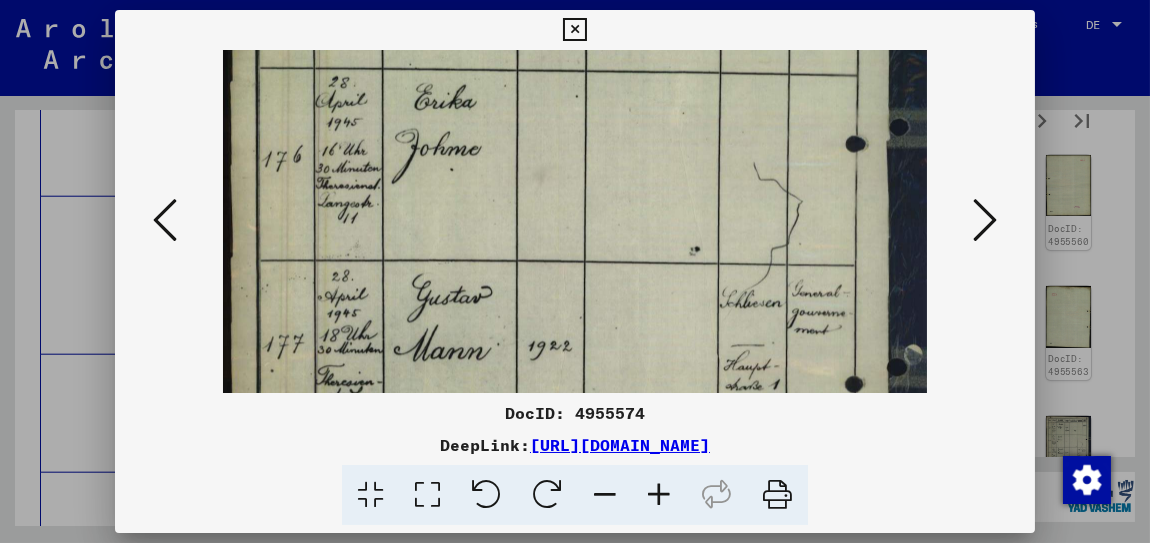drag, startPoint x: 549, startPoint y: 326, endPoint x: 553, endPoint y: 252, distance: 74.10803 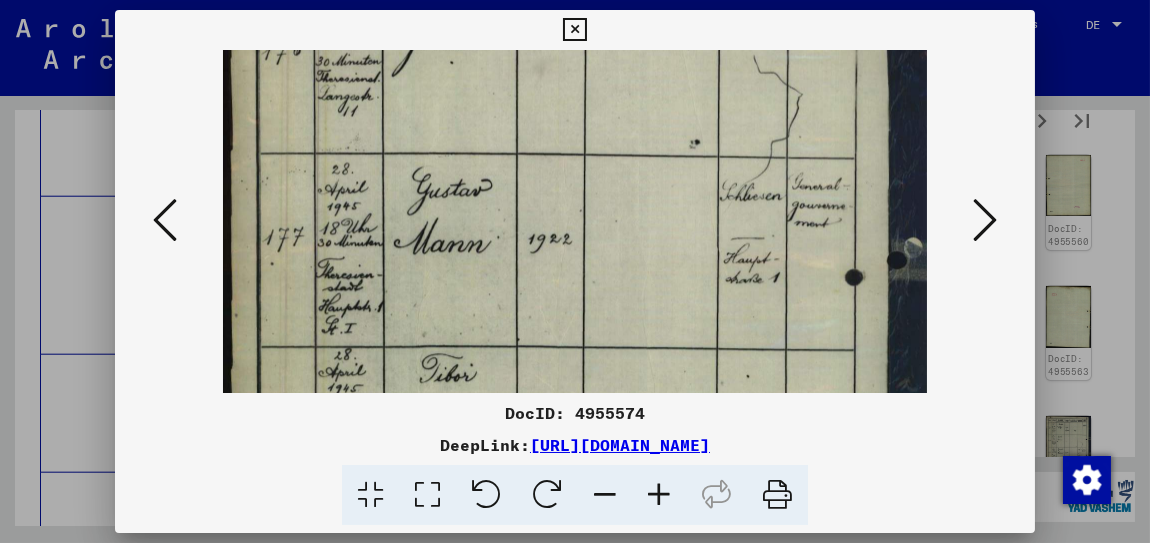 drag, startPoint x: 558, startPoint y: 365, endPoint x: 559, endPoint y: 251, distance: 114.00439 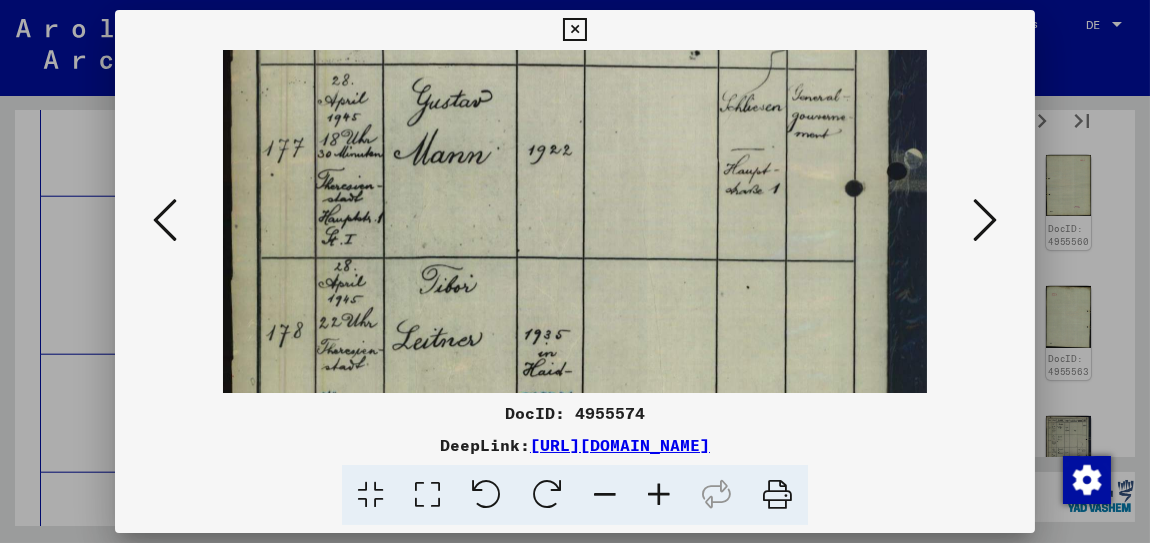 drag, startPoint x: 586, startPoint y: 332, endPoint x: 586, endPoint y: 251, distance: 81 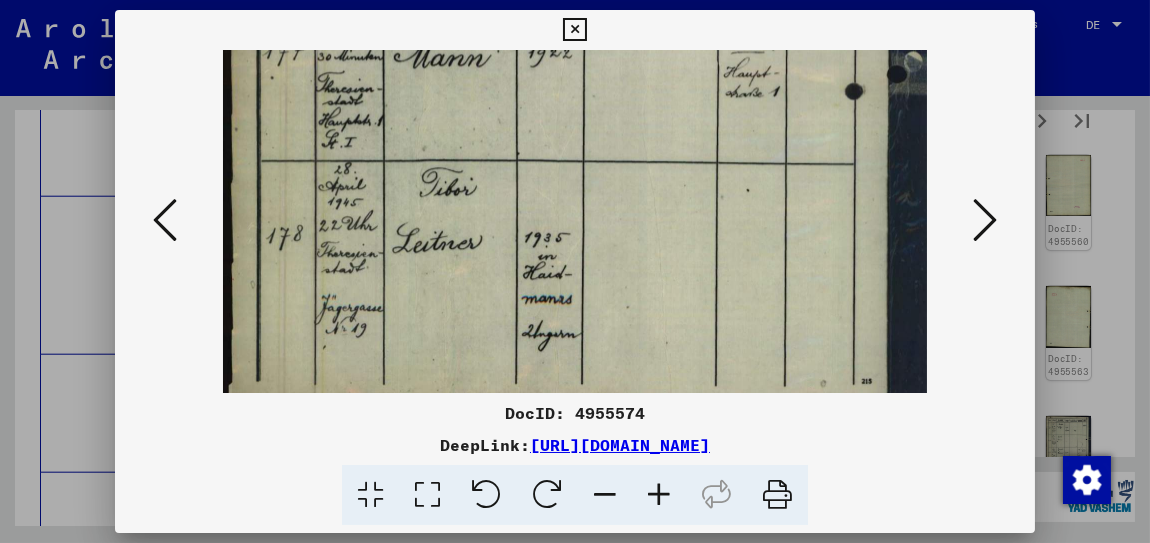 drag, startPoint x: 625, startPoint y: 334, endPoint x: 637, endPoint y: 251, distance: 83.86298 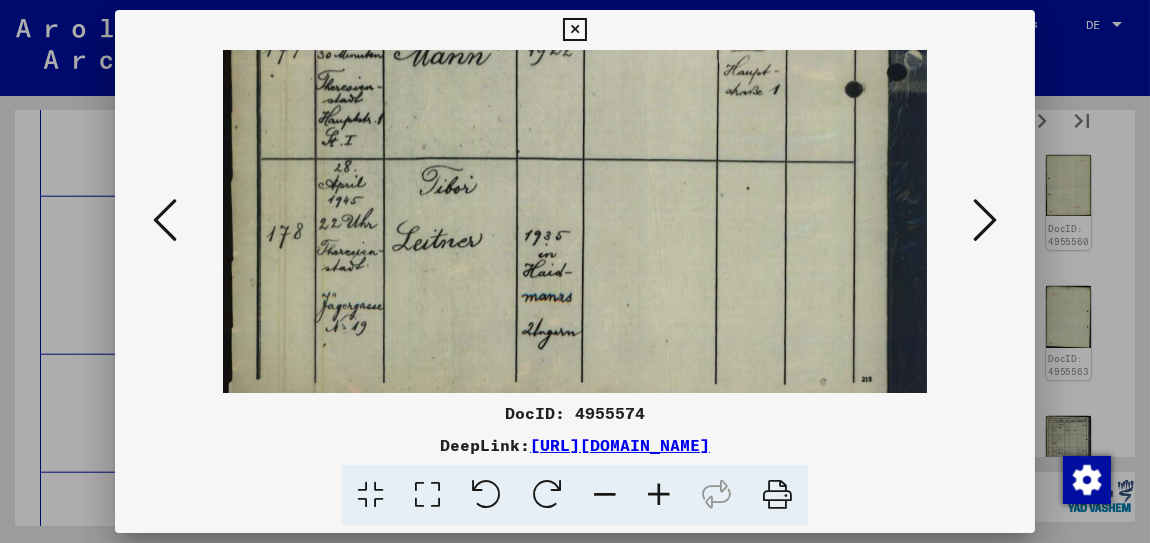 scroll, scrollTop: 600, scrollLeft: 0, axis: vertical 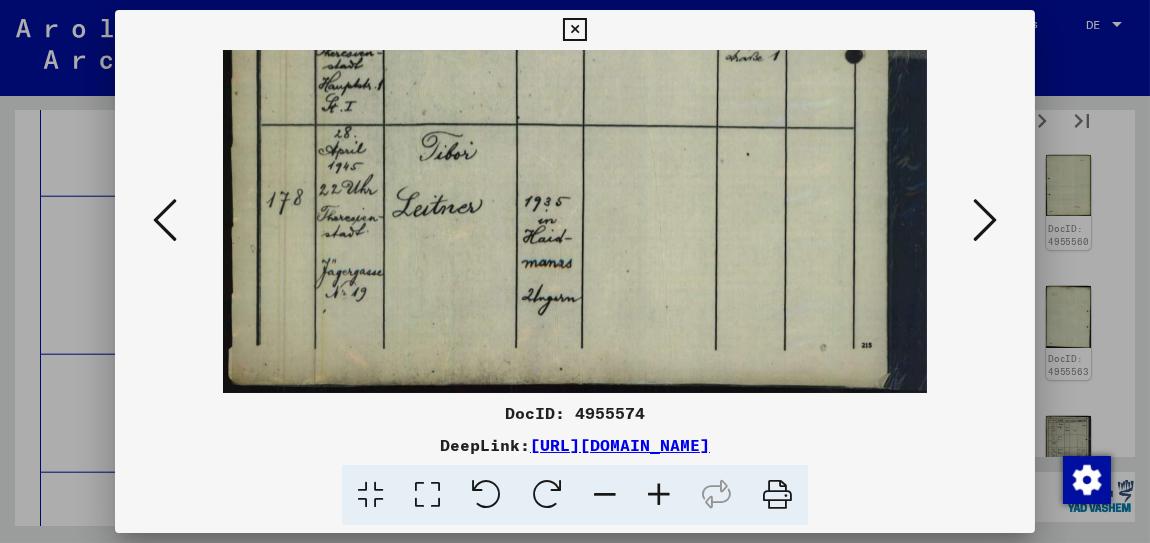 drag, startPoint x: 642, startPoint y: 339, endPoint x: 660, endPoint y: 242, distance: 98.65597 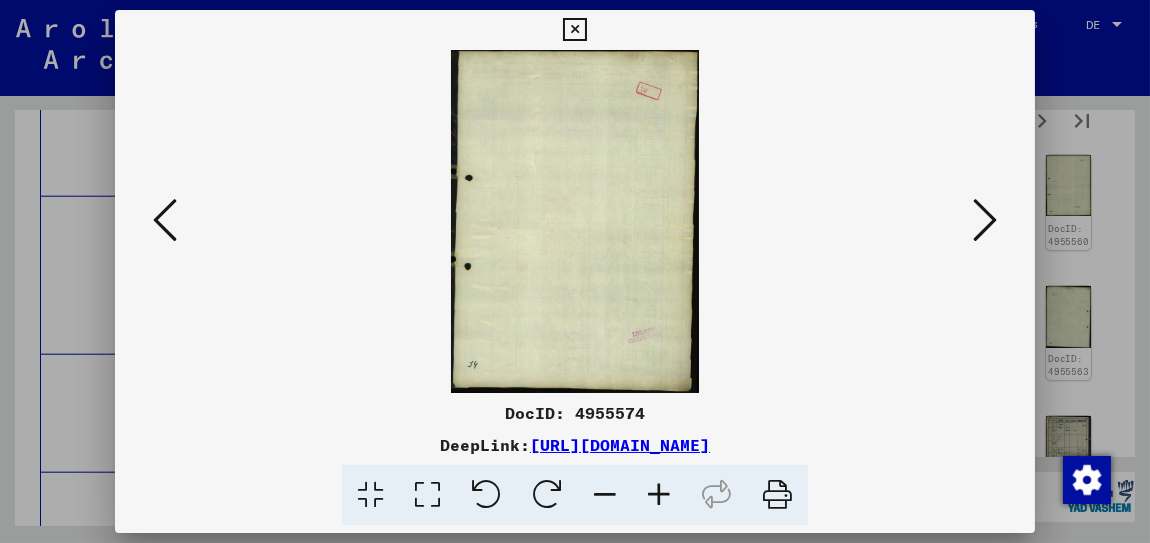 click at bounding box center [985, 220] 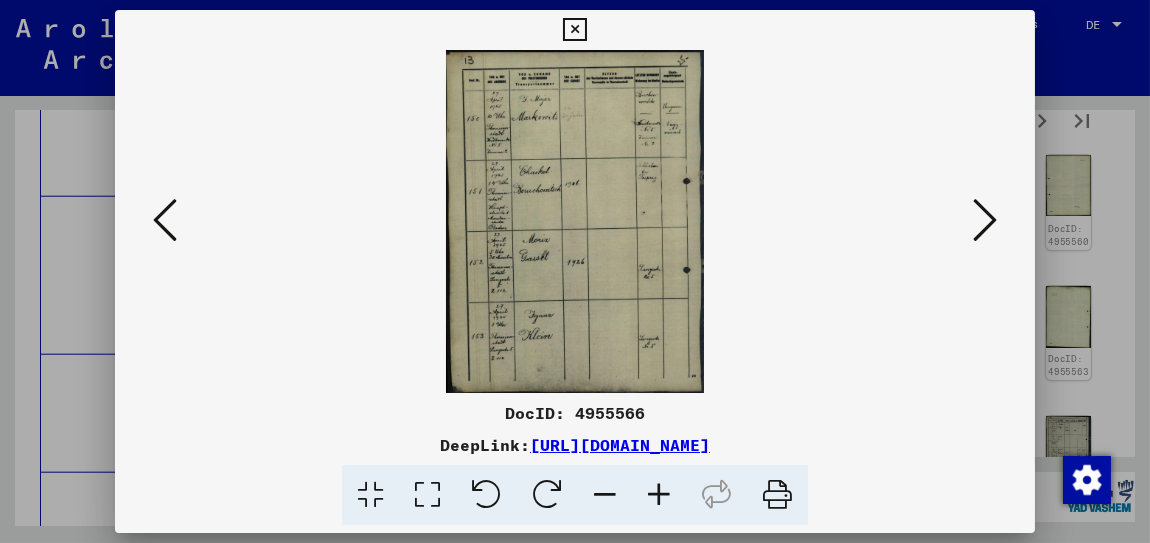 click at bounding box center [659, 495] 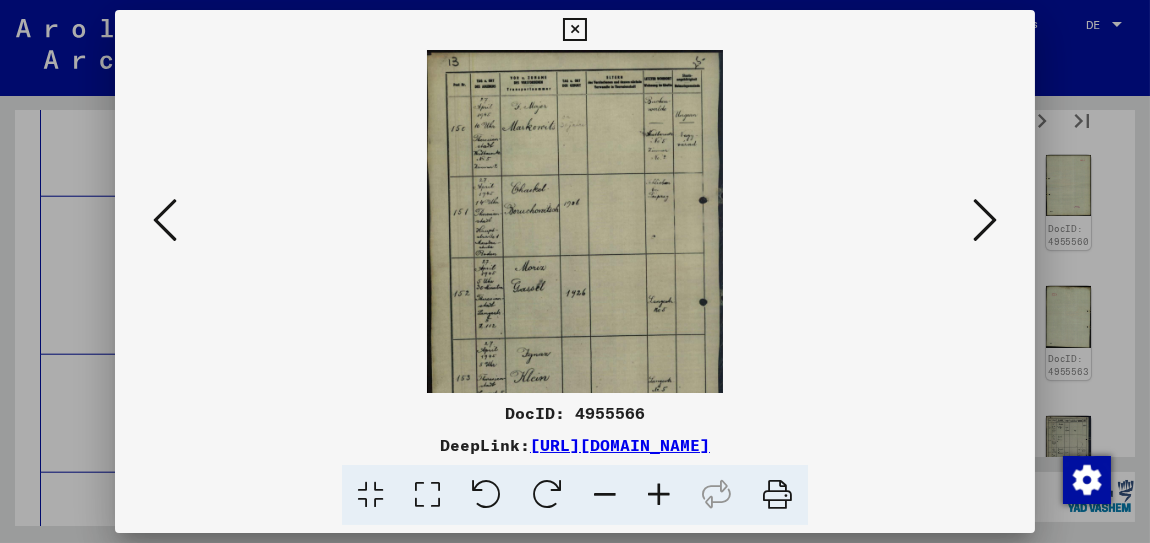 click at bounding box center [659, 495] 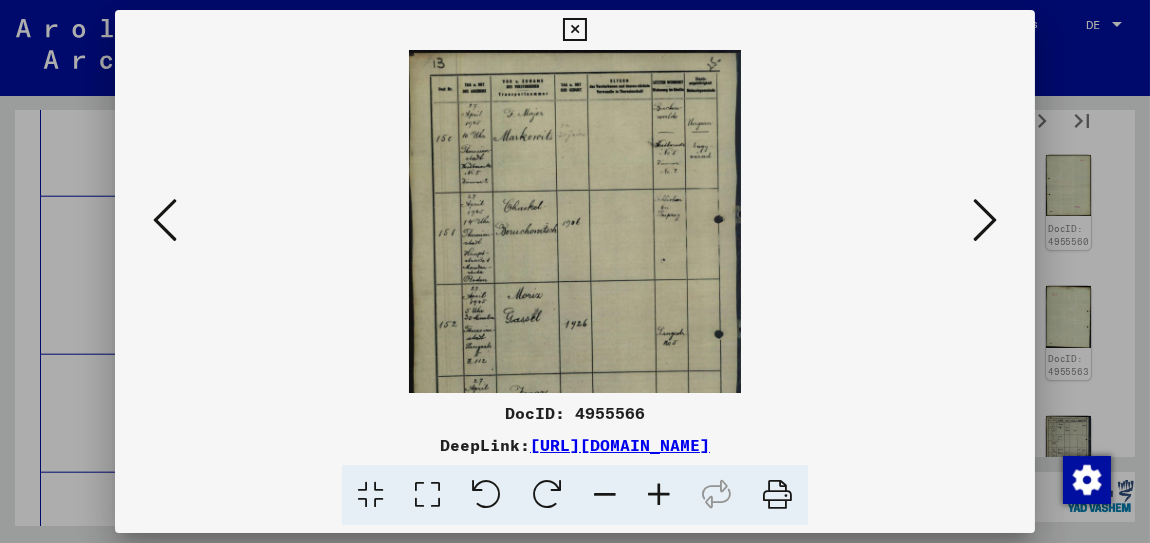 click at bounding box center (659, 495) 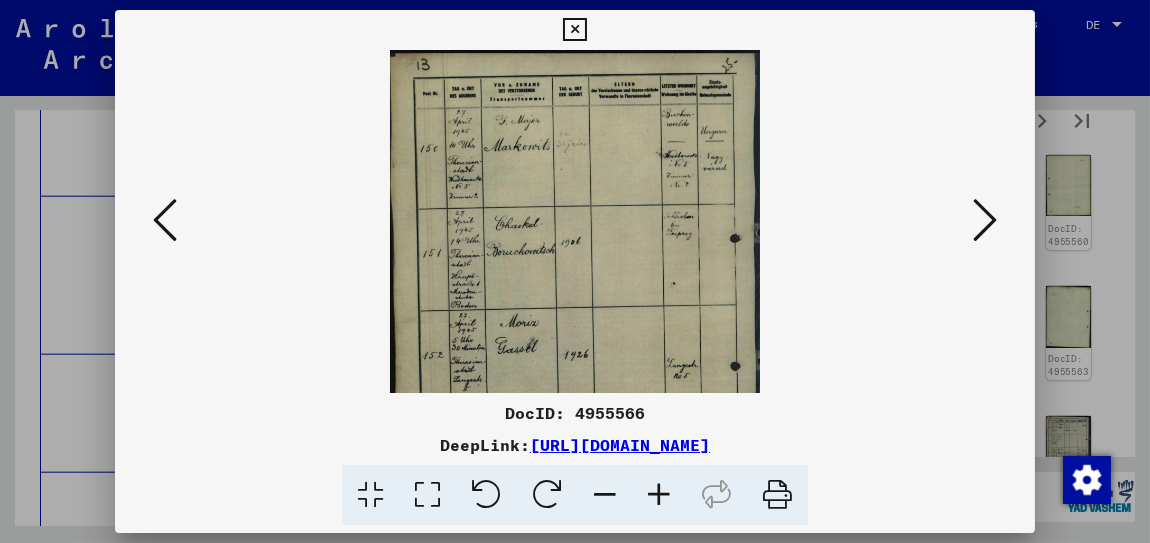 click at bounding box center (659, 495) 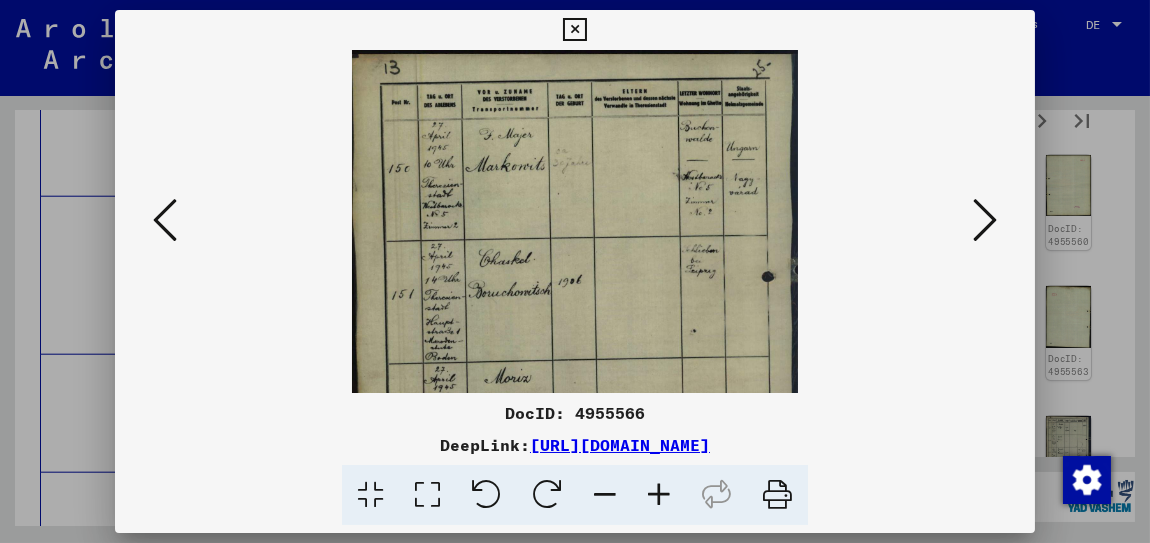 click at bounding box center [659, 495] 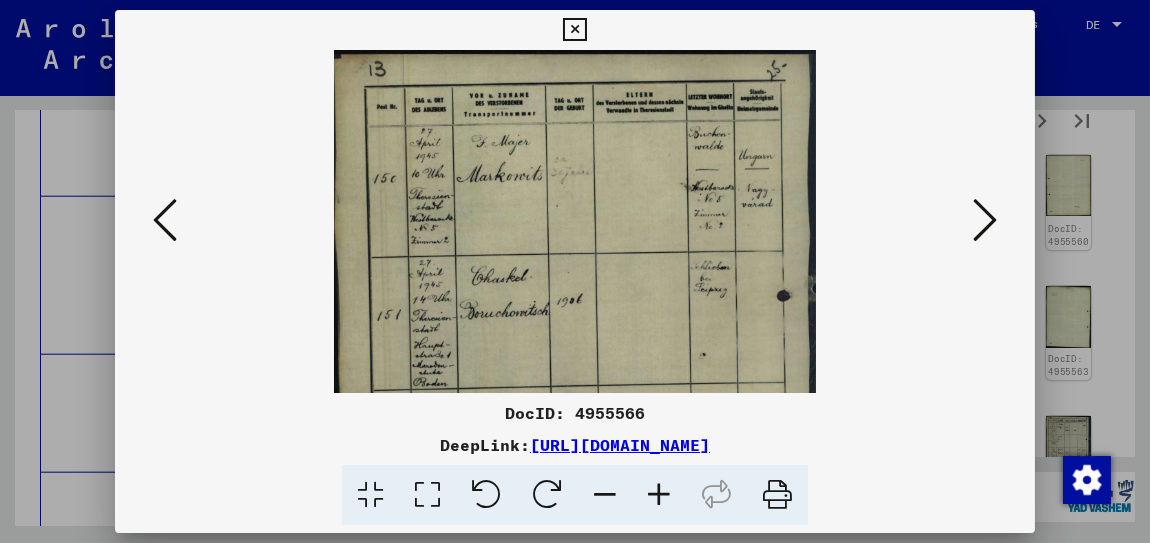 click at bounding box center (659, 495) 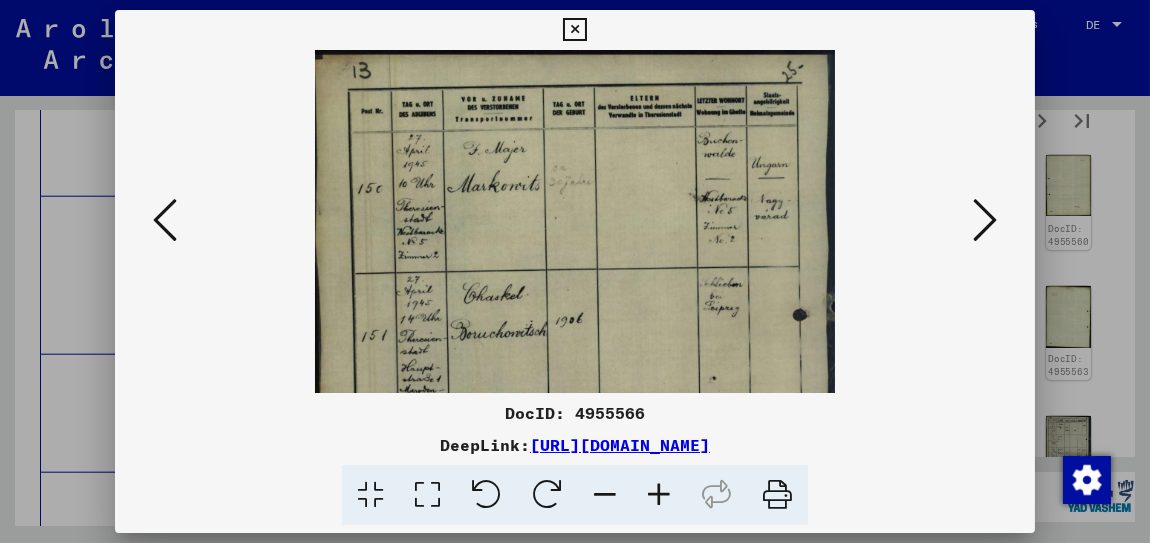 click at bounding box center (659, 495) 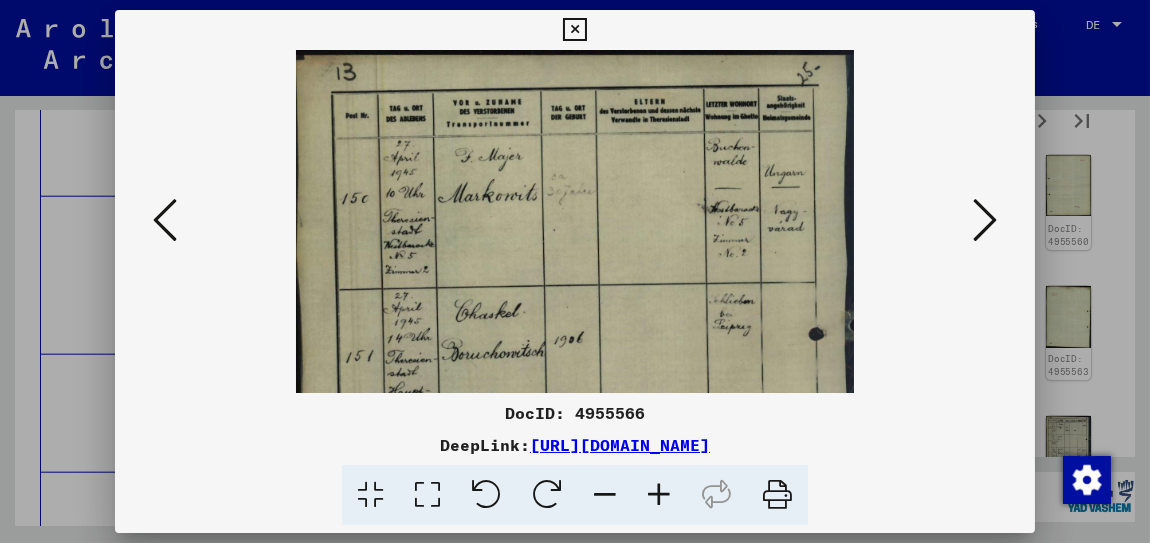 click at bounding box center [659, 495] 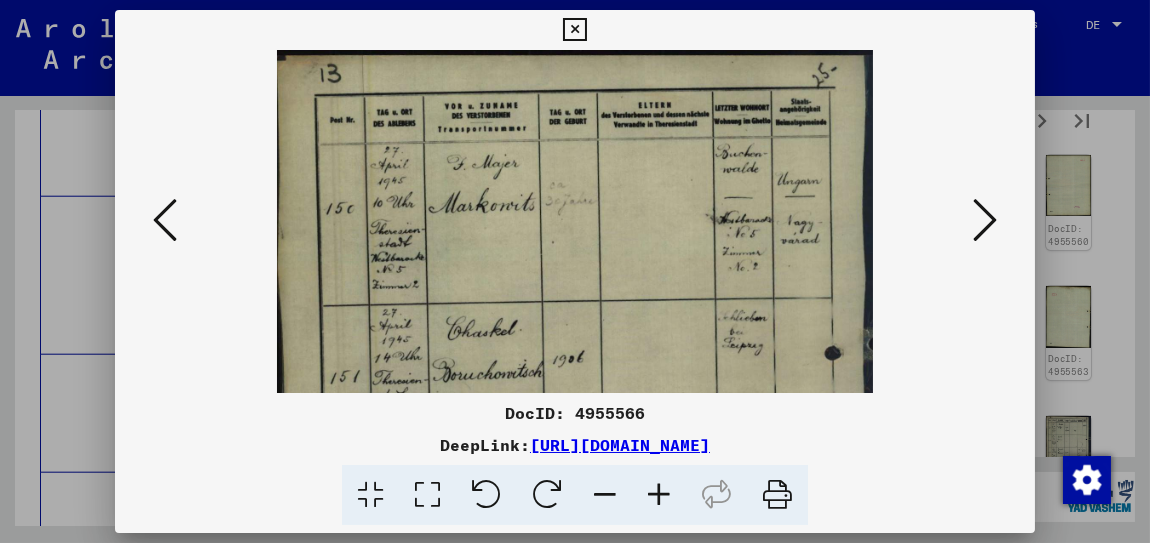 click at bounding box center (659, 495) 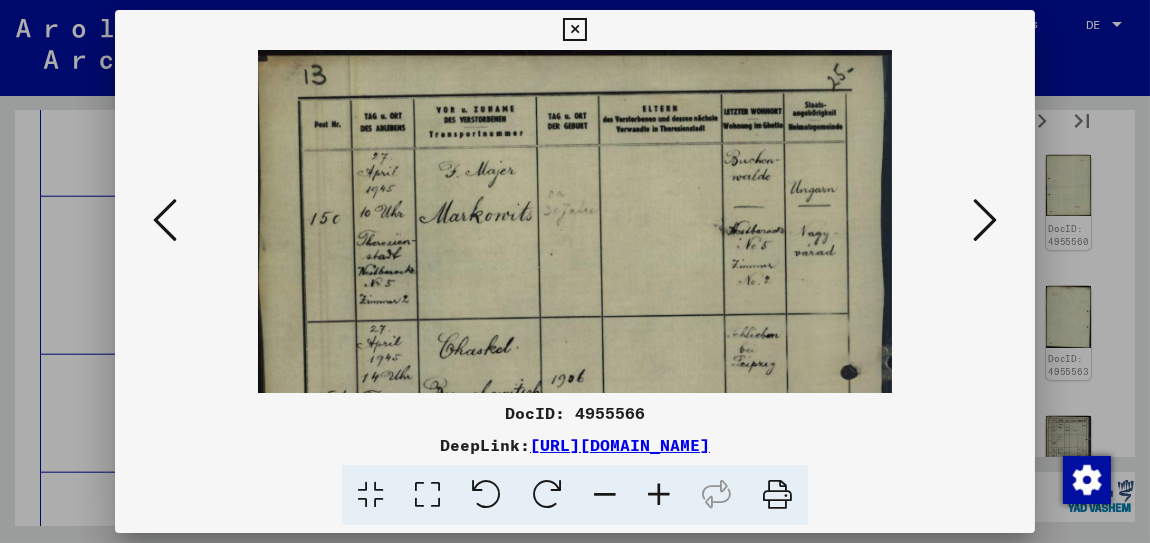 click at bounding box center (659, 495) 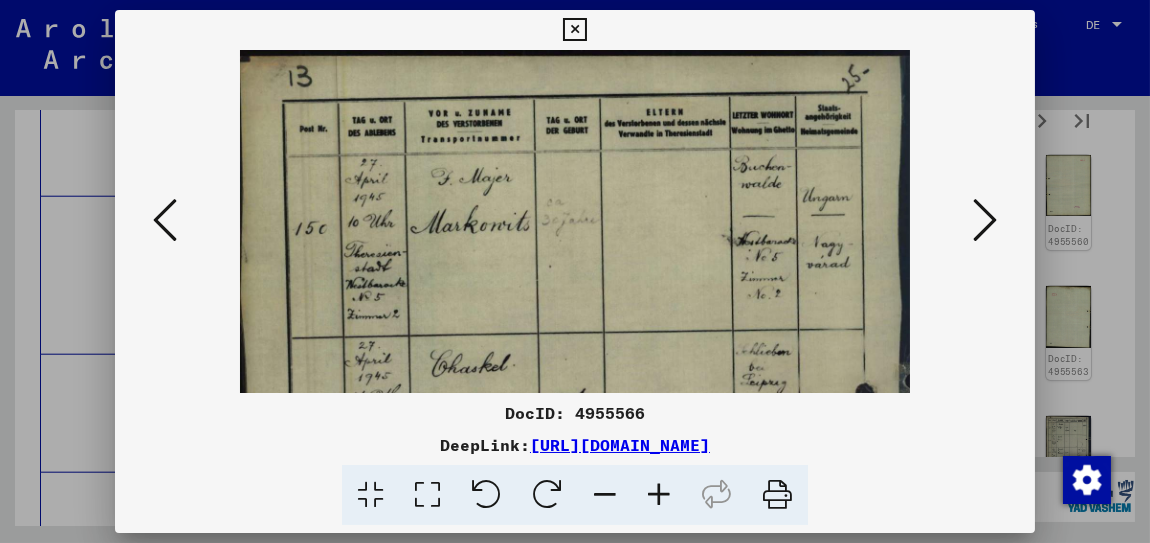click at bounding box center (659, 495) 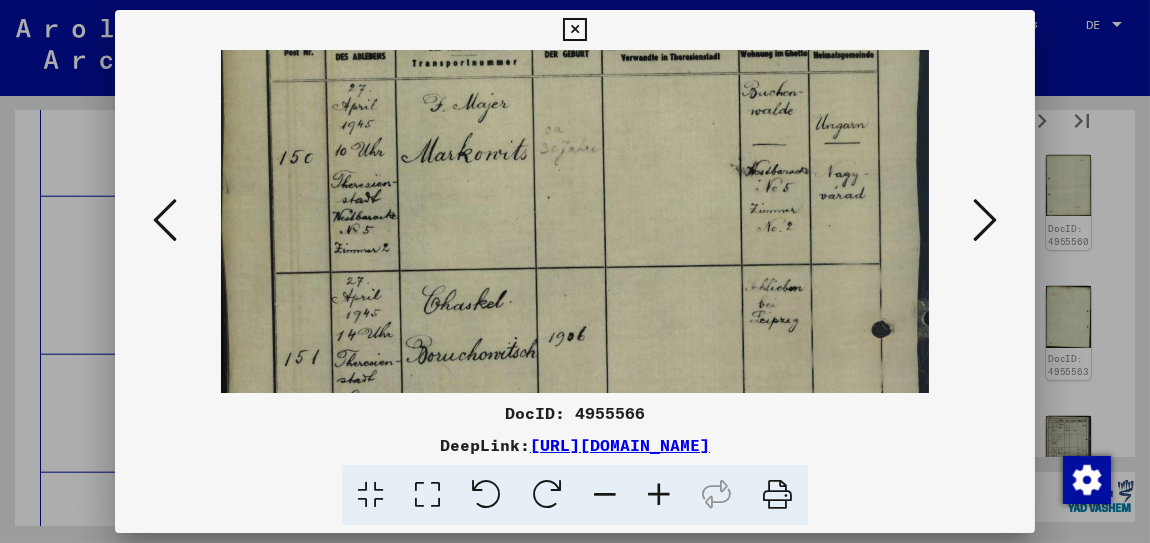 scroll, scrollTop: 89, scrollLeft: 0, axis: vertical 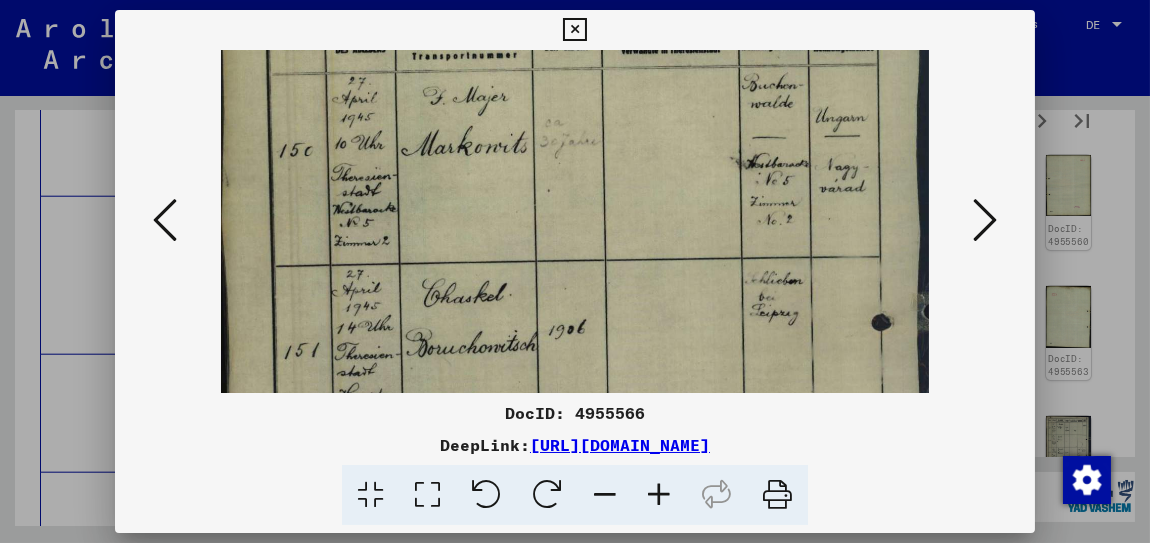 drag, startPoint x: 523, startPoint y: 333, endPoint x: 529, endPoint y: 244, distance: 89.20202 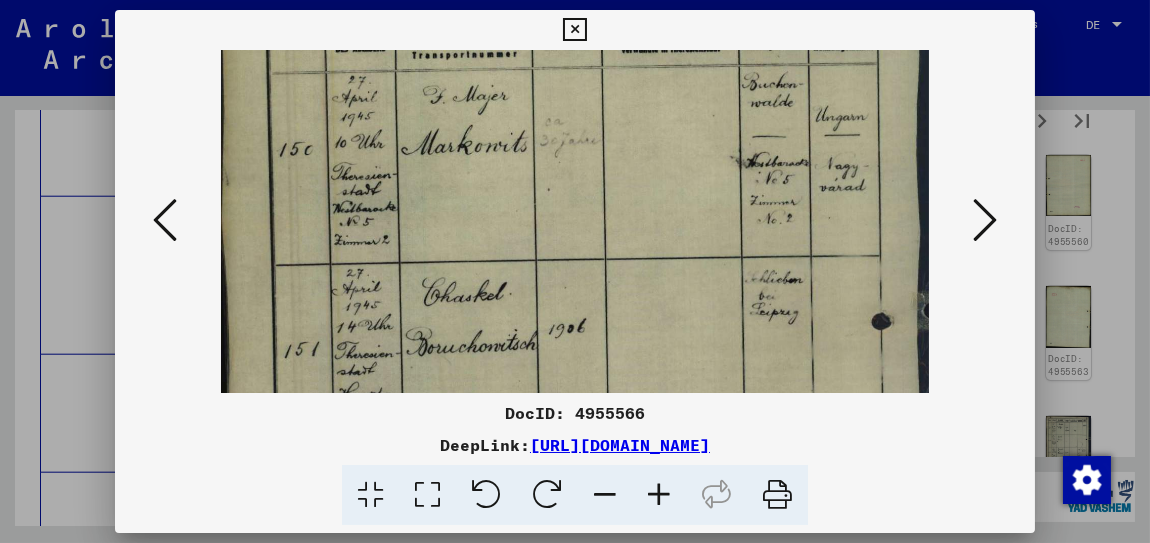 click at bounding box center [575, 432] 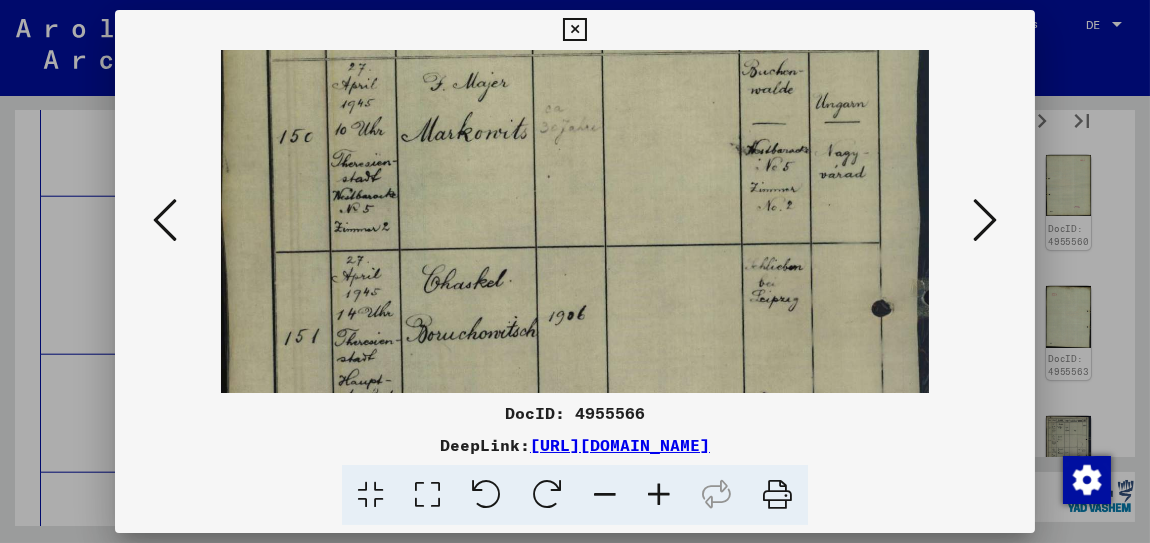 drag, startPoint x: 501, startPoint y: 339, endPoint x: 504, endPoint y: 284, distance: 55.081757 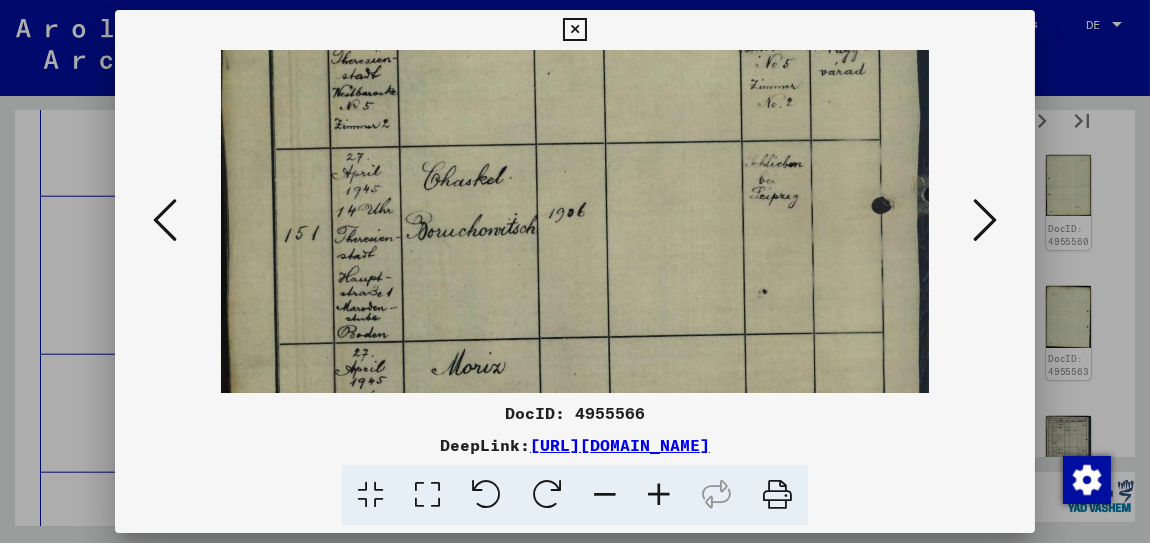 drag, startPoint x: 504, startPoint y: 284, endPoint x: 502, endPoint y: 216, distance: 68.0294 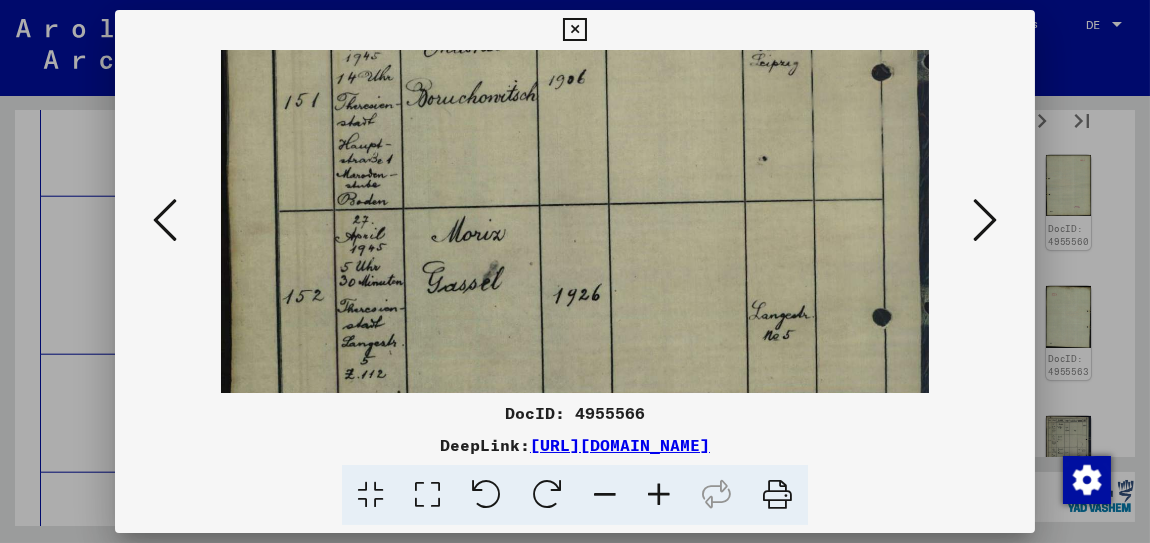 drag, startPoint x: 486, startPoint y: 304, endPoint x: 477, endPoint y: 225, distance: 79.51101 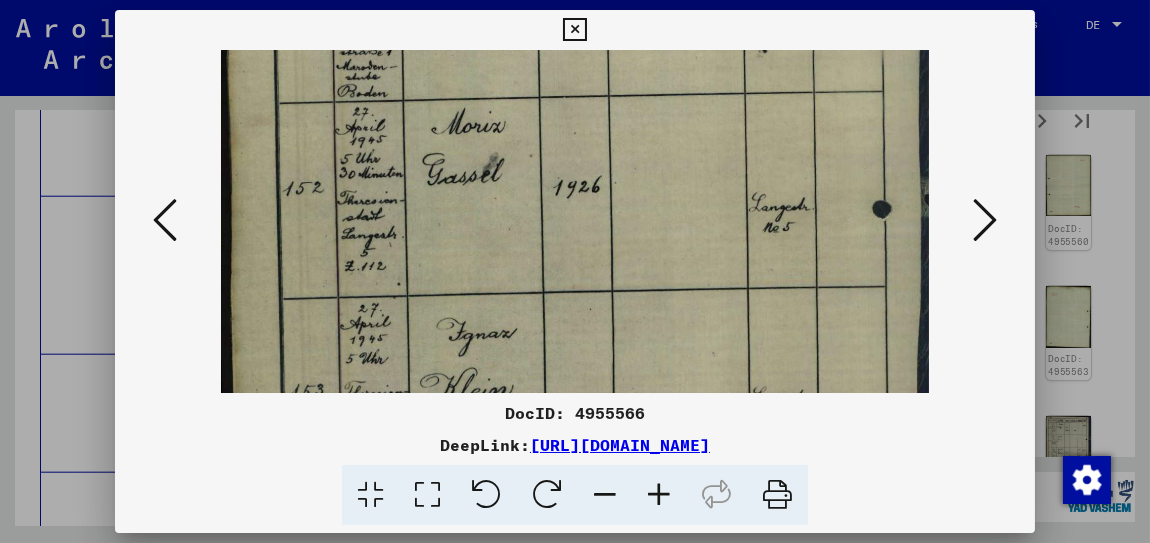scroll, scrollTop: 480, scrollLeft: 0, axis: vertical 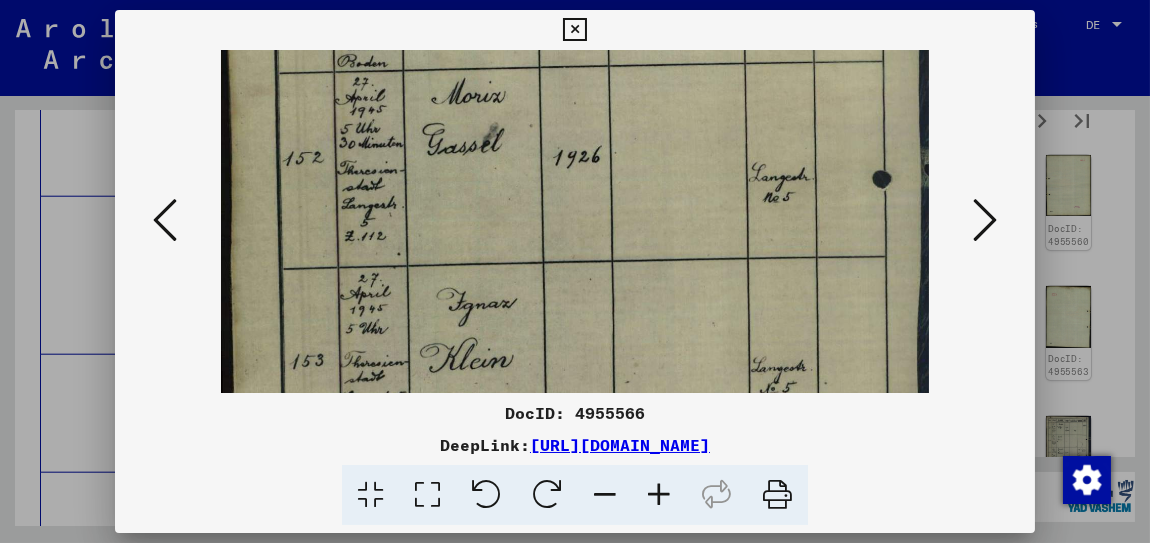 drag, startPoint x: 491, startPoint y: 324, endPoint x: 481, endPoint y: 205, distance: 119.419426 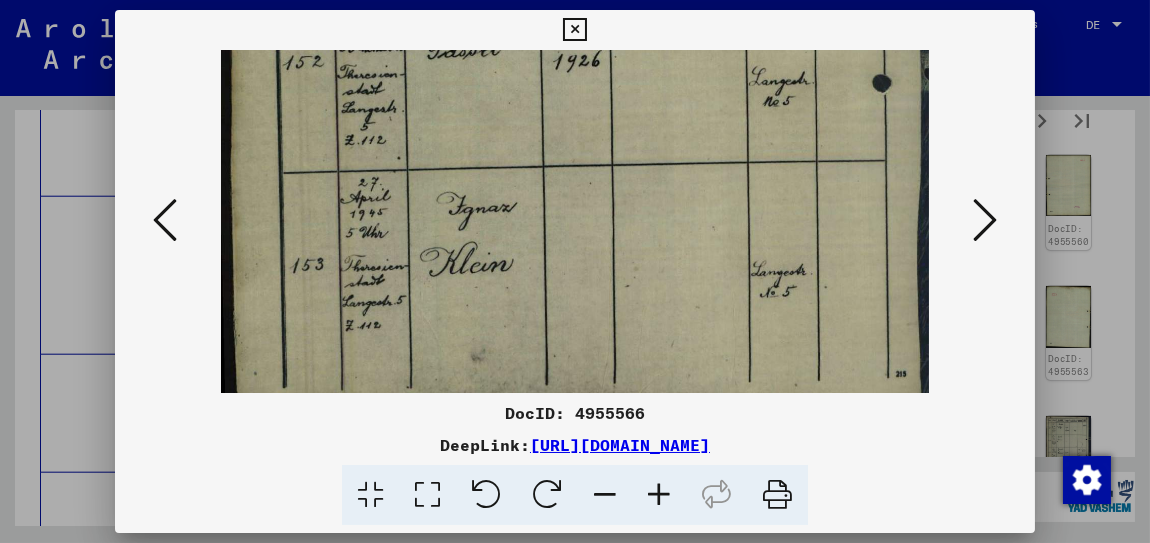 drag, startPoint x: 524, startPoint y: 293, endPoint x: 531, endPoint y: 195, distance: 98.24968 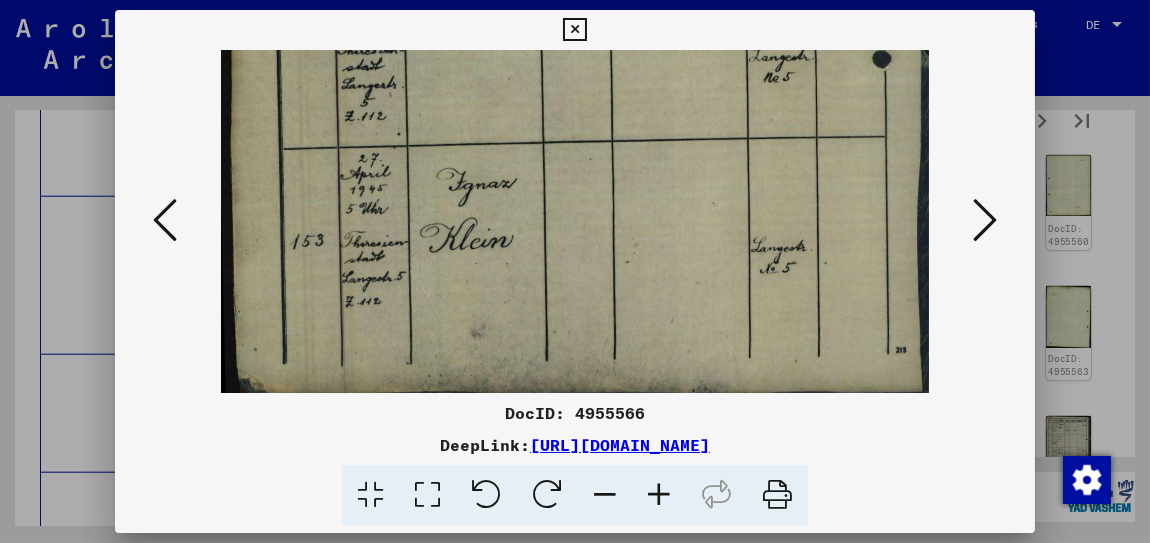 click at bounding box center (575, -75) 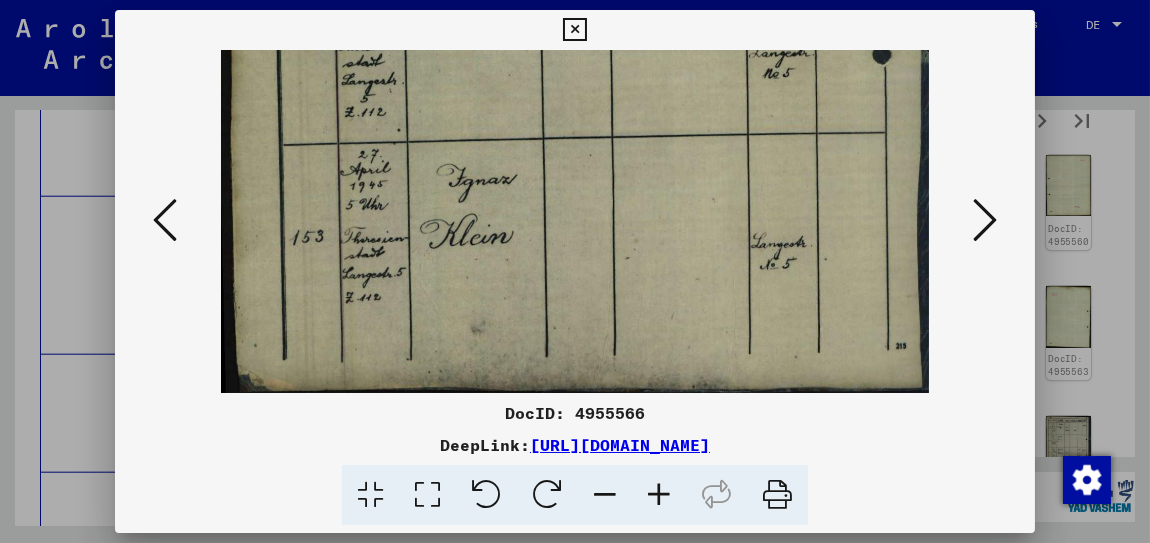 drag, startPoint x: 517, startPoint y: 326, endPoint x: 528, endPoint y: 196, distance: 130.46455 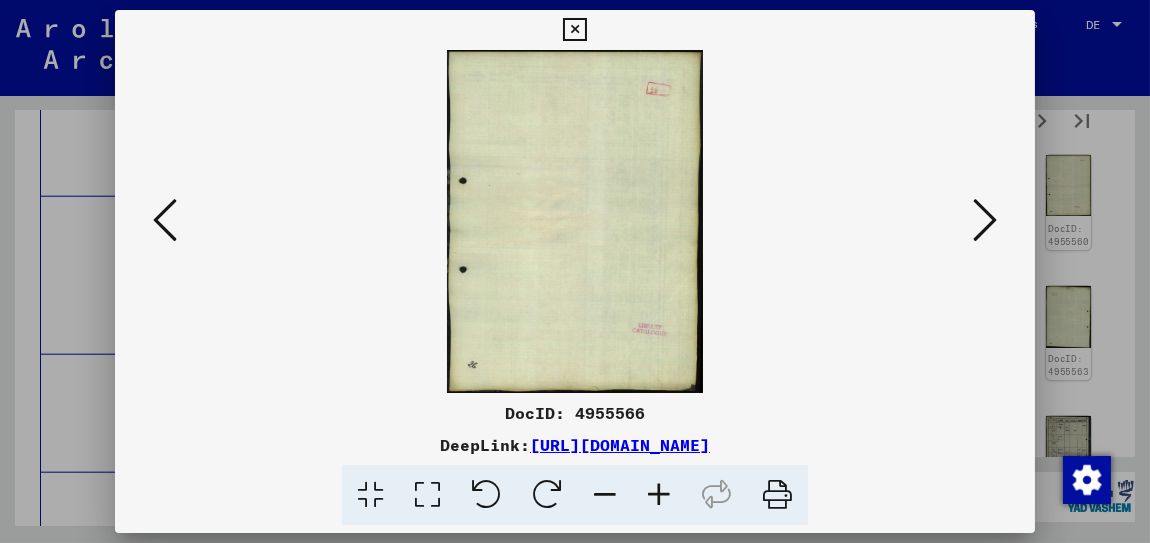 scroll, scrollTop: 0, scrollLeft: 0, axis: both 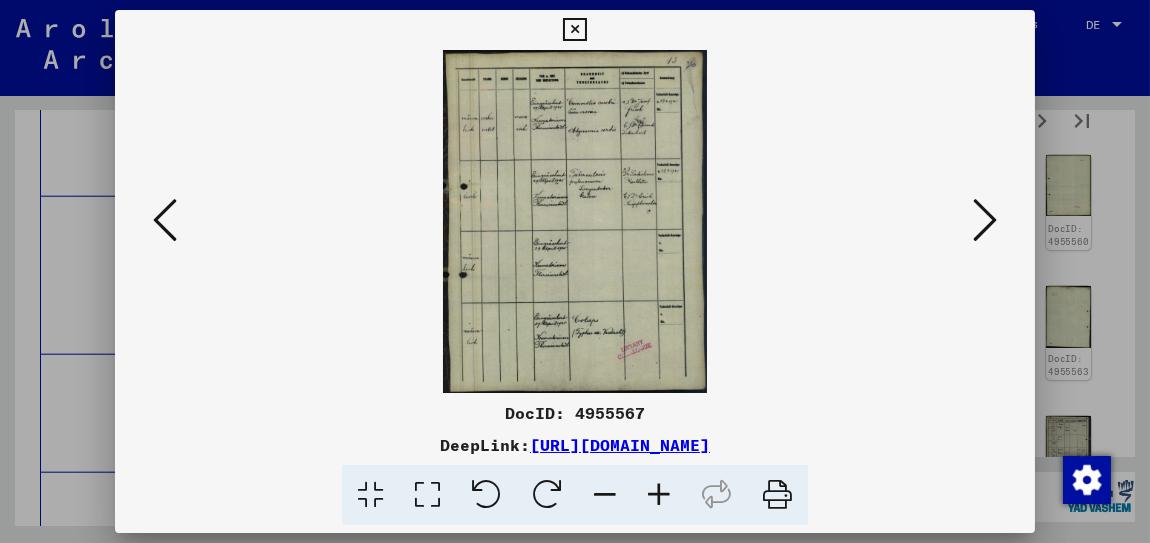 click at bounding box center (659, 495) 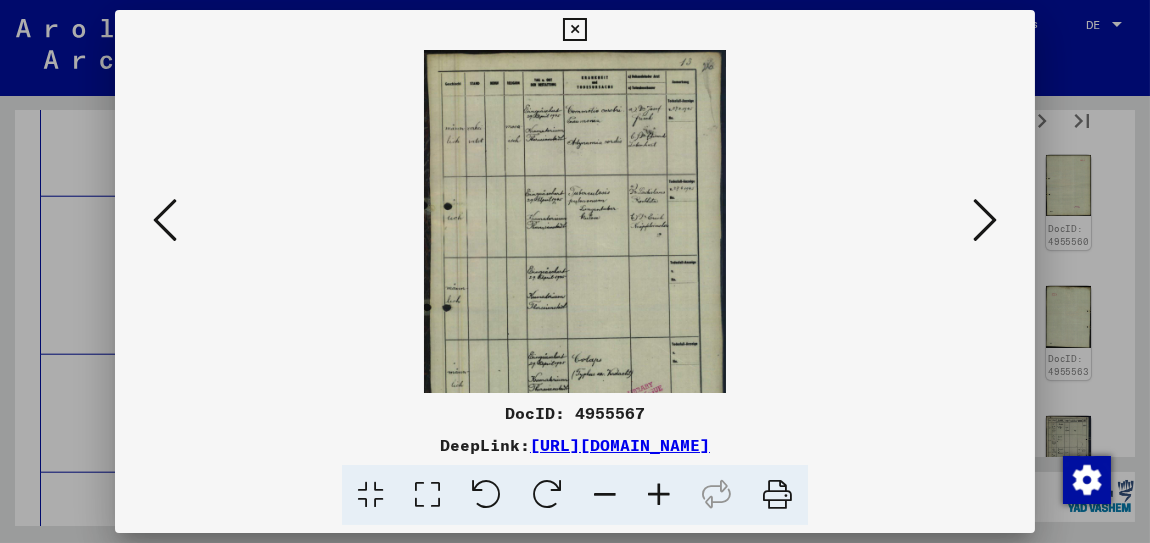 click at bounding box center (659, 495) 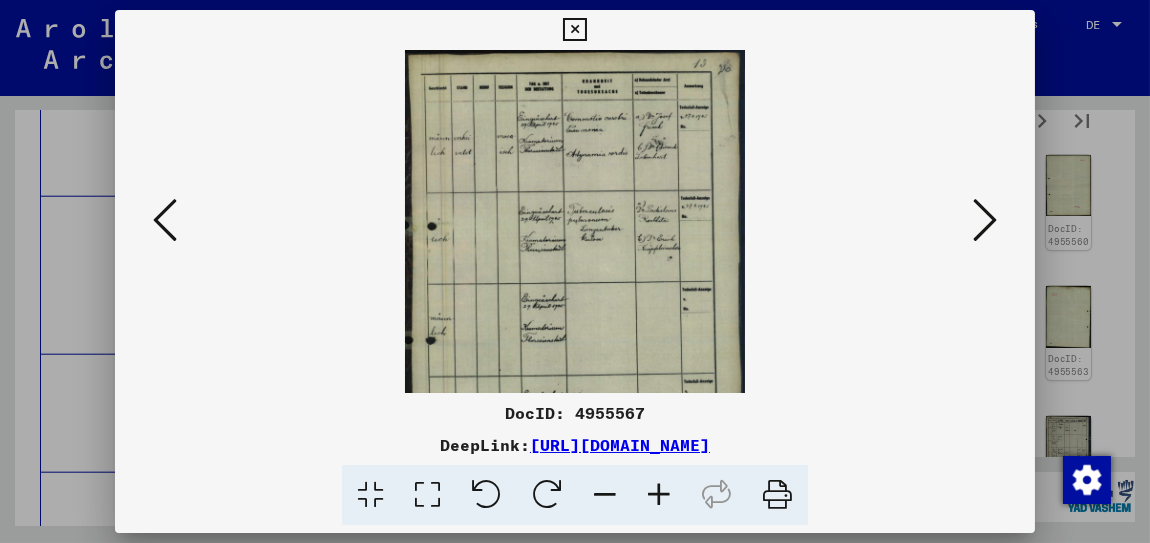 click at bounding box center (659, 495) 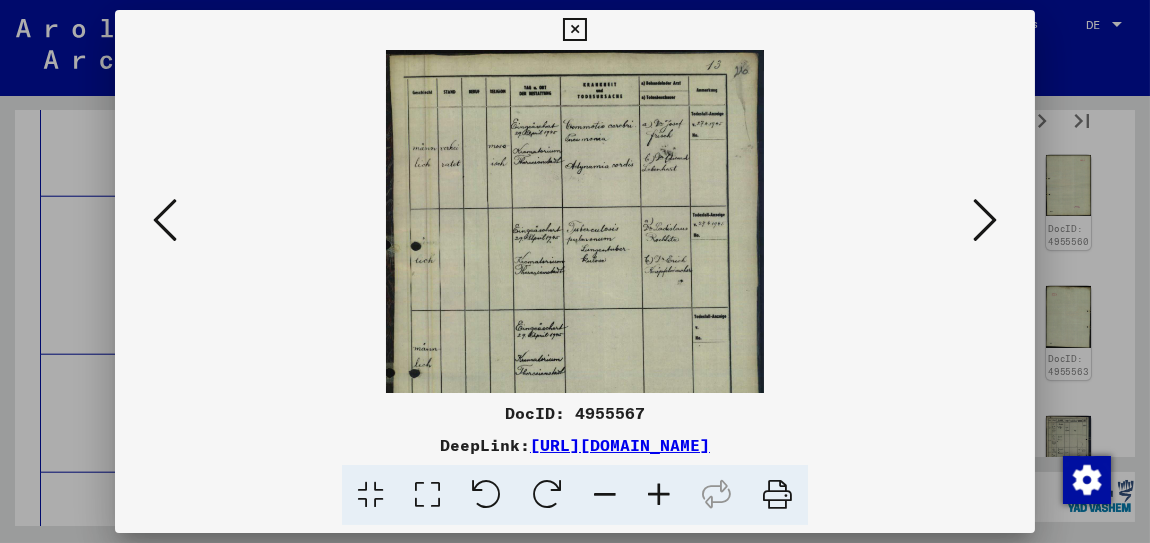 click at bounding box center (659, 495) 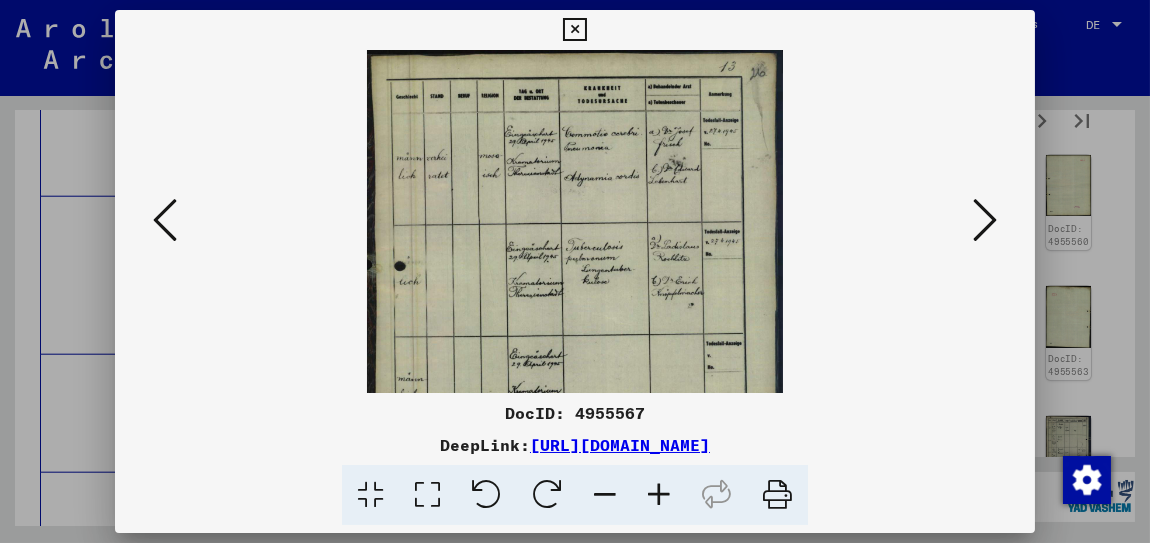 click at bounding box center [659, 495] 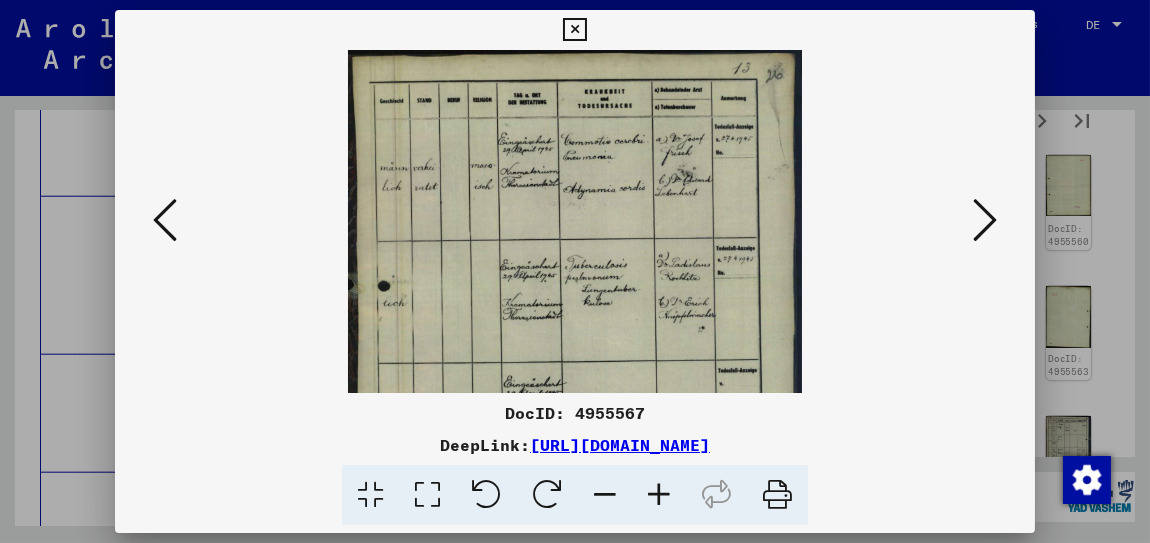 click at bounding box center [659, 495] 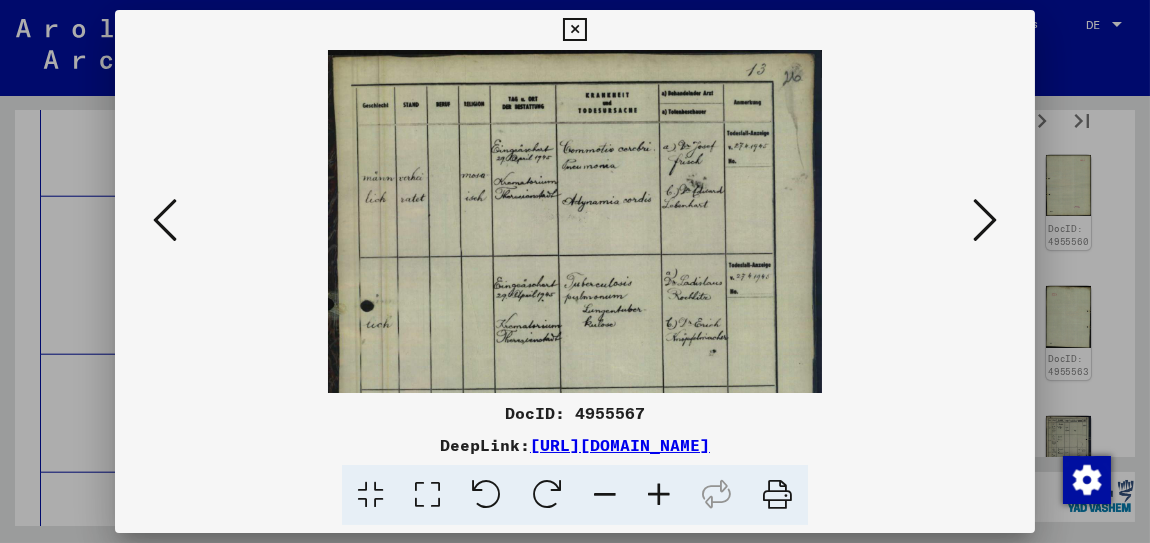 click at bounding box center [659, 495] 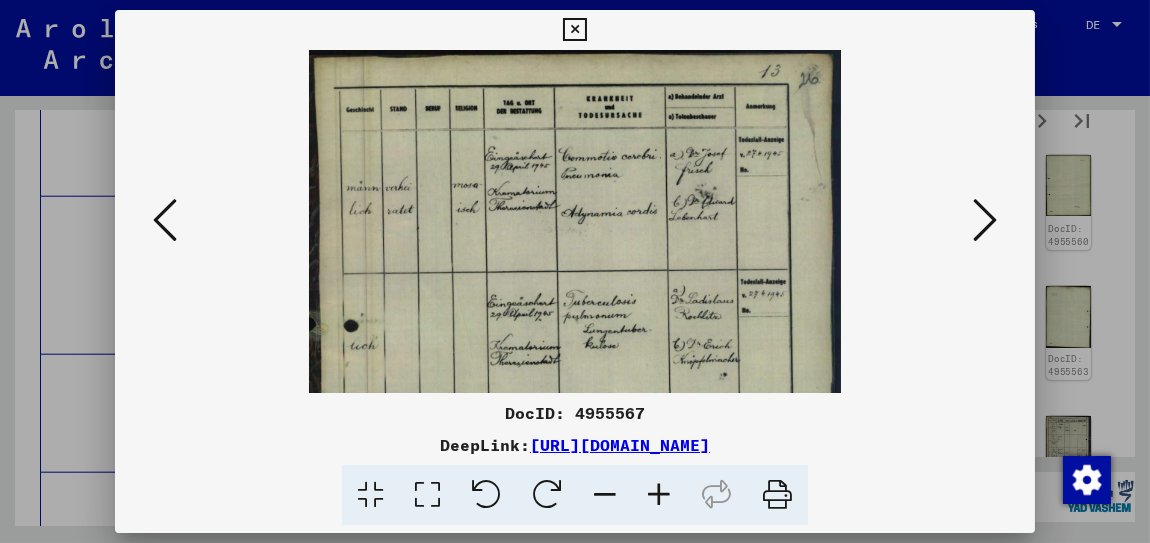 click at bounding box center [659, 495] 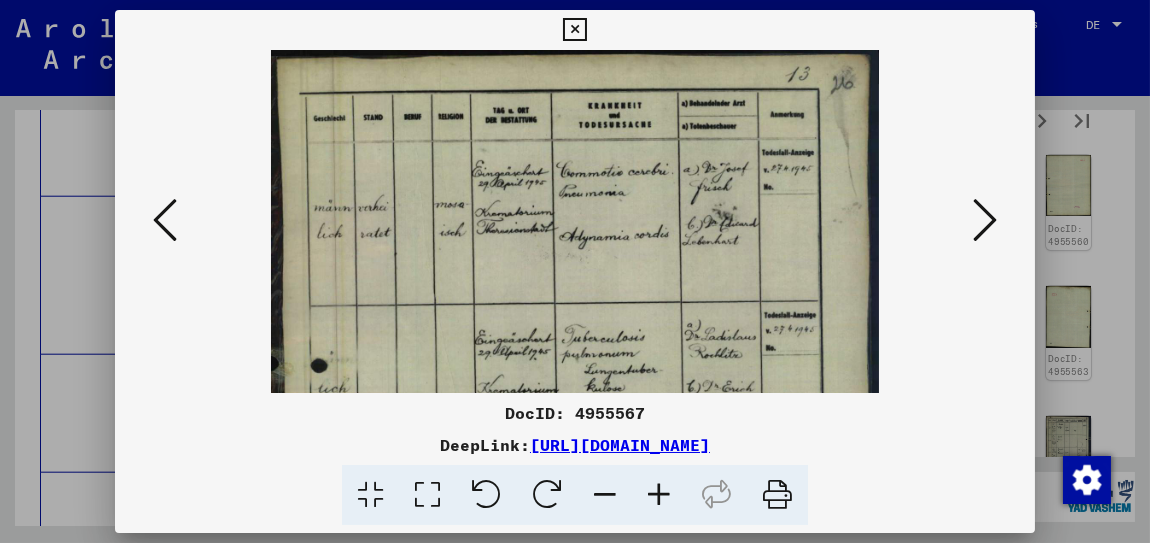 click at bounding box center [659, 495] 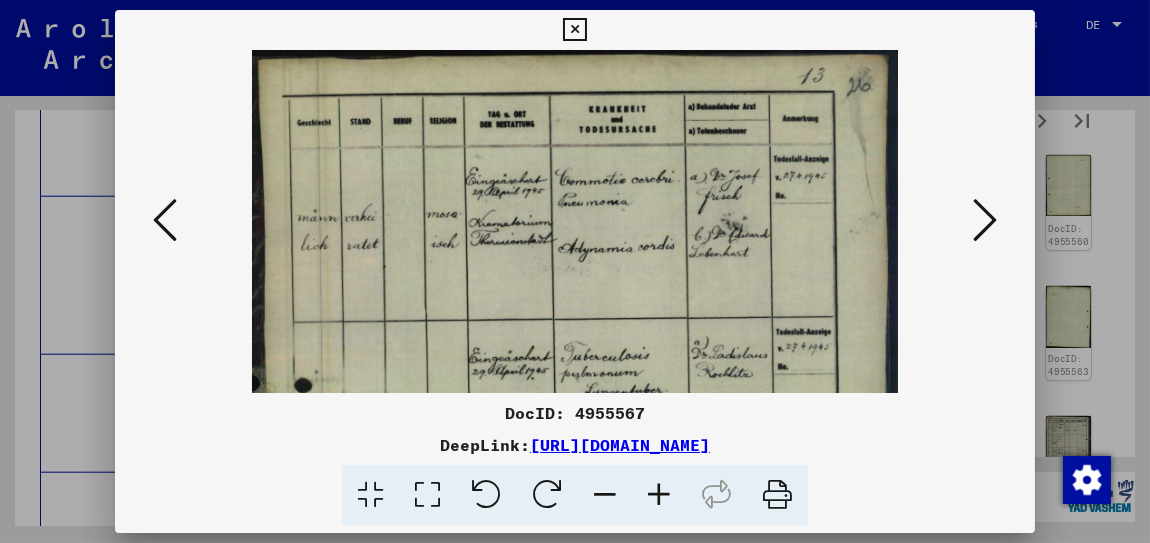 click at bounding box center (659, 495) 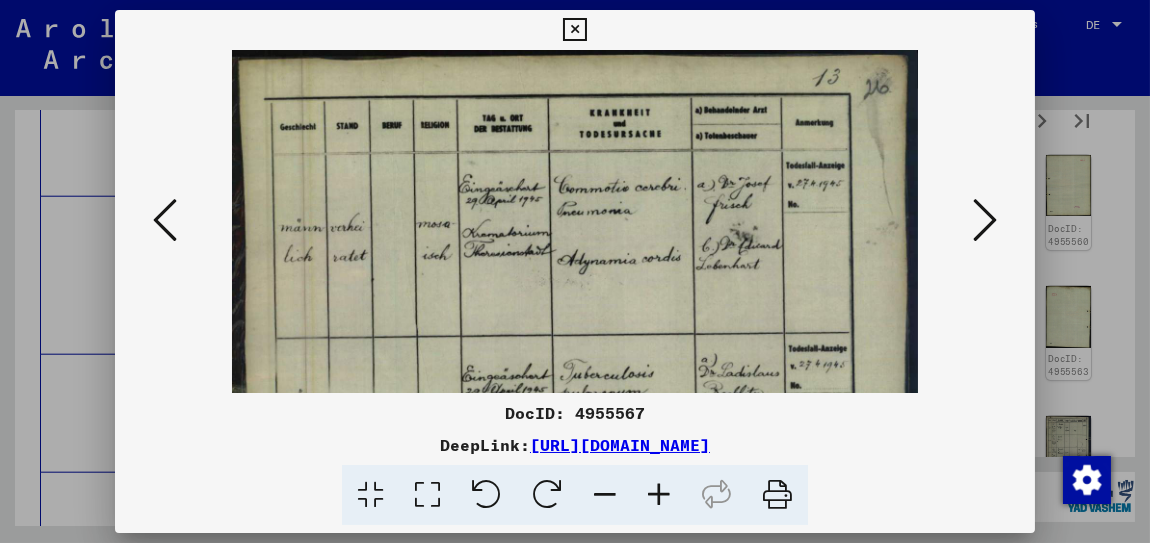 click at bounding box center (659, 495) 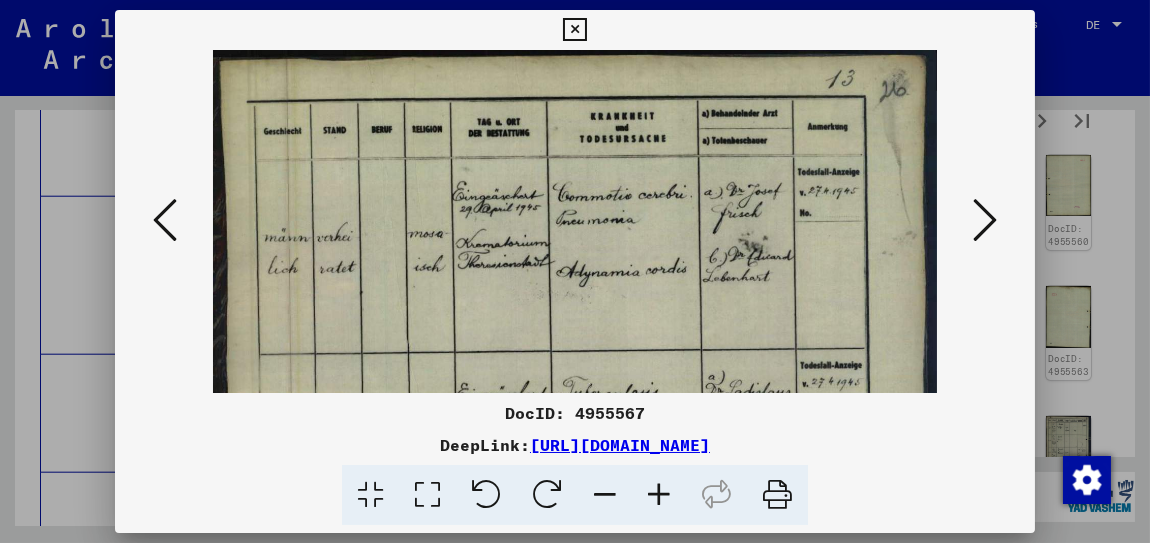 click at bounding box center (659, 495) 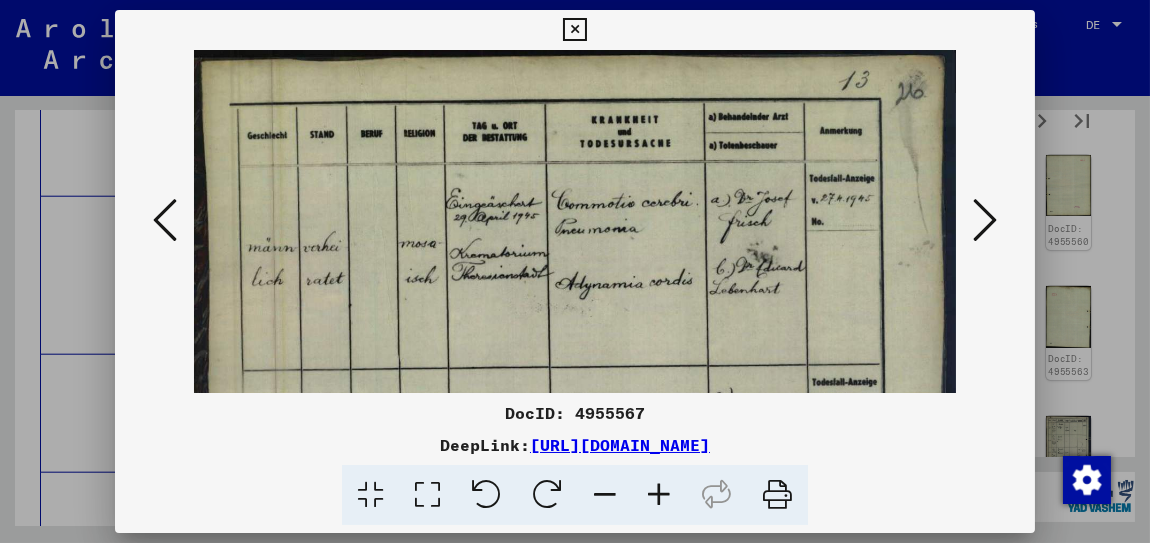 click at bounding box center [659, 495] 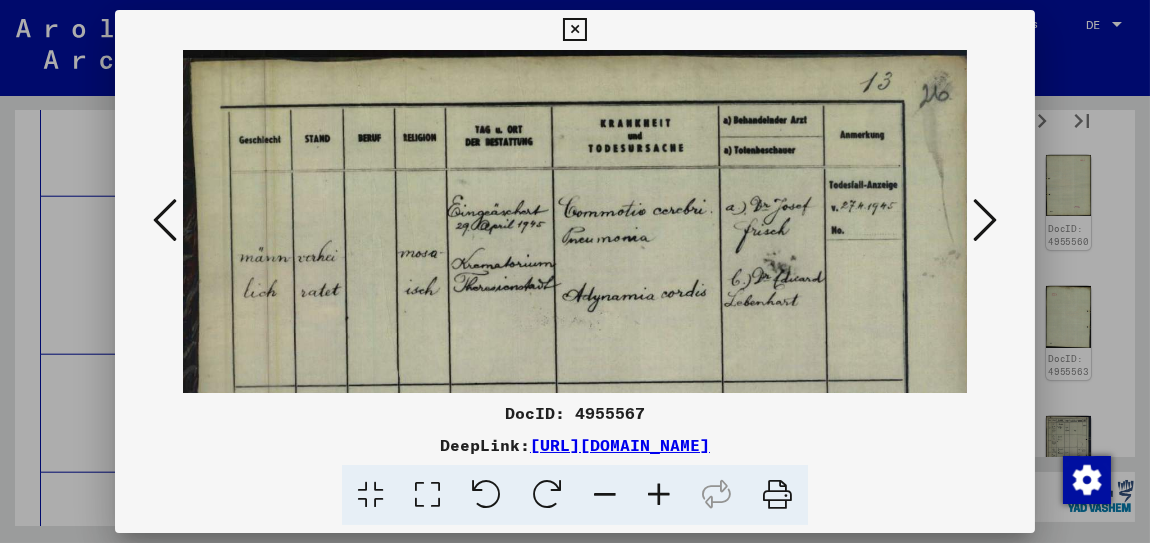 click at bounding box center (659, 495) 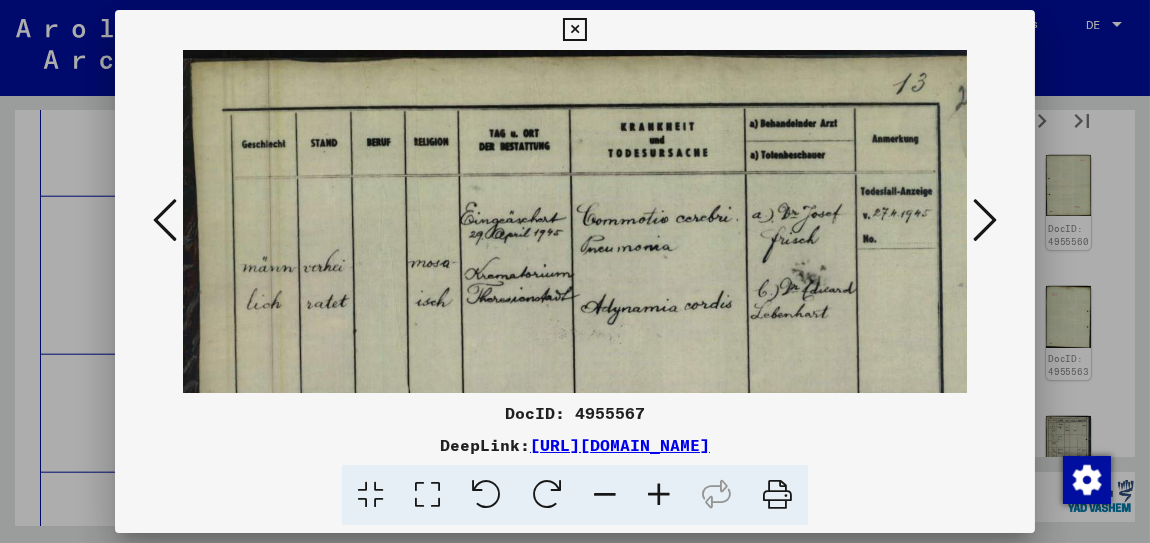 click at bounding box center [659, 495] 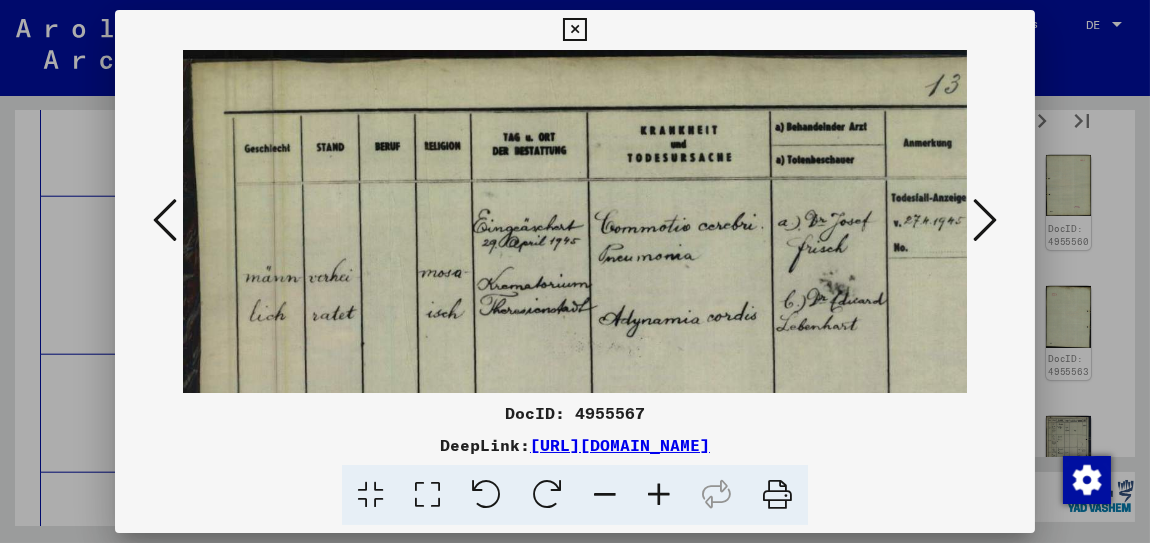 click at bounding box center (659, 495) 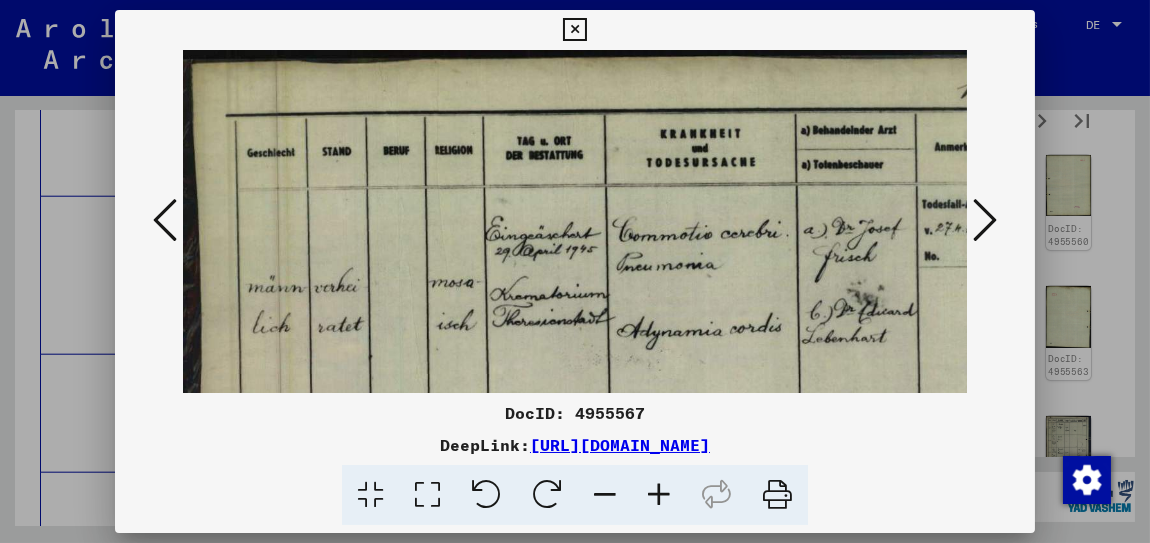 scroll, scrollTop: 14, scrollLeft: 0, axis: vertical 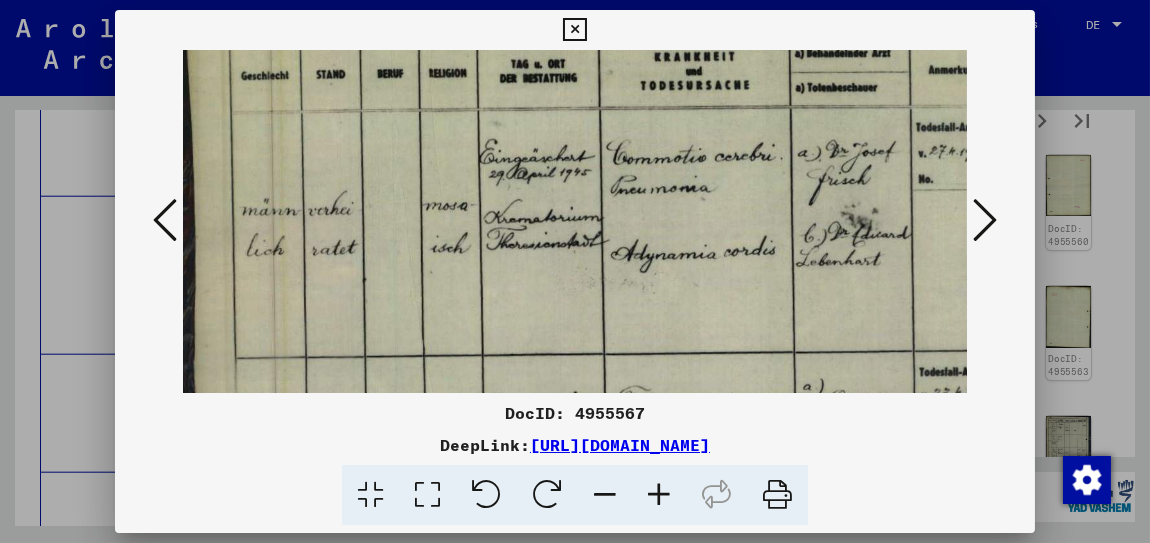 drag, startPoint x: 559, startPoint y: 367, endPoint x: 554, endPoint y: 275, distance: 92.13577 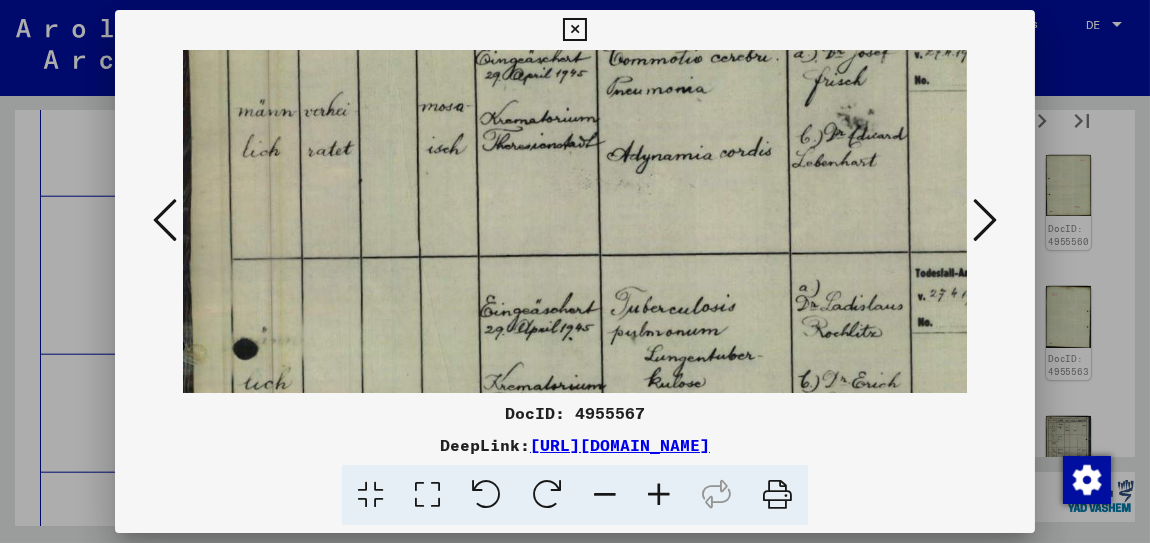 drag, startPoint x: 548, startPoint y: 351, endPoint x: 542, endPoint y: 239, distance: 112.1606 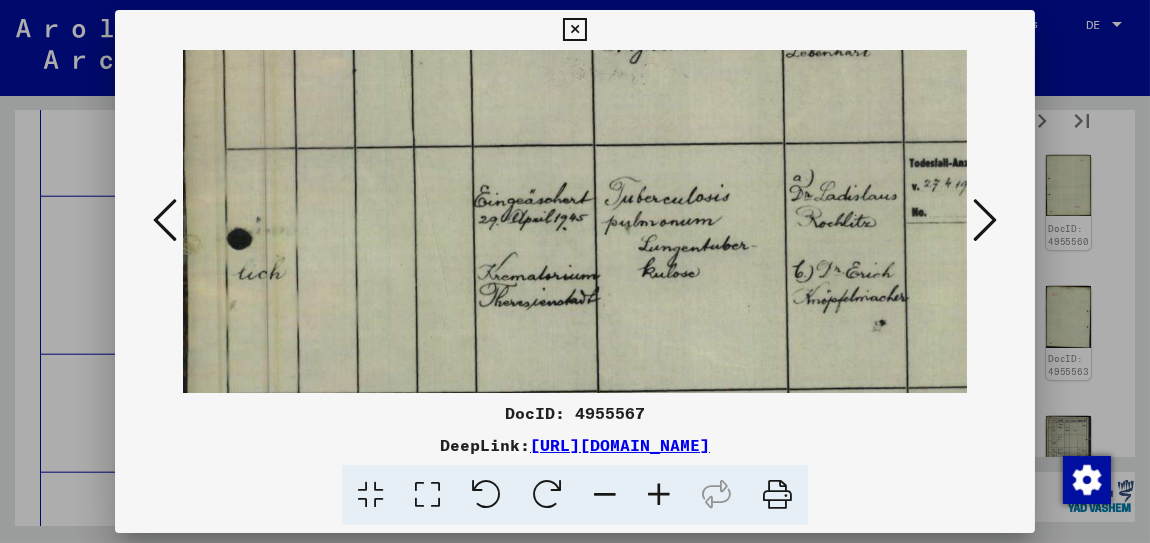 drag, startPoint x: 540, startPoint y: 334, endPoint x: 534, endPoint y: 234, distance: 100.17984 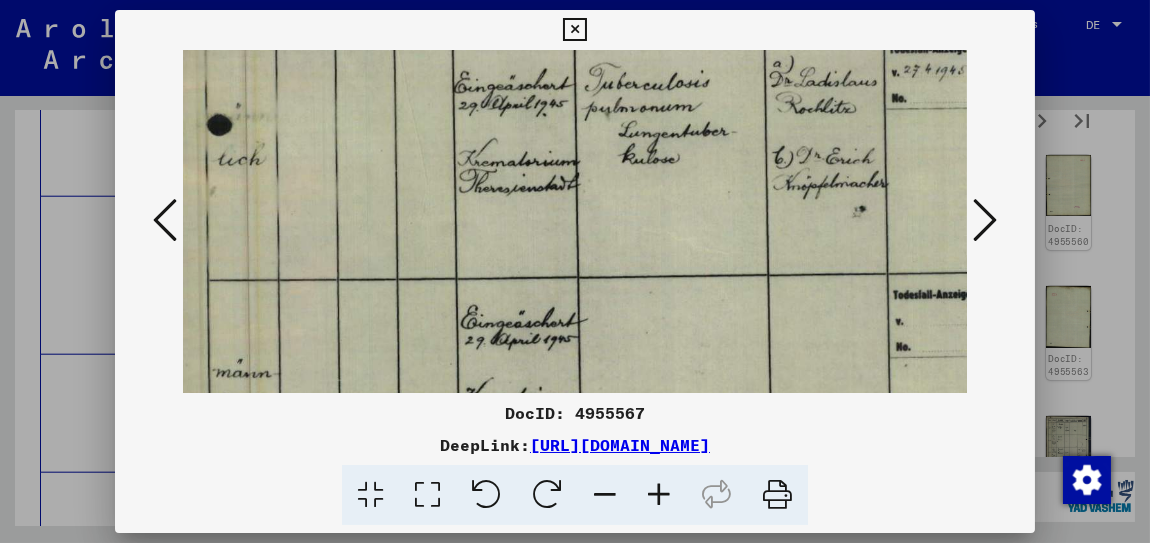 drag, startPoint x: 542, startPoint y: 320, endPoint x: 516, endPoint y: 213, distance: 110.11358 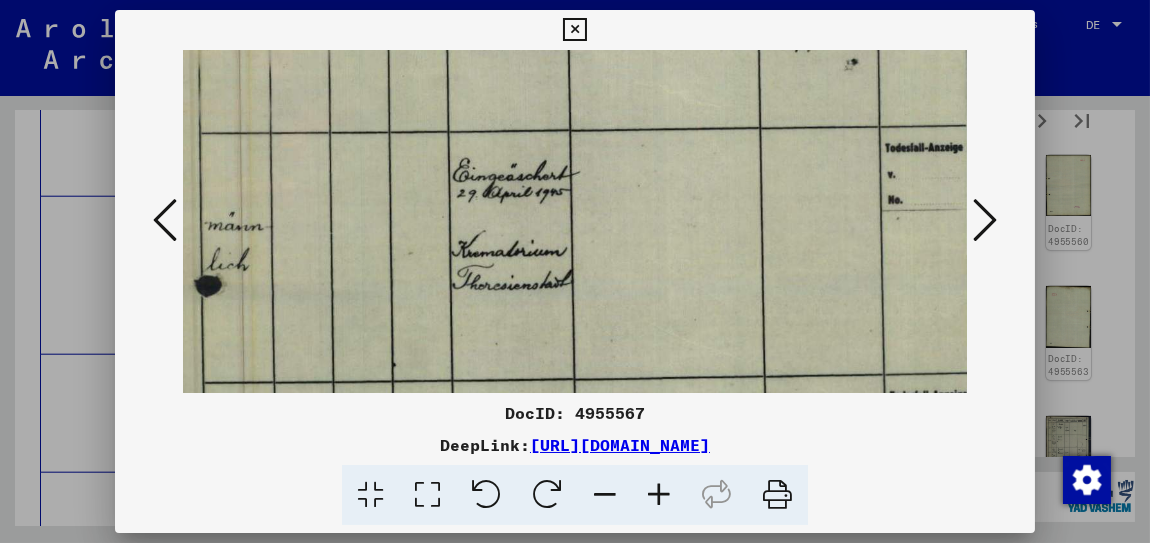 drag, startPoint x: 537, startPoint y: 298, endPoint x: 530, endPoint y: 200, distance: 98.24968 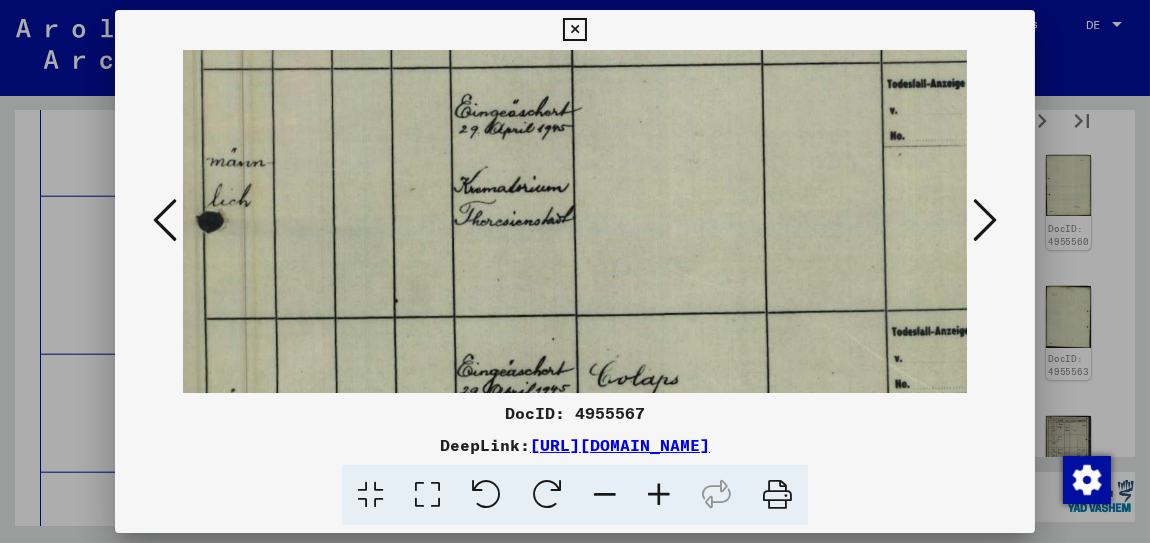drag, startPoint x: 533, startPoint y: 325, endPoint x: 522, endPoint y: 199, distance: 126.47925 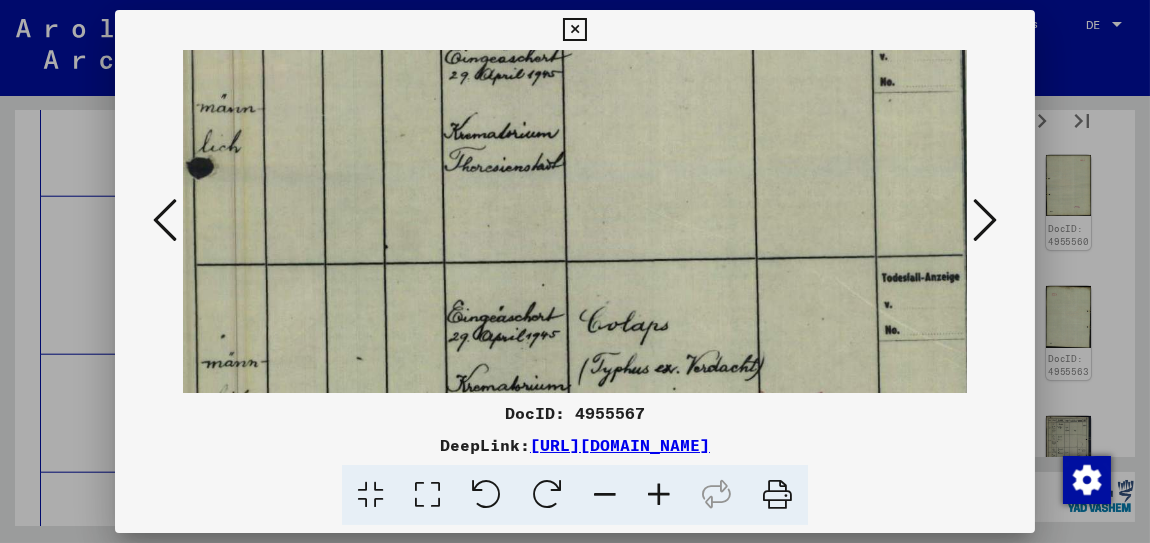 click at bounding box center [588, -19] 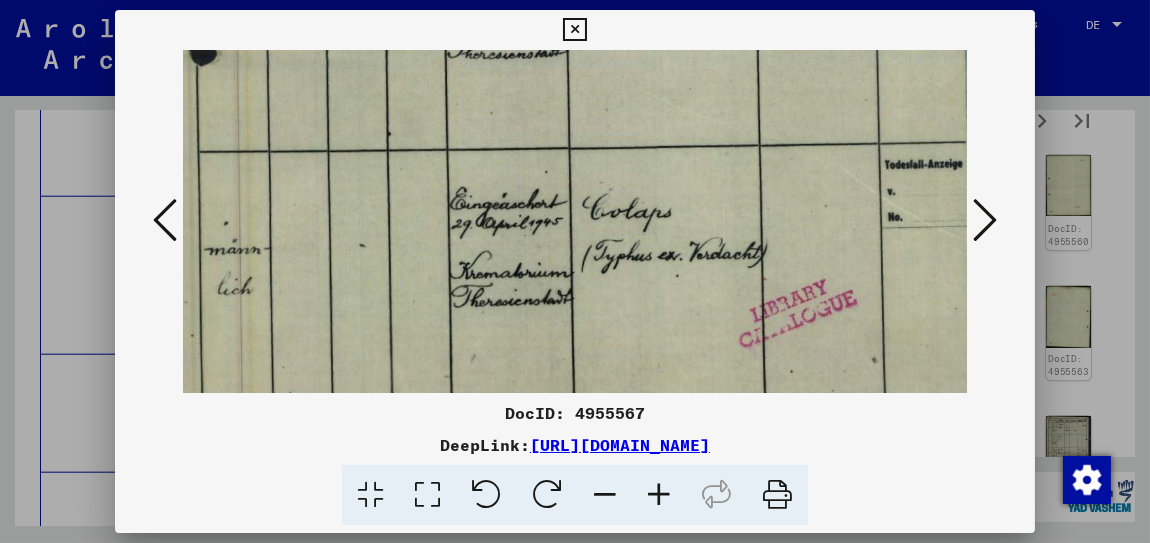 drag, startPoint x: 536, startPoint y: 271, endPoint x: 526, endPoint y: 207, distance: 64.77654 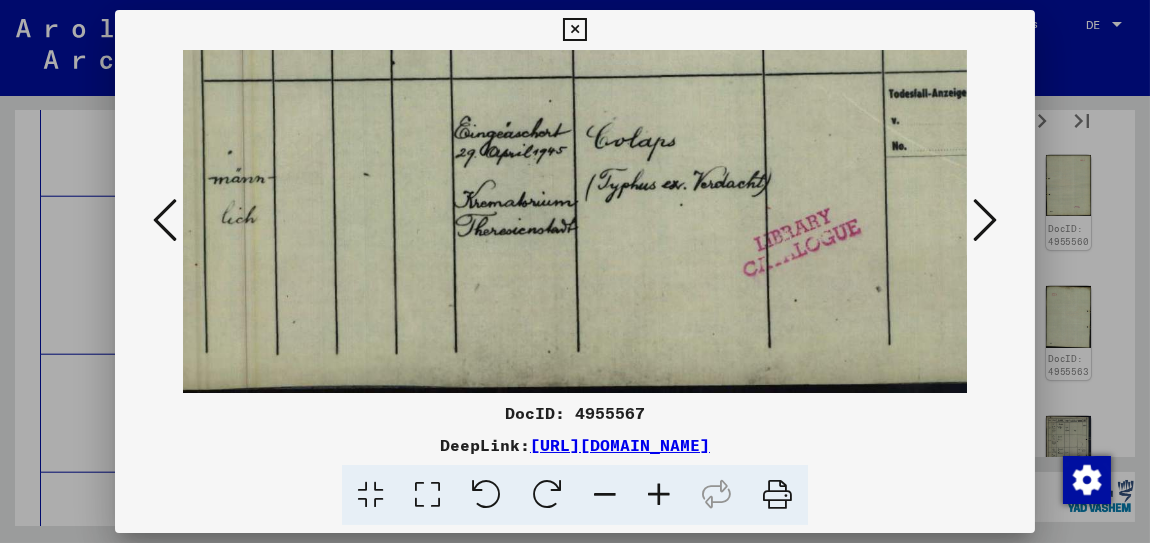 drag, startPoint x: 522, startPoint y: 331, endPoint x: 524, endPoint y: 224, distance: 107.01869 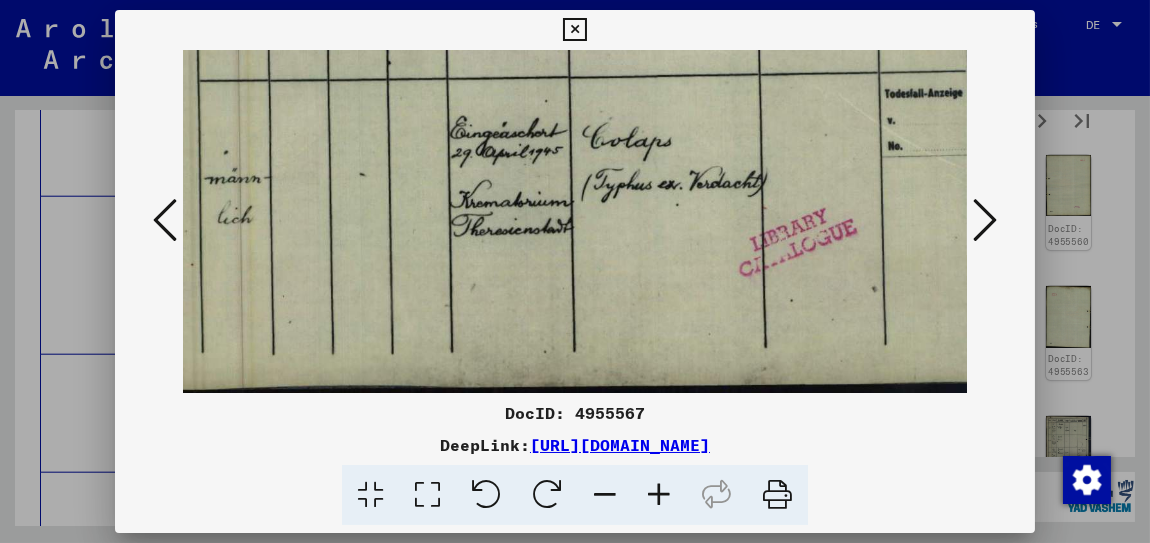 click at bounding box center [985, 220] 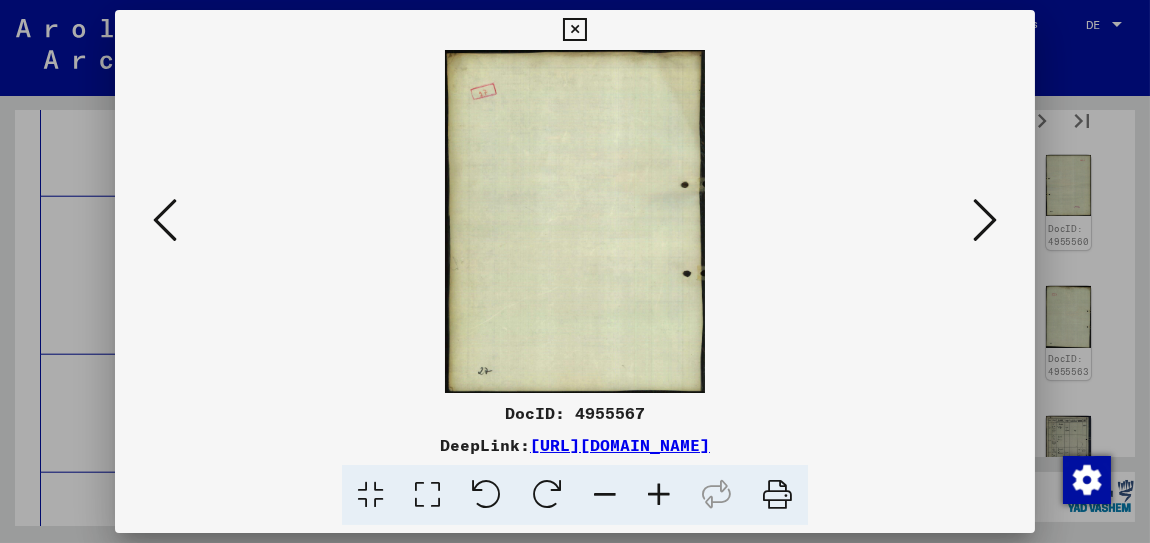 scroll, scrollTop: 0, scrollLeft: 0, axis: both 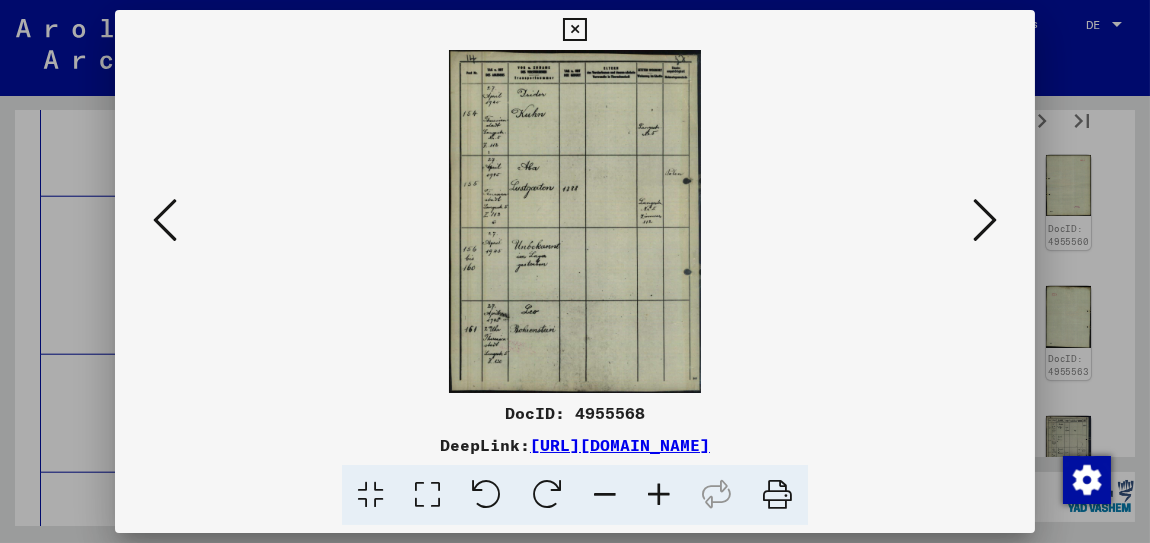 click at bounding box center [659, 495] 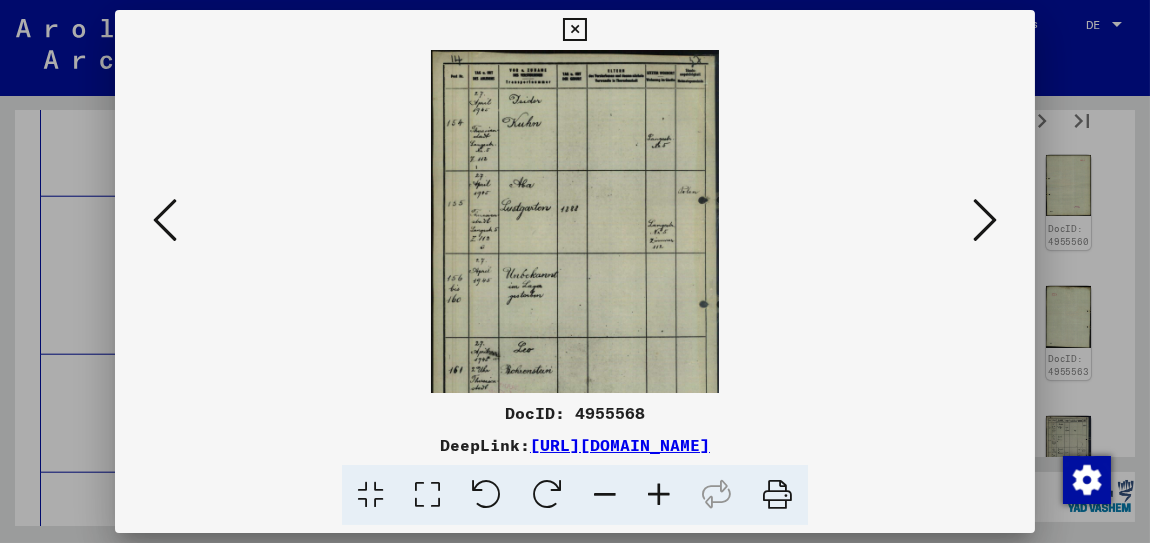 click at bounding box center [659, 495] 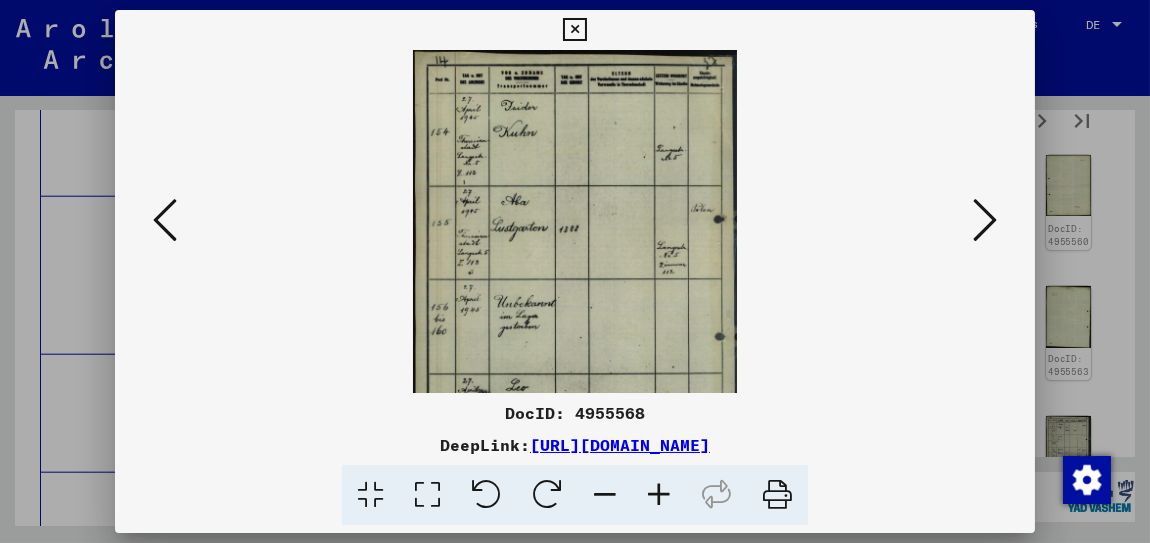 click at bounding box center (659, 495) 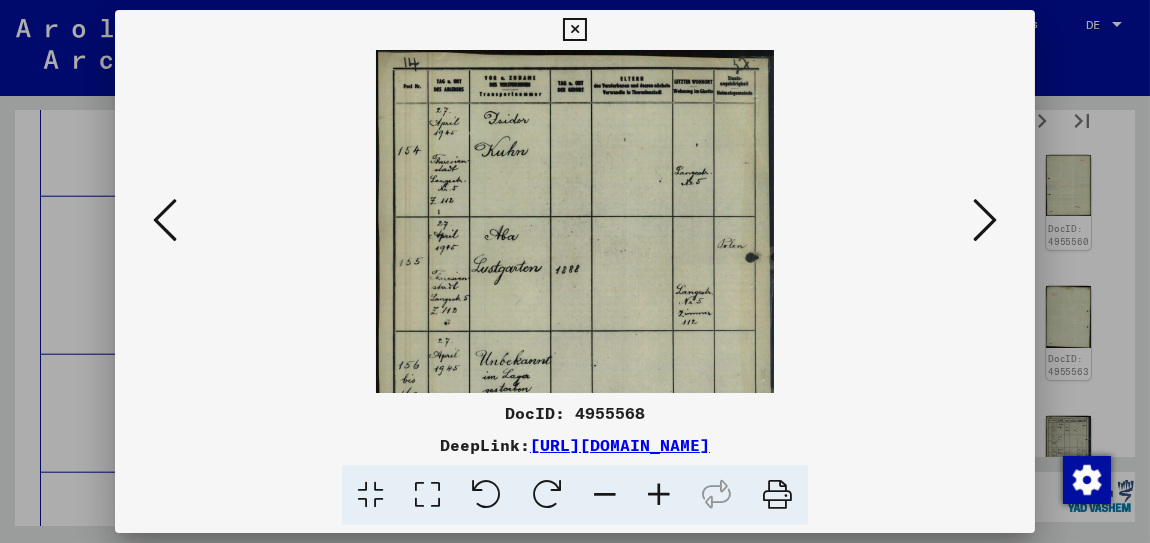 click at bounding box center (659, 495) 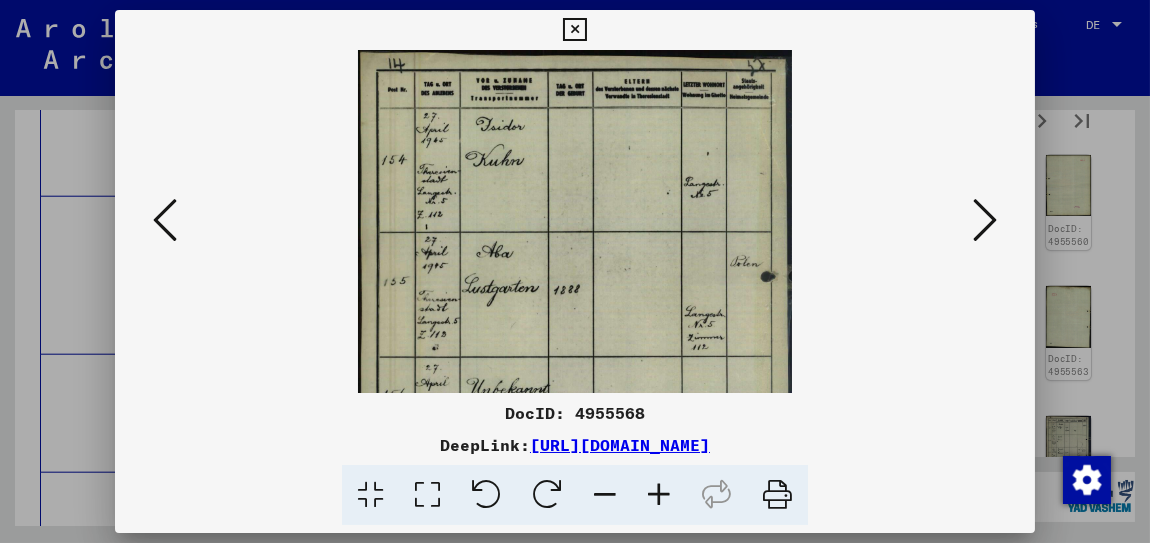 click at bounding box center [659, 495] 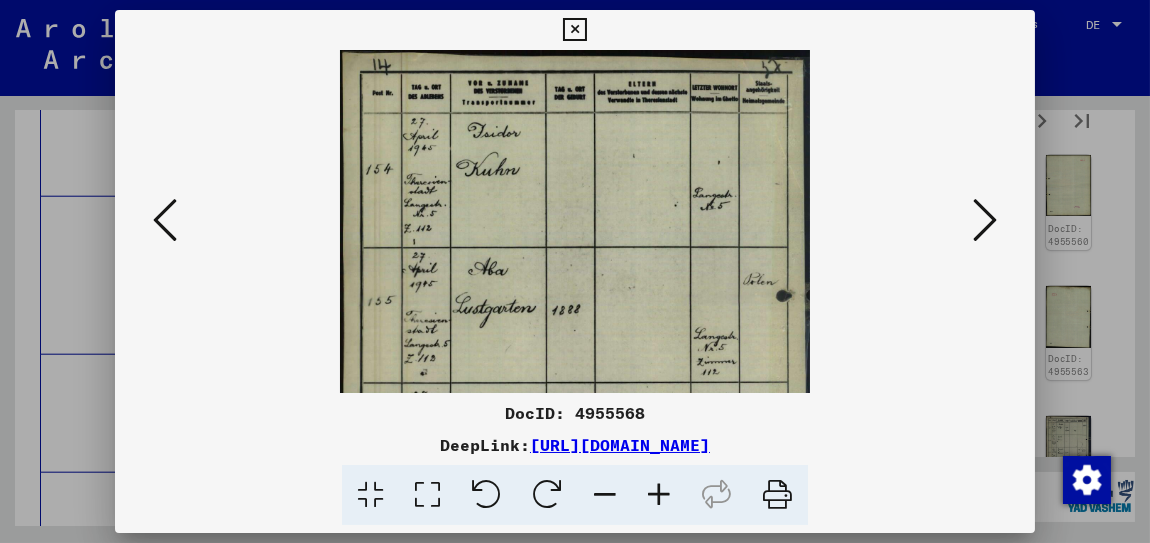 click at bounding box center [659, 495] 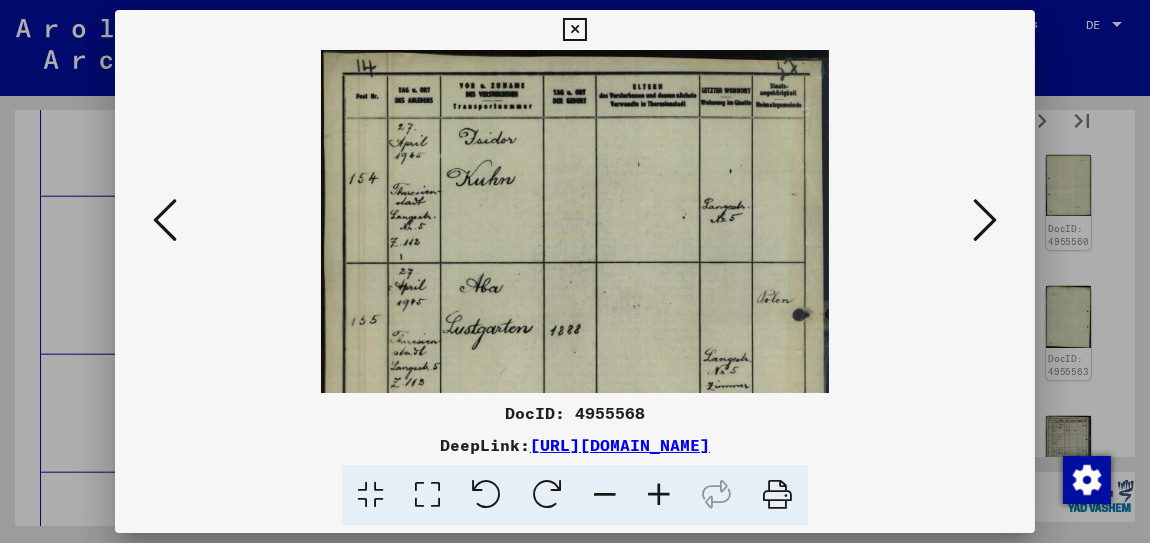 click at bounding box center [659, 495] 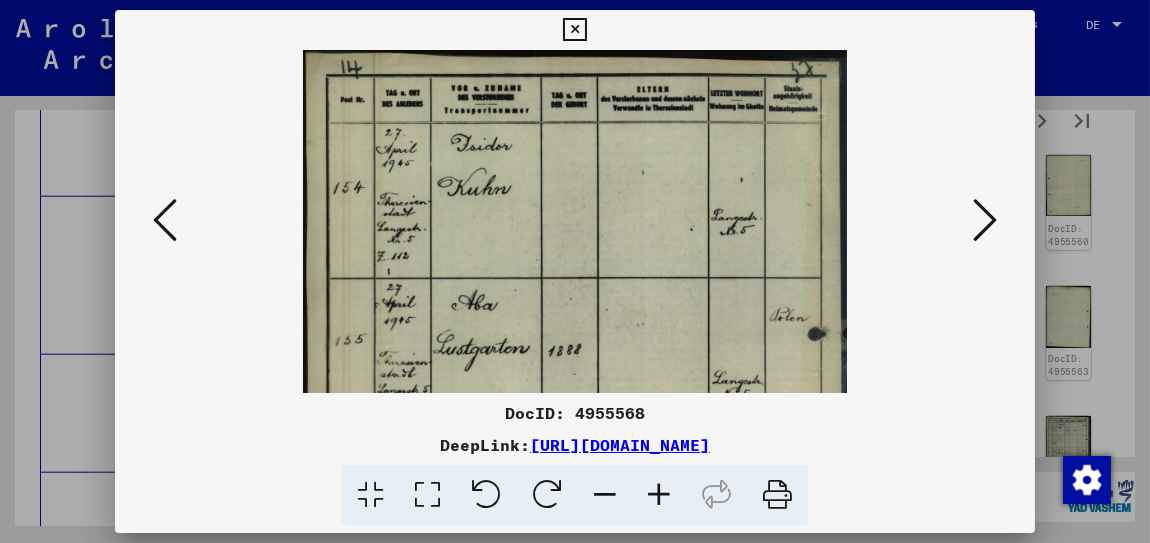 click at bounding box center (659, 495) 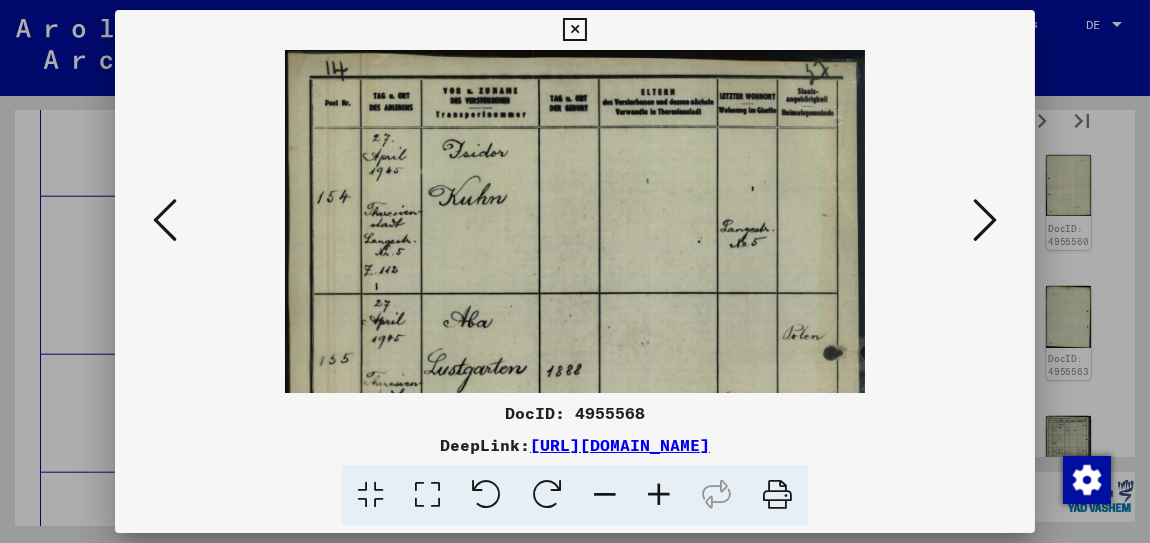 click at bounding box center (659, 495) 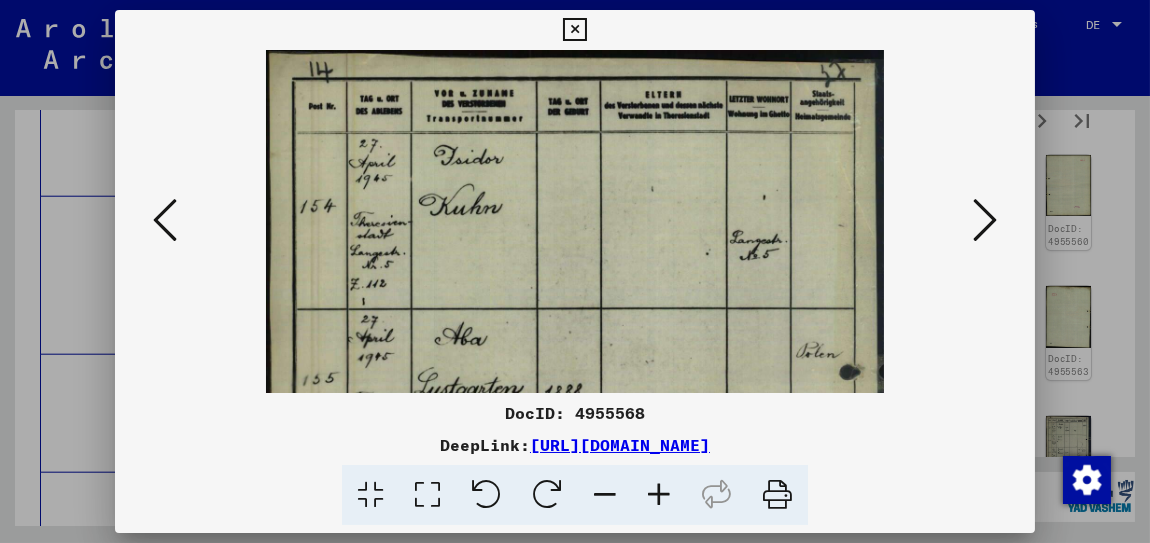 click at bounding box center [659, 495] 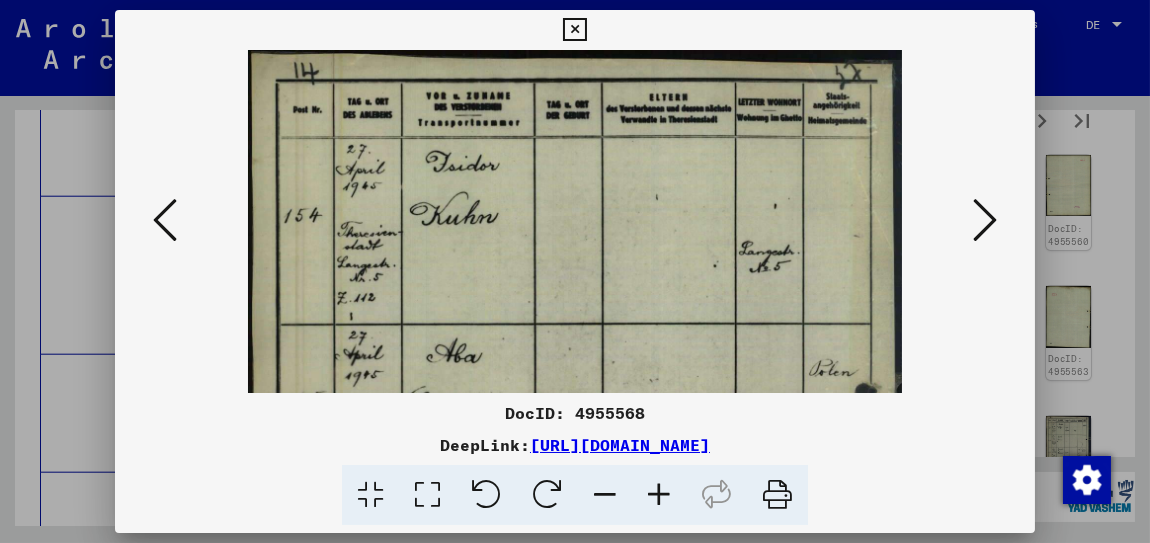 click at bounding box center [659, 495] 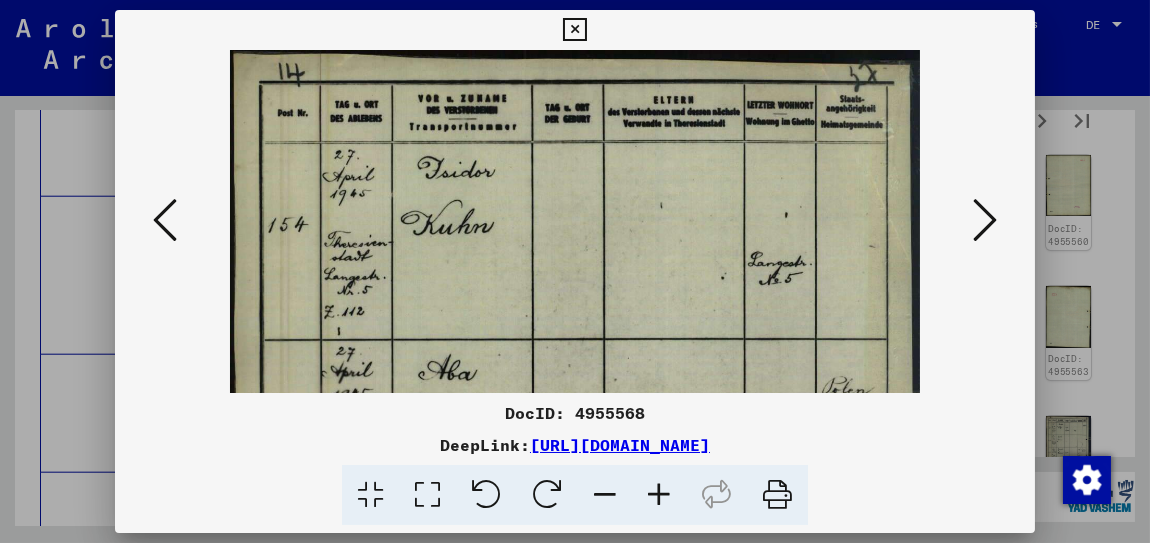 click at bounding box center (659, 495) 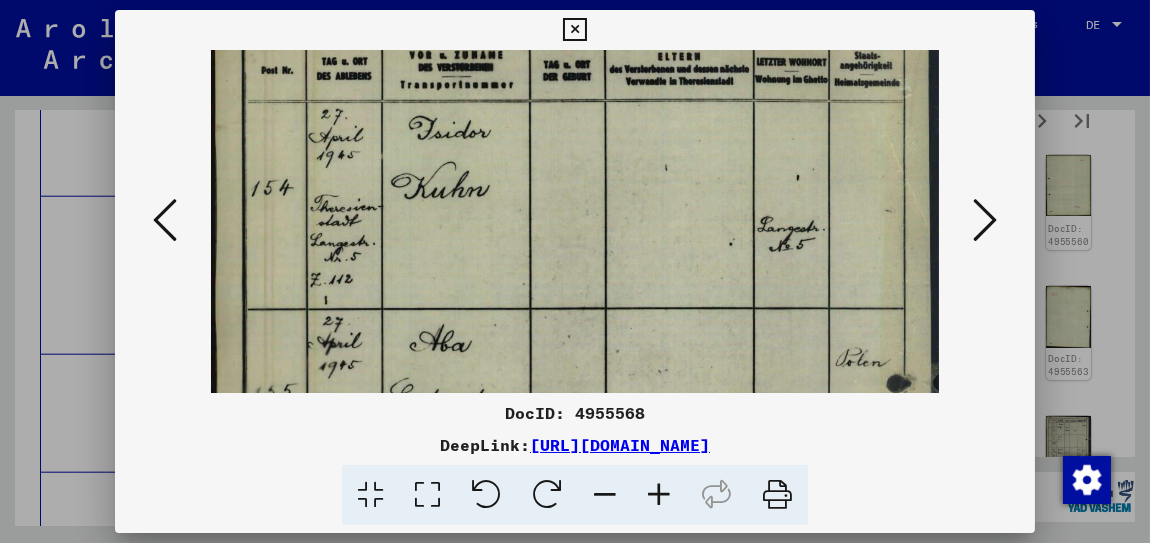 scroll, scrollTop: 68, scrollLeft: 0, axis: vertical 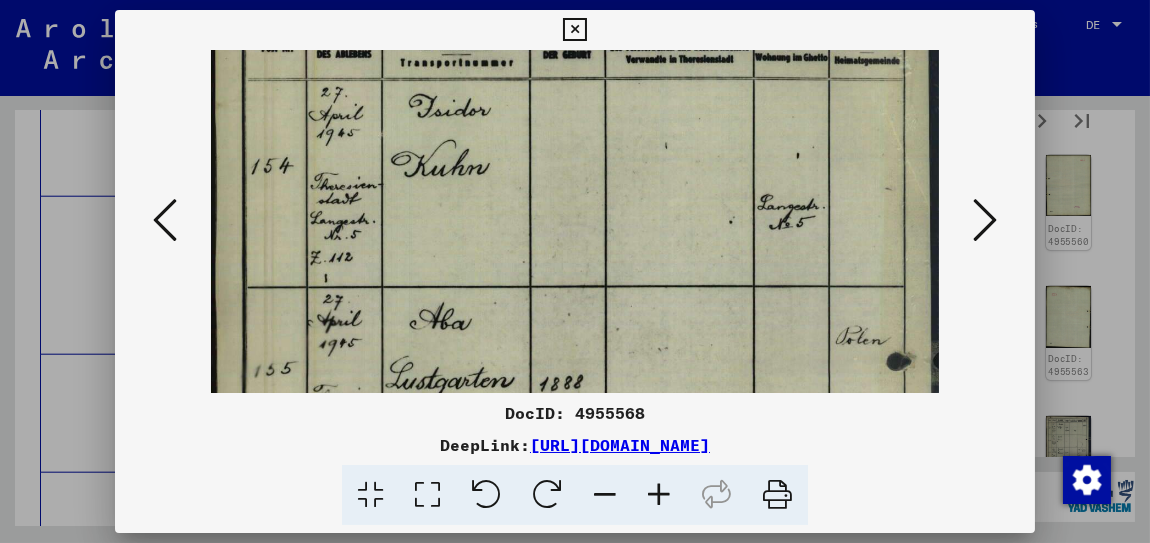 drag, startPoint x: 492, startPoint y: 305, endPoint x: 495, endPoint y: 264, distance: 41.109608 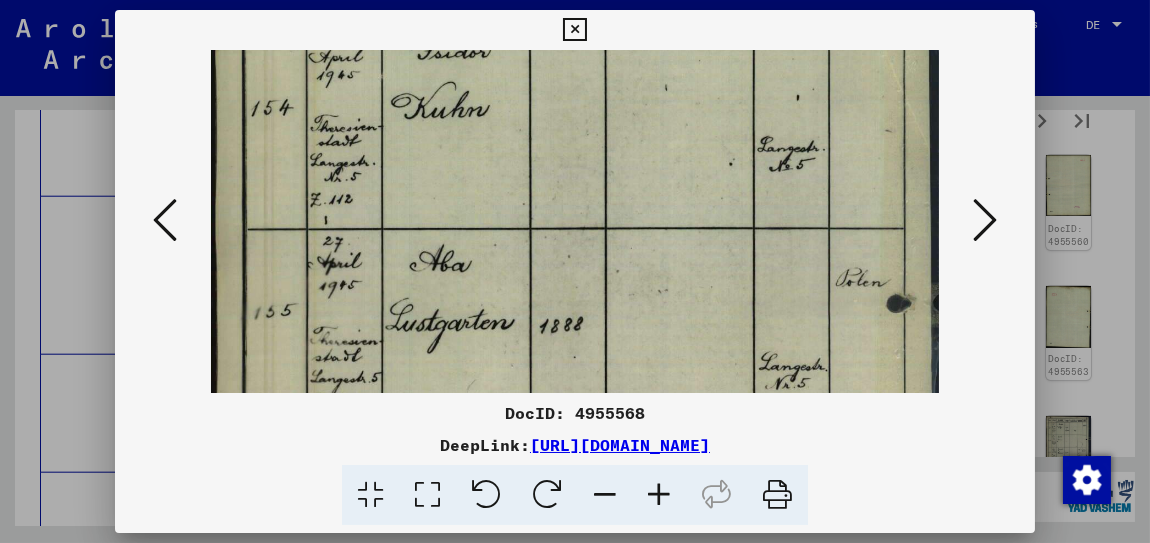scroll, scrollTop: 133, scrollLeft: 0, axis: vertical 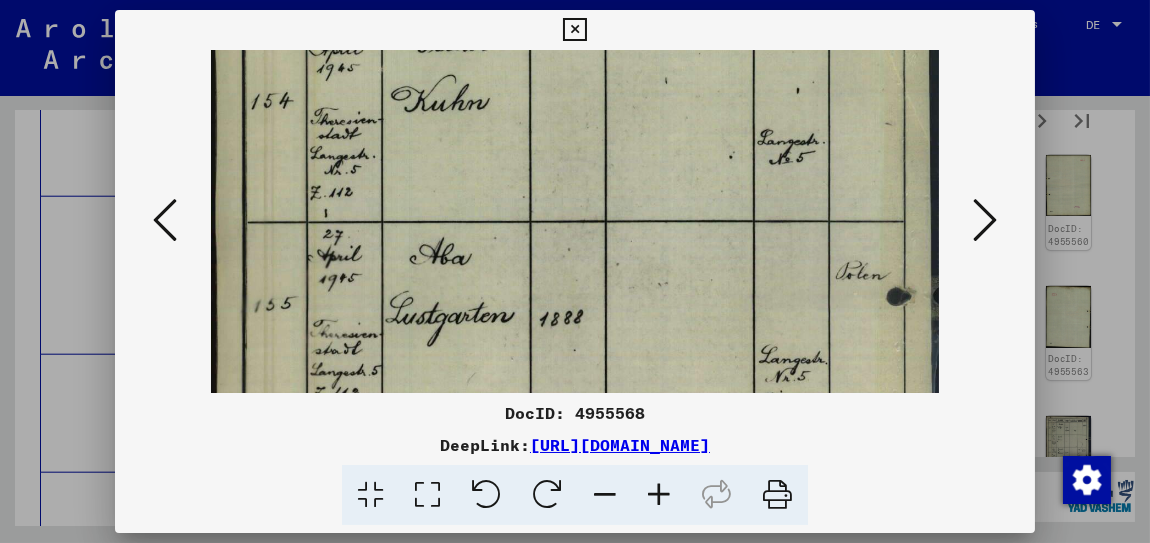 drag, startPoint x: 518, startPoint y: 317, endPoint x: 518, endPoint y: 278, distance: 39 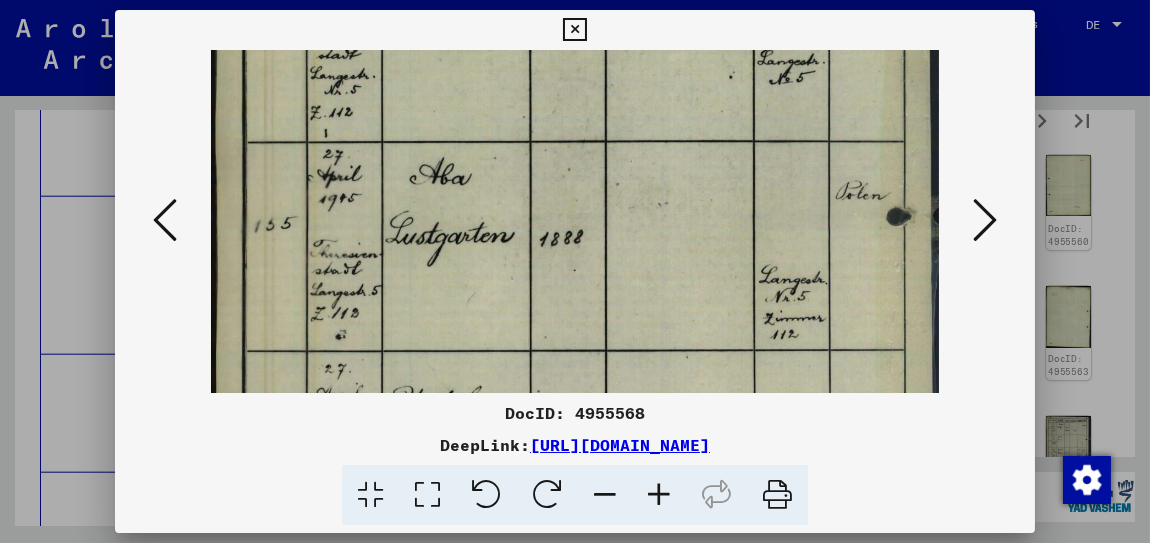 scroll, scrollTop: 214, scrollLeft: 0, axis: vertical 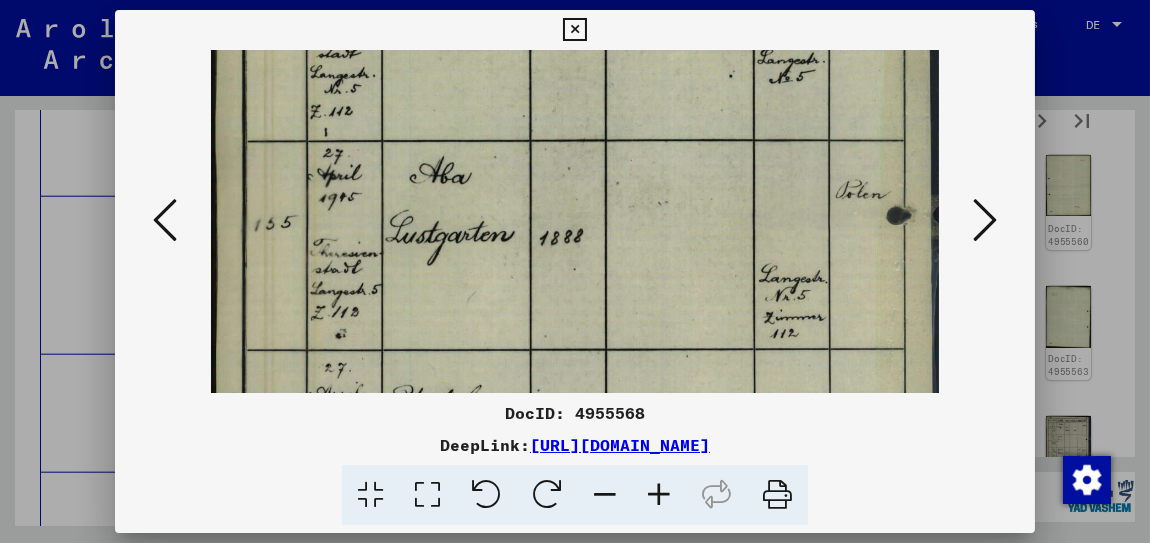 drag, startPoint x: 515, startPoint y: 299, endPoint x: 515, endPoint y: 272, distance: 27 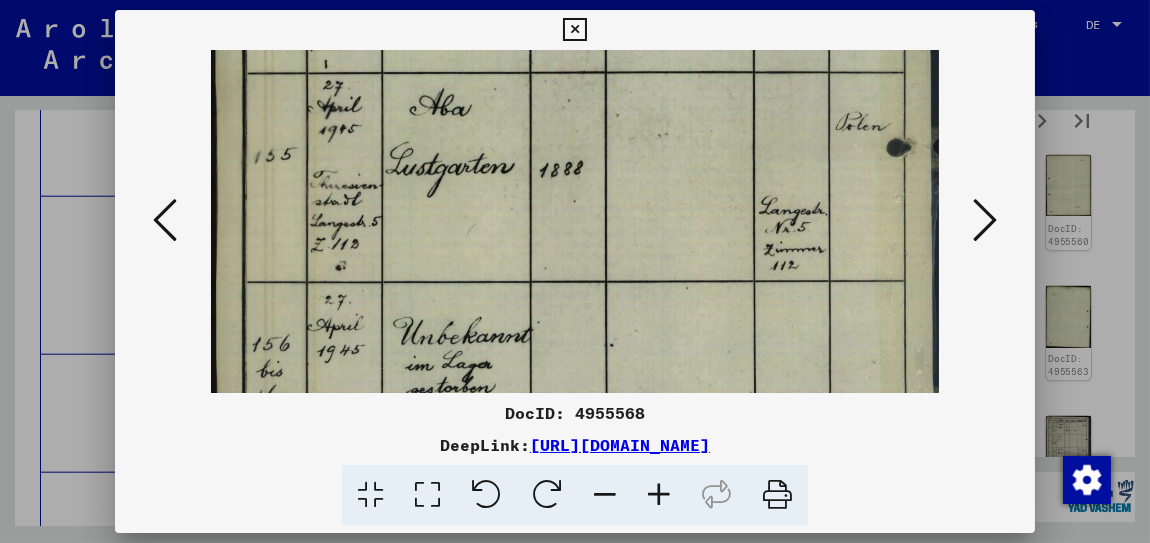 drag, startPoint x: 512, startPoint y: 316, endPoint x: 512, endPoint y: 230, distance: 86 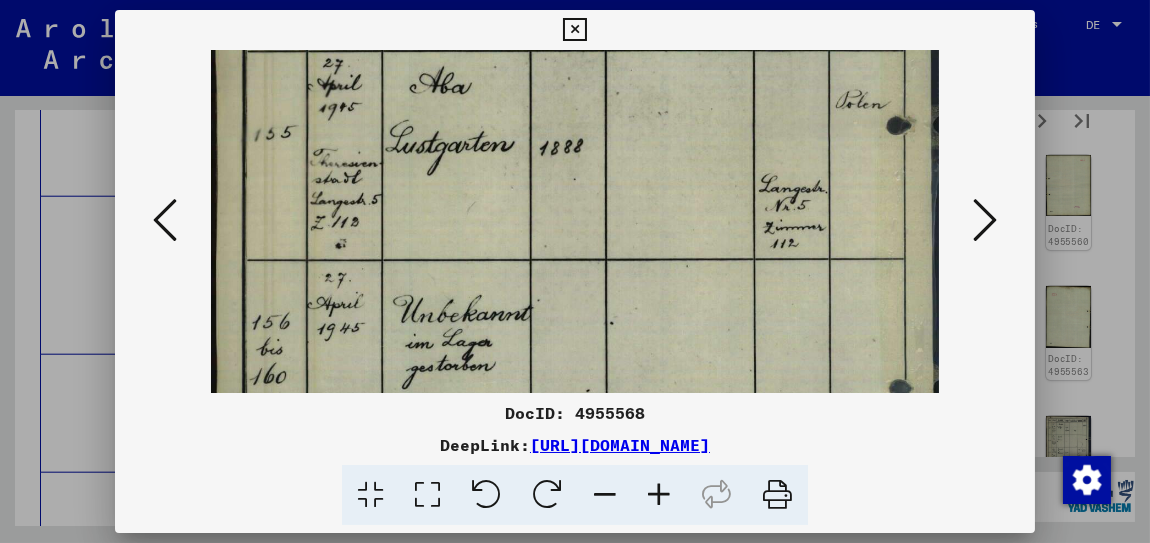 click at bounding box center [574, 242] 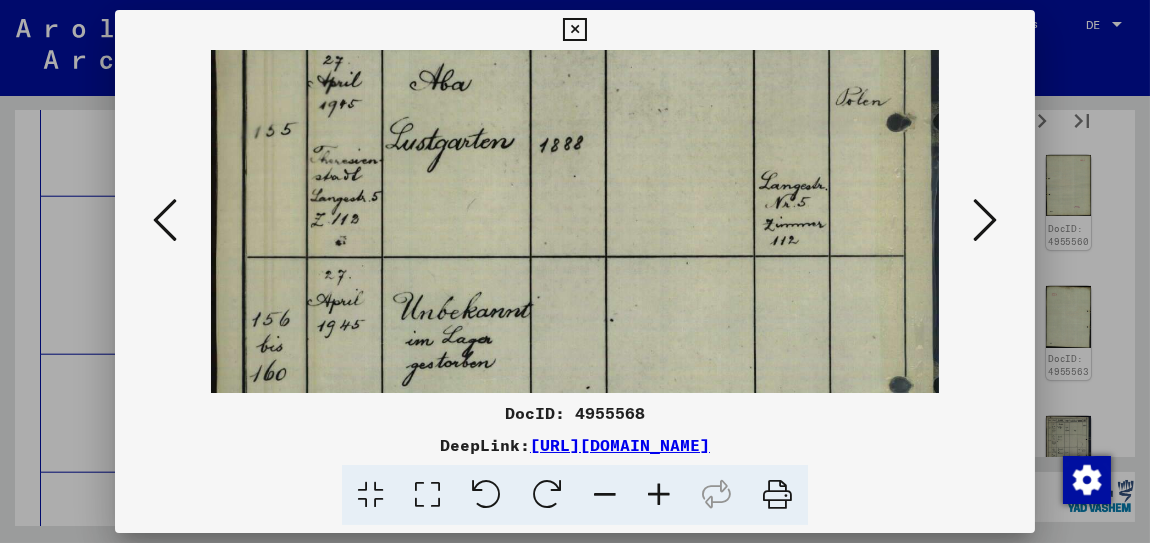 click at bounding box center [574, 239] 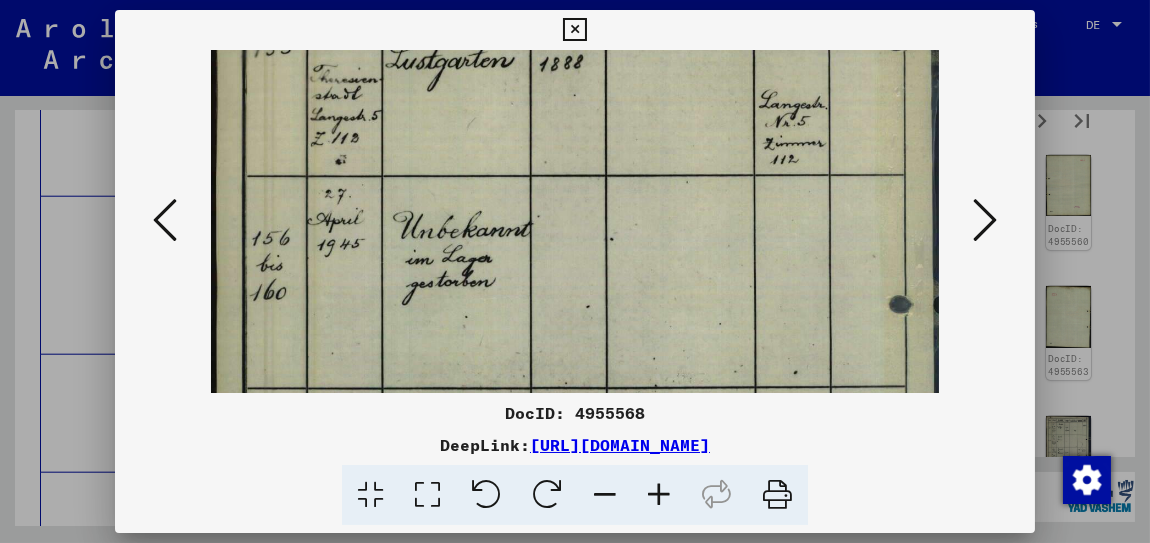 drag, startPoint x: 515, startPoint y: 340, endPoint x: 515, endPoint y: 282, distance: 58 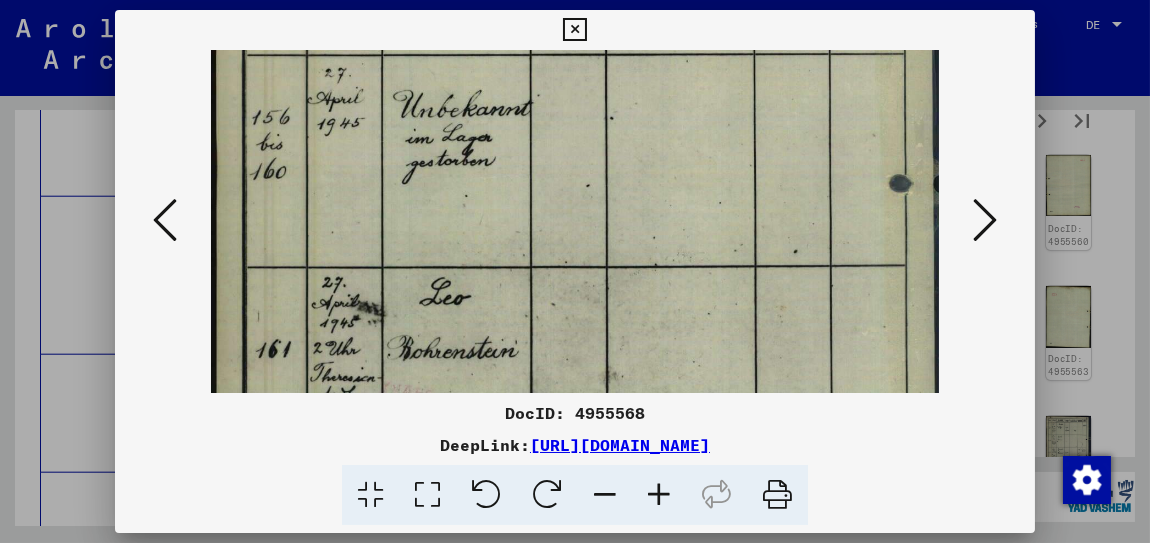 drag, startPoint x: 505, startPoint y: 338, endPoint x: 501, endPoint y: 229, distance: 109.07337 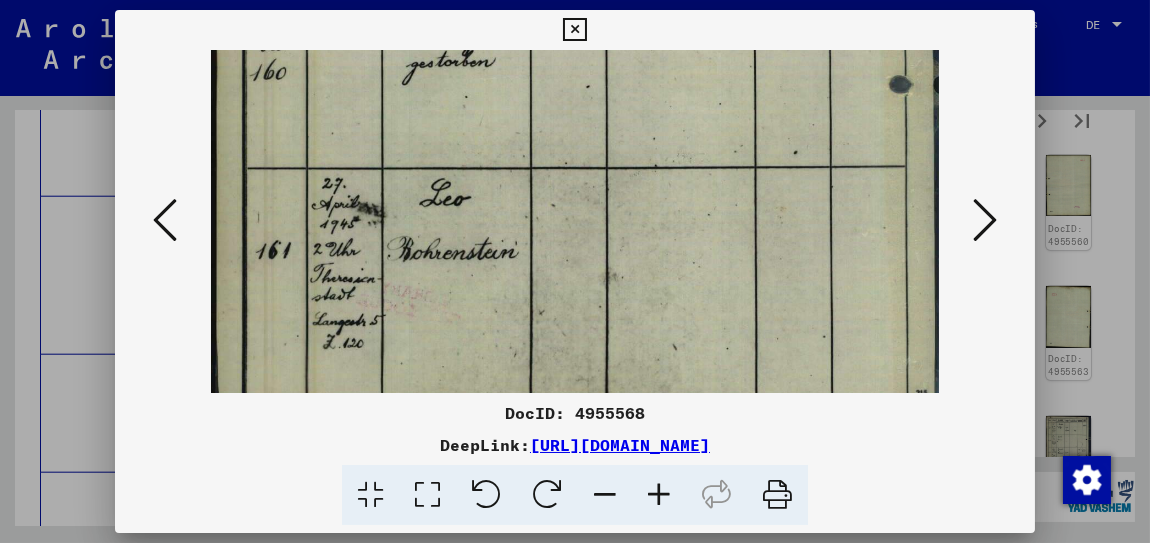 drag, startPoint x: 506, startPoint y: 324, endPoint x: 501, endPoint y: 238, distance: 86.145226 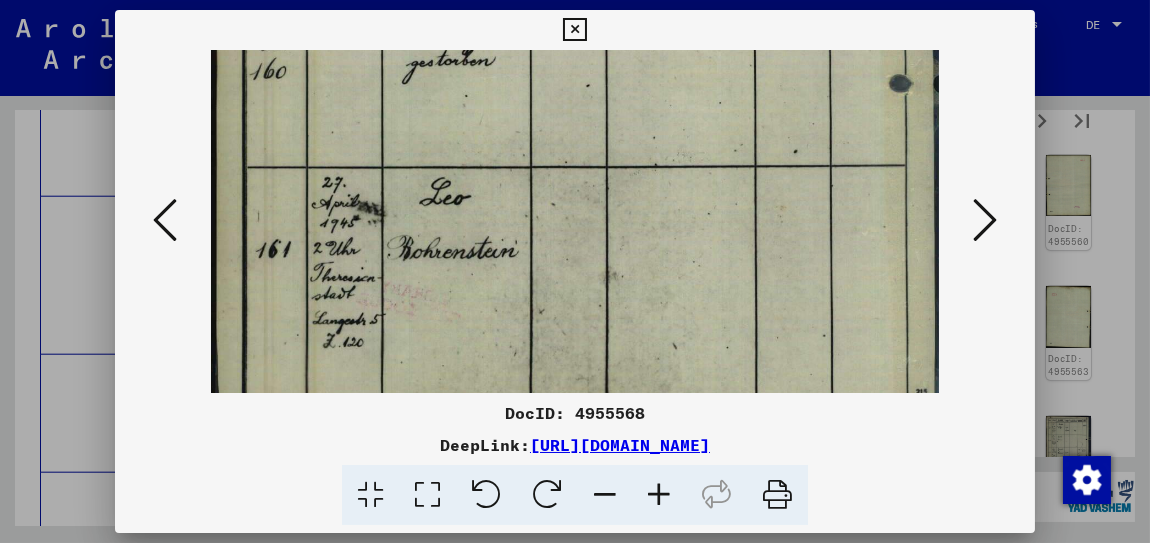 click at bounding box center [574, -63] 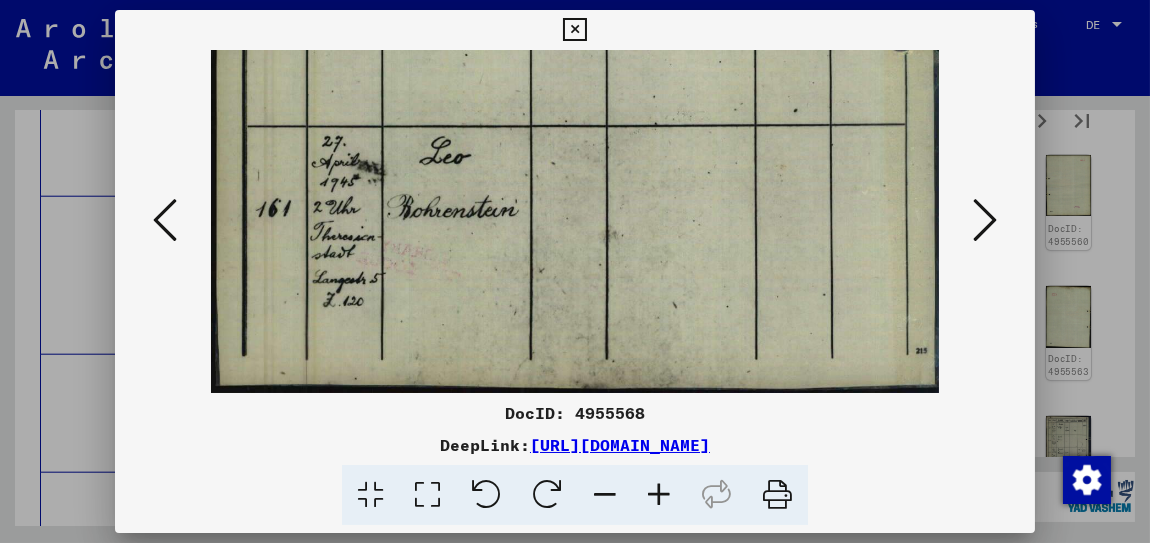 drag, startPoint x: 489, startPoint y: 343, endPoint x: 492, endPoint y: 243, distance: 100.04499 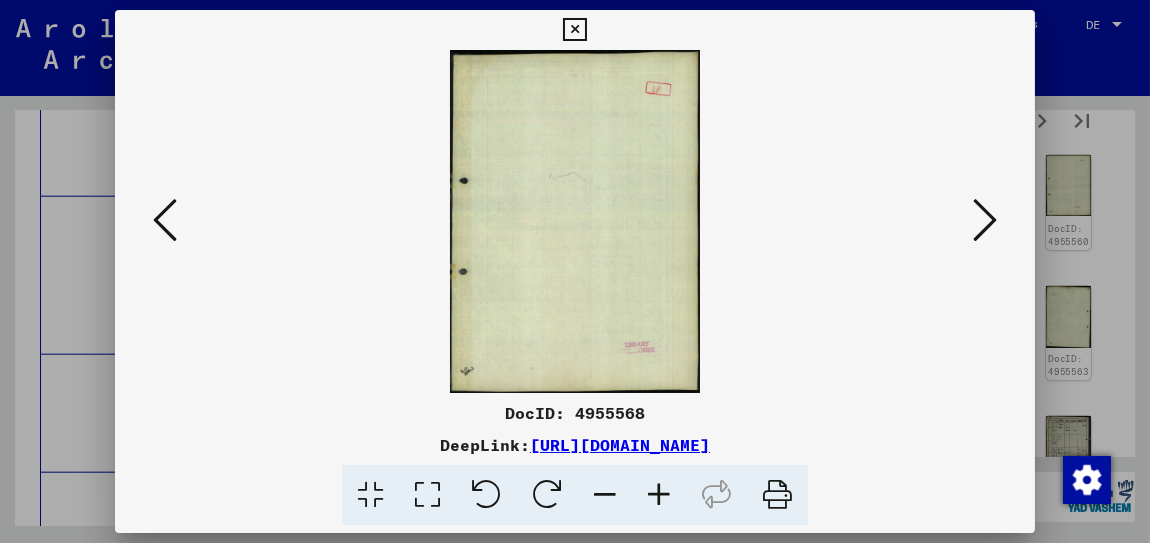 click at bounding box center [985, 220] 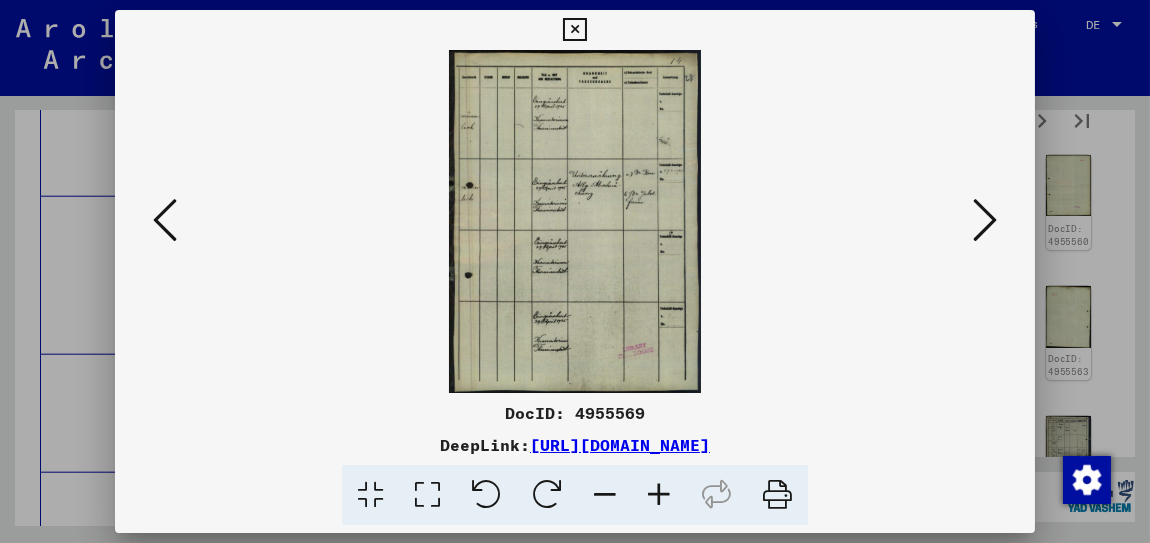 click at bounding box center [659, 495] 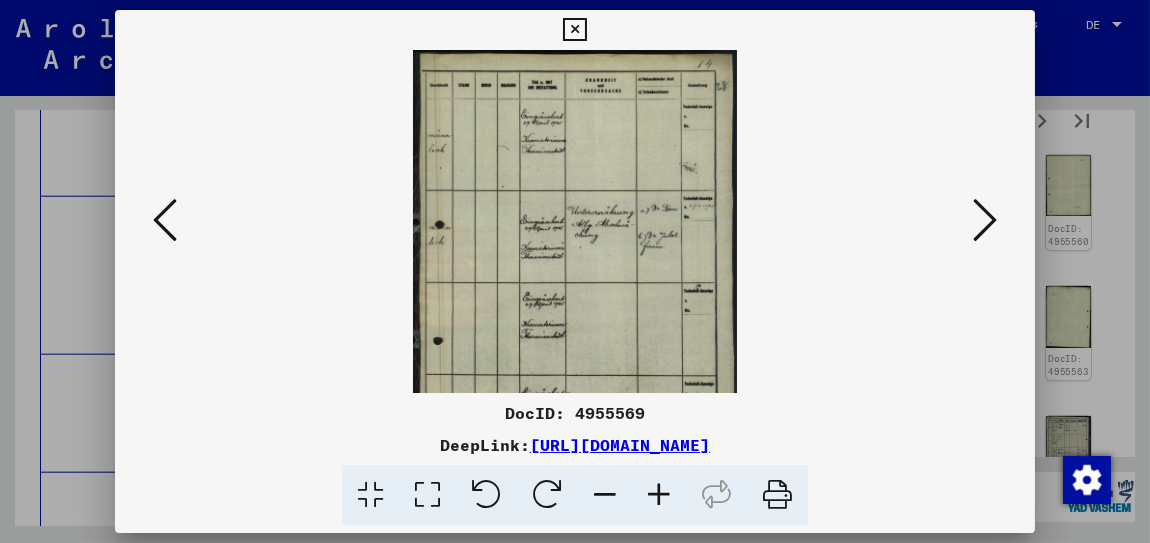 click at bounding box center (659, 495) 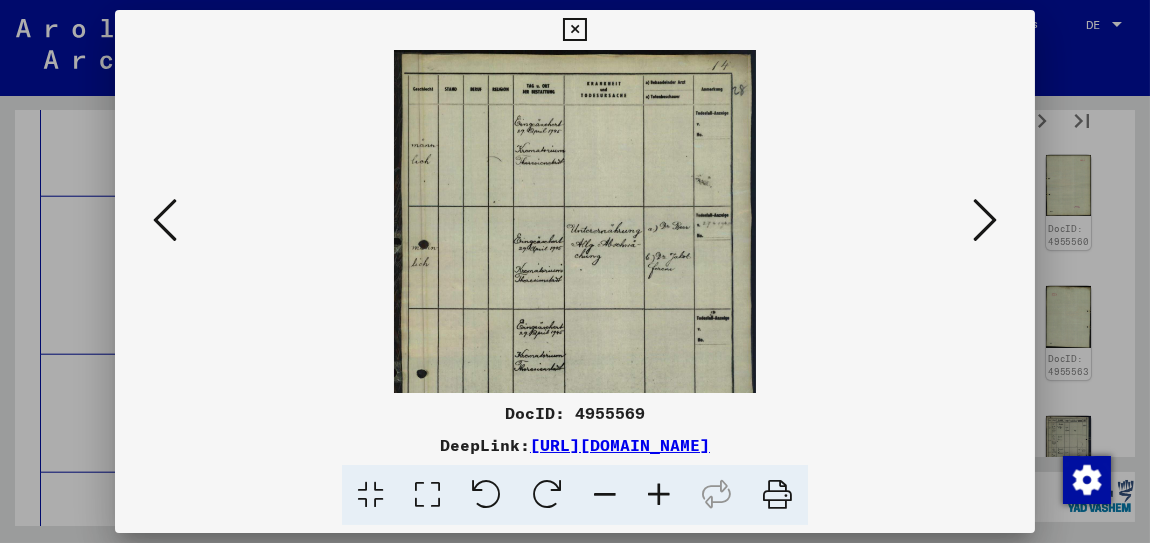 click at bounding box center [659, 495] 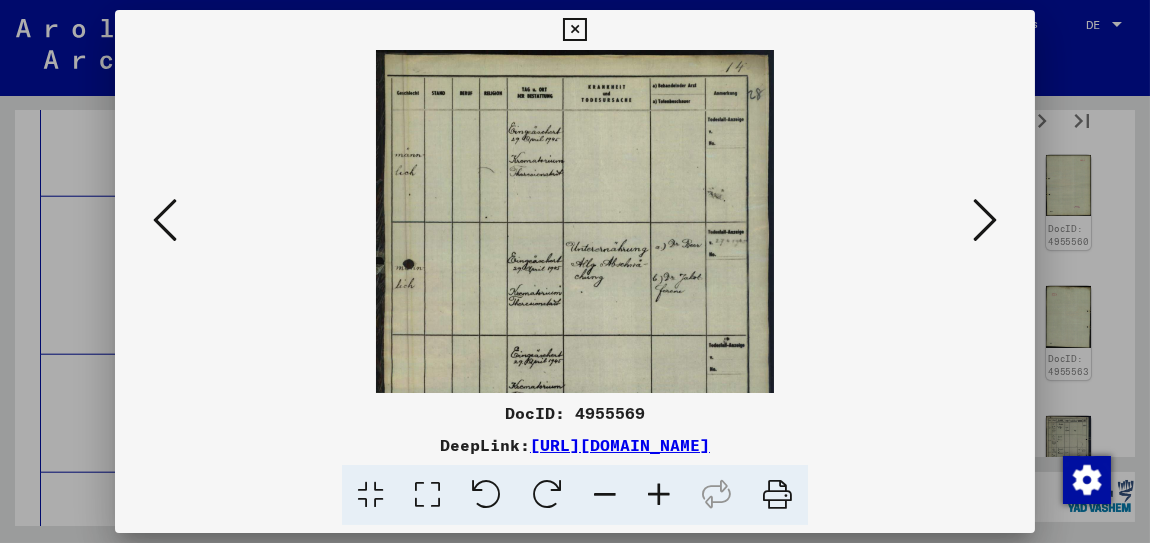 click at bounding box center (659, 495) 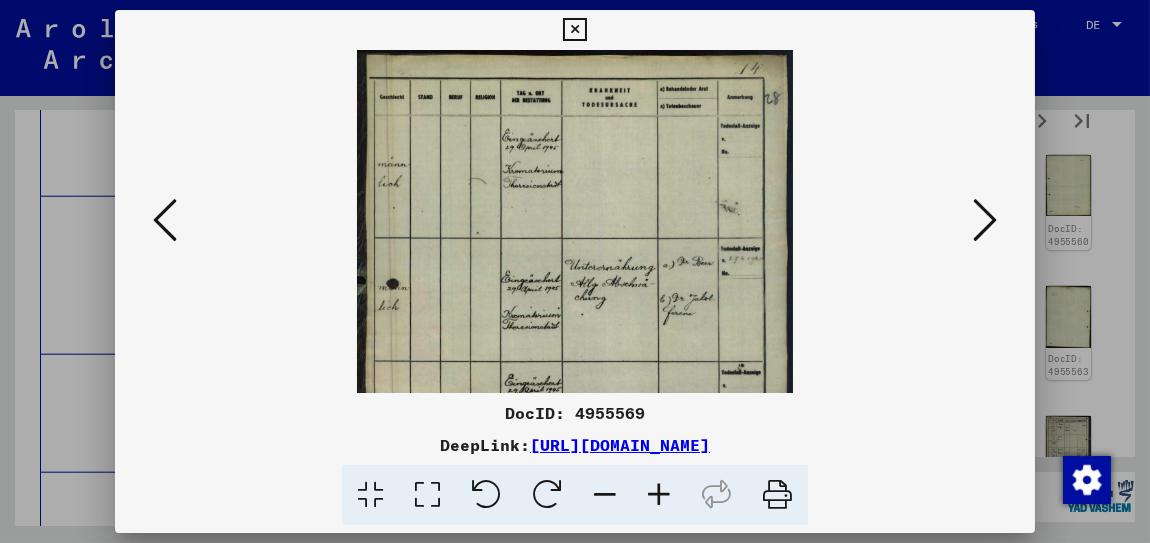click at bounding box center [659, 495] 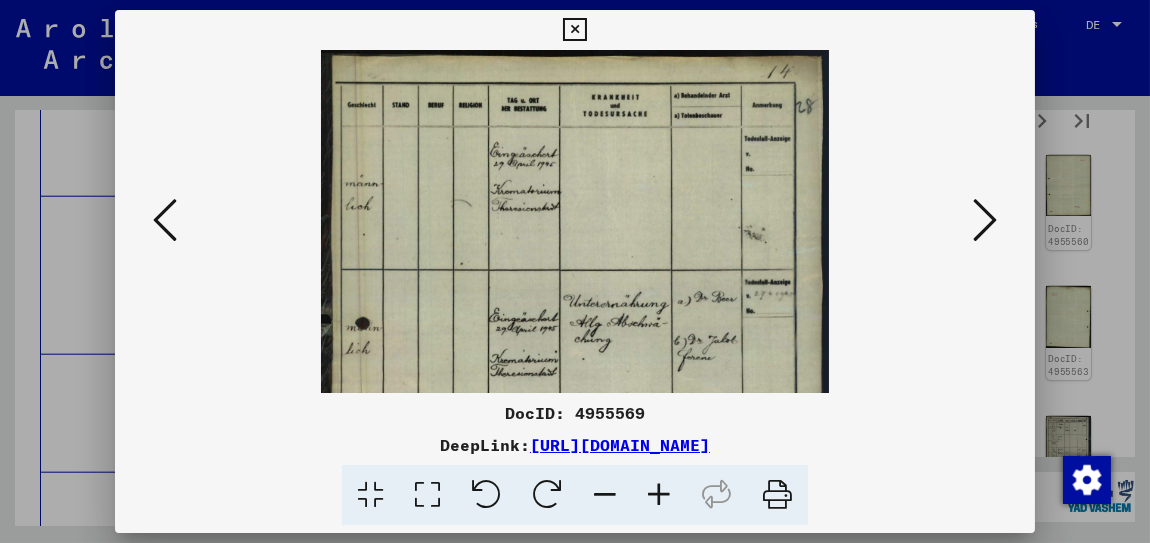 click at bounding box center (659, 495) 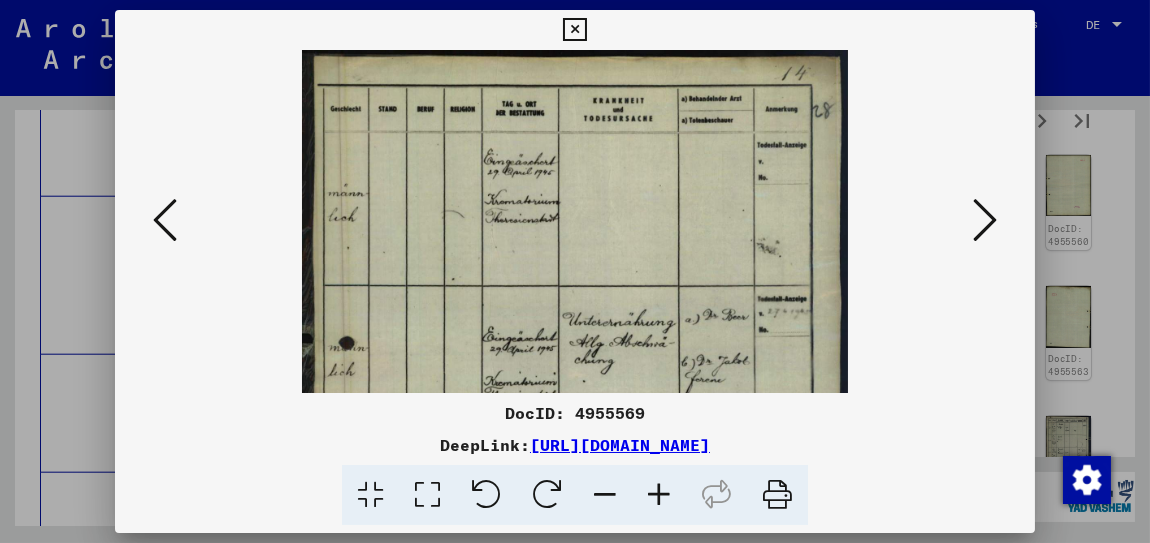 click at bounding box center (659, 495) 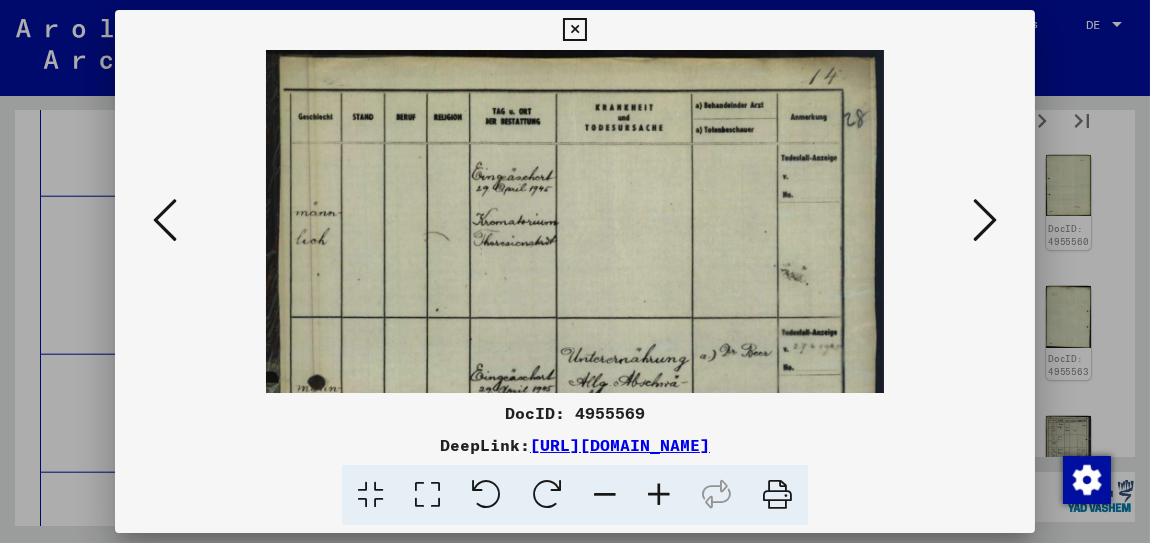 click at bounding box center (659, 495) 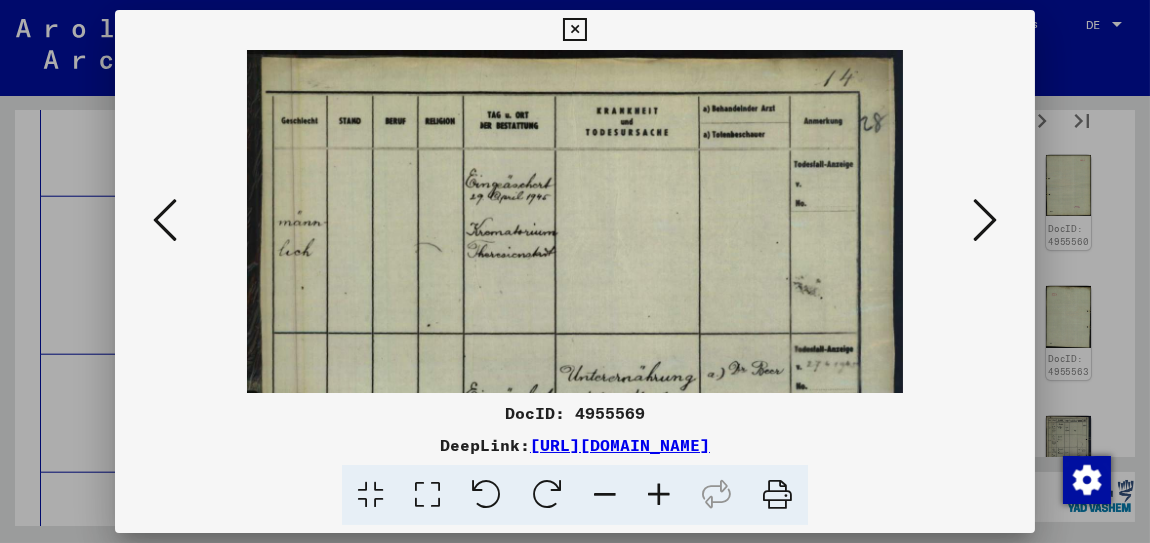 click at bounding box center [659, 495] 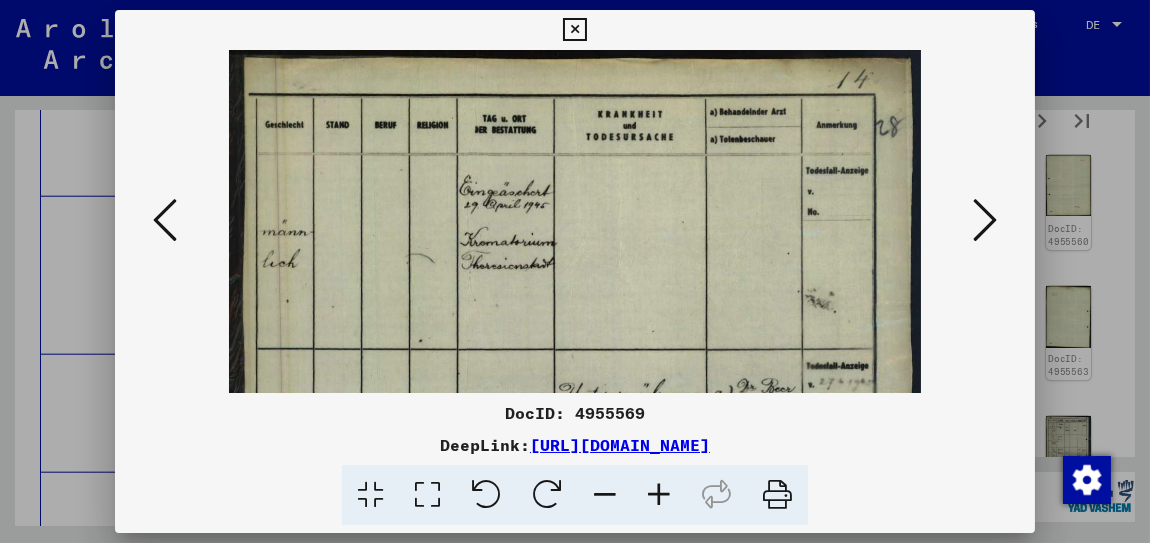 click at bounding box center (985, 220) 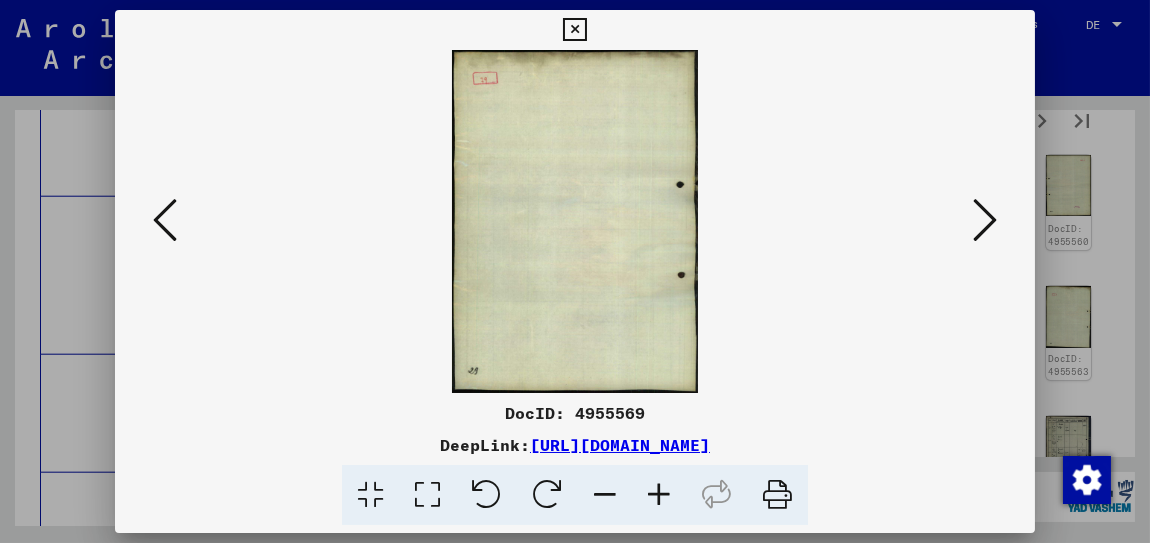 click at bounding box center (985, 220) 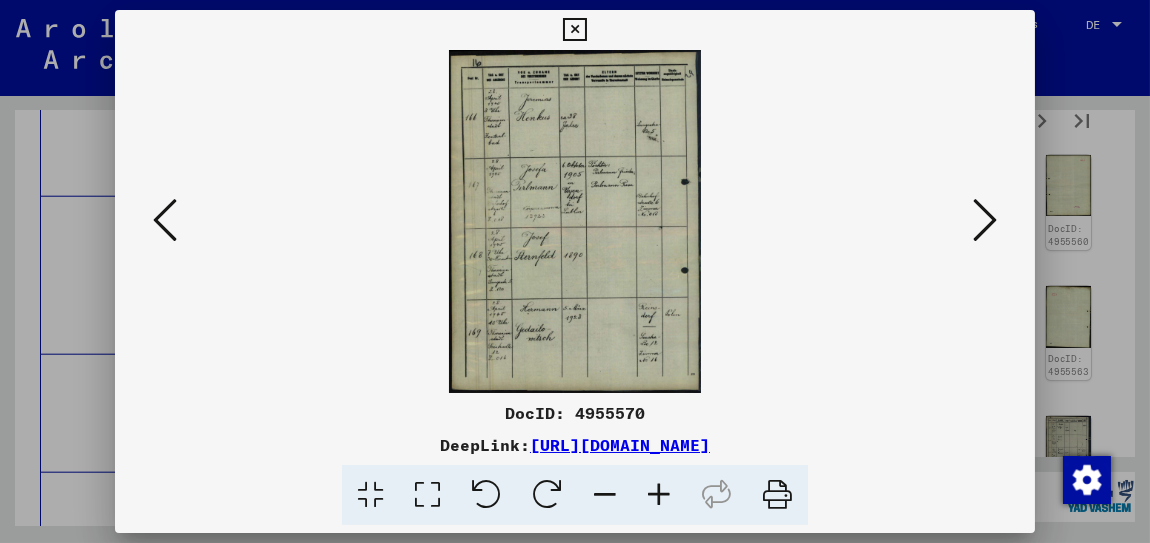 click at bounding box center [659, 495] 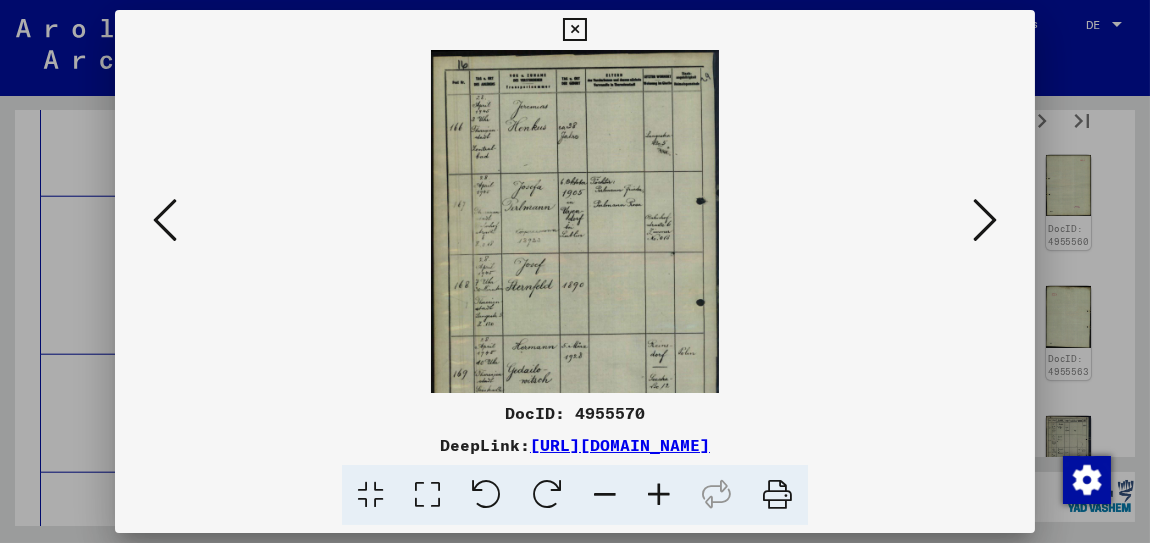 click at bounding box center [659, 495] 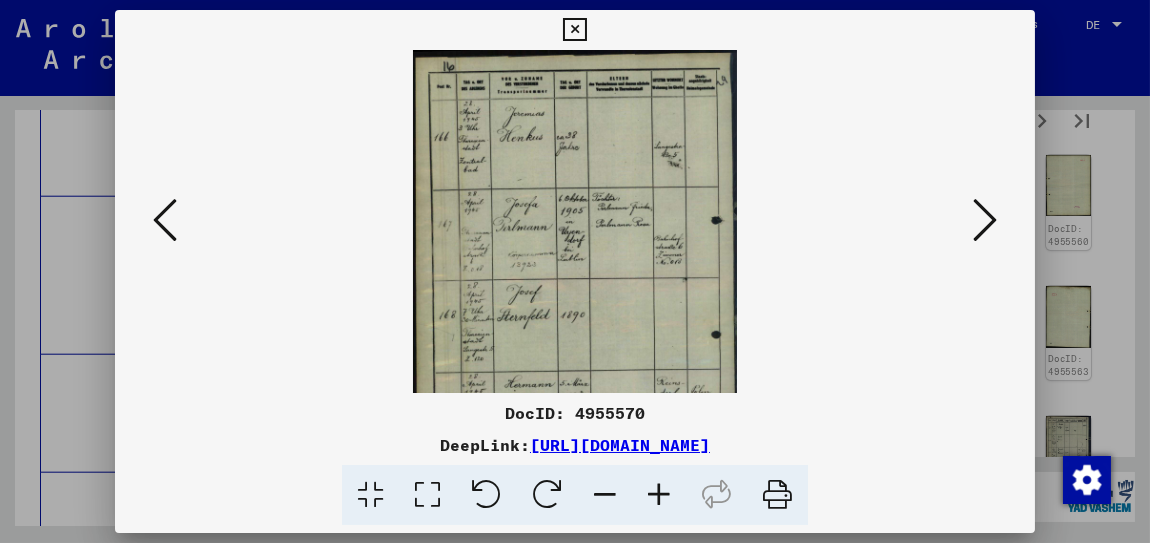 click at bounding box center [659, 495] 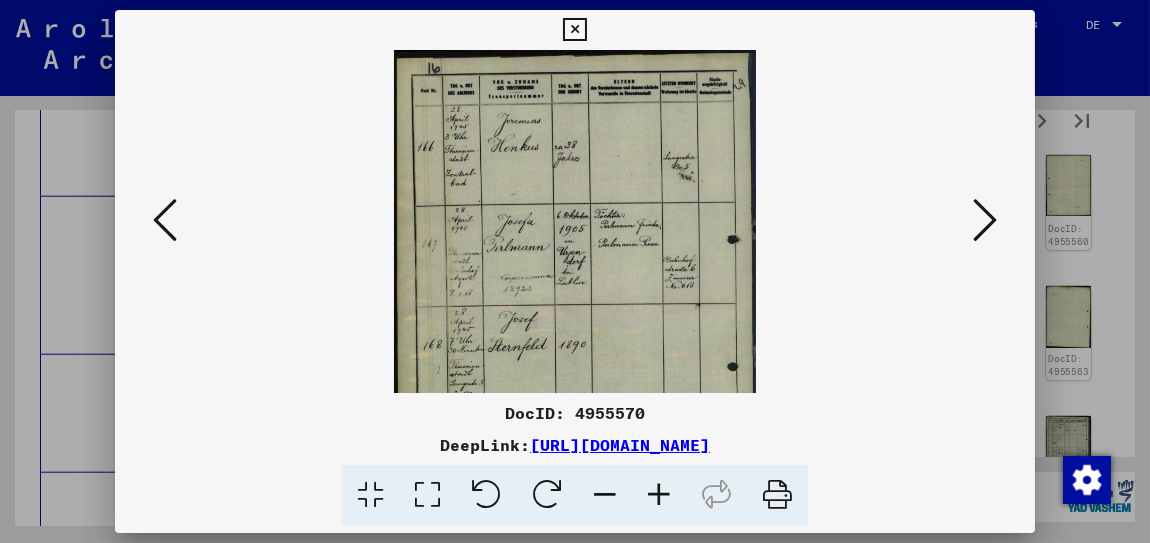 click at bounding box center (659, 495) 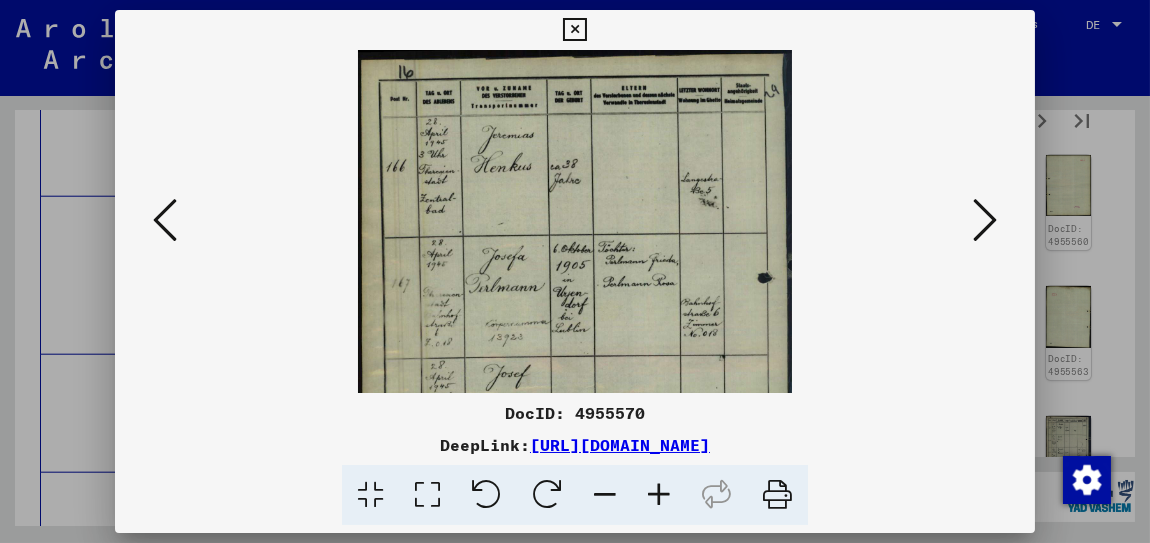 click at bounding box center [659, 495] 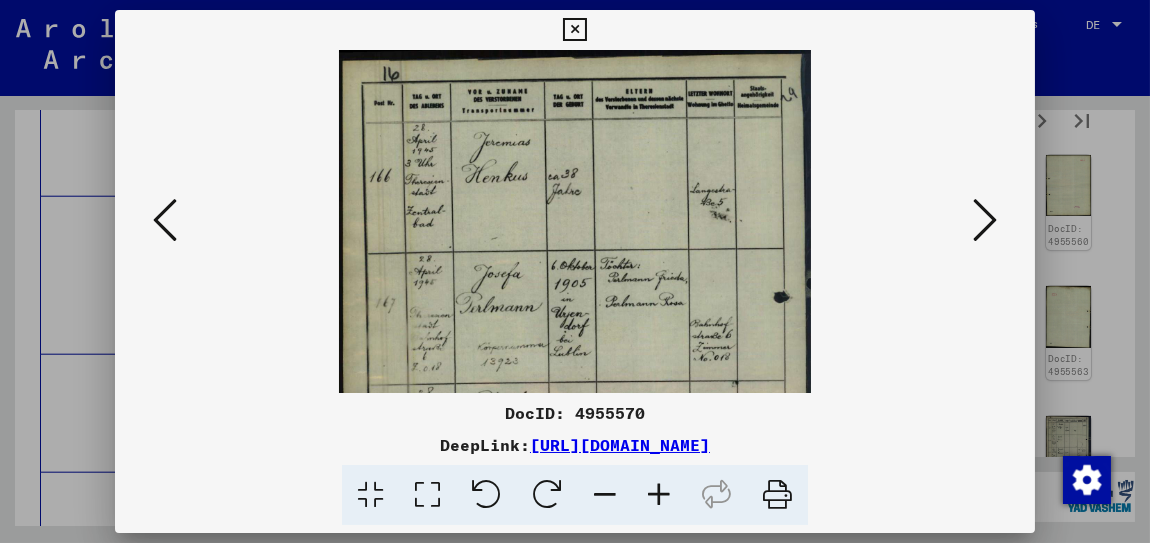 click at bounding box center (659, 495) 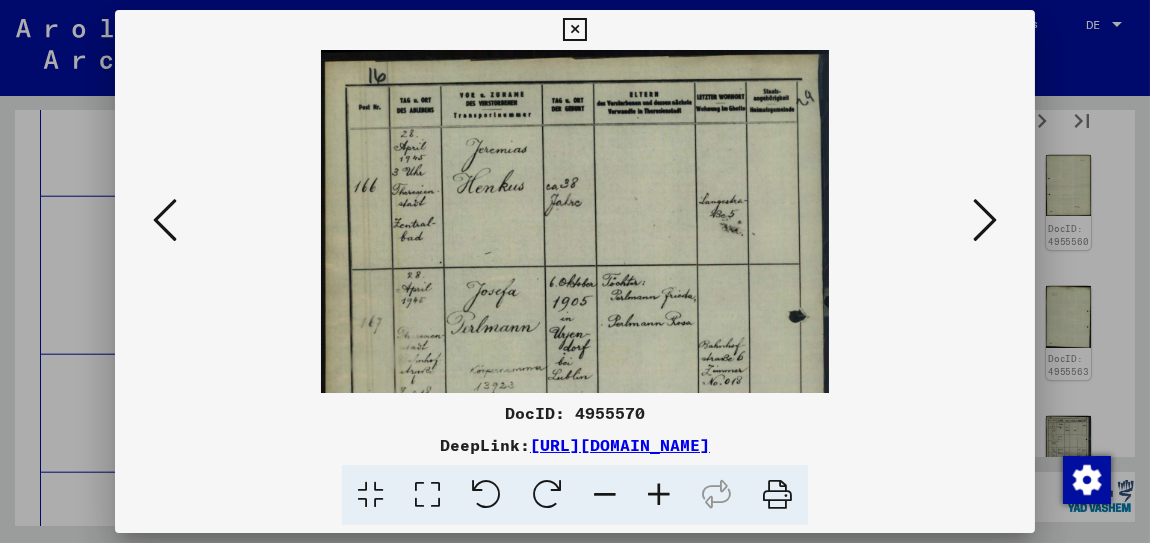 click at bounding box center [659, 495] 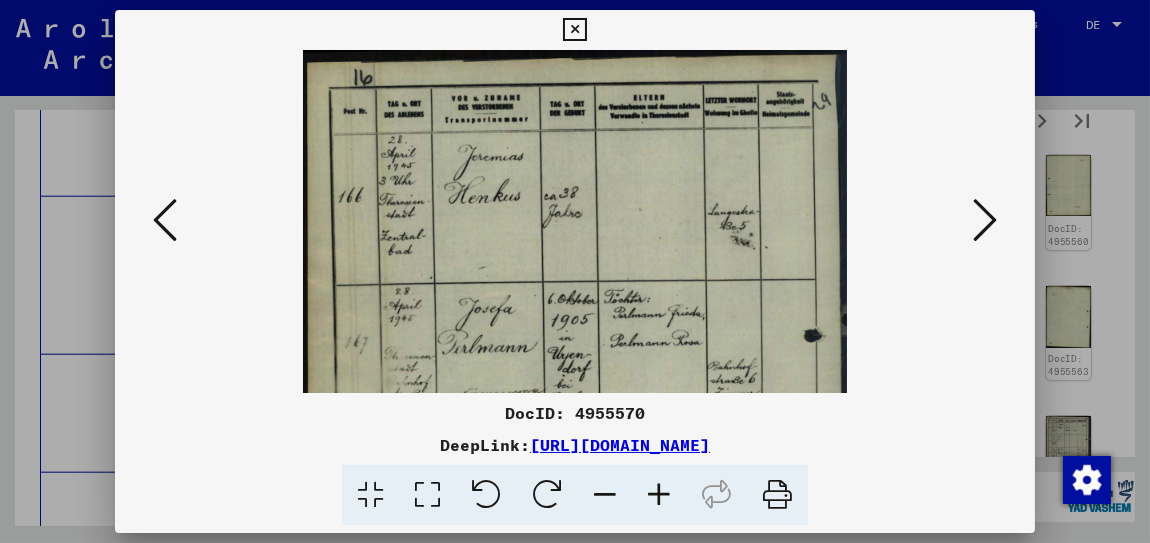click at bounding box center [659, 495] 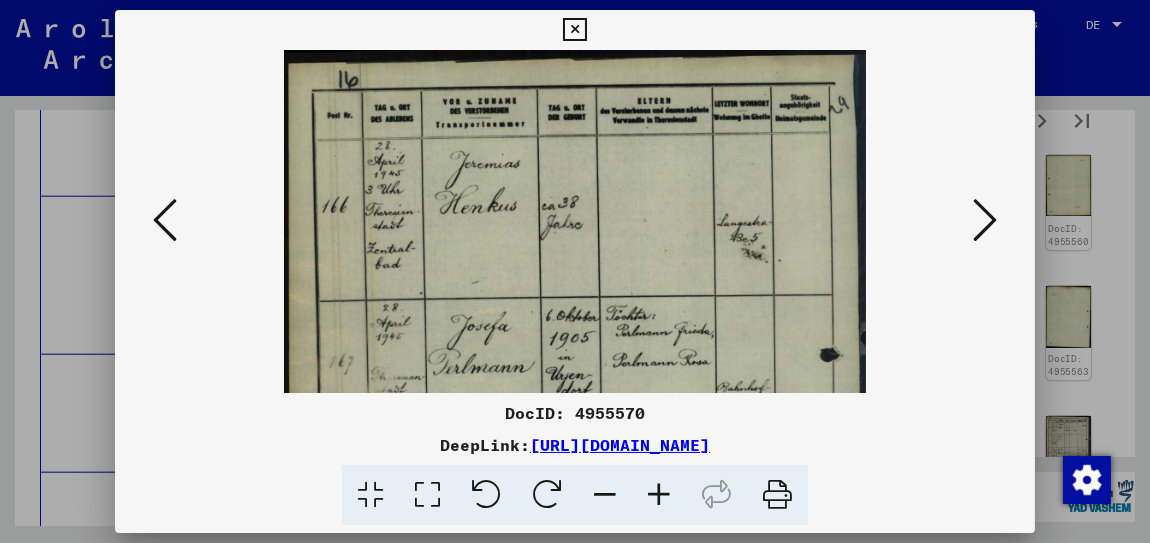 click at bounding box center [659, 495] 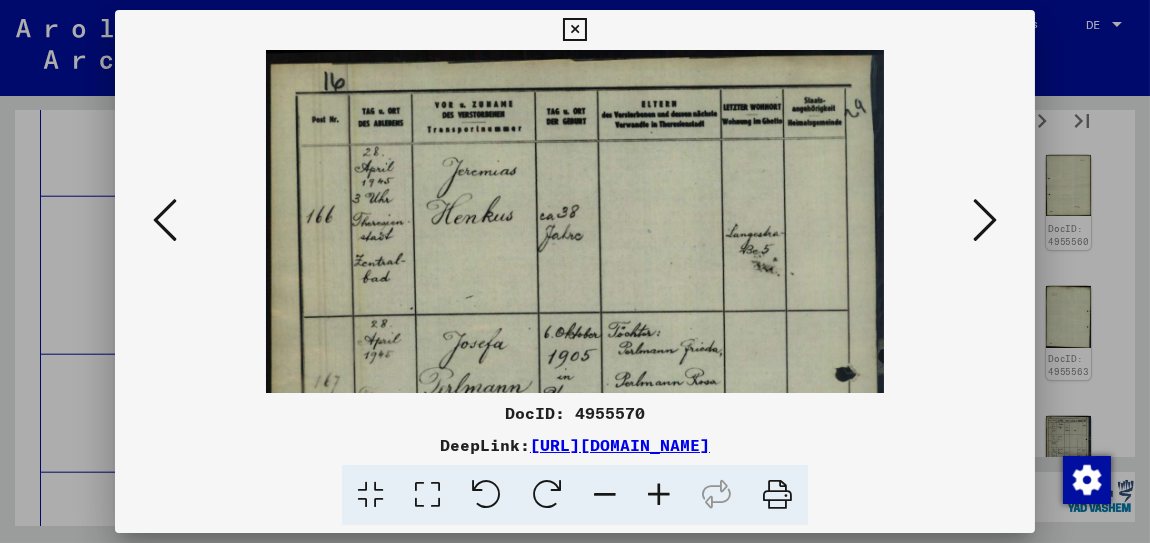 click at bounding box center (659, 495) 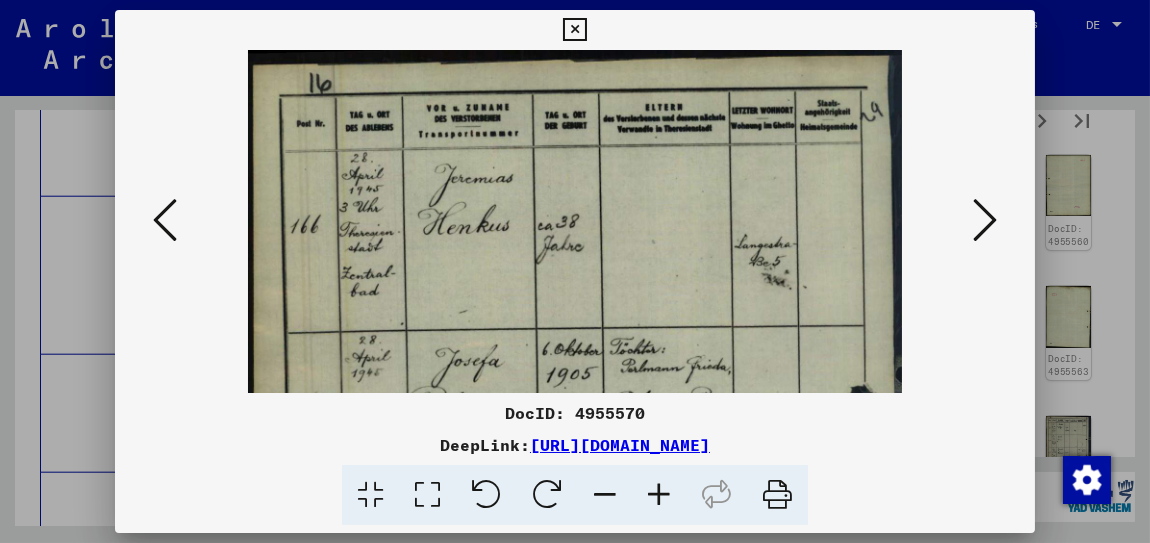 click at bounding box center [659, 495] 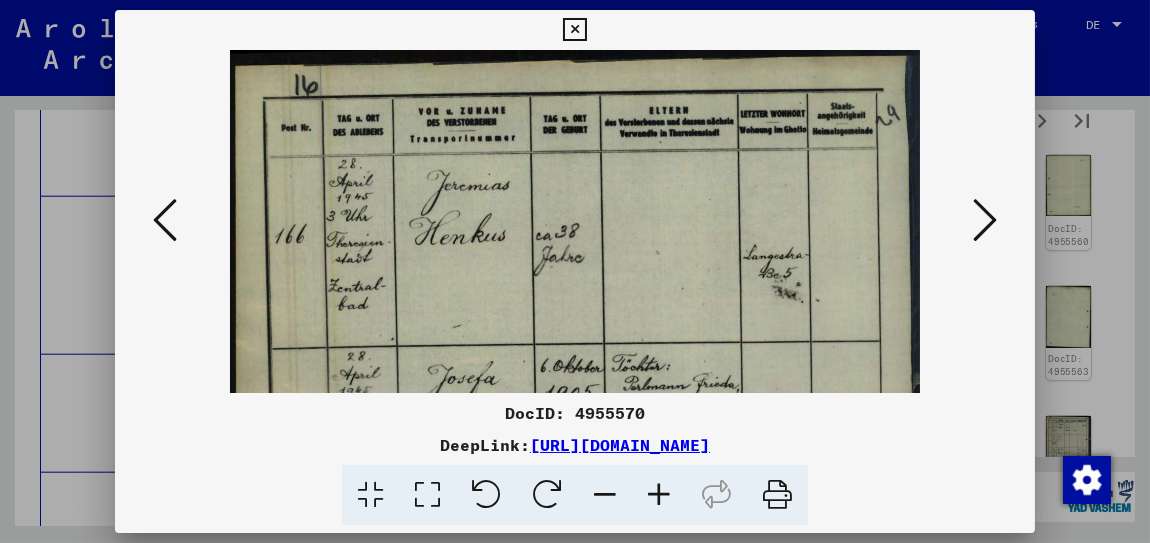 click at bounding box center (659, 495) 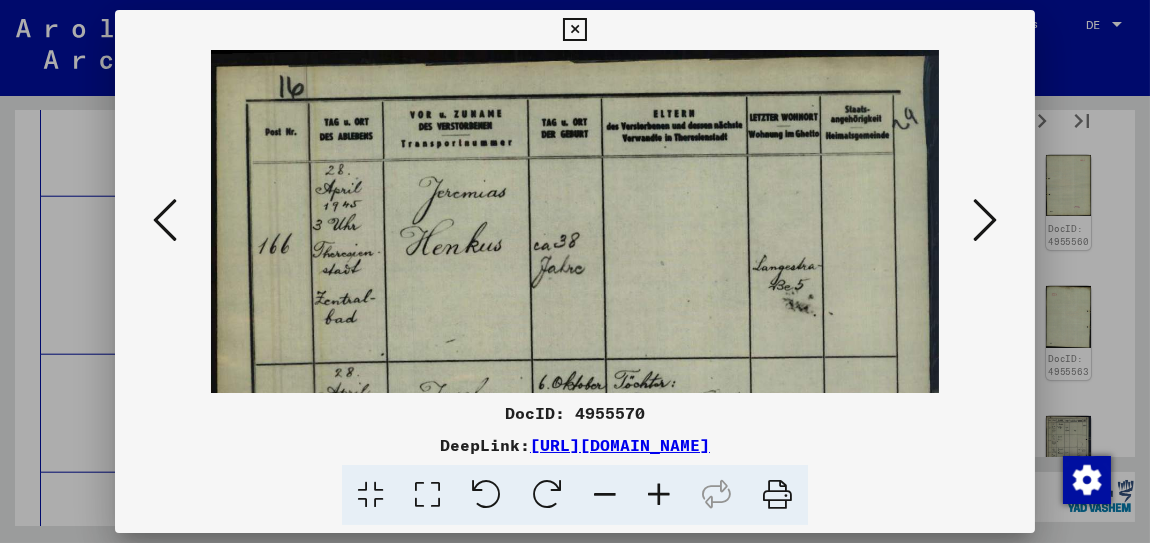 click at bounding box center [659, 495] 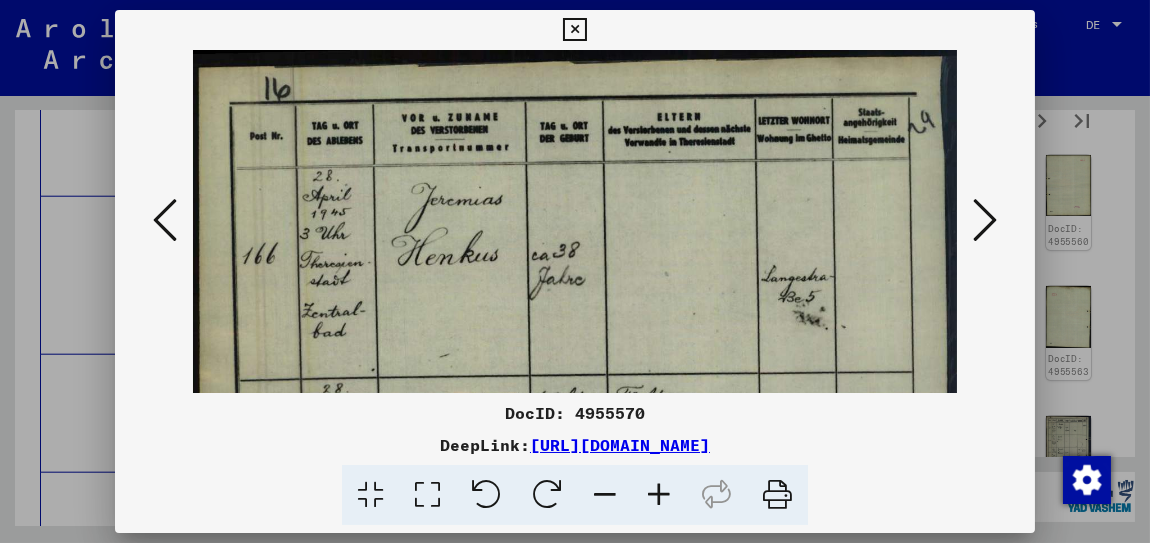 click at bounding box center [659, 495] 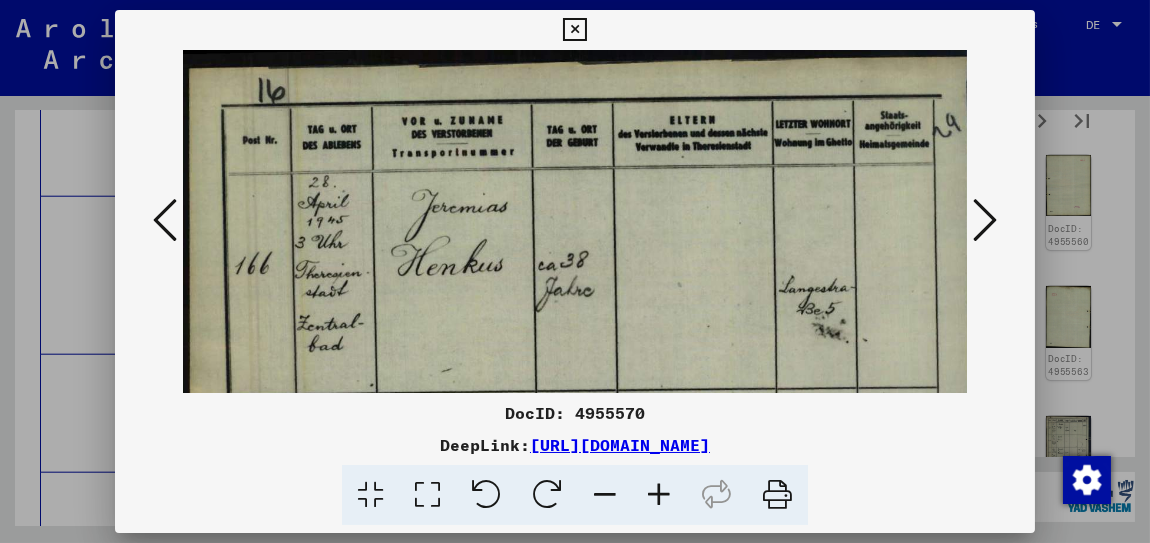 scroll, scrollTop: 20, scrollLeft: 0, axis: vertical 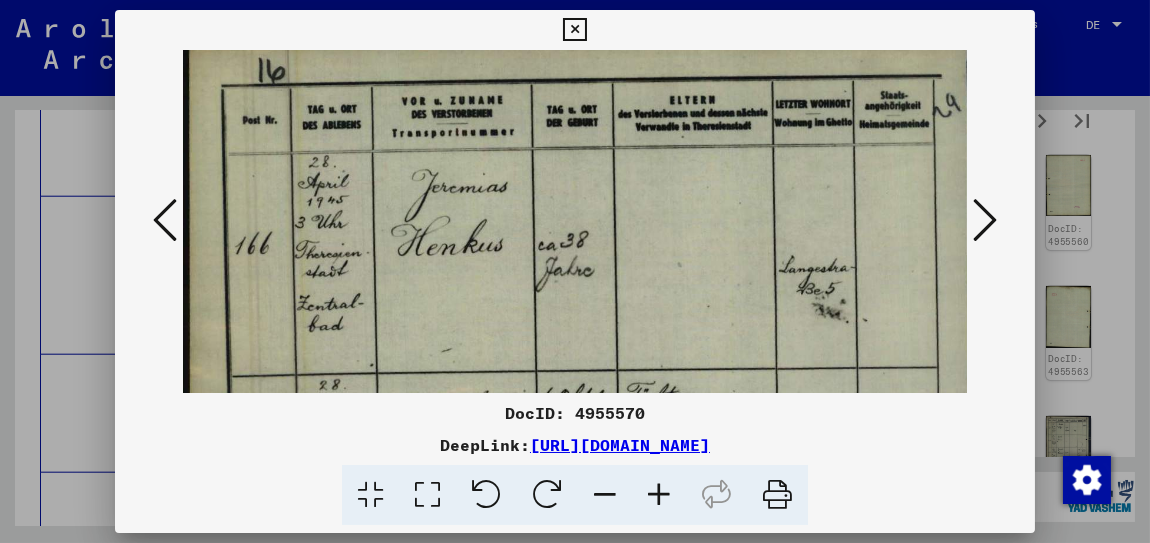drag, startPoint x: 593, startPoint y: 362, endPoint x: 592, endPoint y: 335, distance: 27.018513 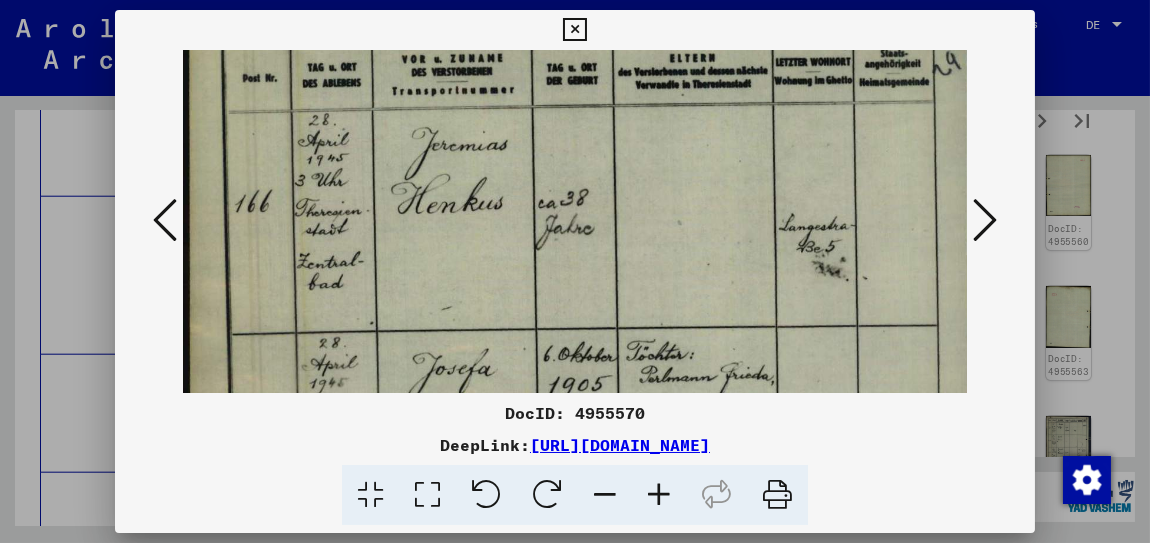 drag, startPoint x: 593, startPoint y: 299, endPoint x: 597, endPoint y: 284, distance: 15.524175 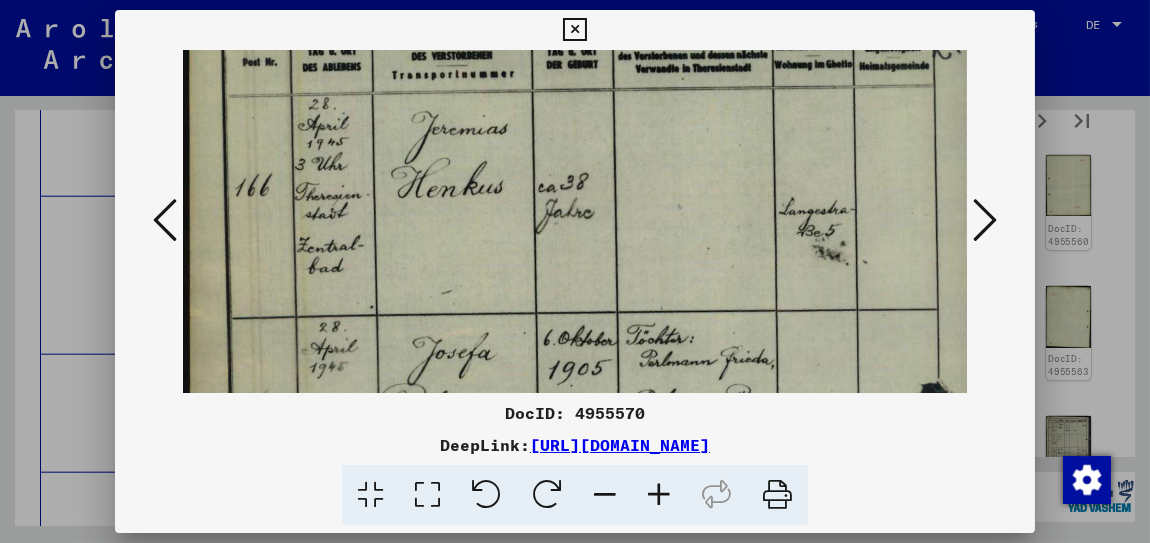 click at bounding box center (583, 518) 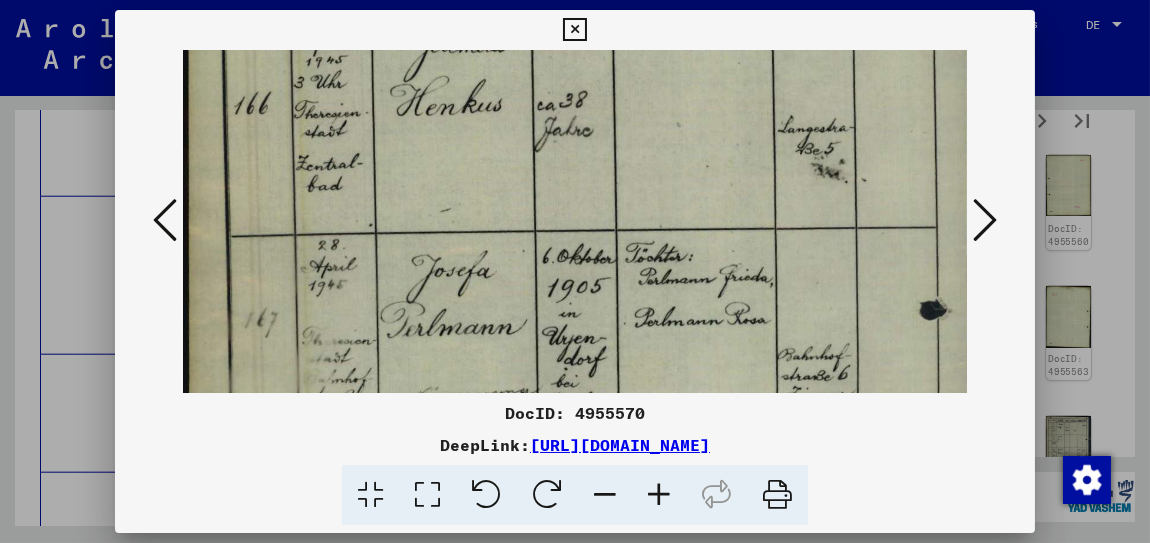 drag, startPoint x: 594, startPoint y: 348, endPoint x: 592, endPoint y: 243, distance: 105.01904 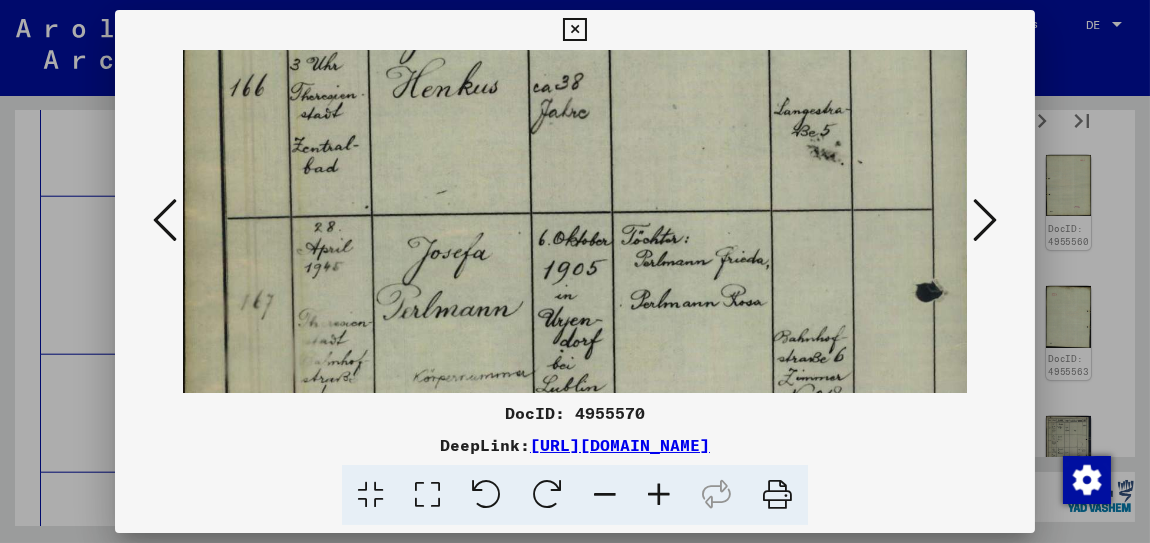 click at bounding box center [578, 418] 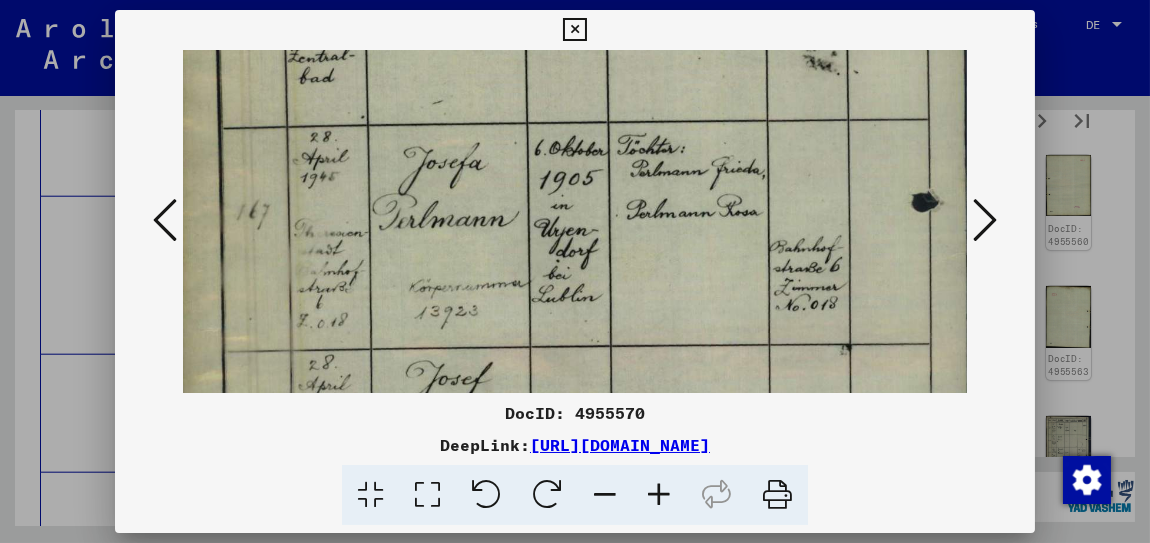 drag, startPoint x: 603, startPoint y: 304, endPoint x: 590, endPoint y: 246, distance: 59.439045 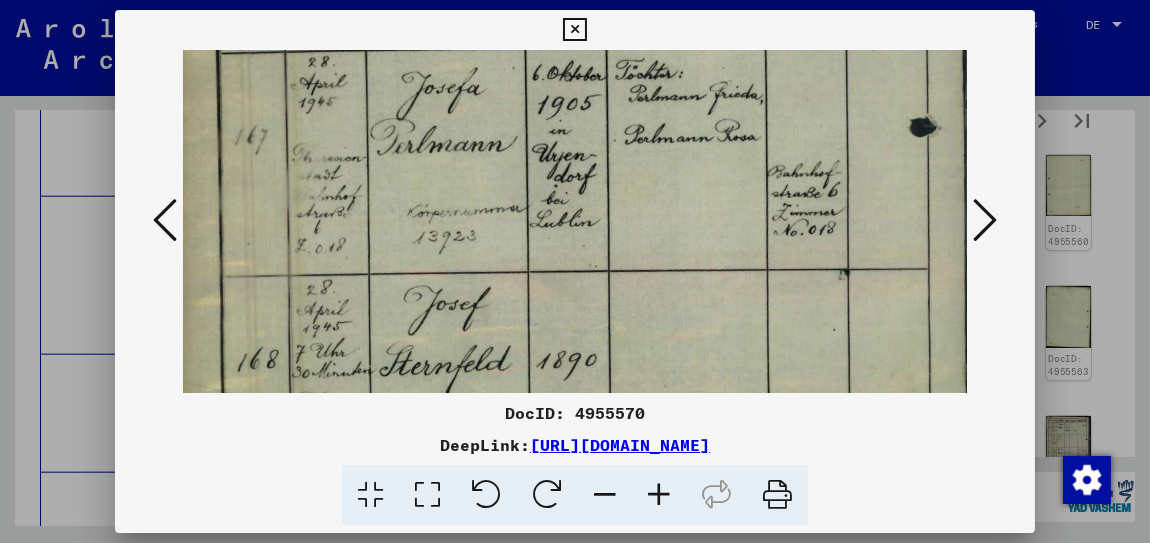 drag, startPoint x: 595, startPoint y: 316, endPoint x: 589, endPoint y: 272, distance: 44.407207 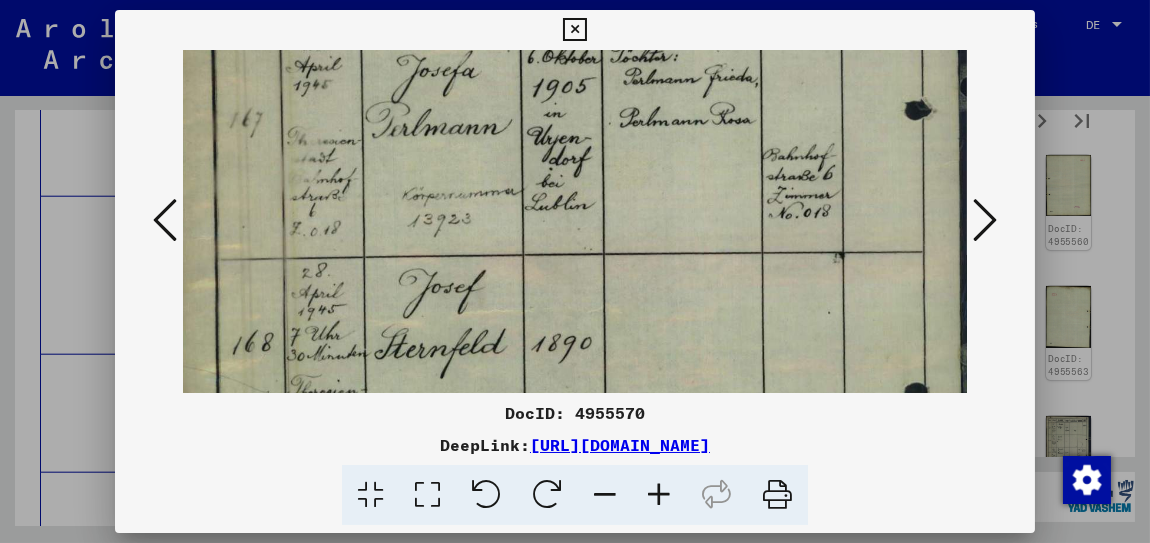 click at bounding box center [567, 236] 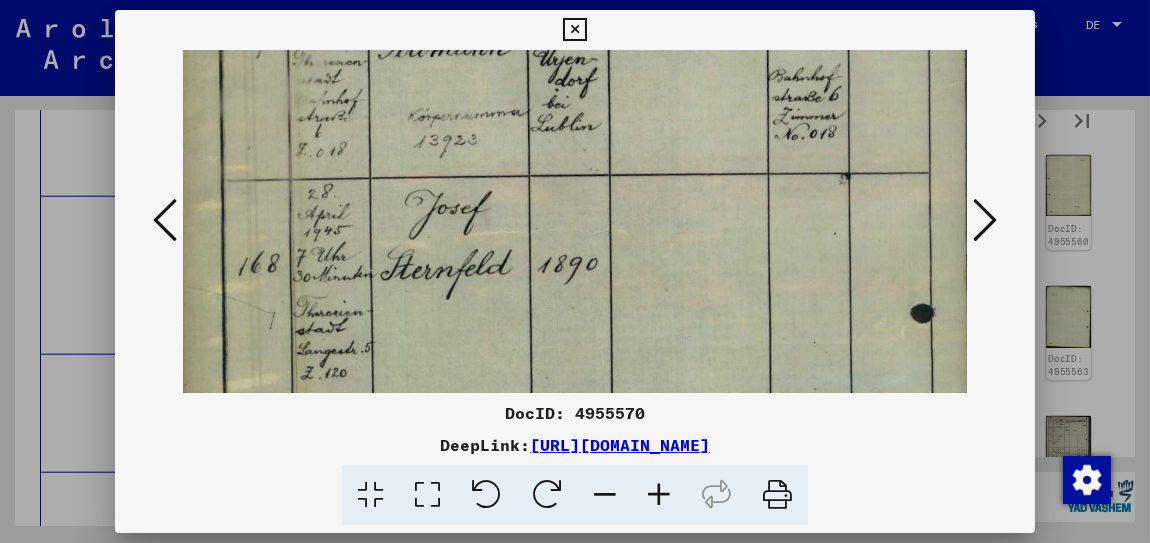 drag, startPoint x: 610, startPoint y: 331, endPoint x: 613, endPoint y: 267, distance: 64.070274 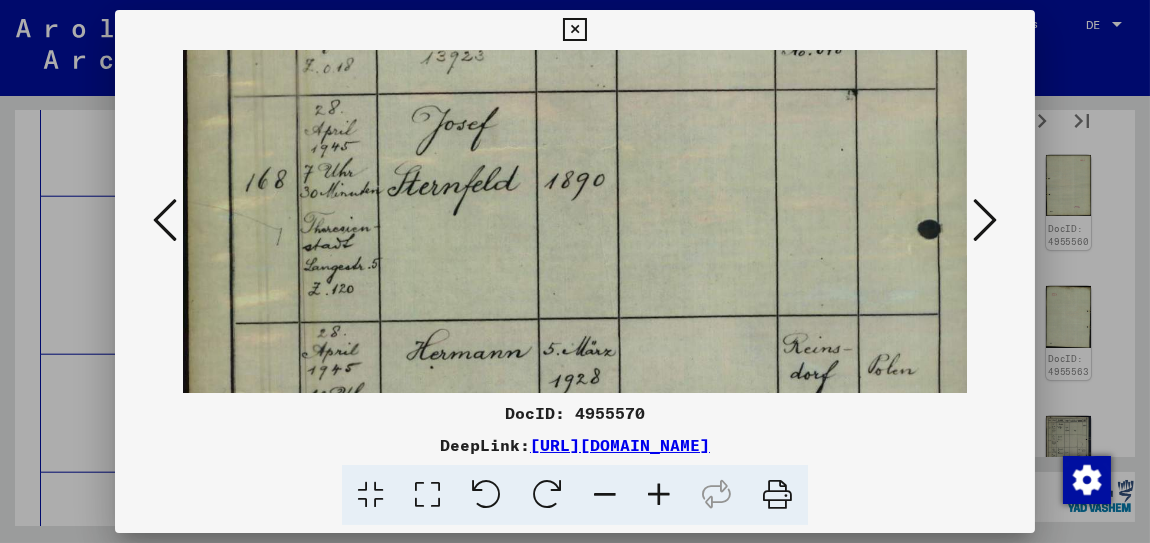 drag, startPoint x: 623, startPoint y: 315, endPoint x: 623, endPoint y: 271, distance: 44 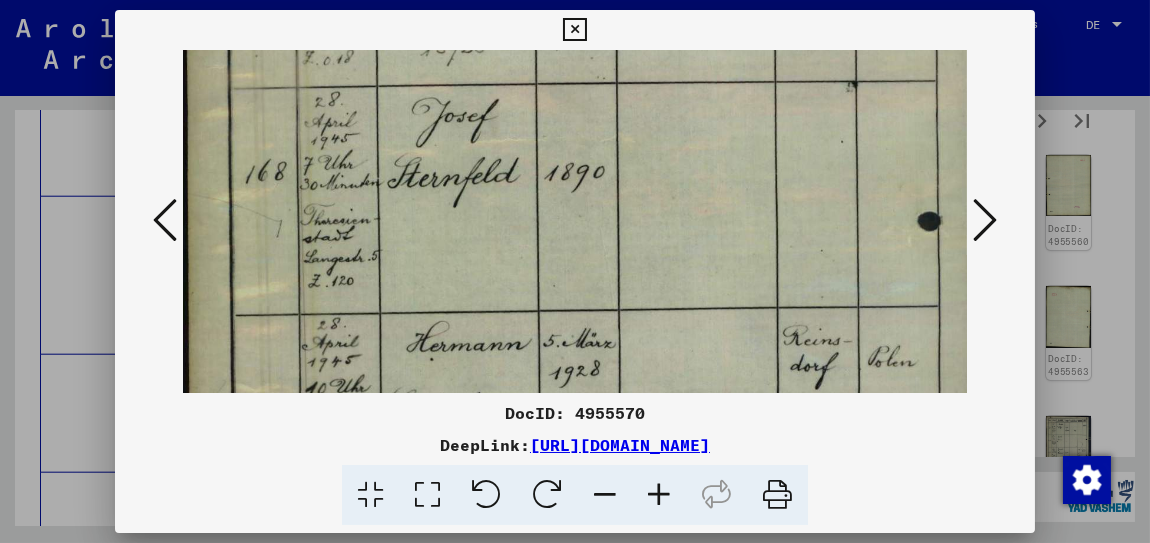 click at bounding box center (580, 65) 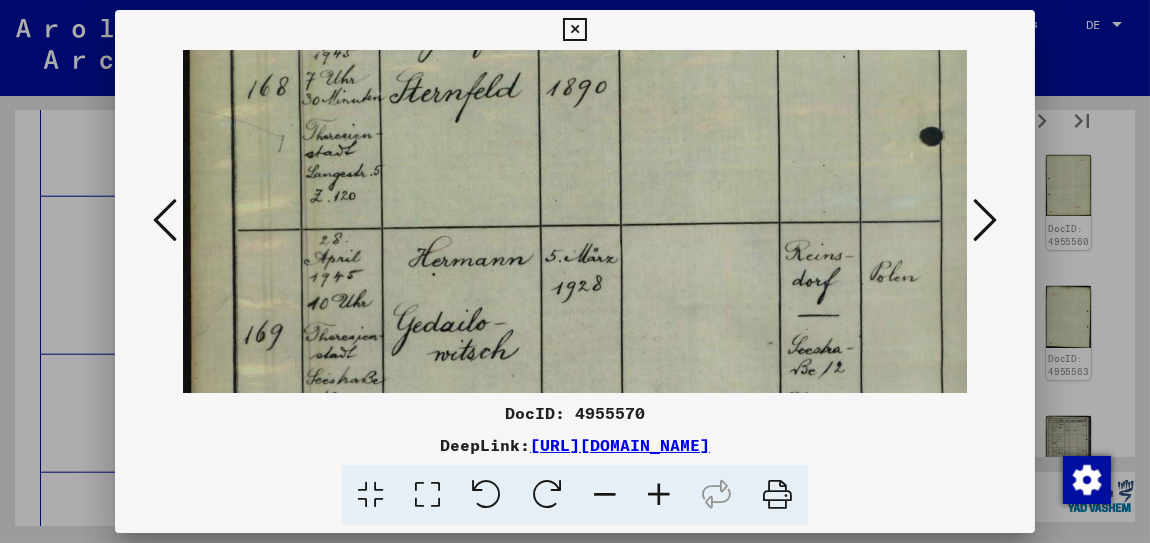 drag, startPoint x: 625, startPoint y: 362, endPoint x: 631, endPoint y: 263, distance: 99.18165 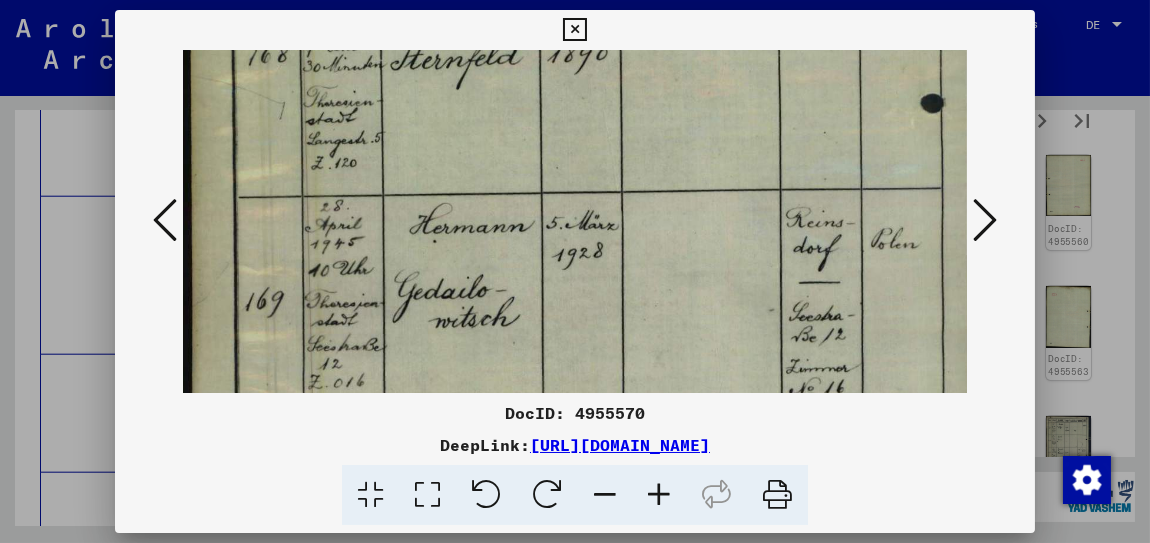 scroll, scrollTop: 667, scrollLeft: 0, axis: vertical 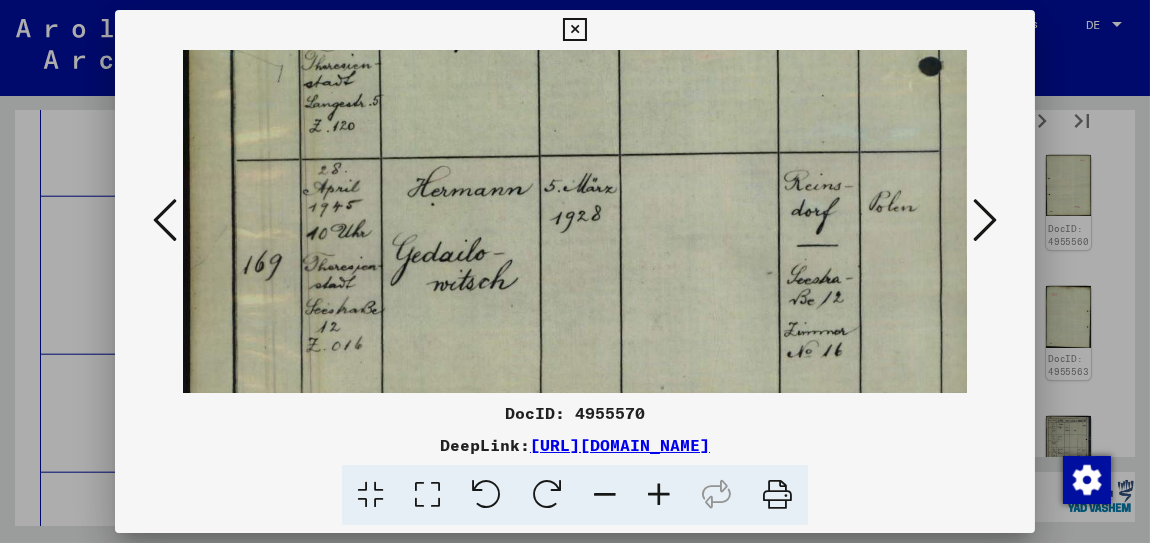 drag, startPoint x: 638, startPoint y: 321, endPoint x: 636, endPoint y: 284, distance: 37.054016 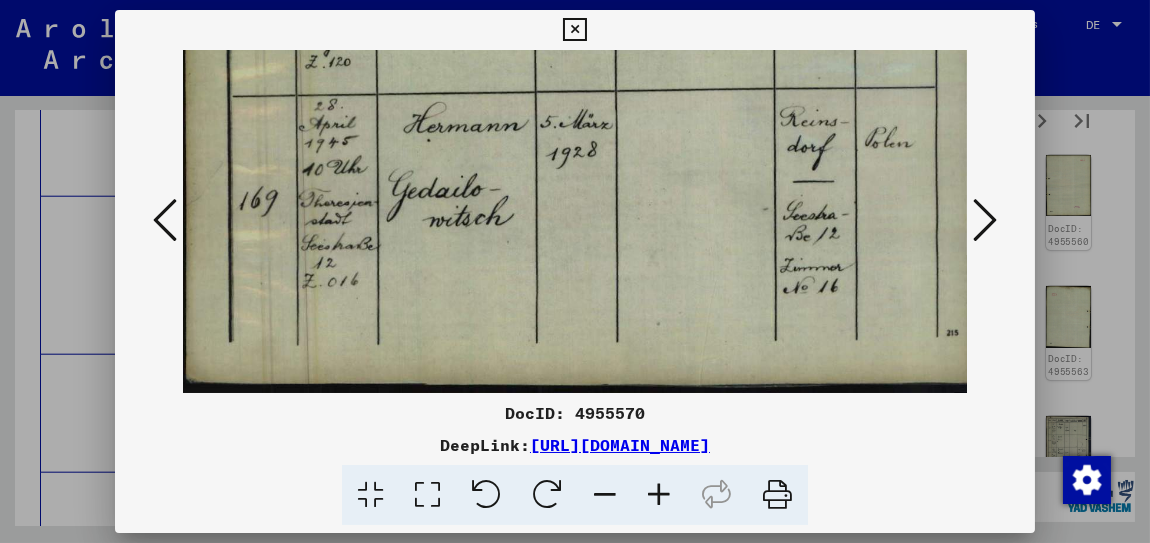 drag, startPoint x: 641, startPoint y: 348, endPoint x: 634, endPoint y: 261, distance: 87.28116 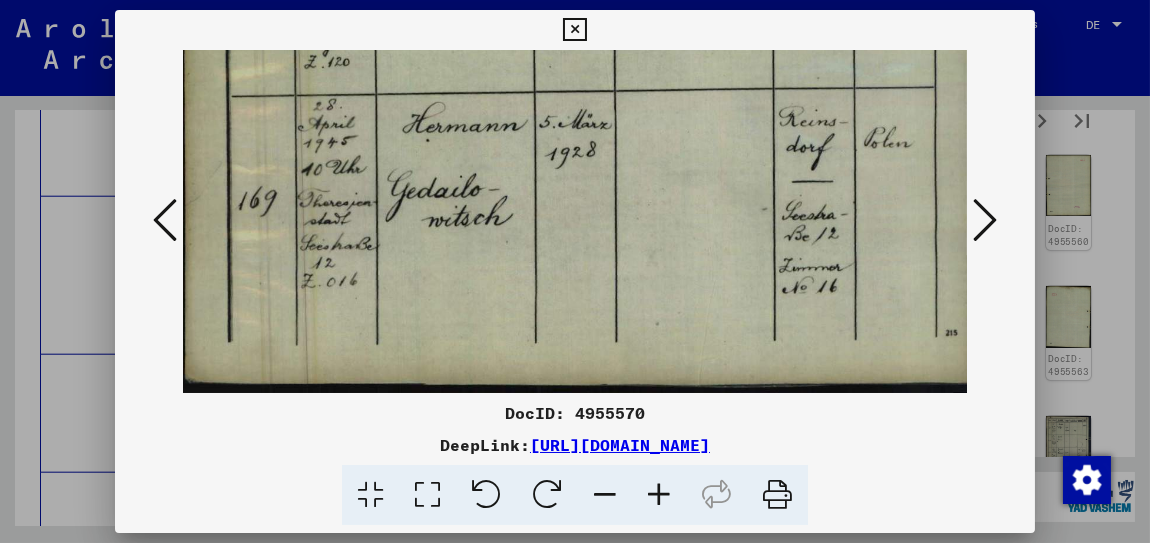 click at bounding box center (985, 220) 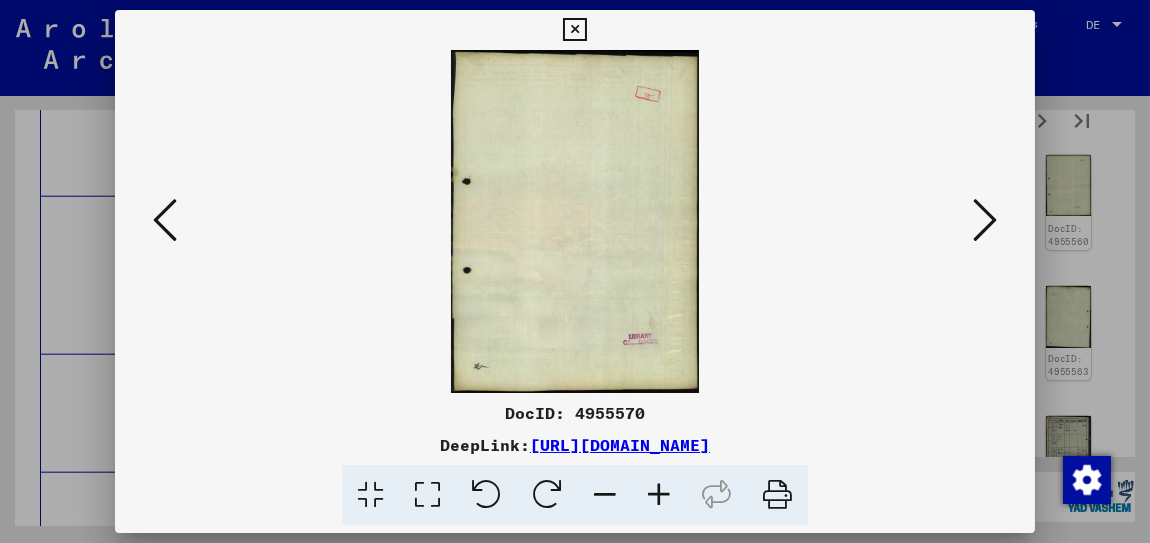 click at bounding box center (985, 220) 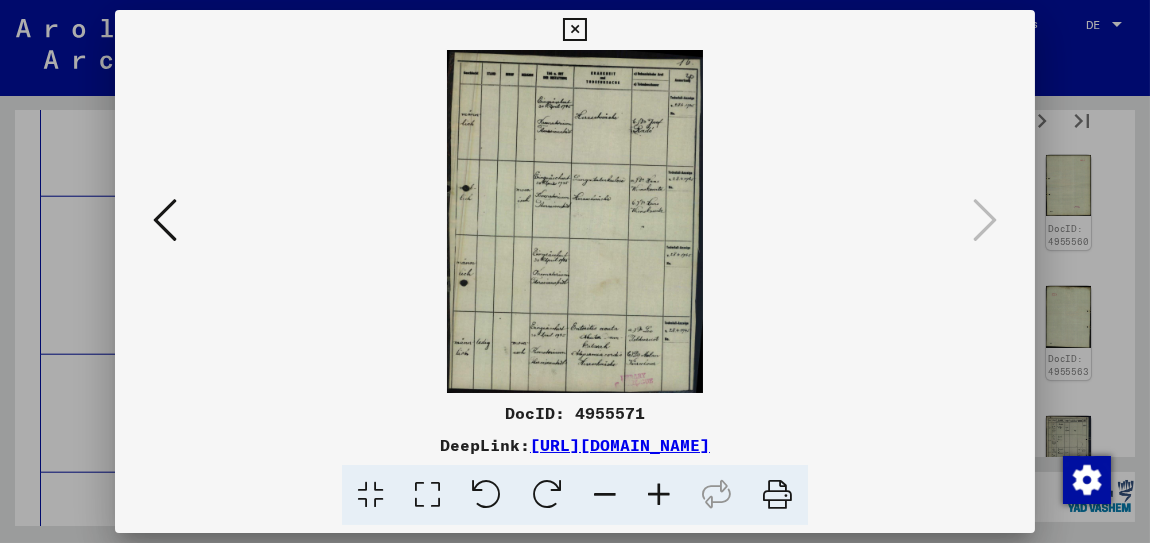 click at bounding box center (659, 495) 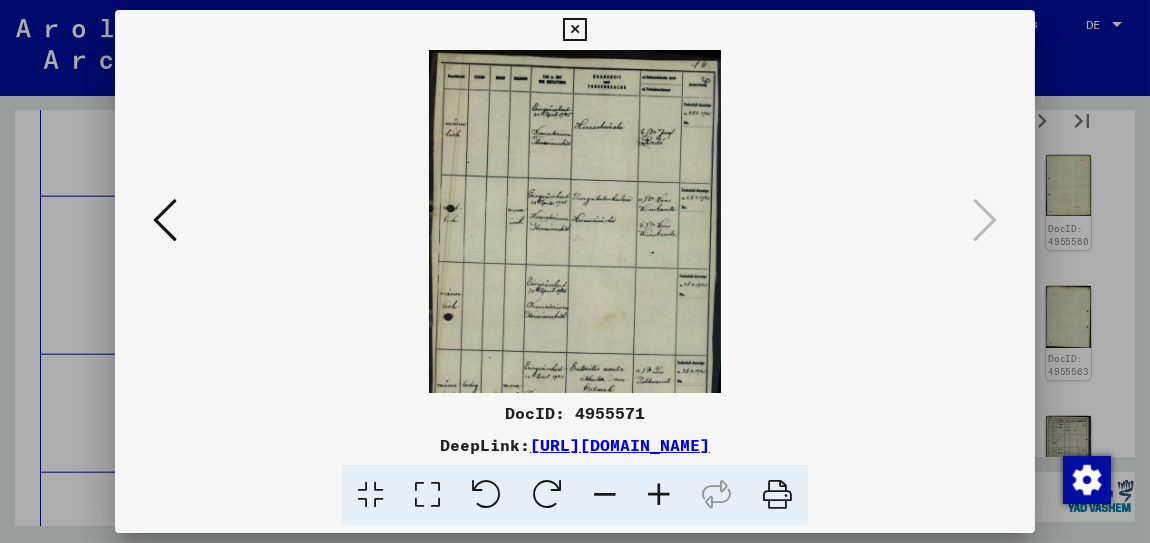 click at bounding box center [659, 495] 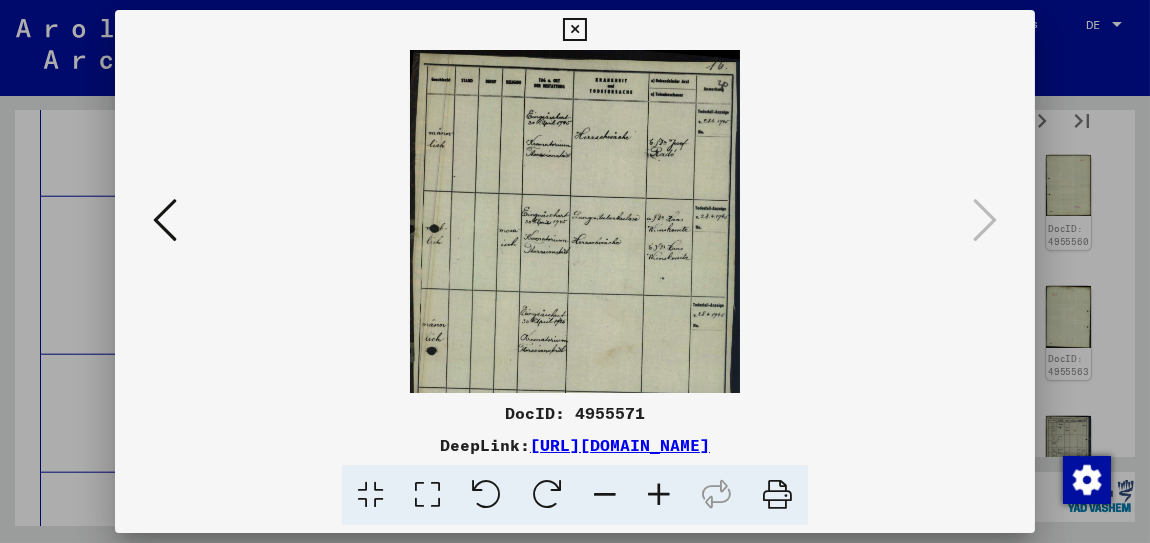 click at bounding box center [659, 495] 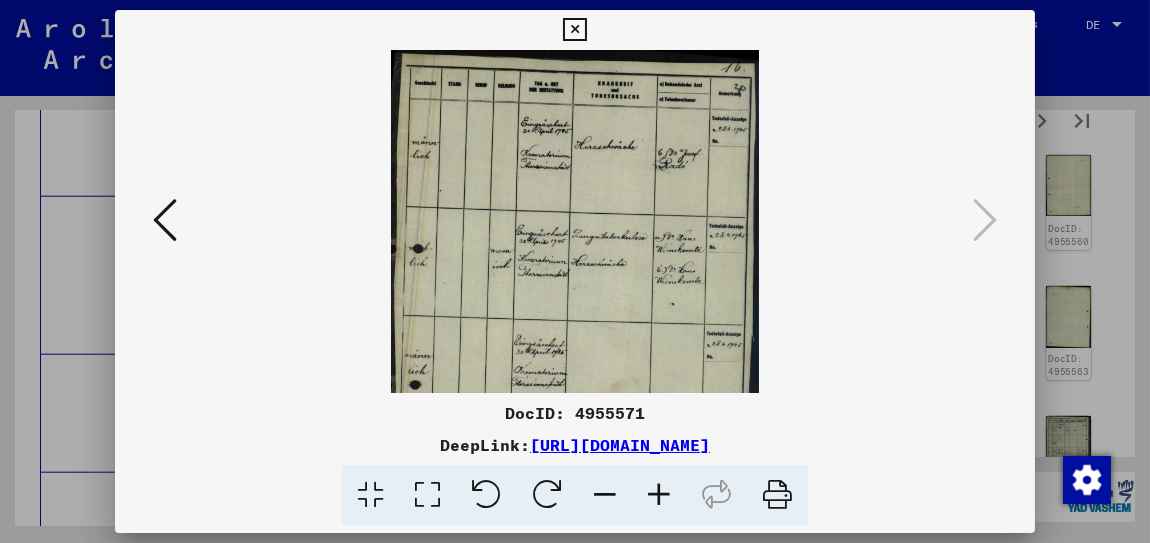 click at bounding box center [659, 495] 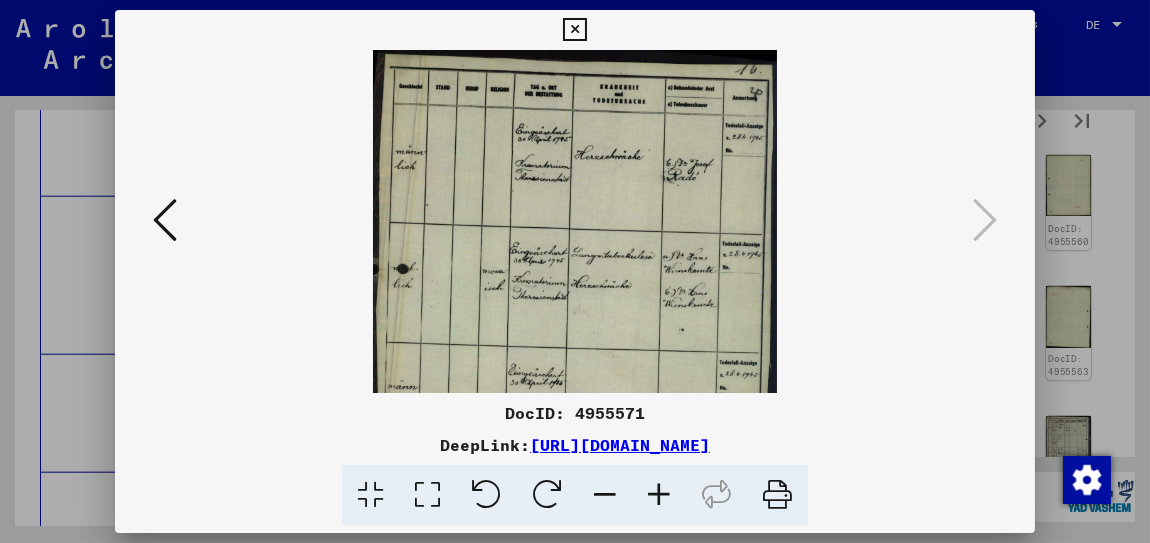 click at bounding box center (659, 495) 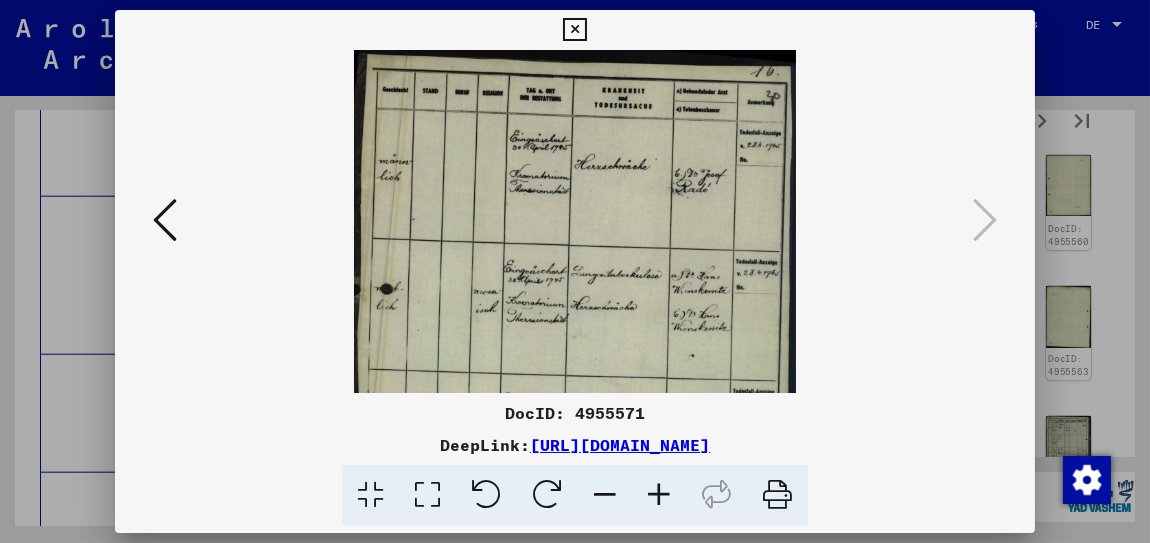 click at bounding box center (659, 495) 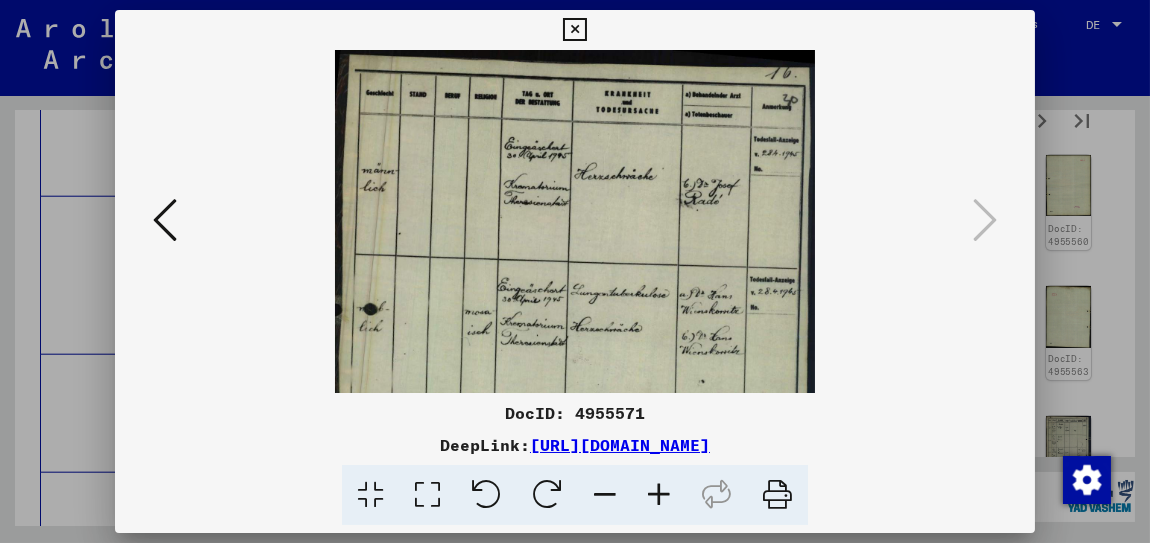 click at bounding box center (659, 495) 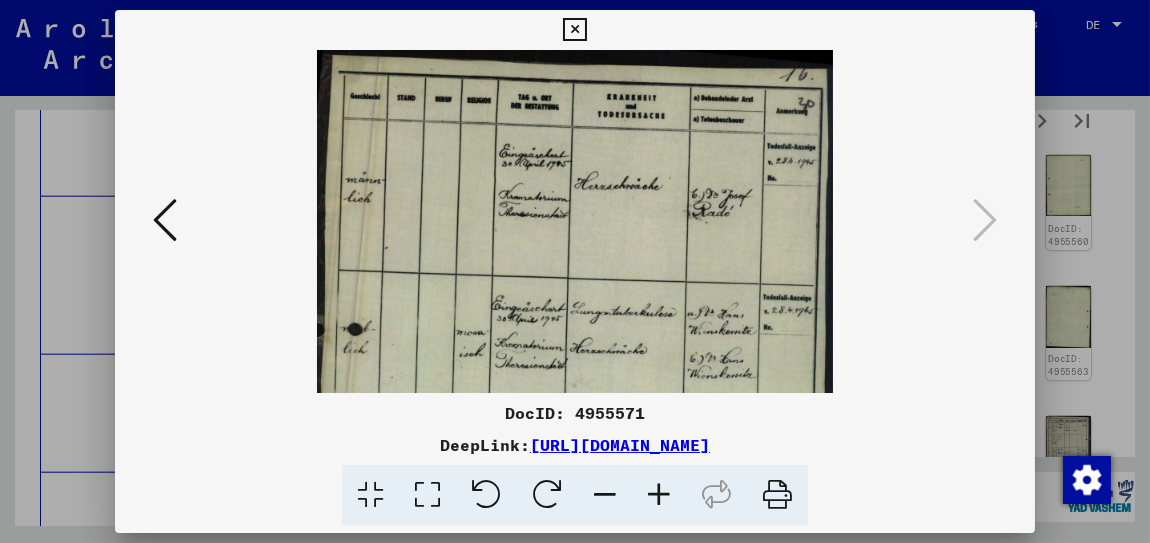 click at bounding box center [659, 495] 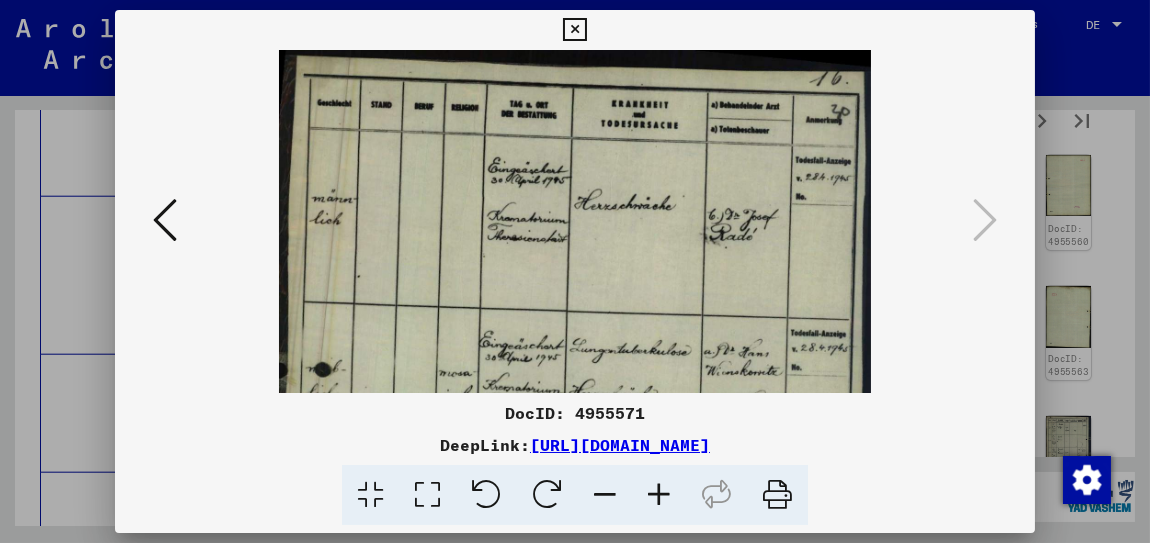 click at bounding box center (659, 495) 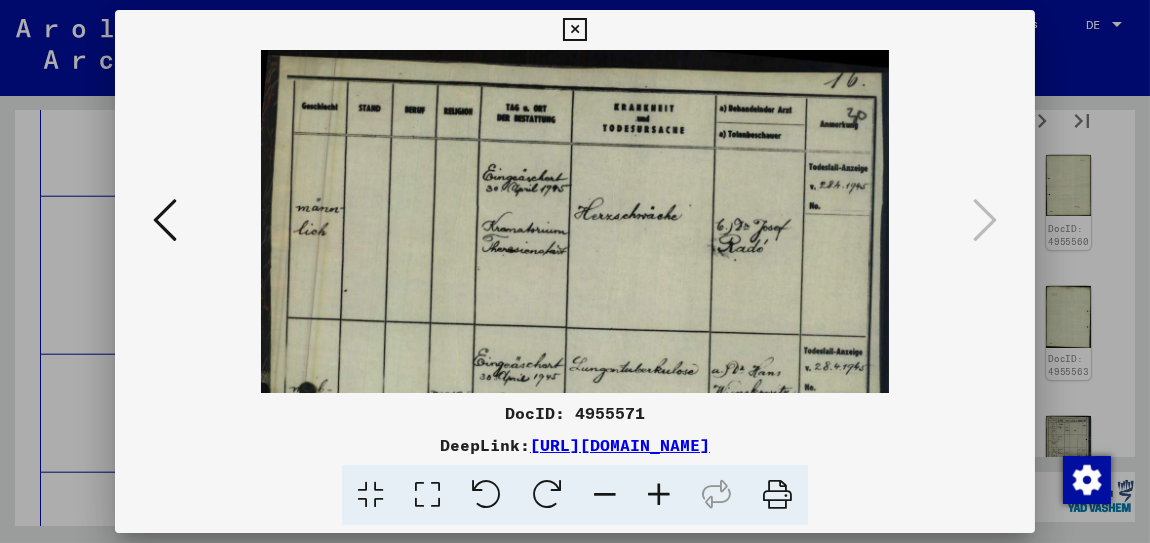 click at bounding box center (659, 495) 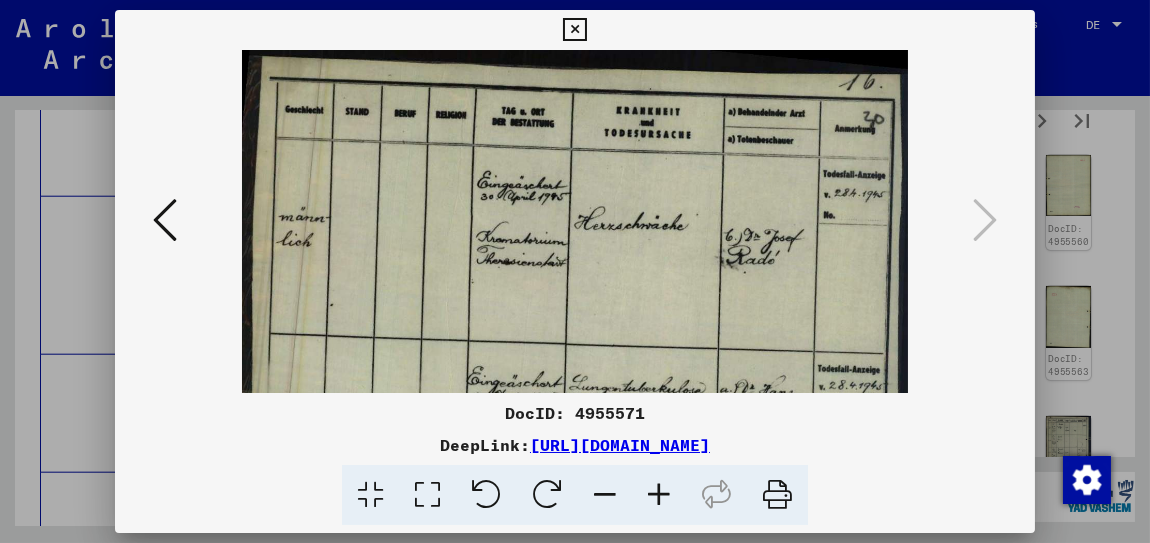 click at bounding box center [659, 495] 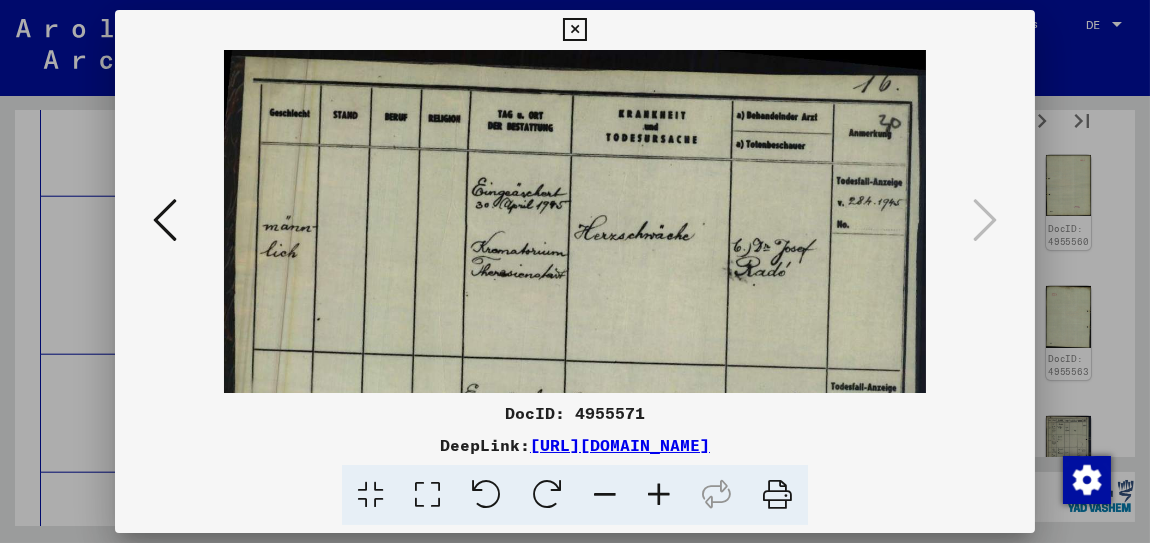 click at bounding box center (659, 495) 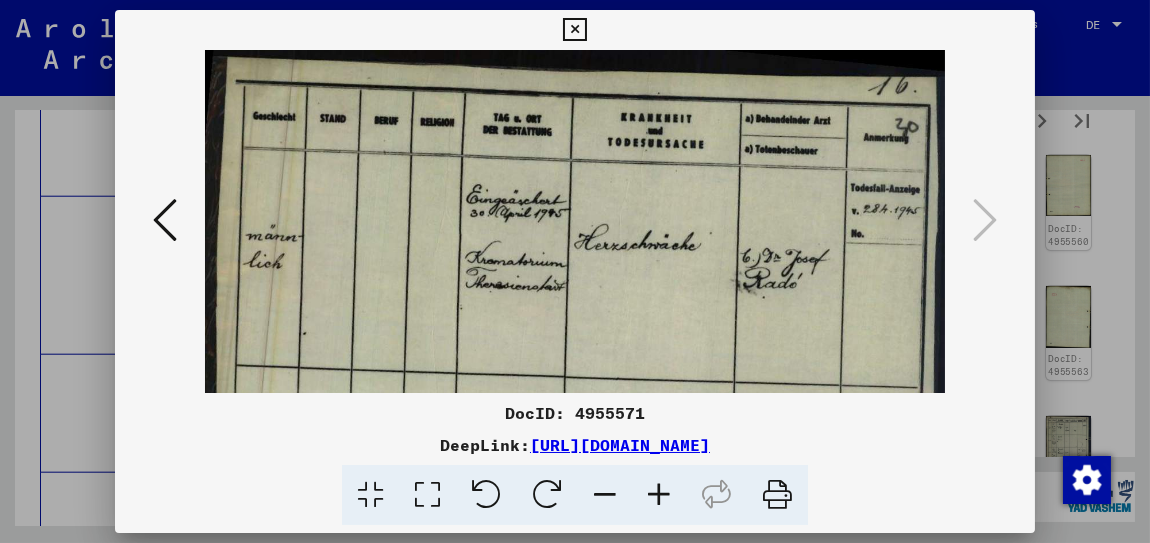 drag, startPoint x: 547, startPoint y: 329, endPoint x: 564, endPoint y: 270, distance: 61.400326 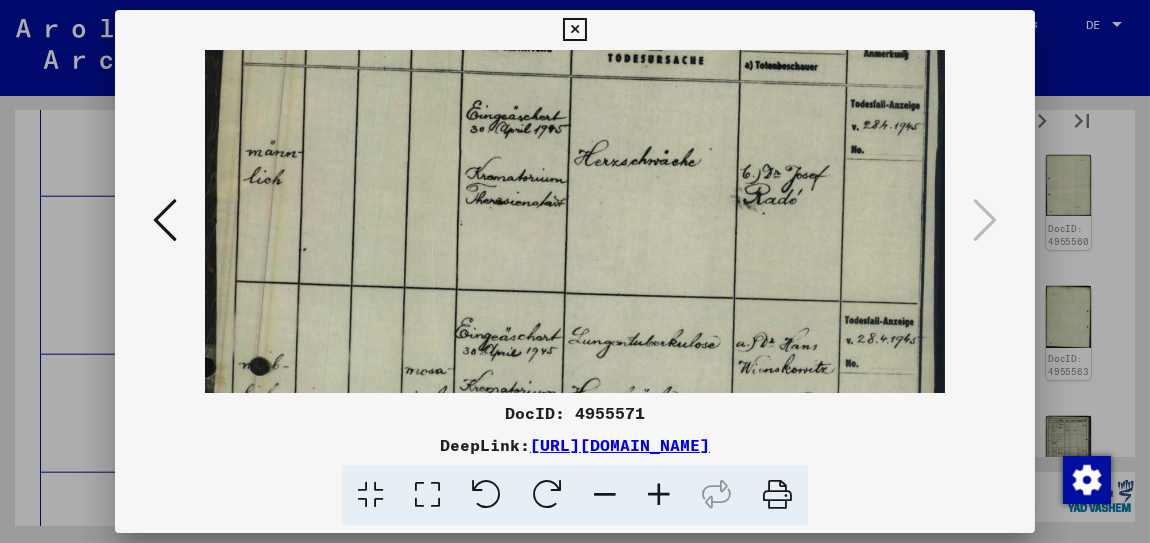 drag, startPoint x: 564, startPoint y: 270, endPoint x: 562, endPoint y: 227, distance: 43.046486 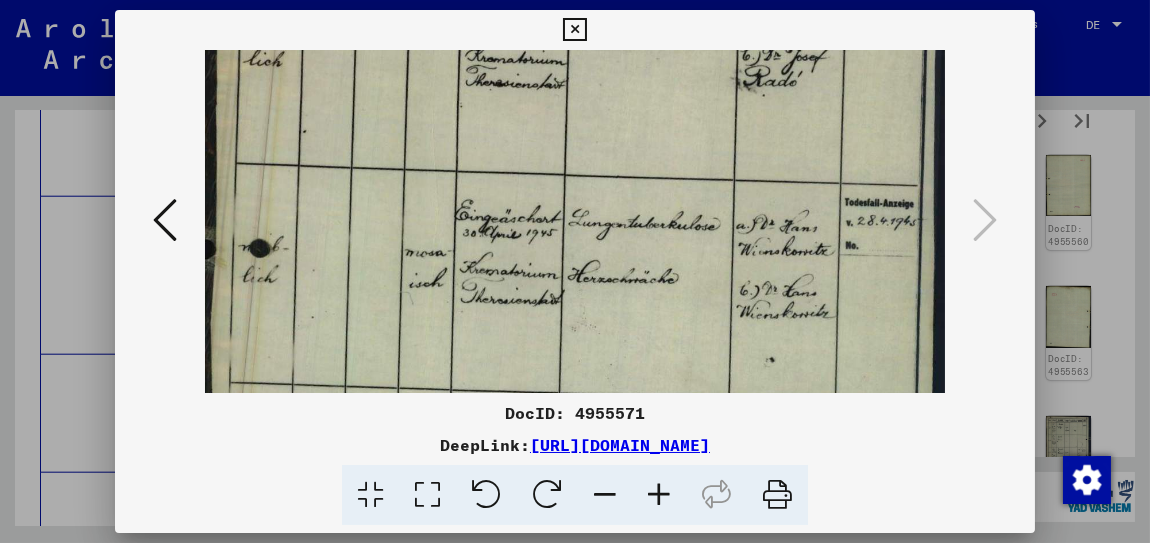 drag, startPoint x: 551, startPoint y: 352, endPoint x: 588, endPoint y: 216, distance: 140.94325 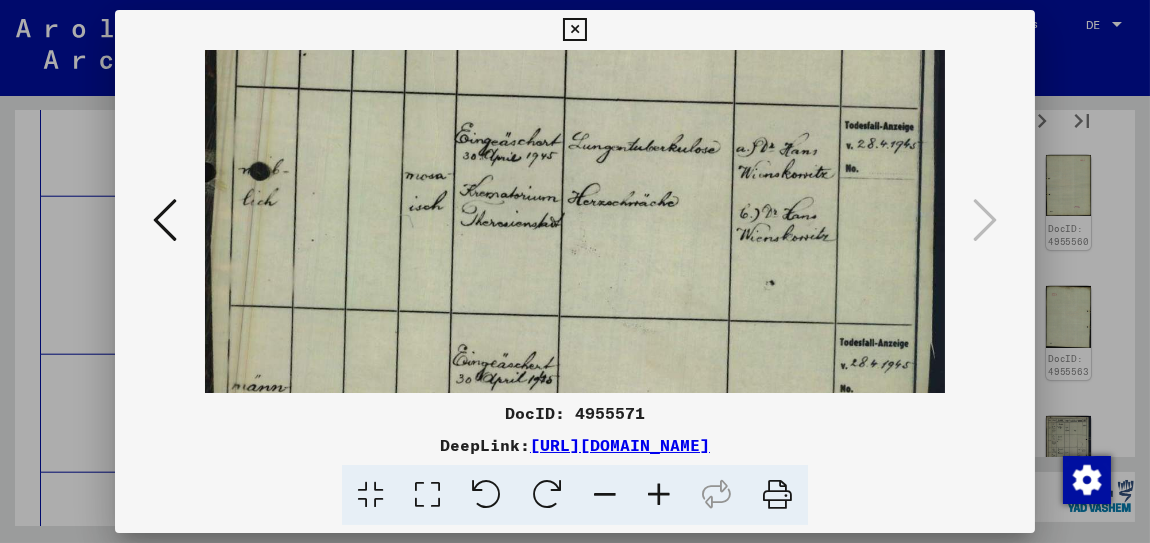 drag, startPoint x: 582, startPoint y: 338, endPoint x: 595, endPoint y: 236, distance: 102.825096 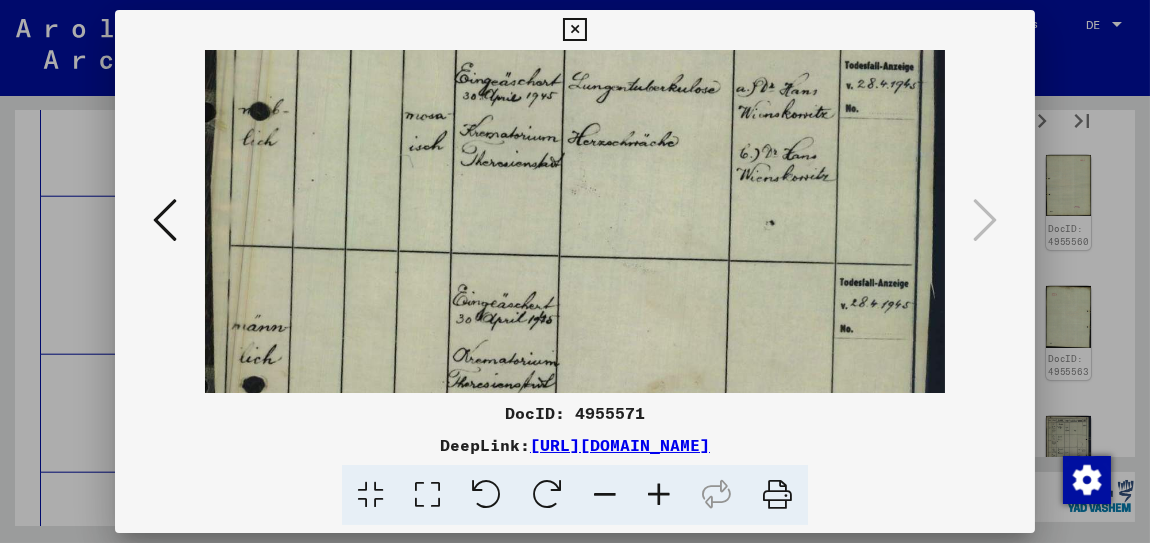drag, startPoint x: 595, startPoint y: 236, endPoint x: 601, endPoint y: 212, distance: 24.738634 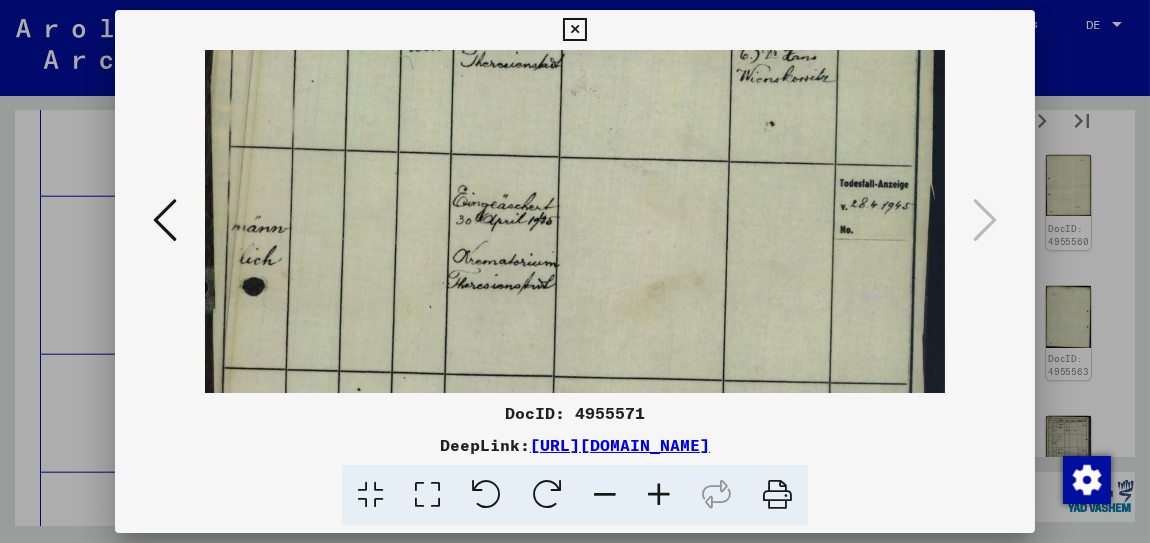 drag, startPoint x: 597, startPoint y: 307, endPoint x: 598, endPoint y: 206, distance: 101.00495 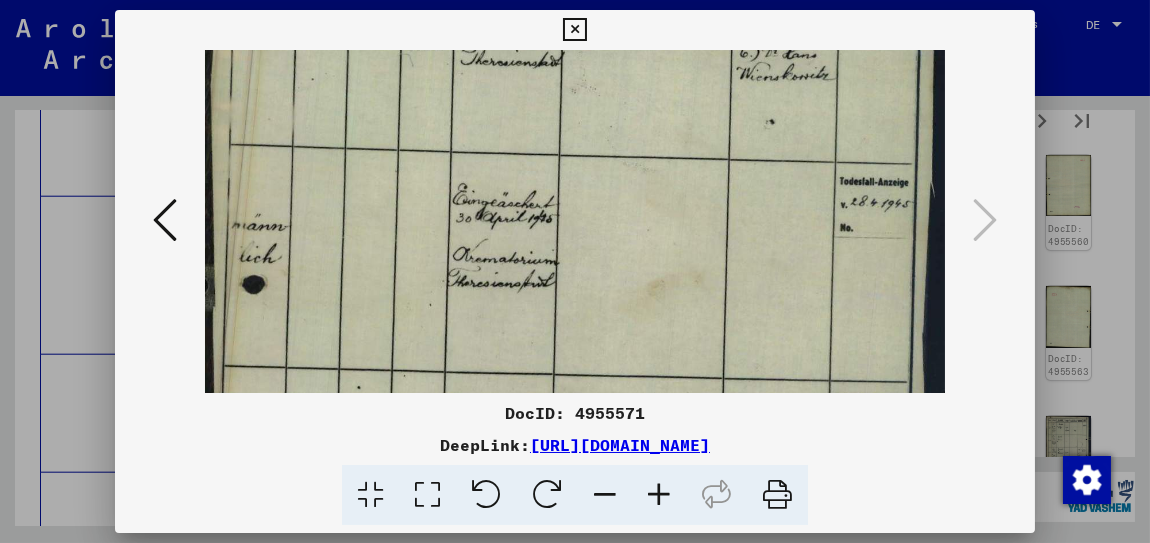 click at bounding box center [575, 106] 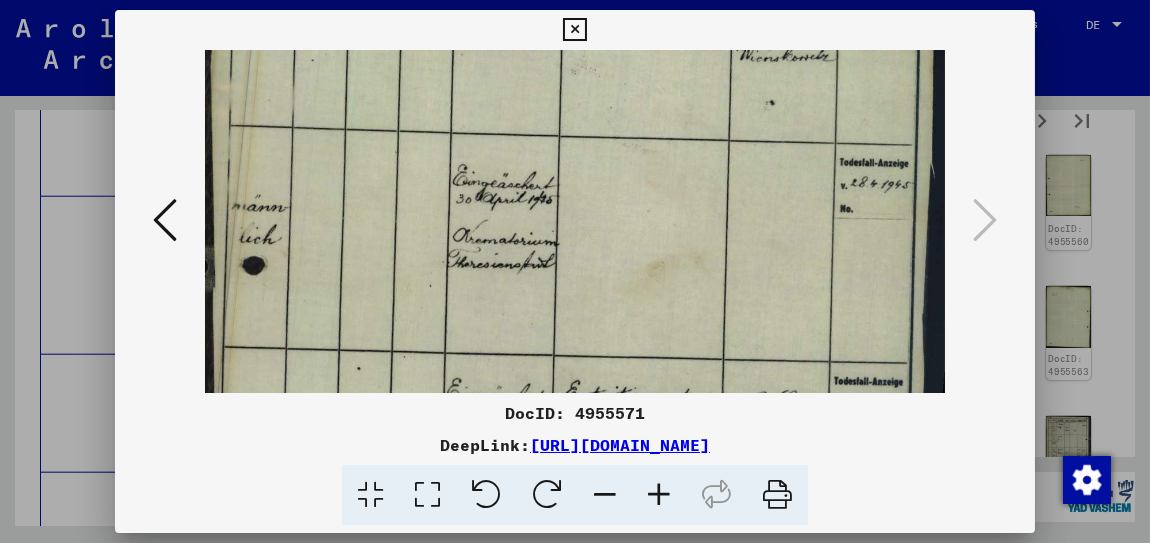 click at bounding box center [575, 87] 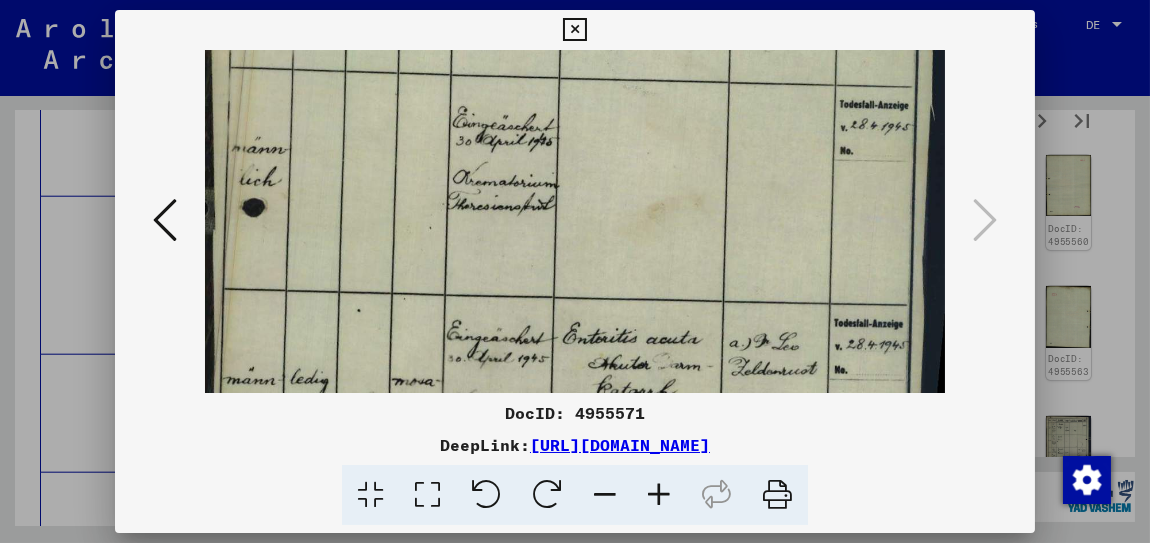 drag, startPoint x: 595, startPoint y: 333, endPoint x: 606, endPoint y: 204, distance: 129.46814 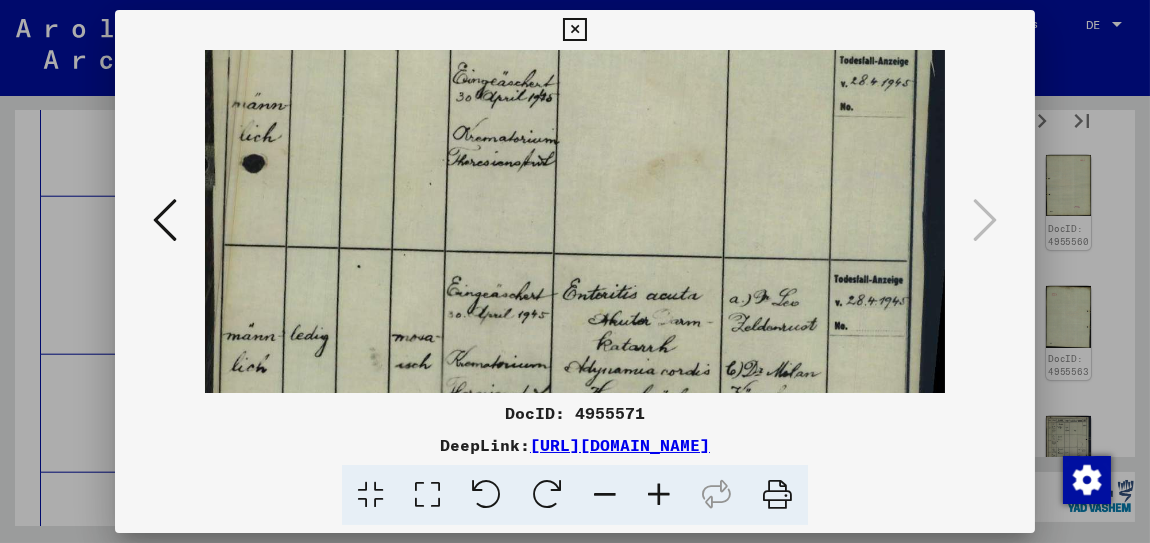 click at bounding box center (575, -15) 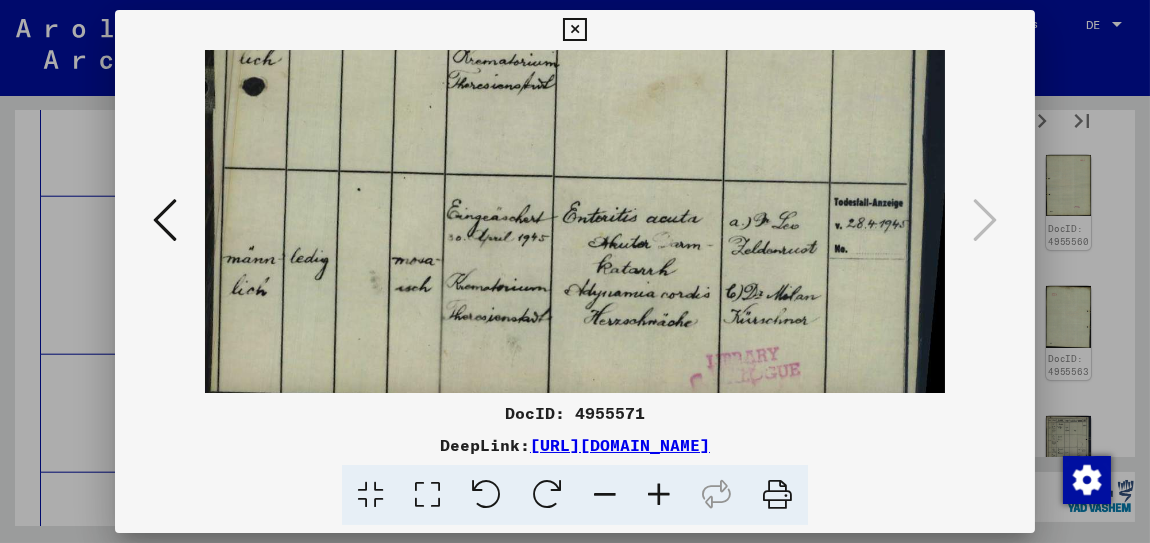 drag, startPoint x: 598, startPoint y: 338, endPoint x: 608, endPoint y: 216, distance: 122.40915 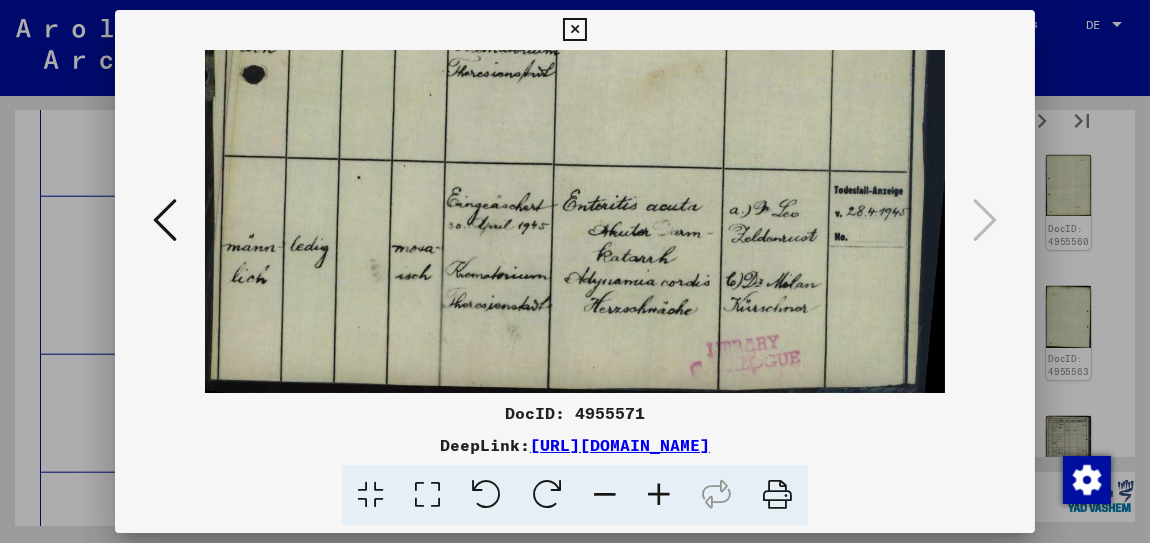drag, startPoint x: 599, startPoint y: 345, endPoint x: 610, endPoint y: 290, distance: 56.089214 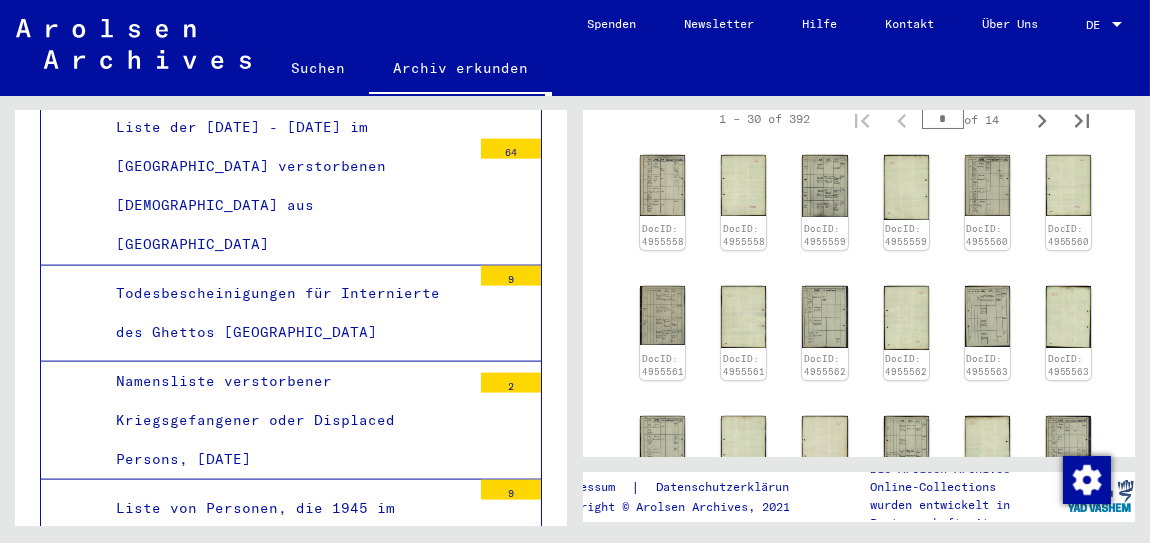 scroll, scrollTop: 5921, scrollLeft: 0, axis: vertical 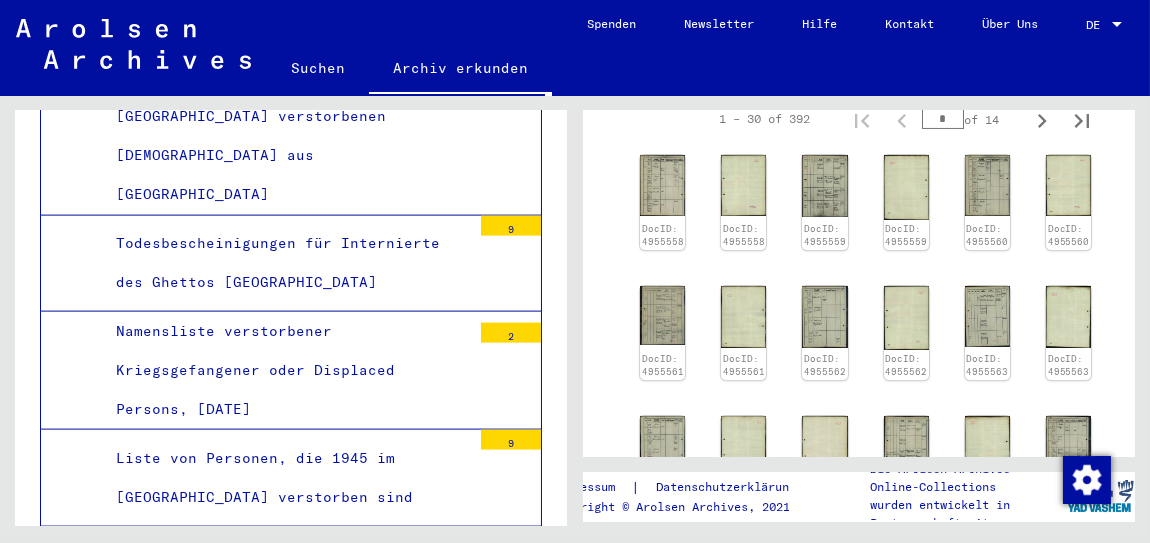 click on "63" at bounding box center [511, 943] 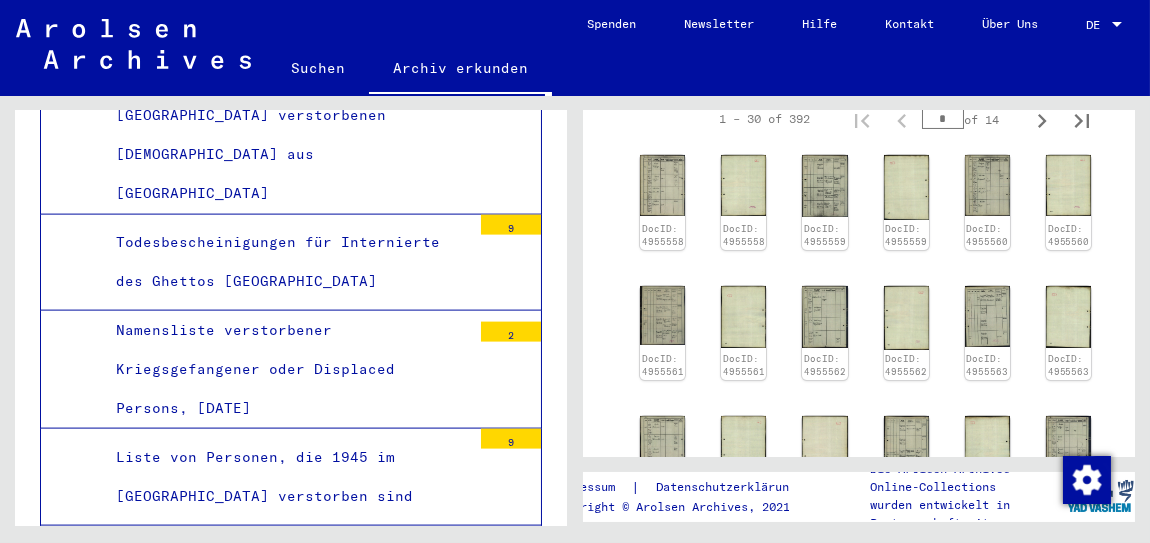 click on "Listen von überlebenden [DEMOGRAPHIC_DATA] und Deutschen im [GEOGRAPHIC_DATA]" at bounding box center (286, 980) 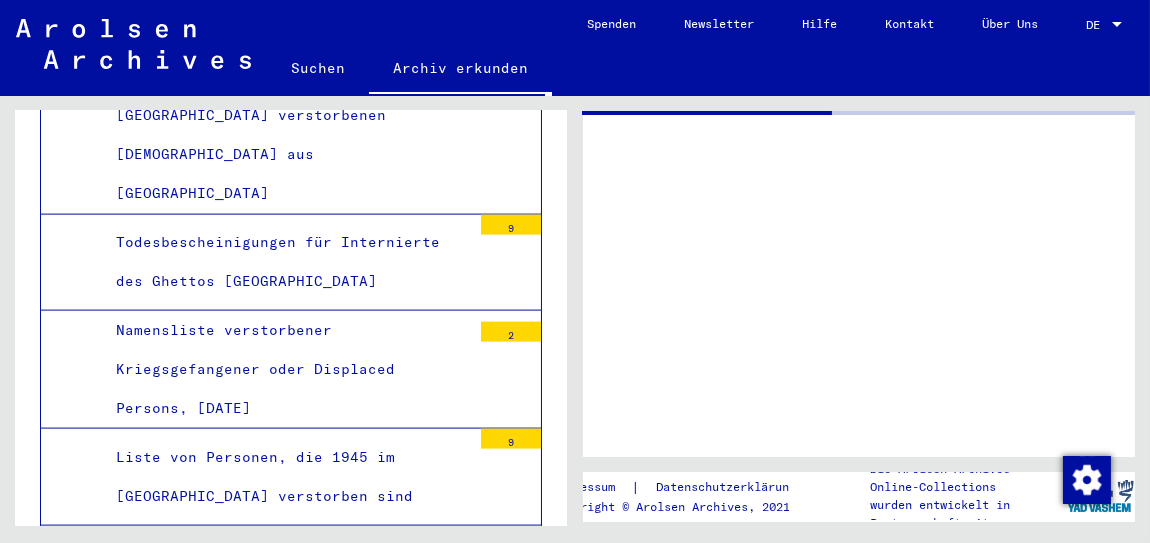 scroll, scrollTop: 0, scrollLeft: 0, axis: both 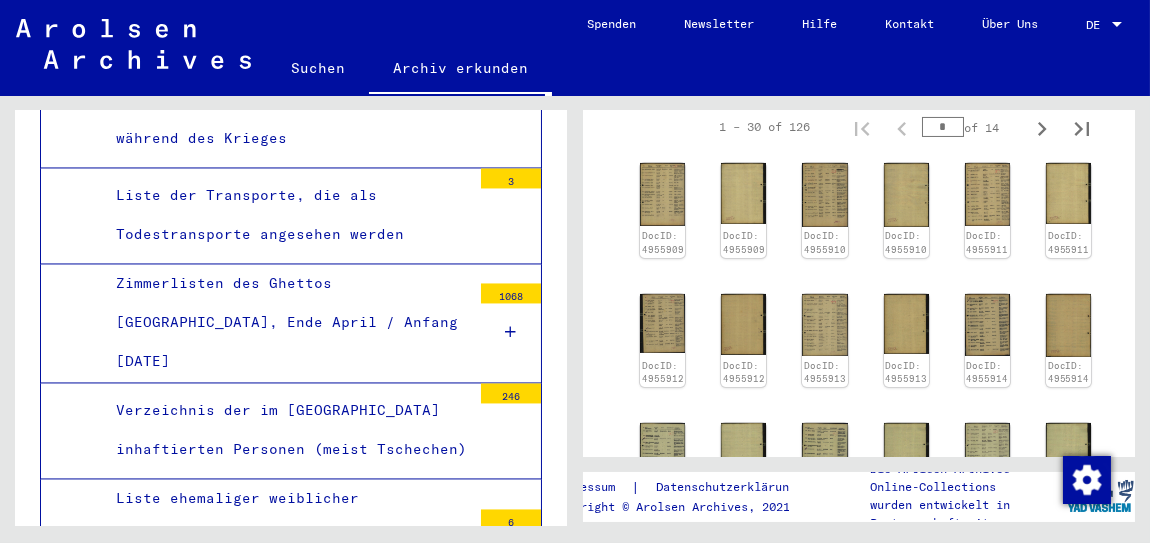 click on "1280" at bounding box center (511, 1080) 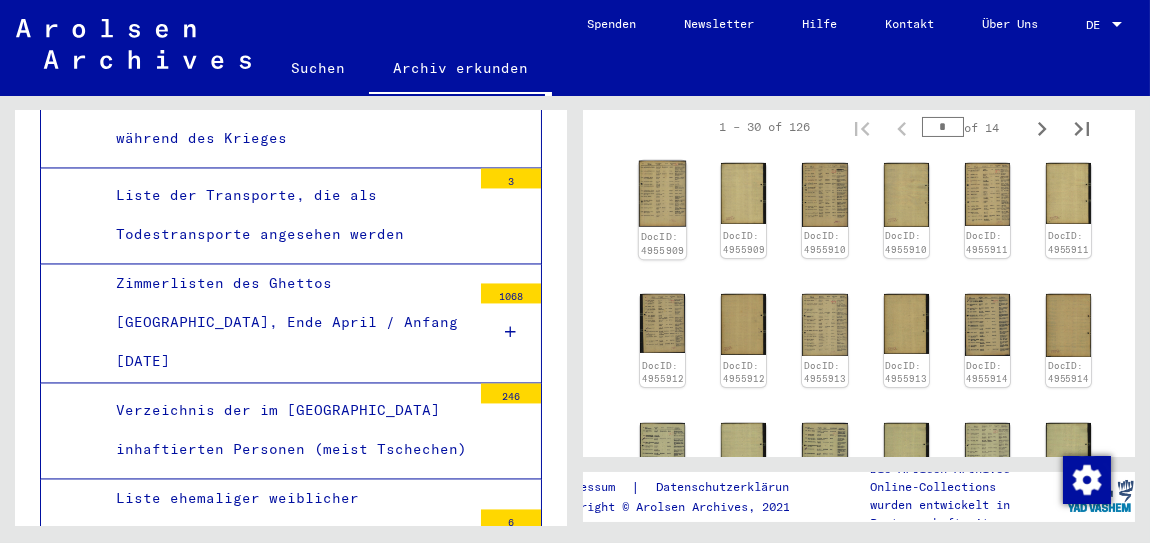 click 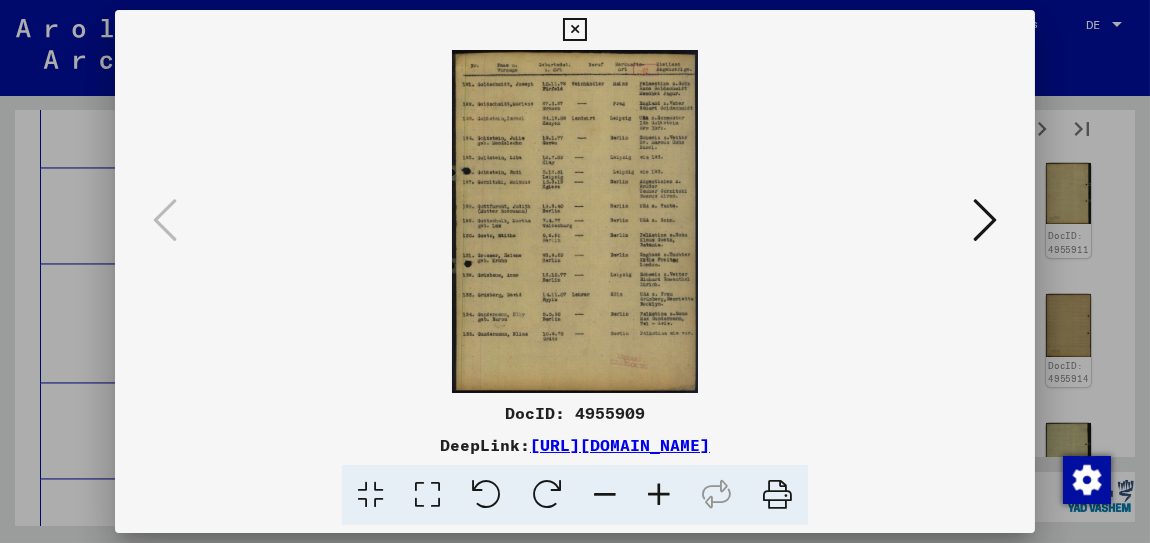 click at bounding box center [659, 495] 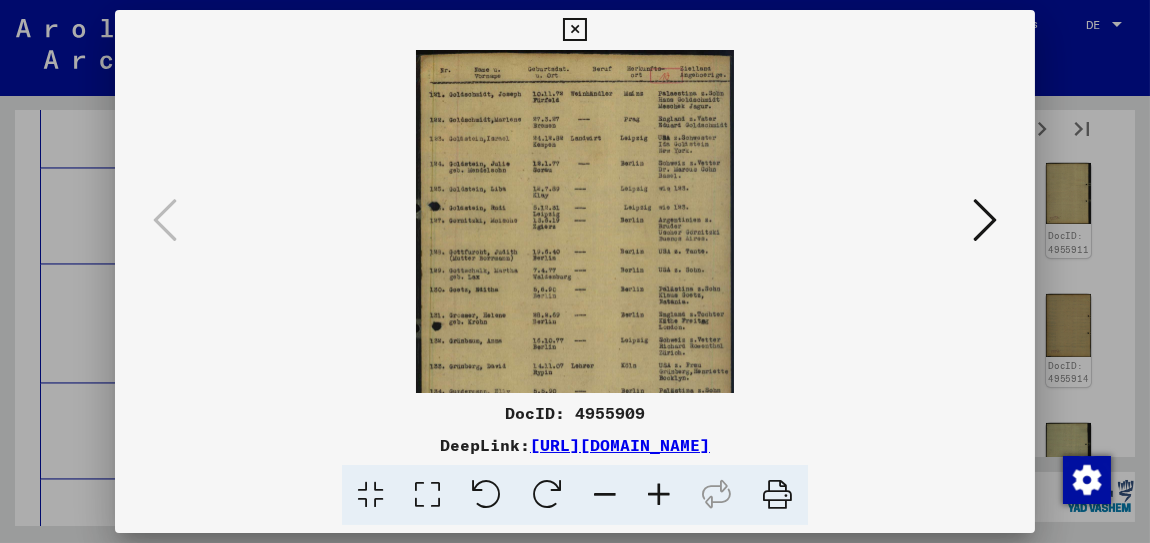 click at bounding box center (659, 495) 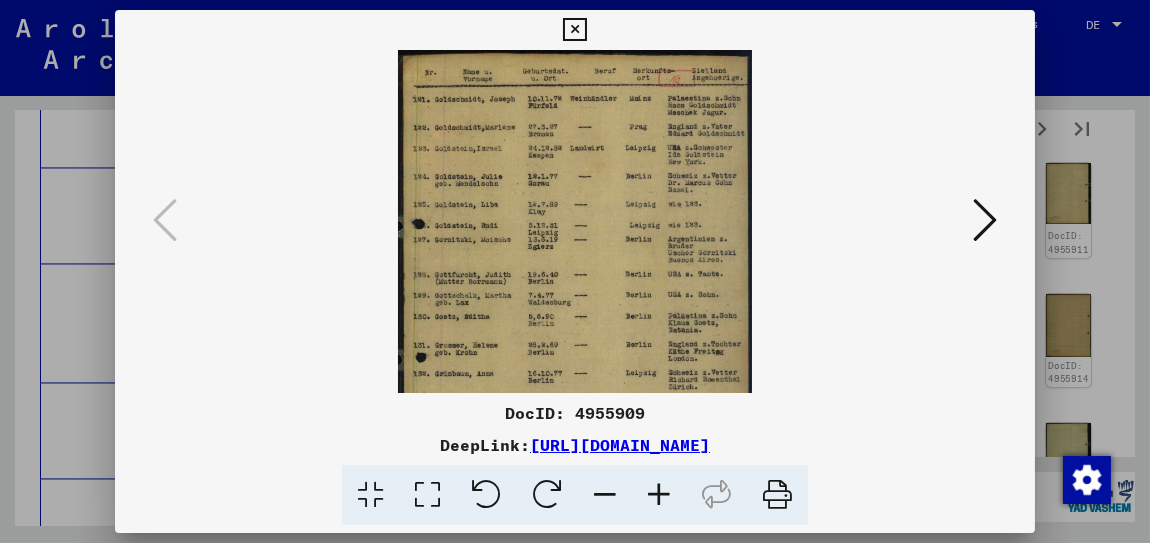click at bounding box center (659, 495) 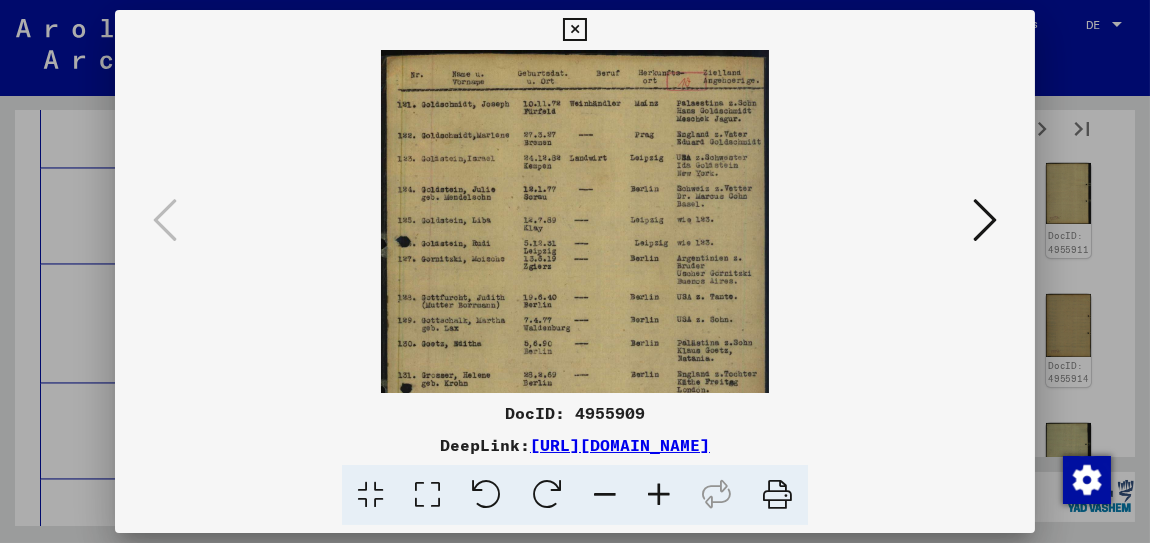 click at bounding box center (659, 495) 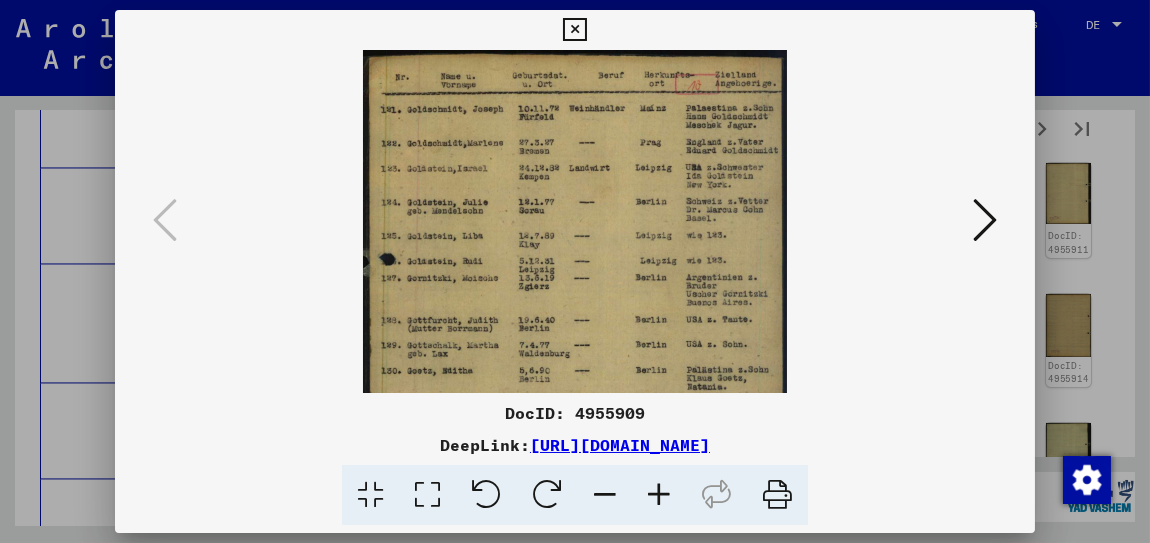 click at bounding box center (659, 495) 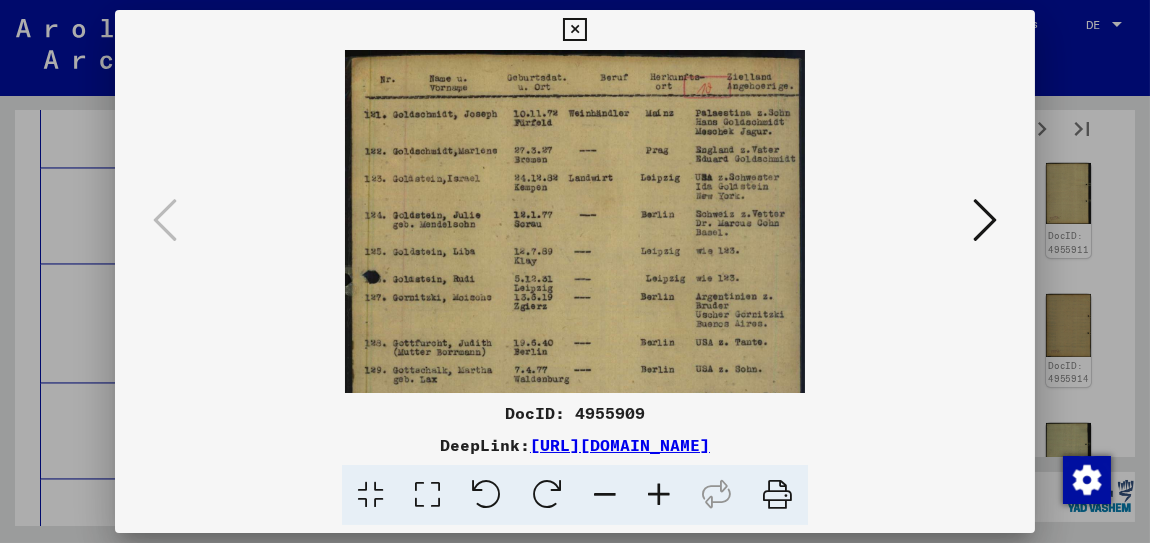 click at bounding box center (659, 495) 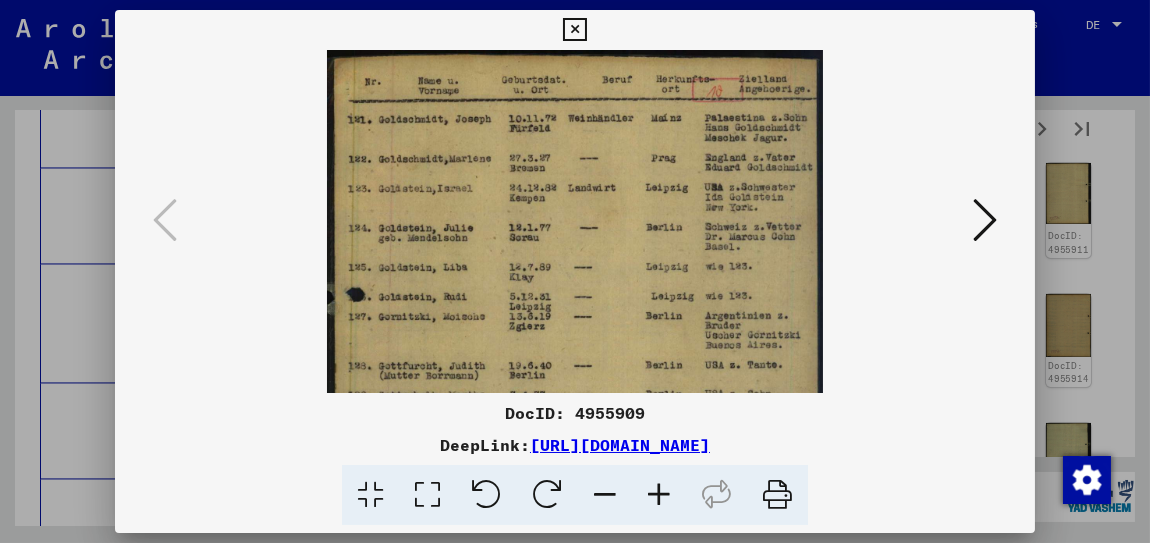 click at bounding box center [659, 495] 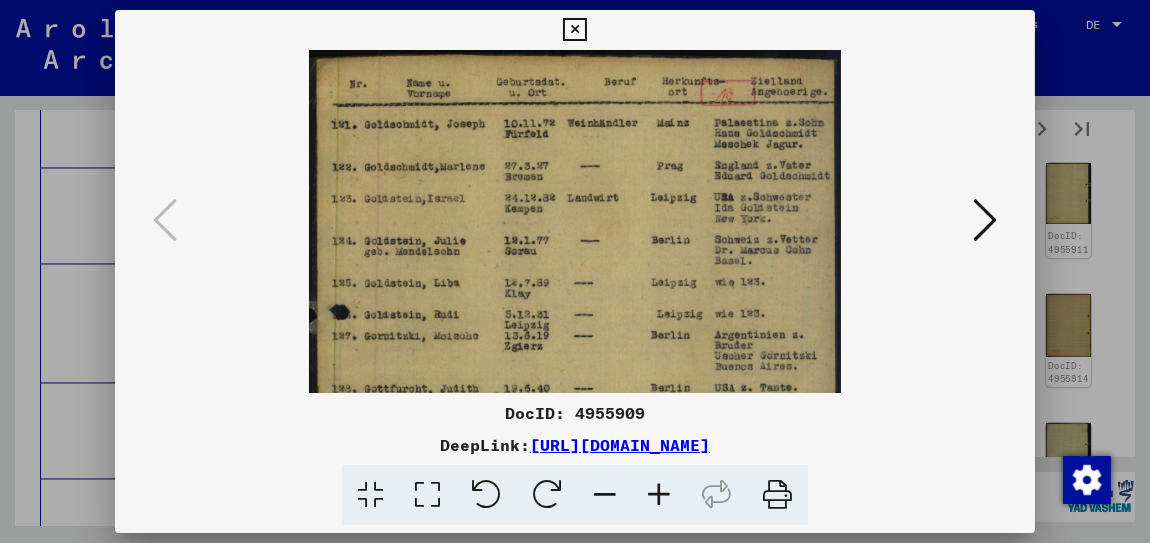 click at bounding box center (659, 495) 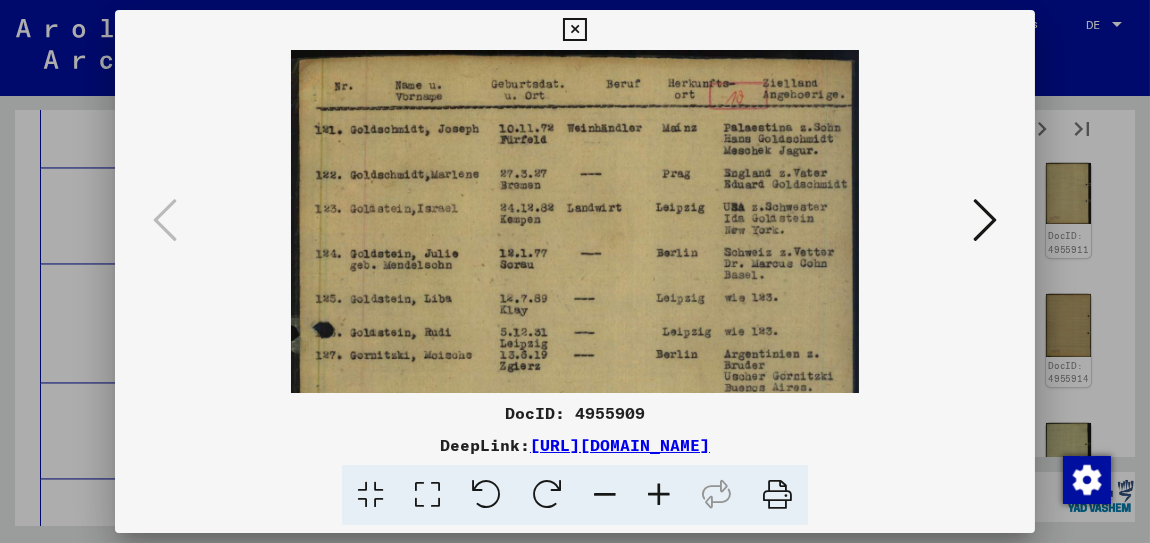 click at bounding box center (659, 495) 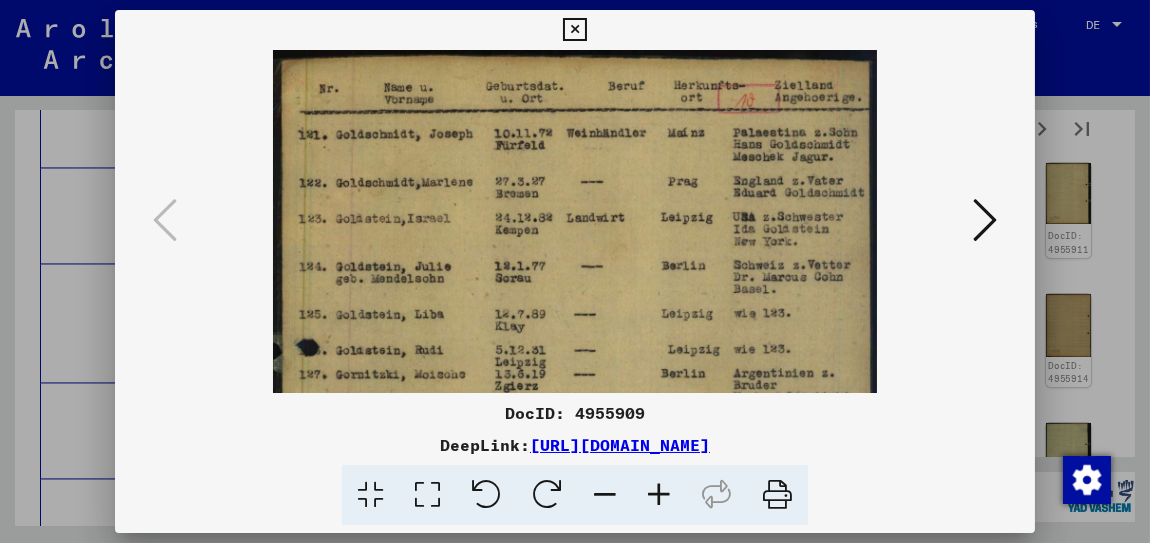 click at bounding box center [659, 495] 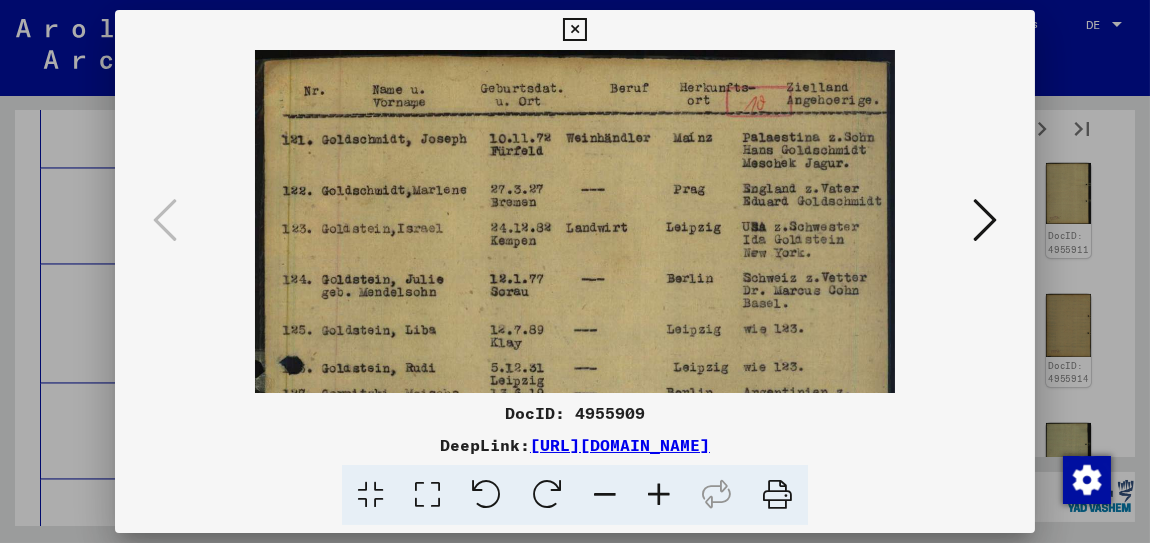 click at bounding box center [659, 495] 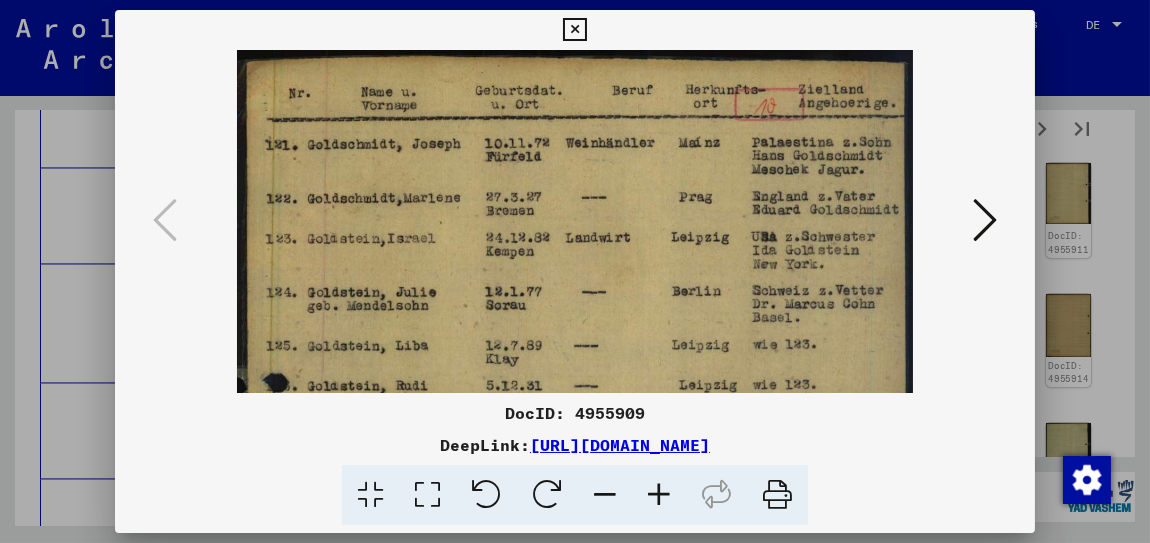 click at bounding box center [659, 495] 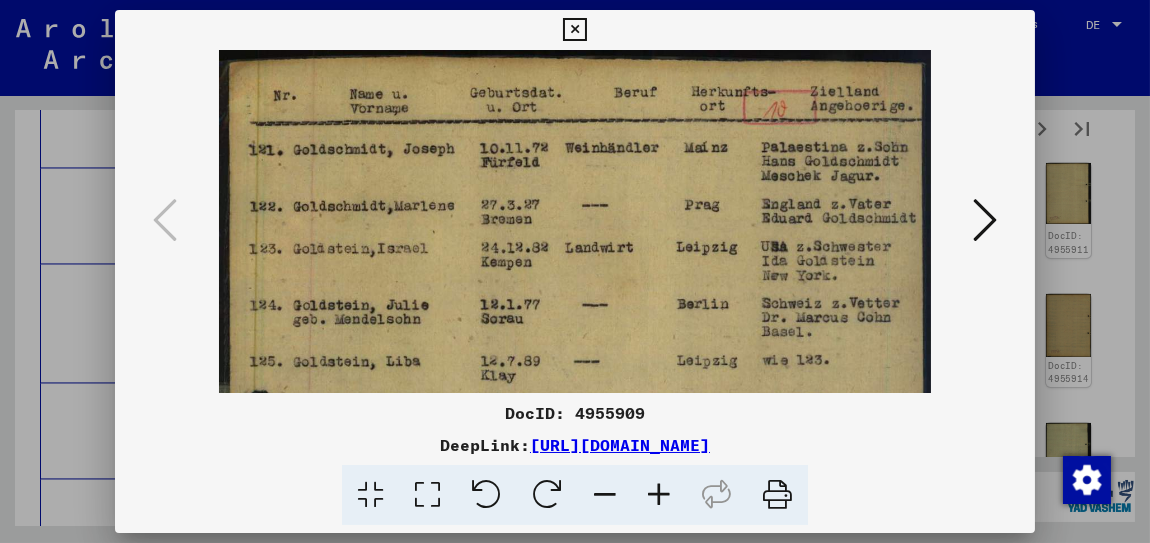 click at bounding box center [659, 495] 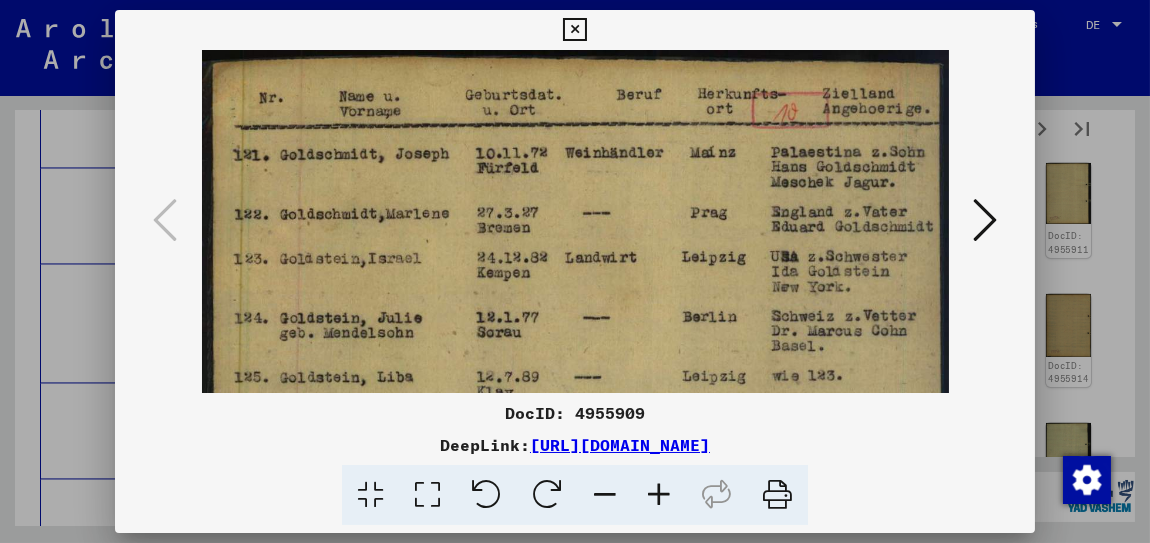click at bounding box center [659, 495] 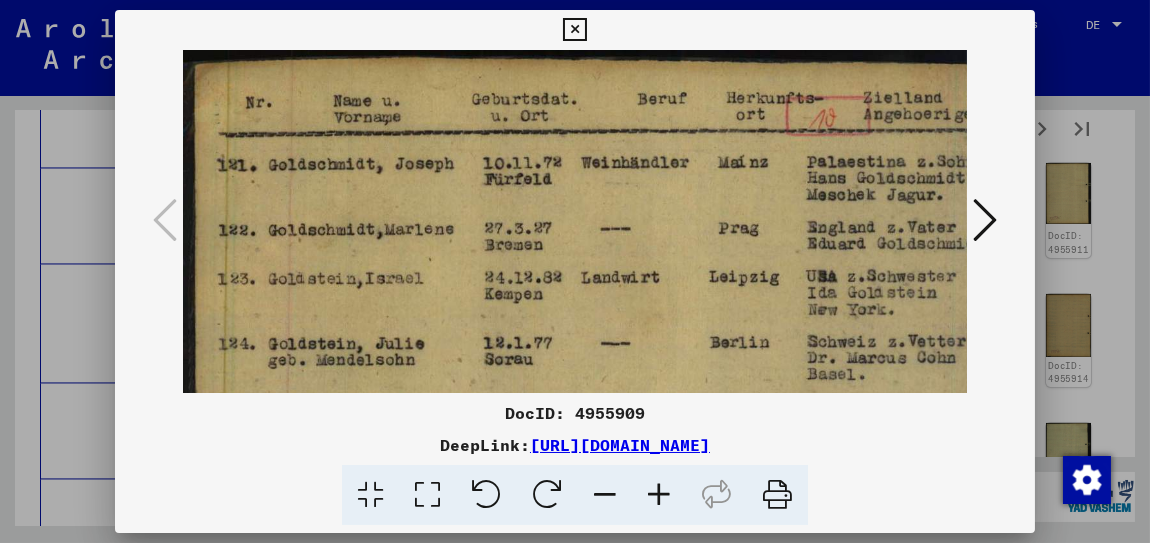 click at bounding box center [659, 495] 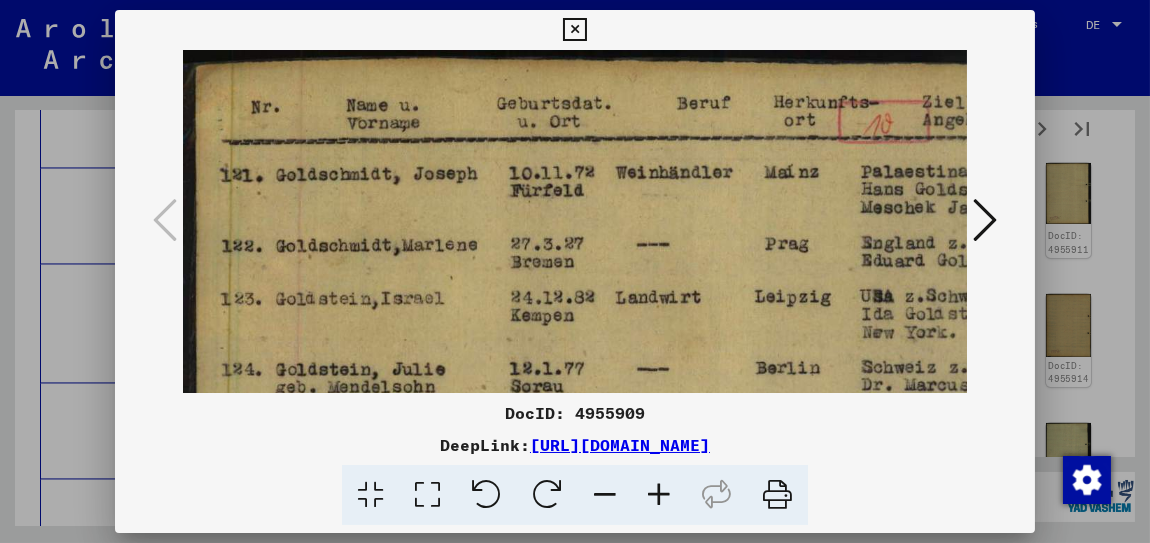 click at bounding box center [659, 495] 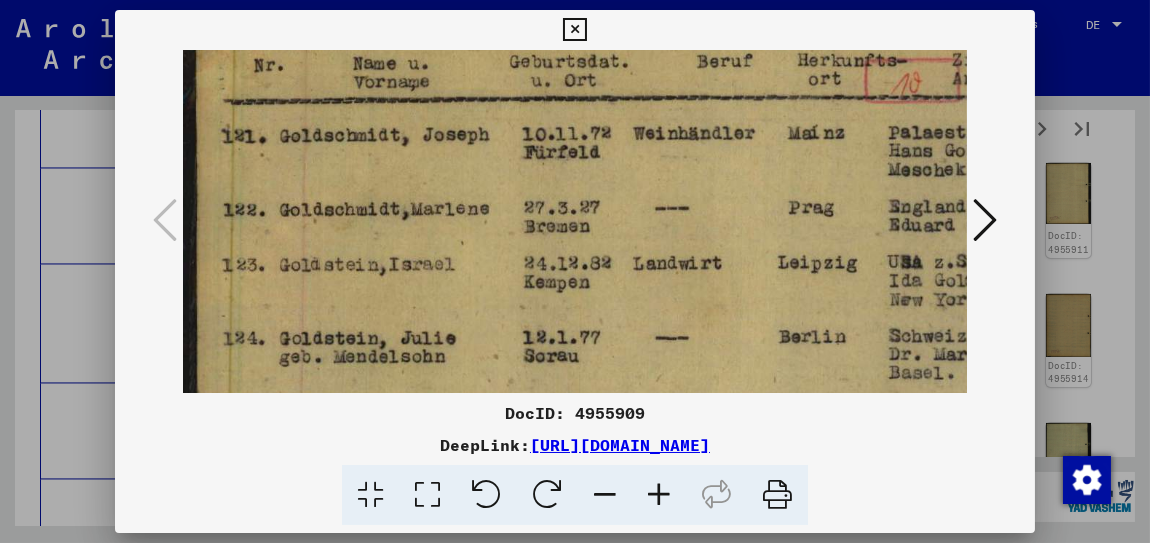 scroll, scrollTop: 45, scrollLeft: 0, axis: vertical 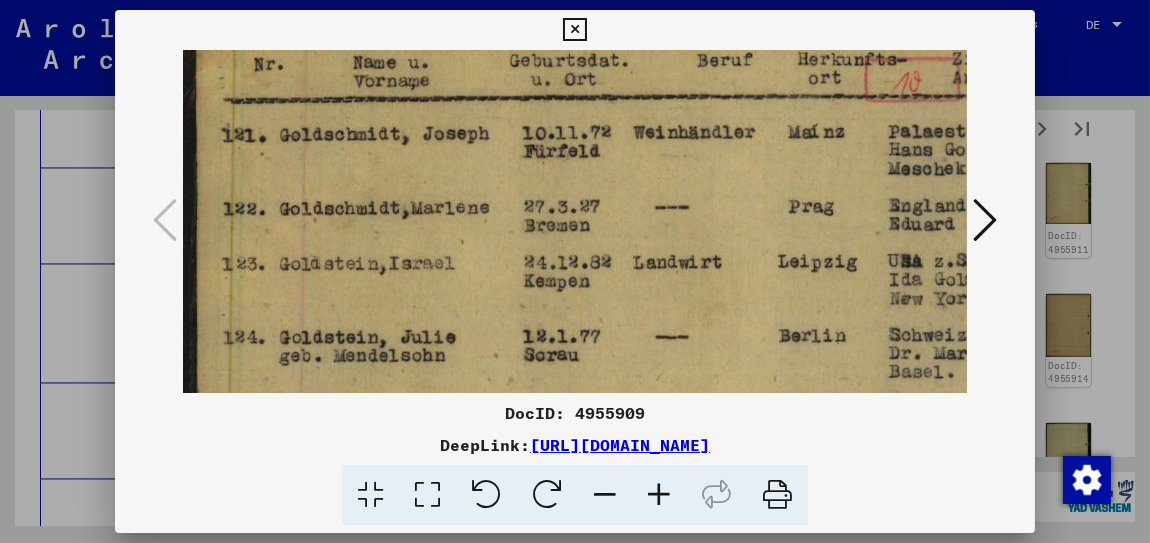 drag, startPoint x: 447, startPoint y: 296, endPoint x: 477, endPoint y: 252, distance: 53.25411 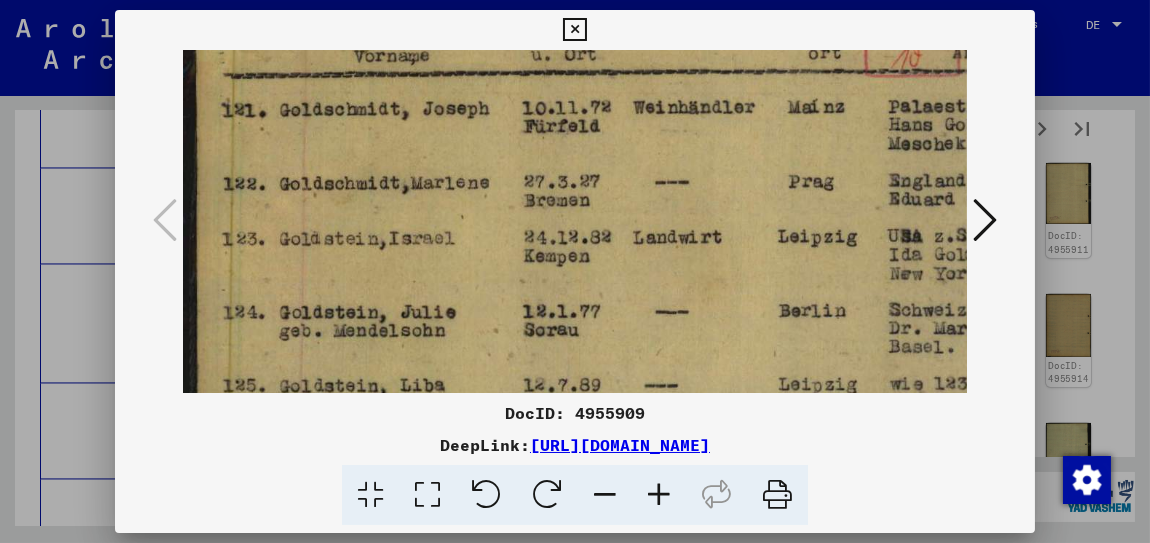 scroll, scrollTop: 100, scrollLeft: 0, axis: vertical 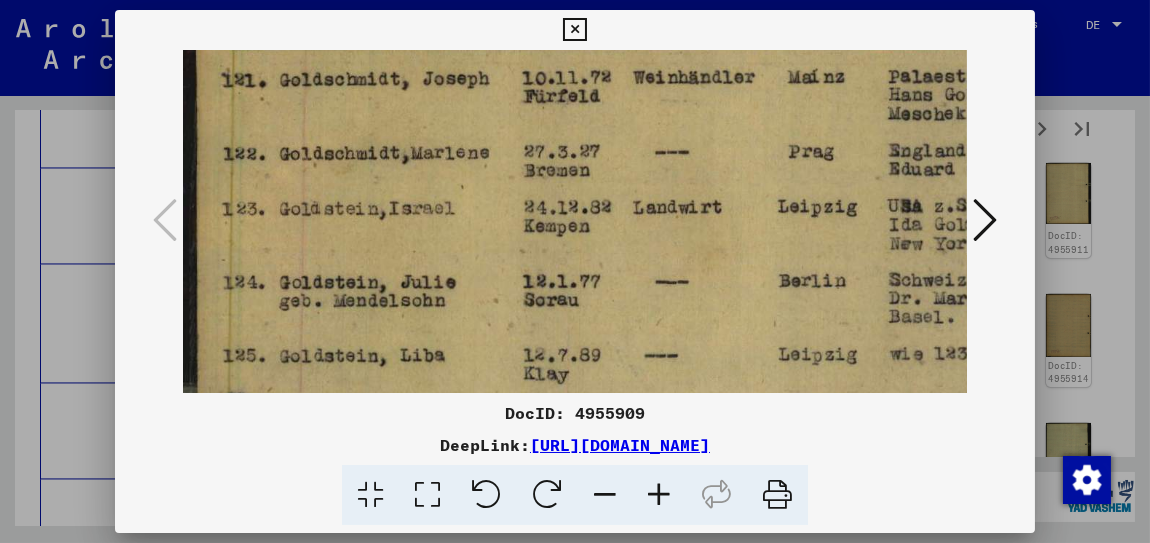 drag, startPoint x: 482, startPoint y: 314, endPoint x: 483, endPoint y: 234, distance: 80.00625 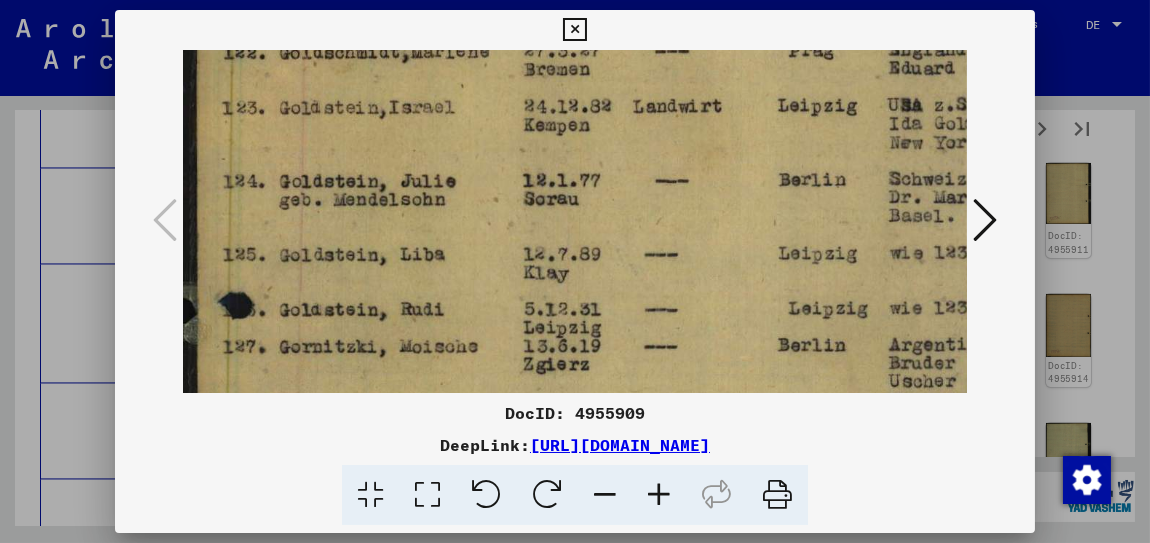 drag, startPoint x: 487, startPoint y: 283, endPoint x: 494, endPoint y: 237, distance: 46.52956 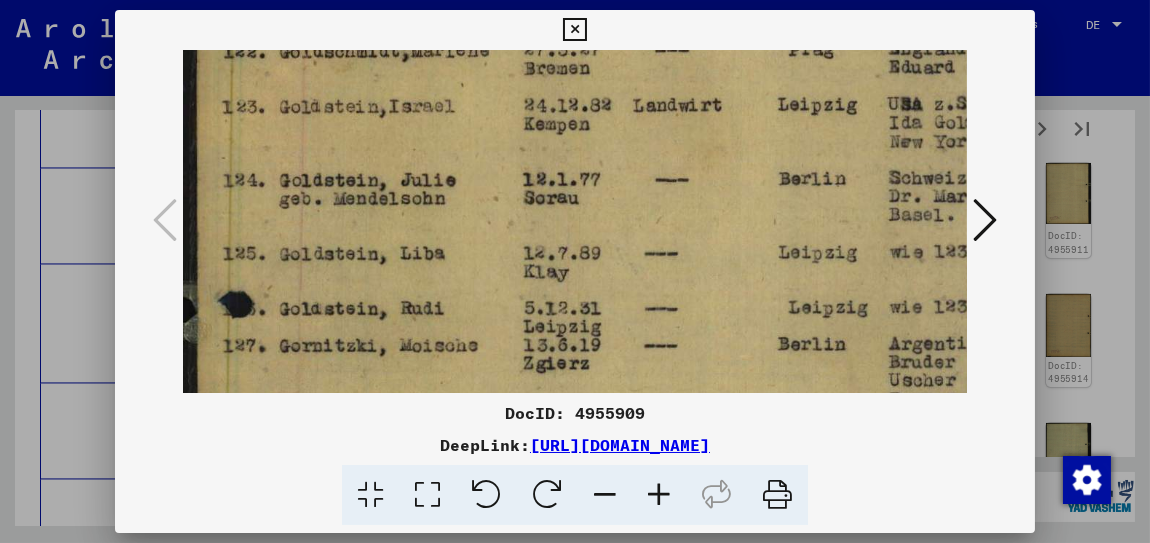 click at bounding box center (646, 494) 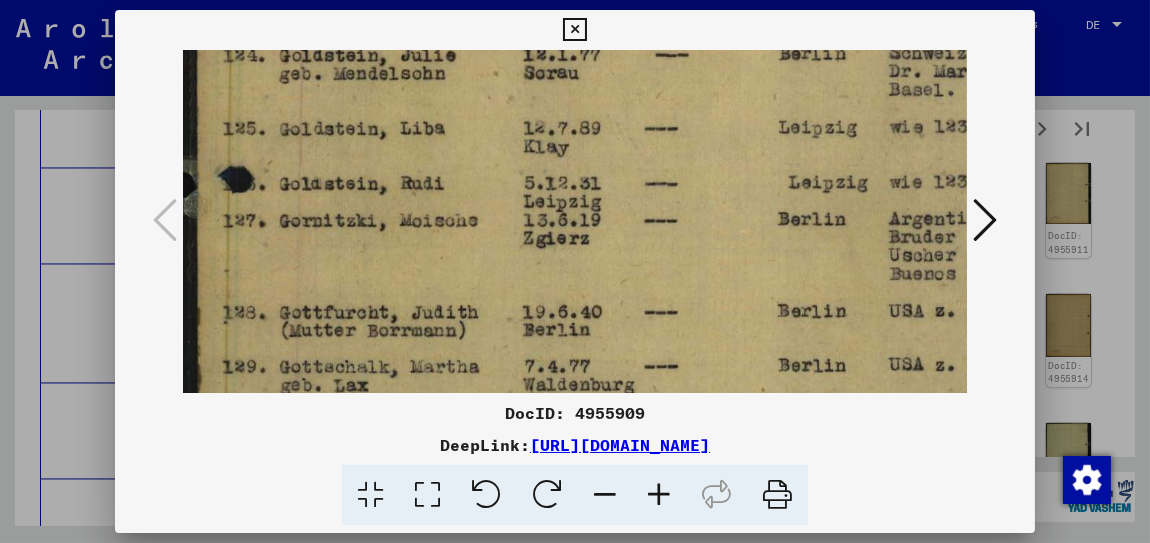 drag, startPoint x: 476, startPoint y: 337, endPoint x: 482, endPoint y: 213, distance: 124.14507 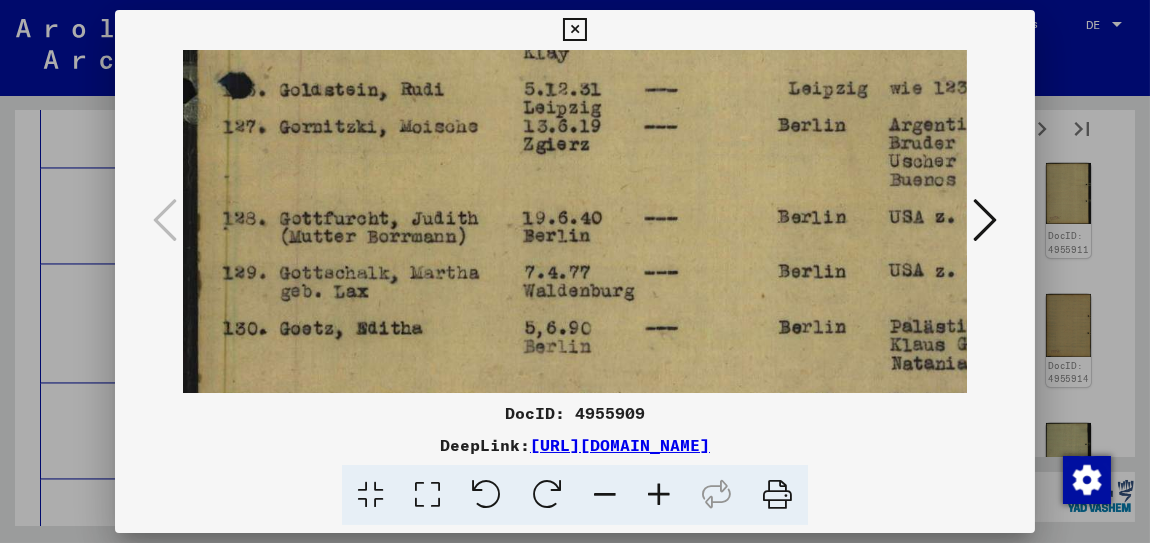 drag, startPoint x: 488, startPoint y: 334, endPoint x: 498, endPoint y: 202, distance: 132.37825 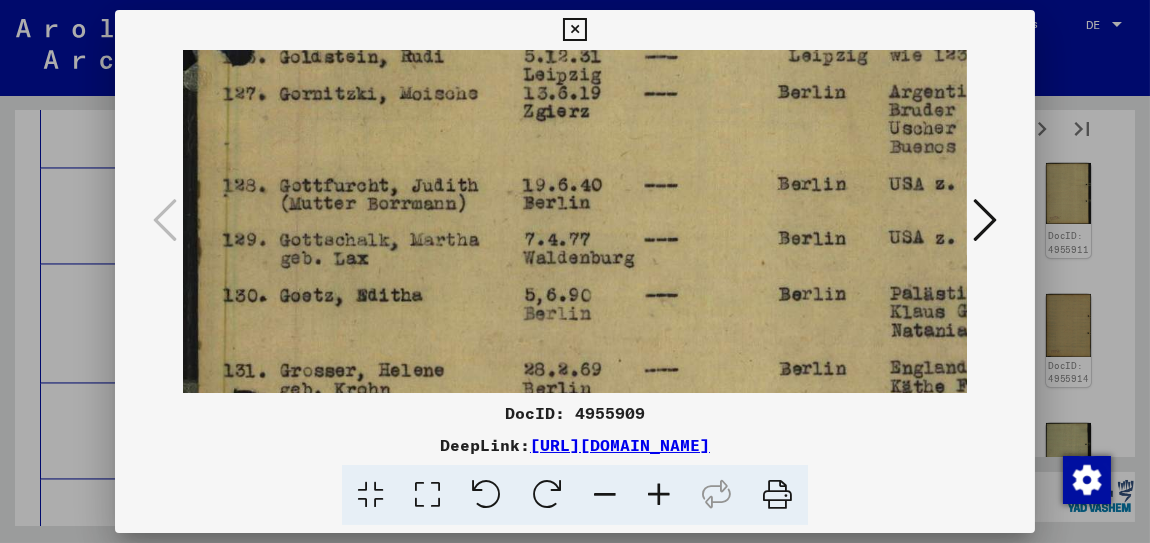 scroll, scrollTop: 476, scrollLeft: 0, axis: vertical 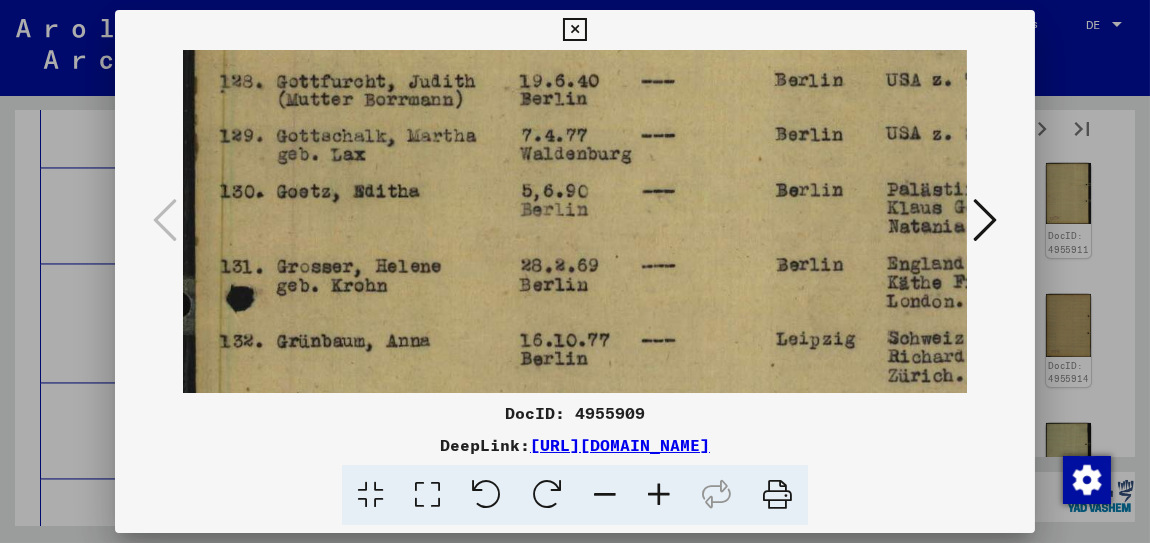 drag, startPoint x: 491, startPoint y: 302, endPoint x: 488, endPoint y: 216, distance: 86.05231 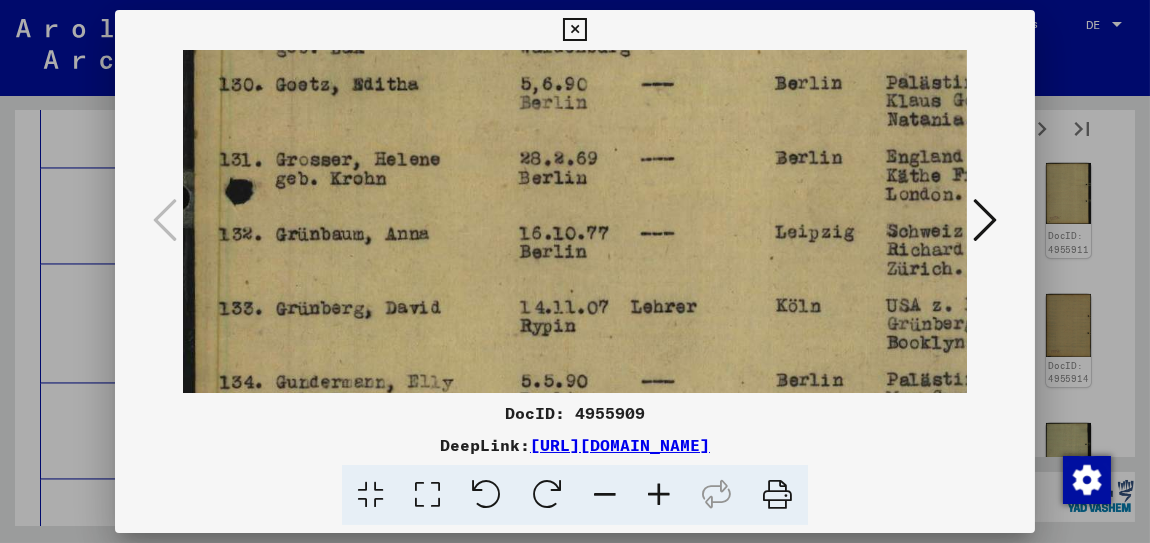 drag, startPoint x: 479, startPoint y: 340, endPoint x: 477, endPoint y: 214, distance: 126.01587 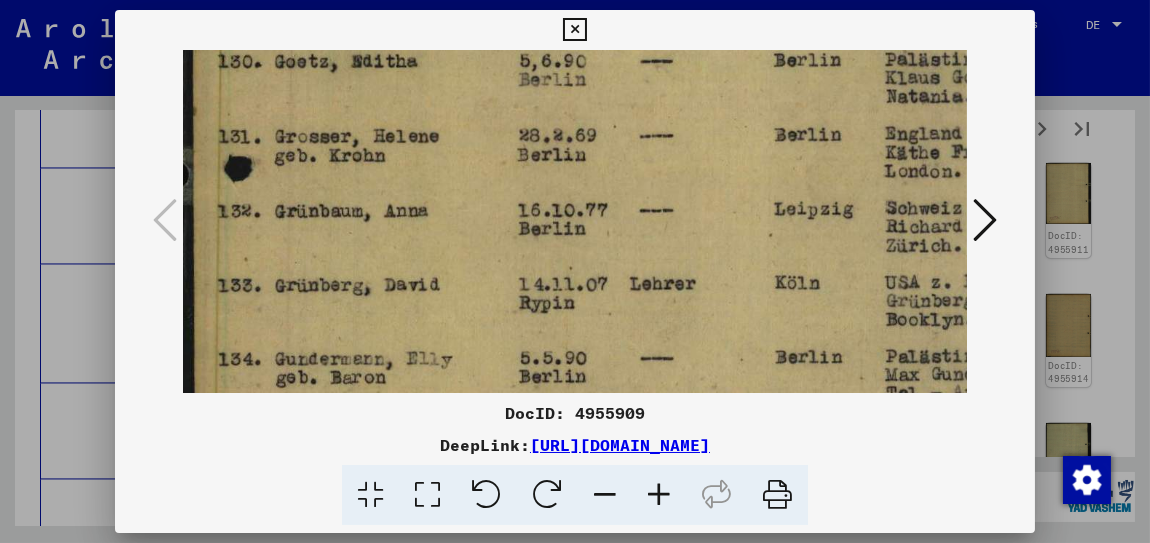 scroll, scrollTop: 724, scrollLeft: 1, axis: both 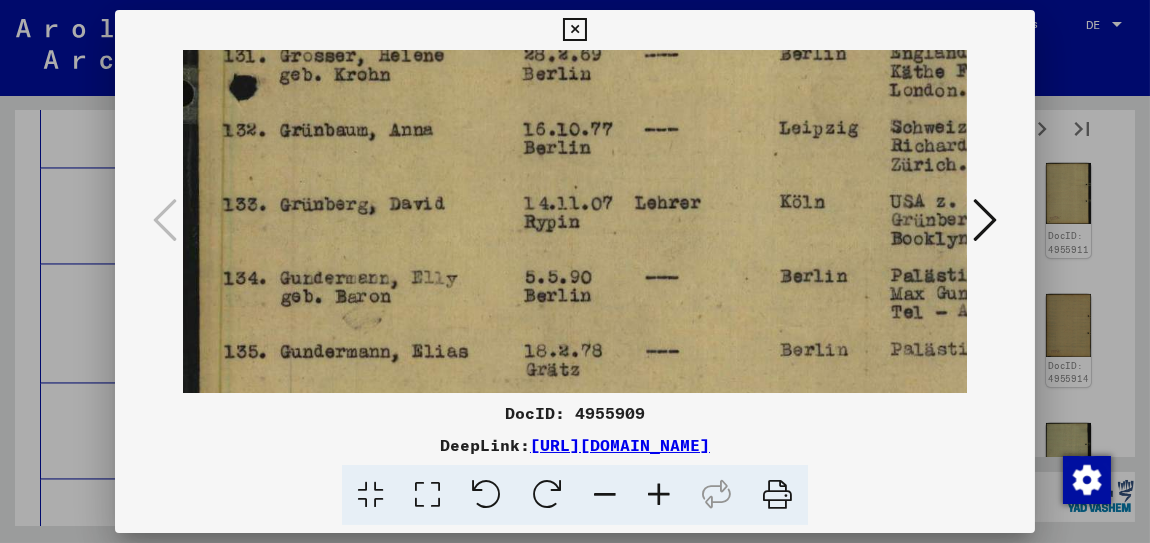 drag, startPoint x: 462, startPoint y: 279, endPoint x: 468, endPoint y: 220, distance: 59.3043 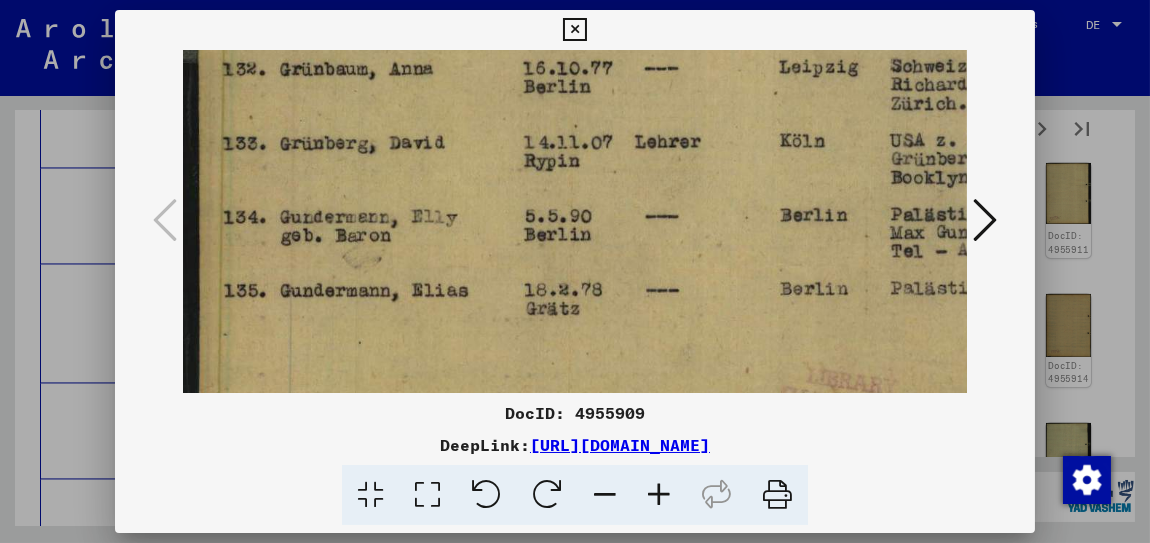scroll, scrollTop: 880, scrollLeft: 0, axis: vertical 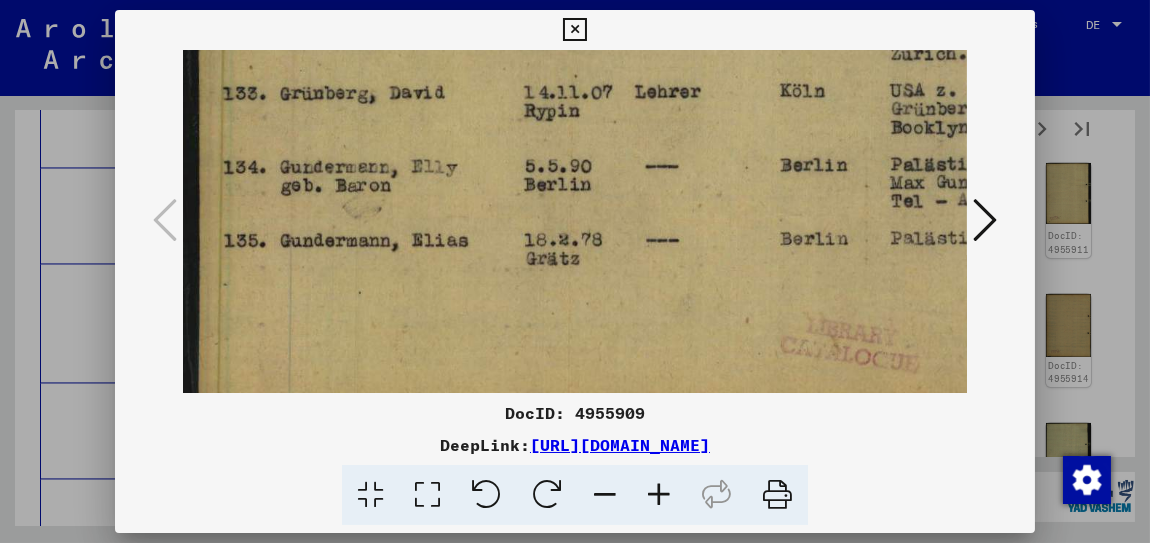 drag, startPoint x: 453, startPoint y: 341, endPoint x: 456, endPoint y: 195, distance: 146.03082 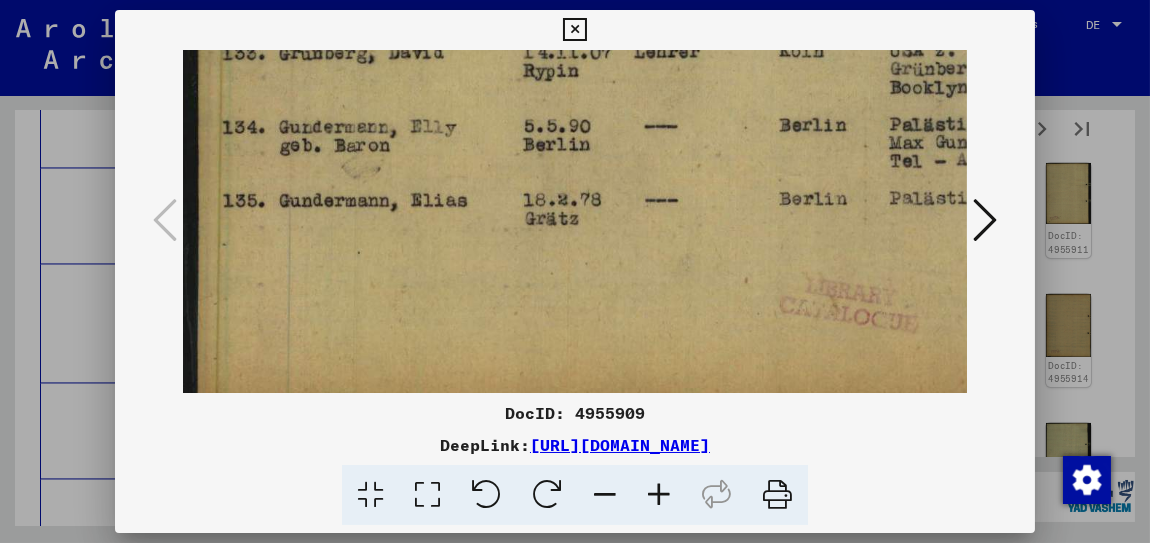 scroll, scrollTop: 950, scrollLeft: 0, axis: vertical 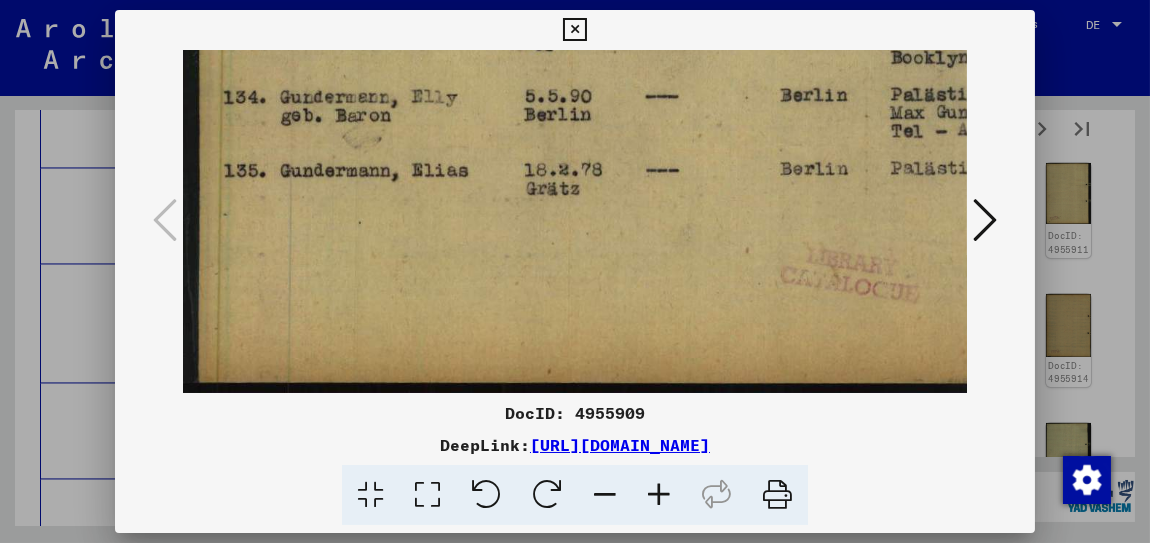 drag, startPoint x: 450, startPoint y: 341, endPoint x: 461, endPoint y: 205, distance: 136.44412 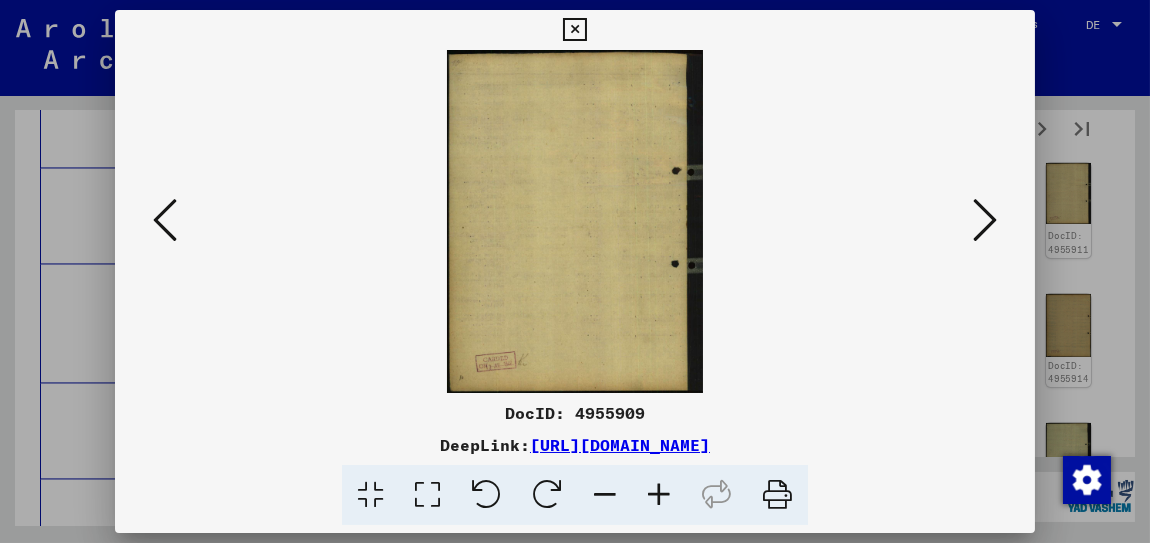 scroll, scrollTop: 0, scrollLeft: 0, axis: both 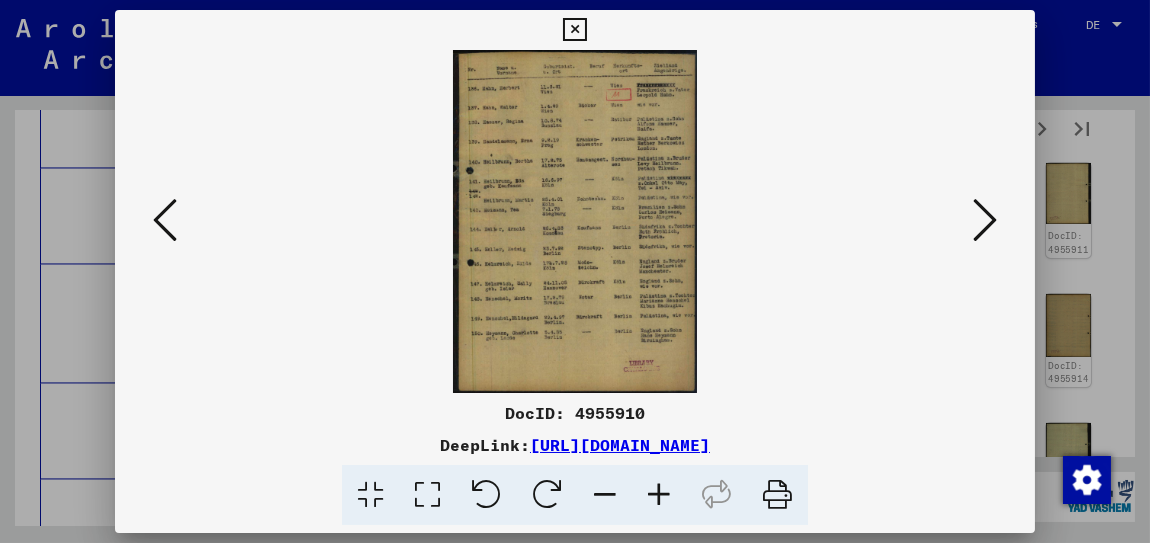 click at bounding box center [659, 495] 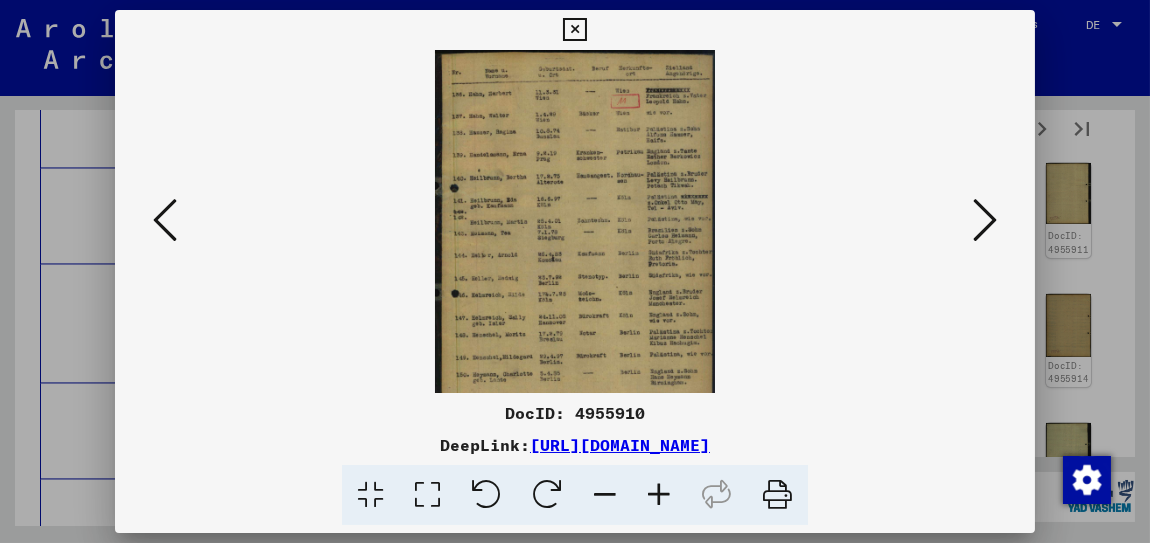 click at bounding box center [659, 495] 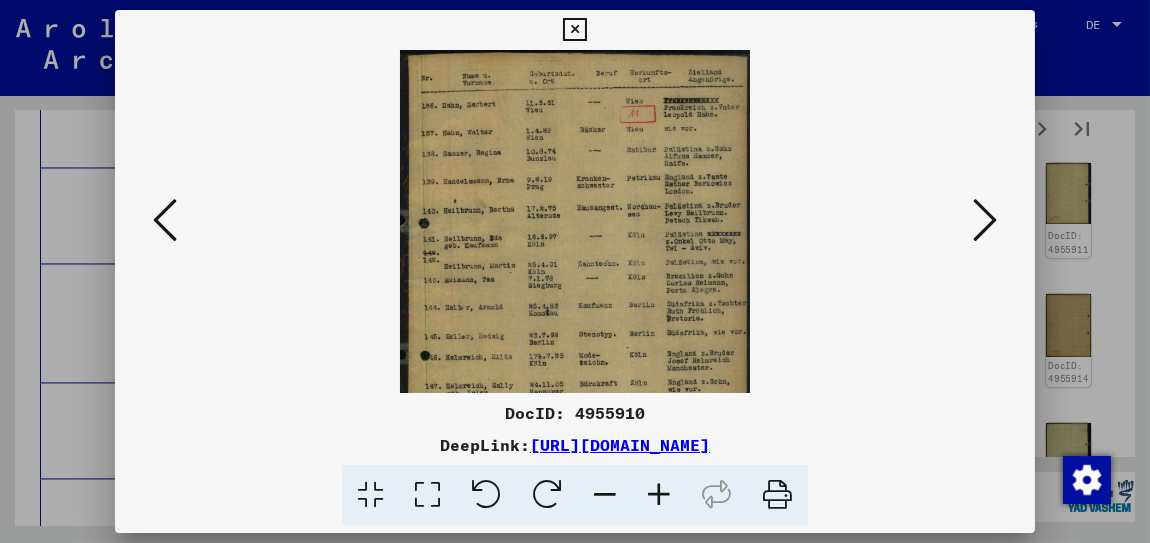 click at bounding box center [659, 495] 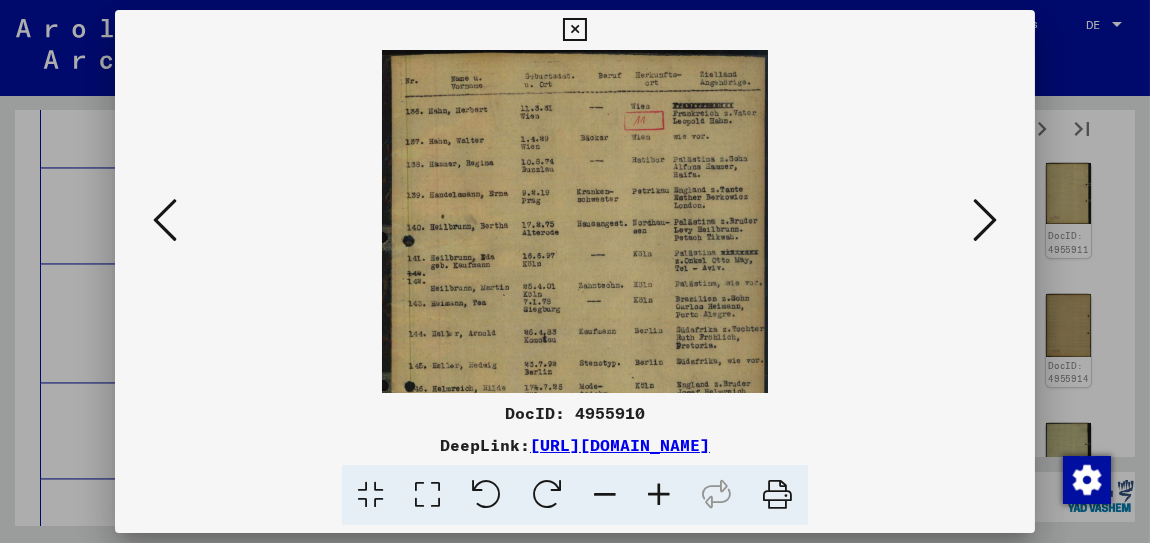 click at bounding box center [659, 495] 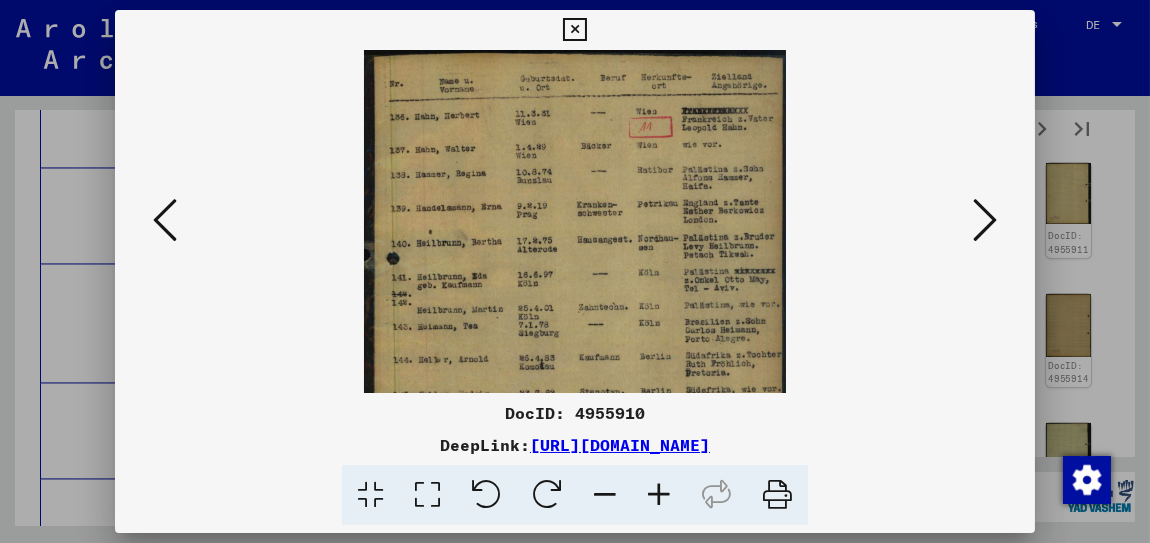 click at bounding box center [659, 495] 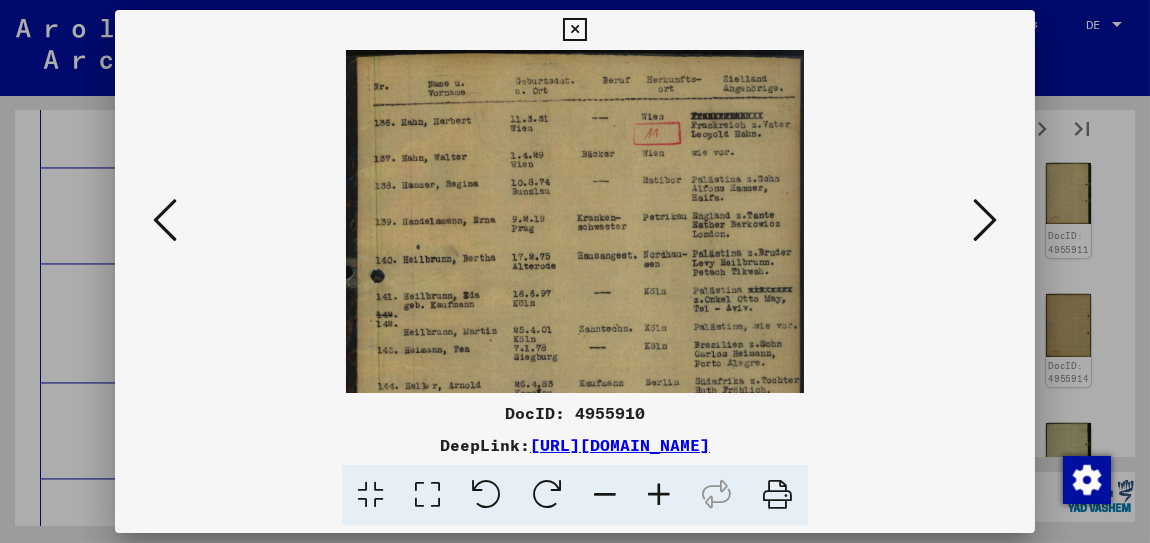 click at bounding box center (659, 495) 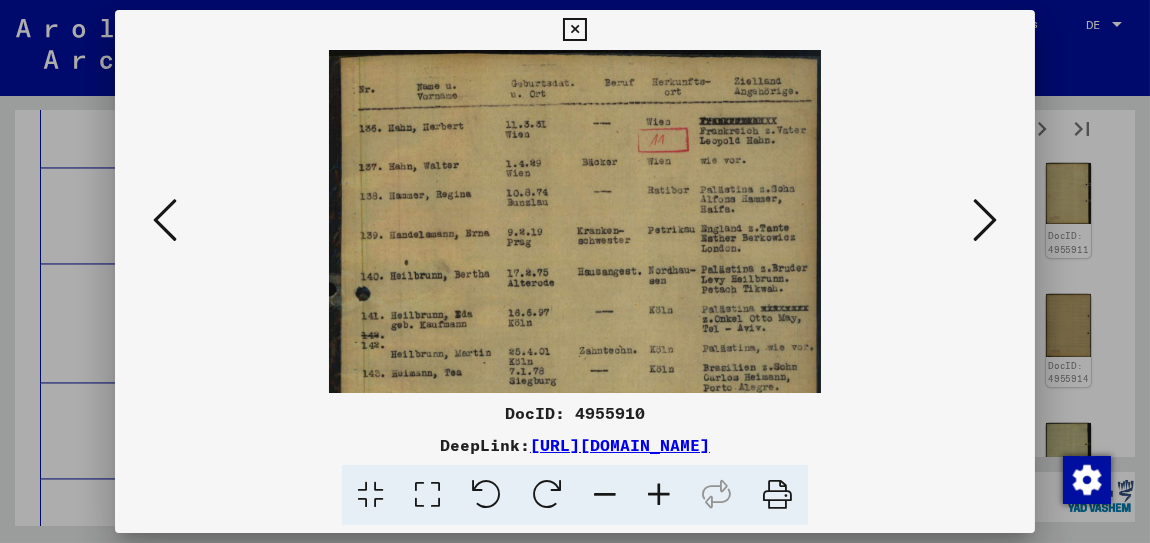 click at bounding box center [659, 495] 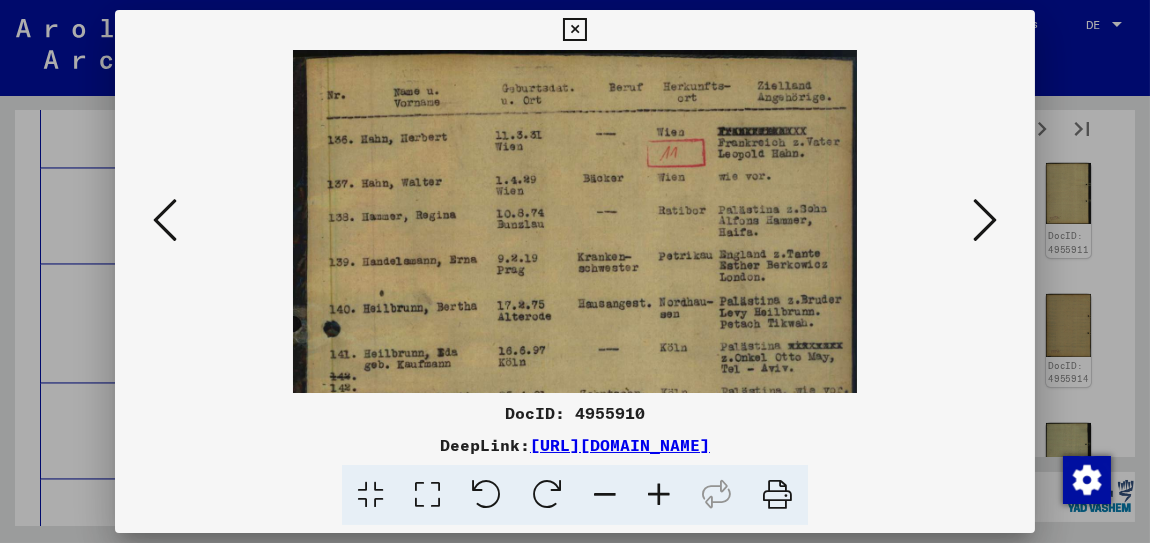 click at bounding box center [659, 495] 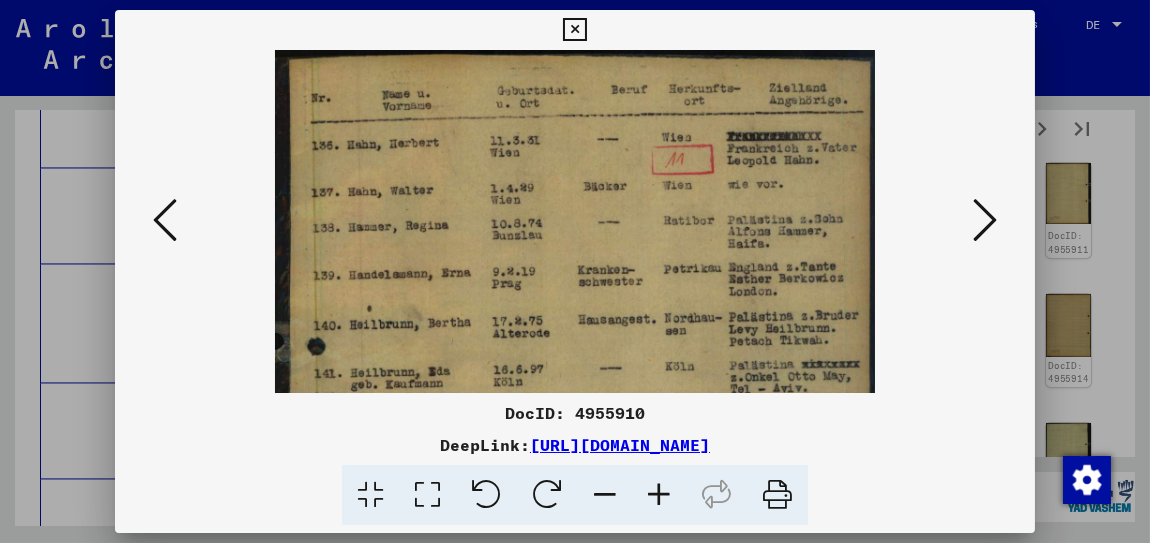 click at bounding box center (659, 495) 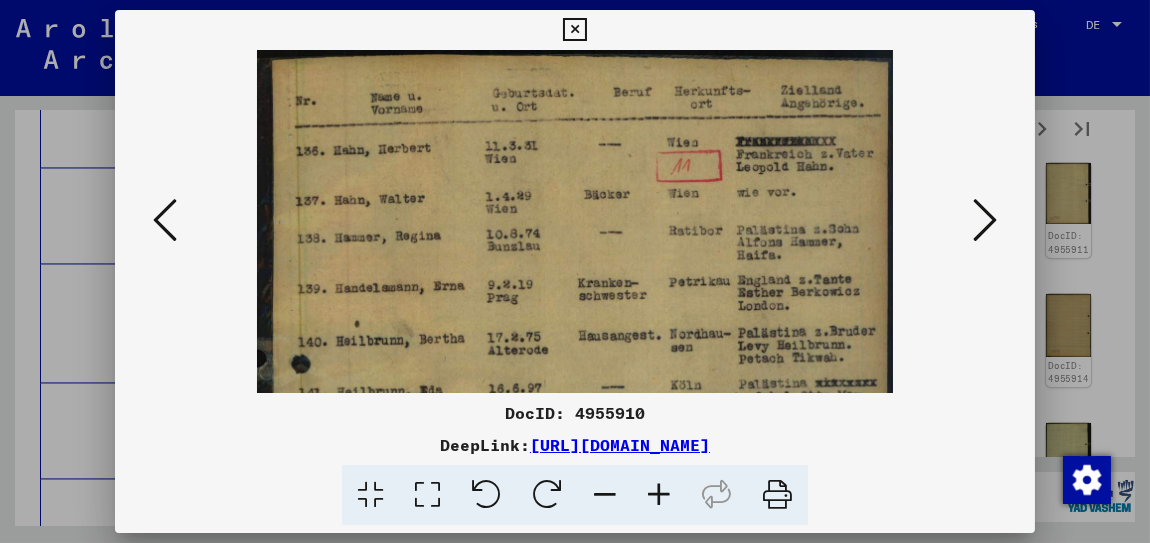 click at bounding box center (659, 495) 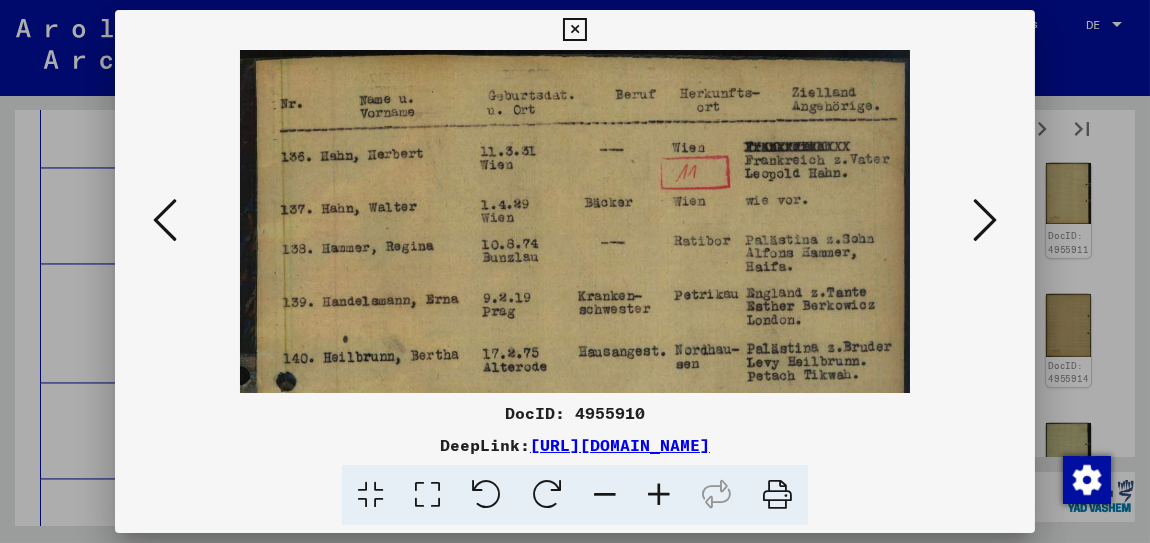 click at bounding box center (659, 495) 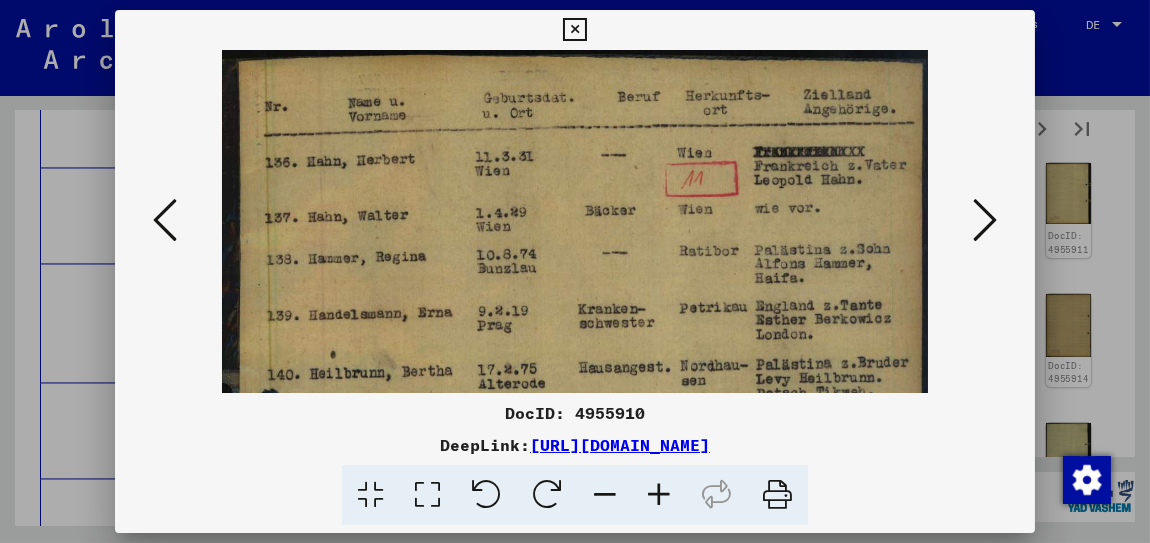 click at bounding box center [659, 495] 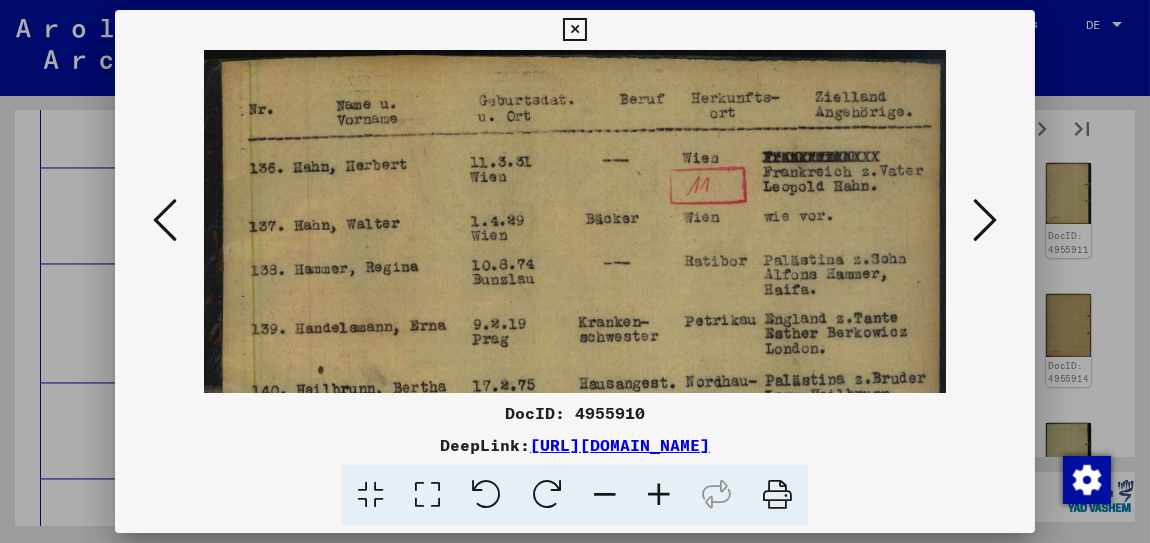click at bounding box center [659, 495] 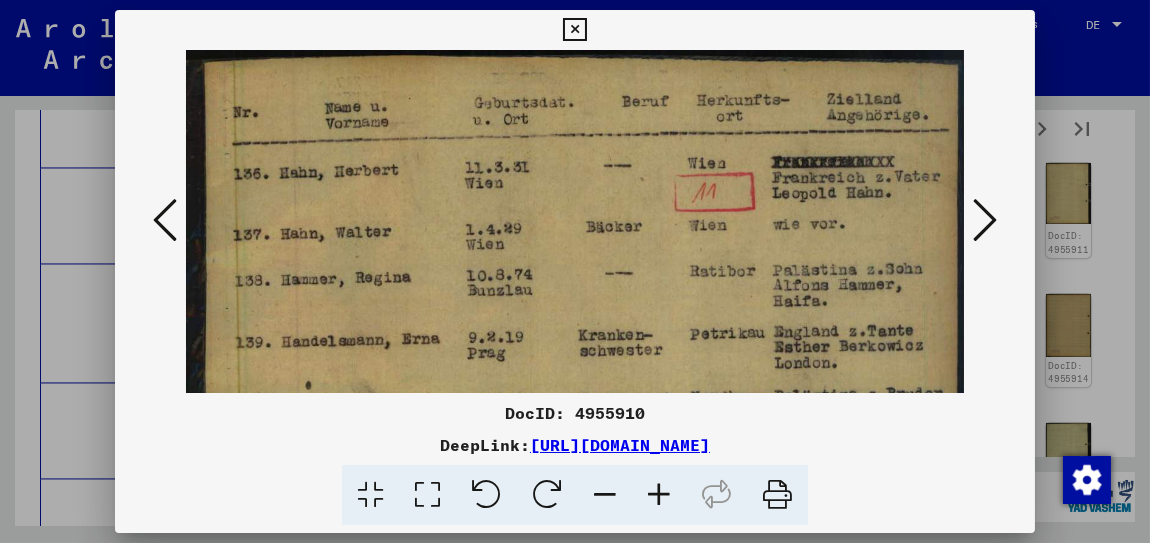click at bounding box center (659, 495) 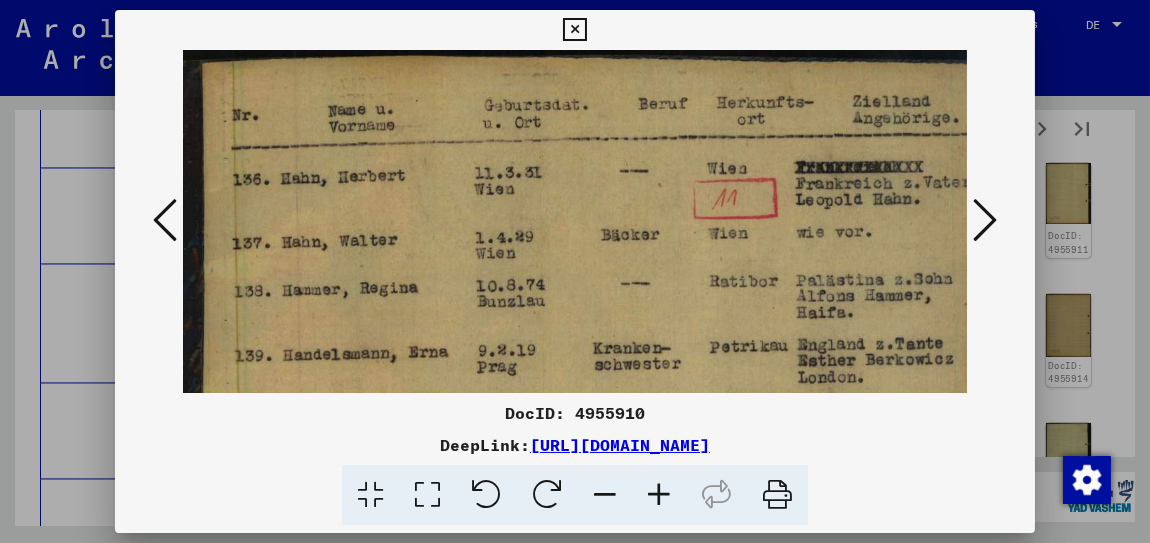click at bounding box center (659, 495) 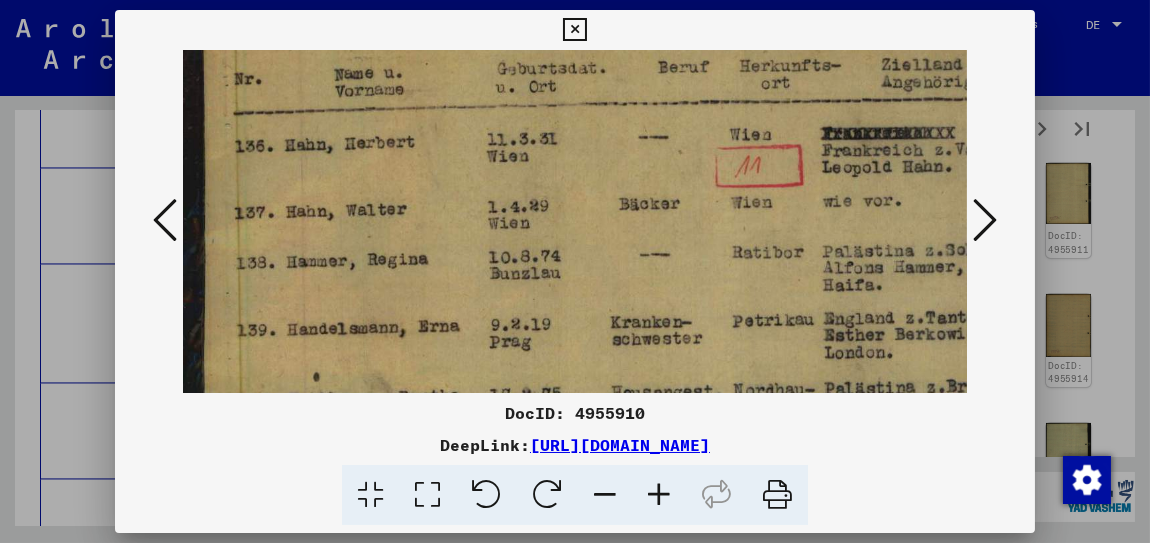scroll, scrollTop: 52, scrollLeft: 0, axis: vertical 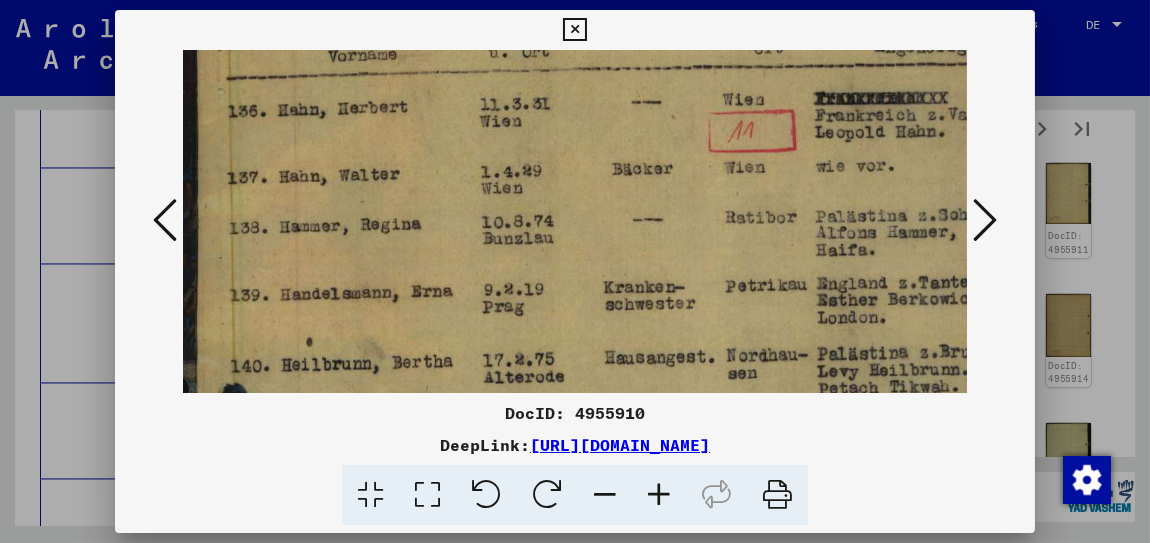 drag, startPoint x: 418, startPoint y: 320, endPoint x: 411, endPoint y: 240, distance: 80.305664 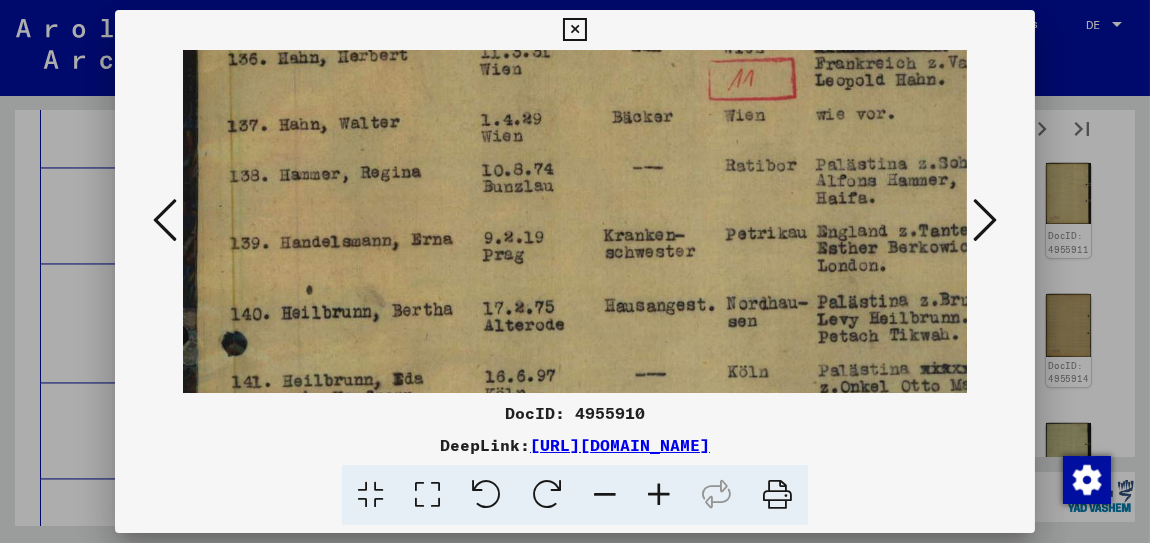 scroll, scrollTop: 162, scrollLeft: 7, axis: both 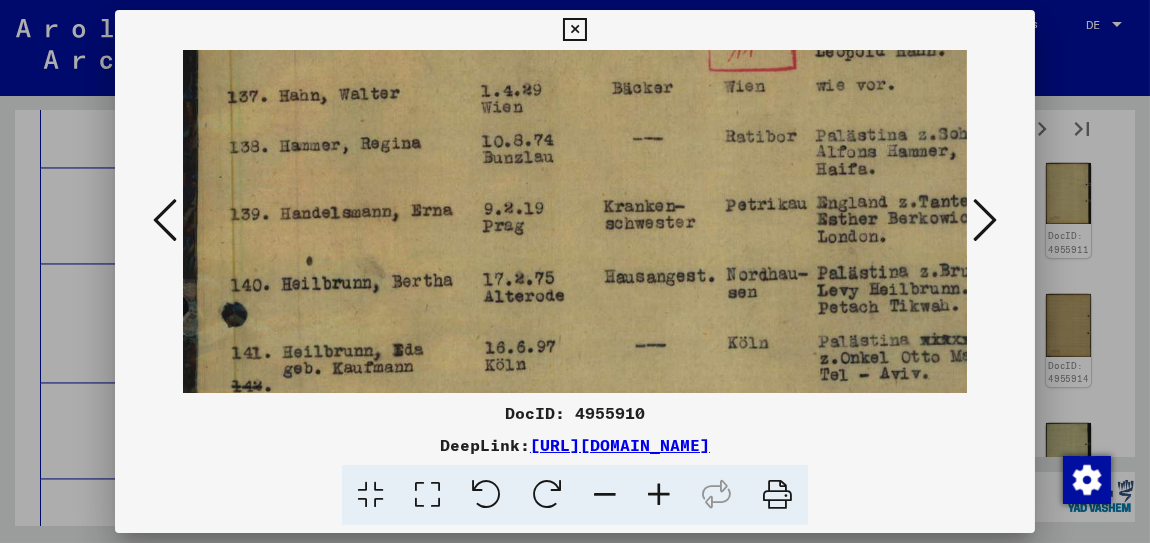 drag, startPoint x: 436, startPoint y: 303, endPoint x: 438, endPoint y: 208, distance: 95.02105 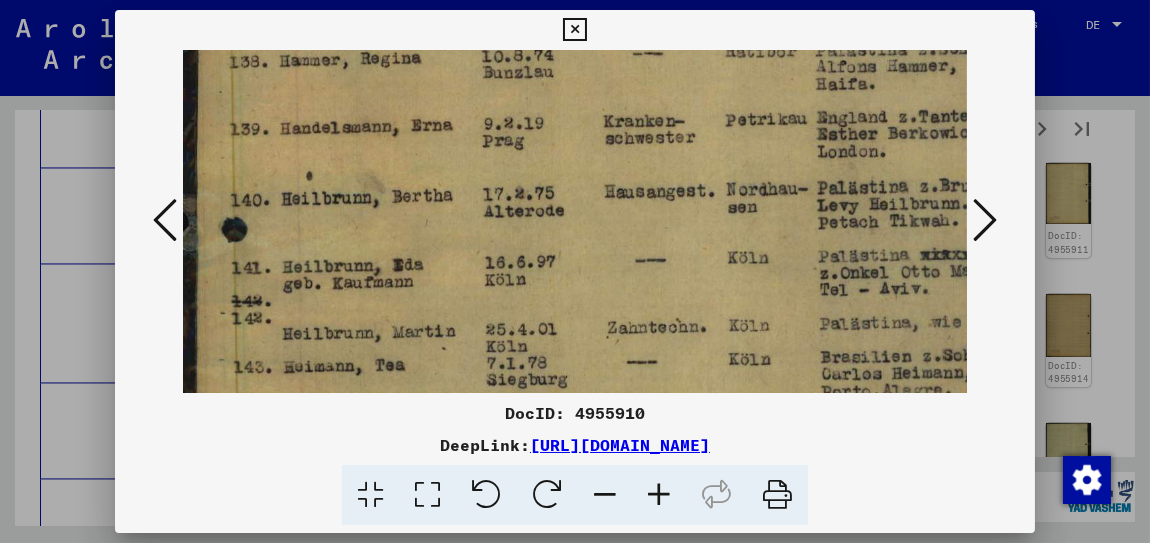 scroll, scrollTop: 245, scrollLeft: 8, axis: both 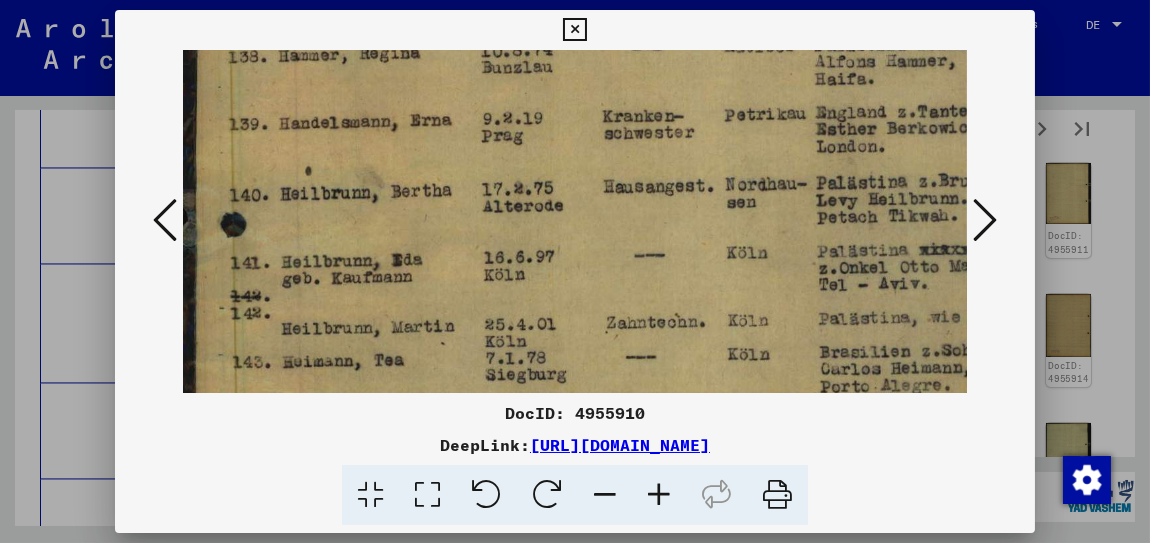 drag, startPoint x: 449, startPoint y: 316, endPoint x: 447, endPoint y: 239, distance: 77.02597 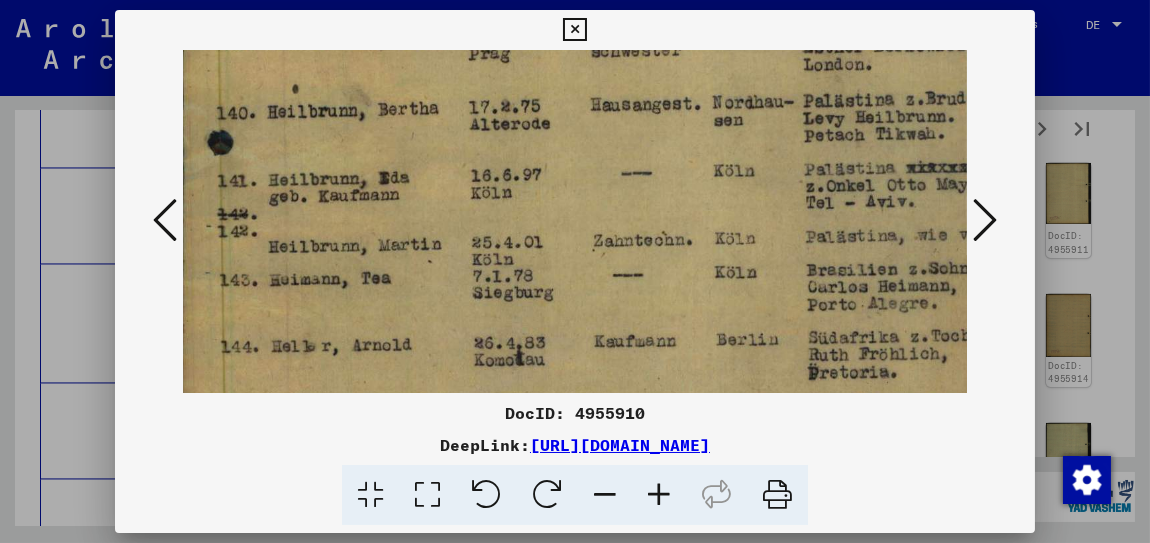 scroll, scrollTop: 342, scrollLeft: 20, axis: both 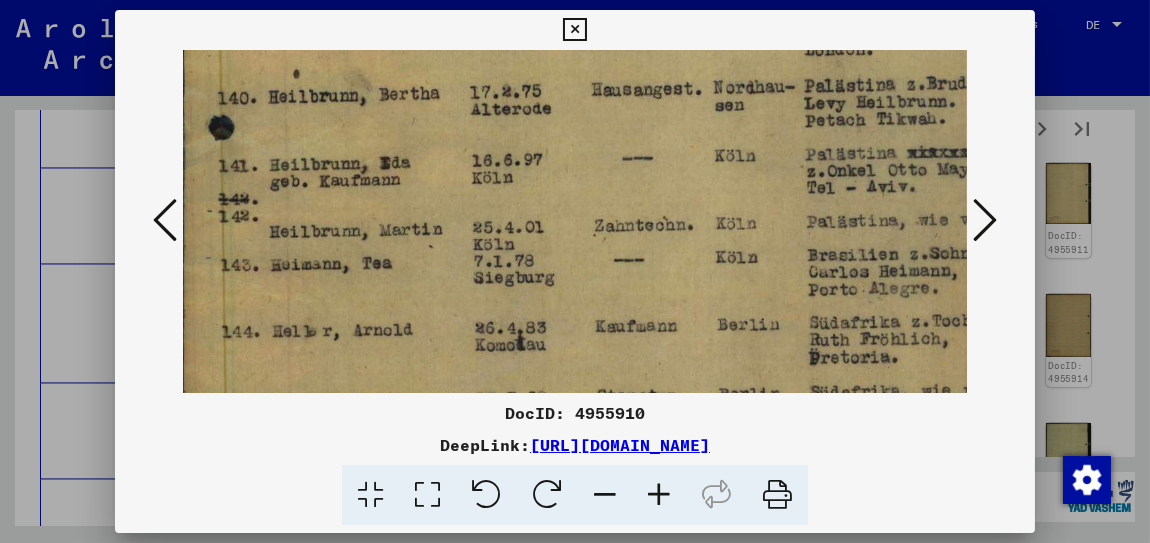 drag, startPoint x: 461, startPoint y: 330, endPoint x: 451, endPoint y: 243, distance: 87.57283 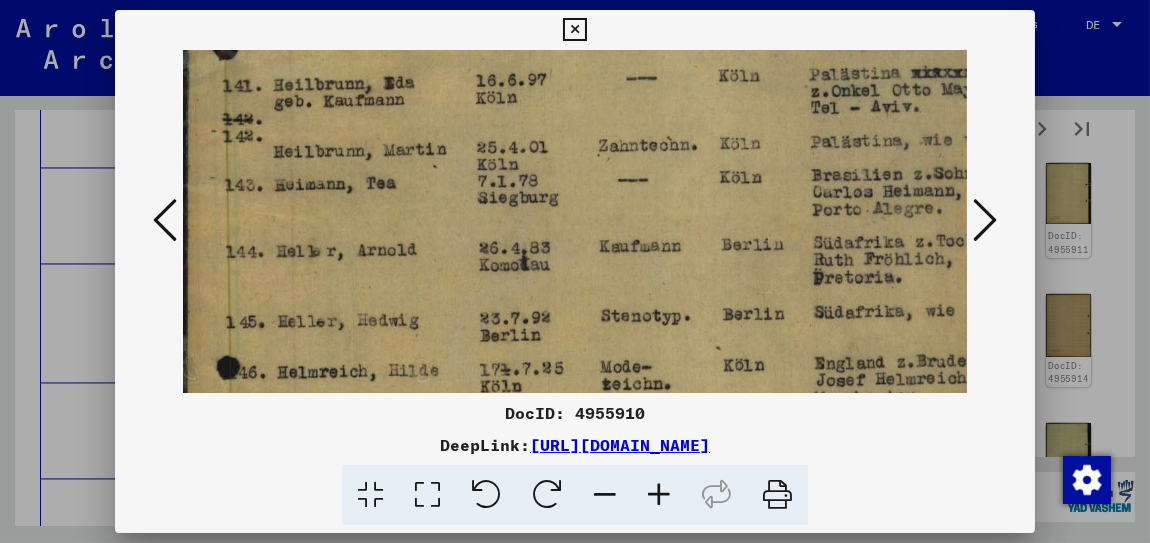 scroll, scrollTop: 432, scrollLeft: 16, axis: both 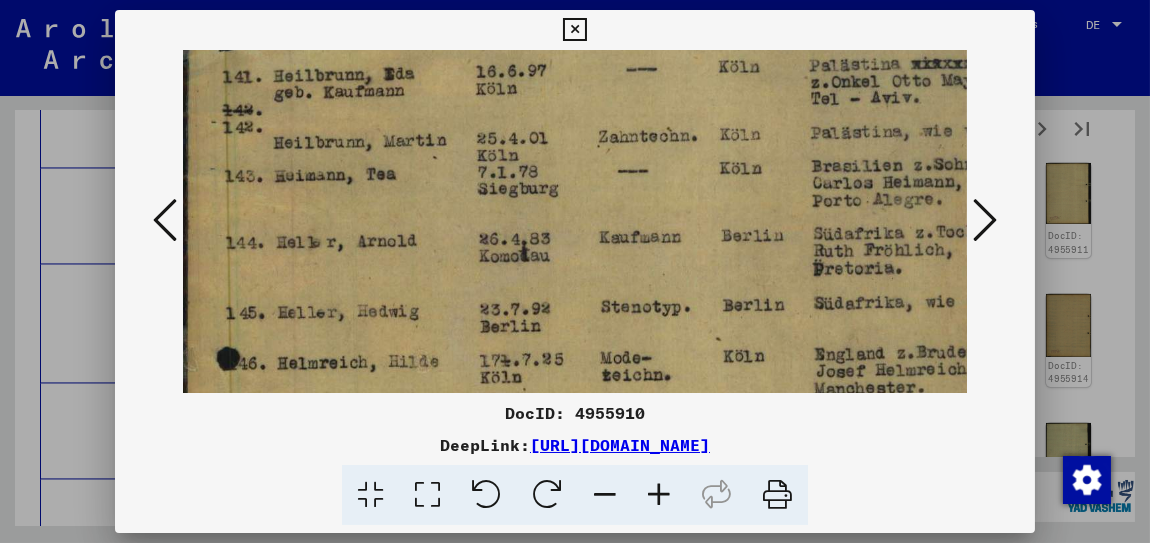 drag, startPoint x: 456, startPoint y: 343, endPoint x: 459, endPoint y: 254, distance: 89.050545 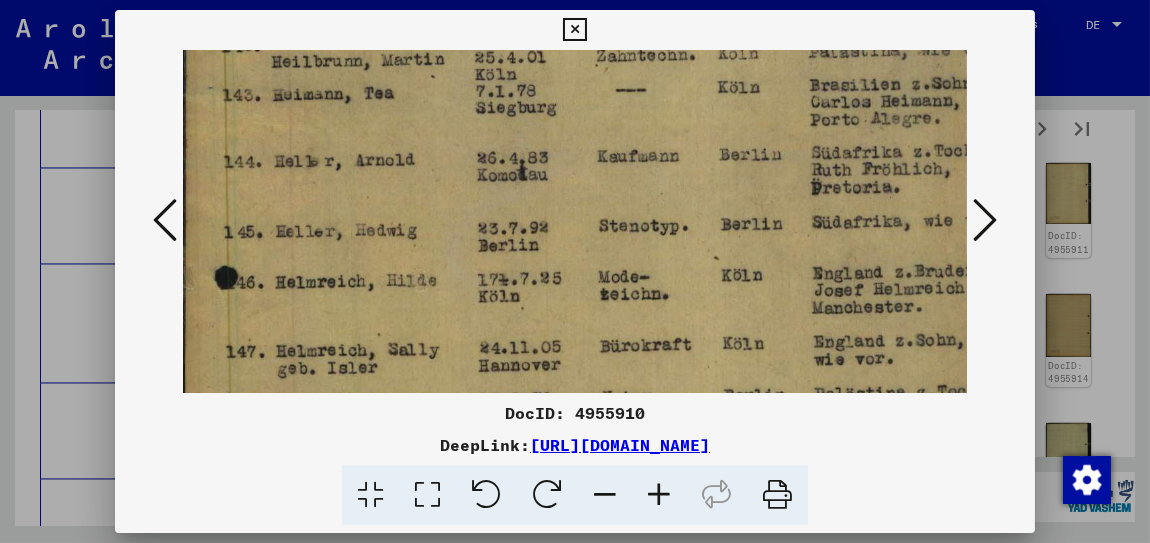 scroll, scrollTop: 534, scrollLeft: 20, axis: both 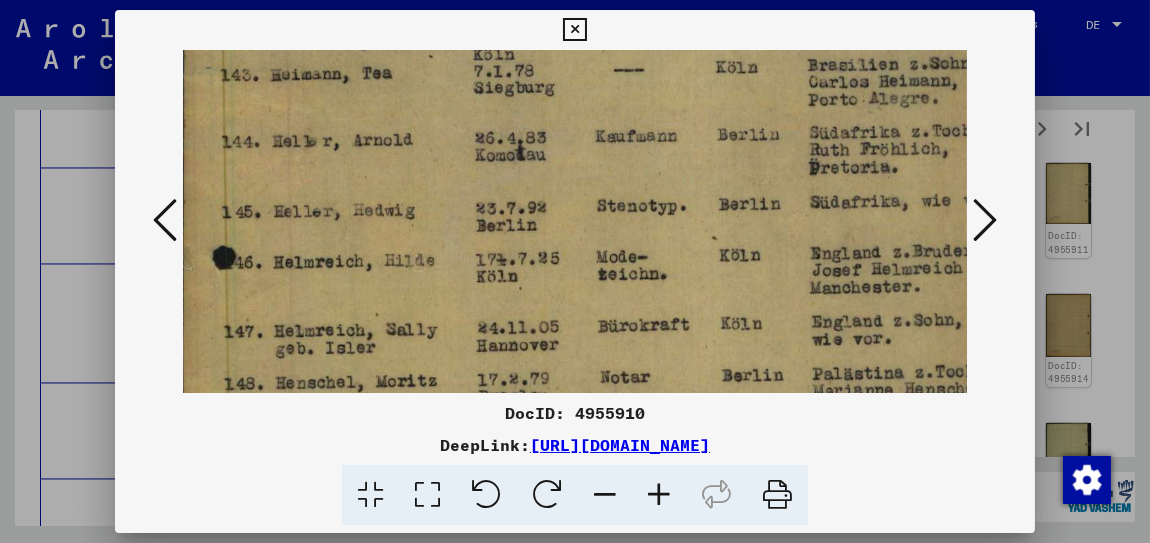 drag, startPoint x: 456, startPoint y: 331, endPoint x: 453, endPoint y: 231, distance: 100.04499 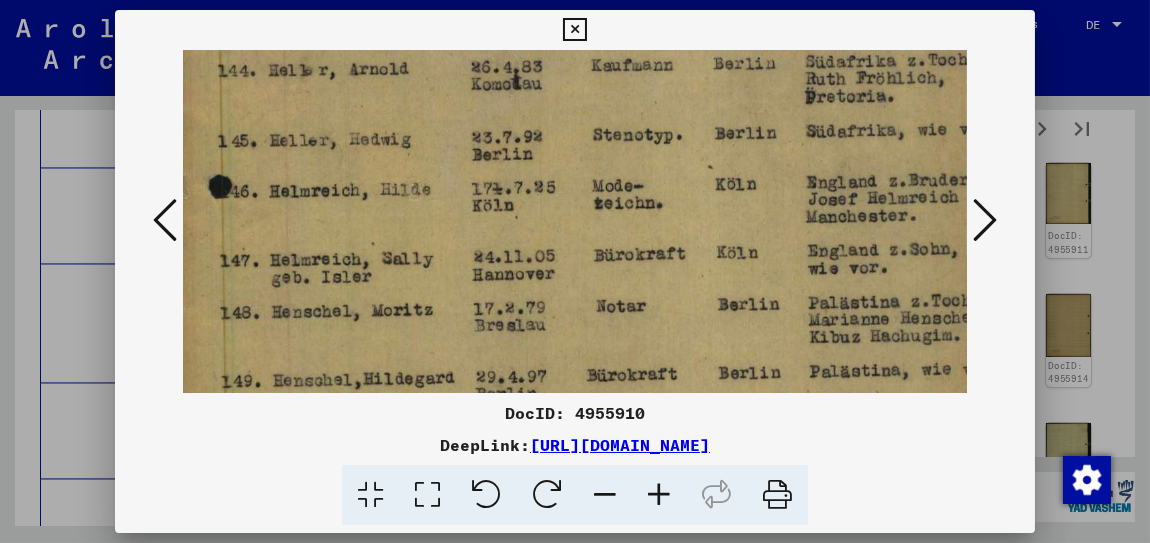 drag, startPoint x: 442, startPoint y: 329, endPoint x: 439, endPoint y: 263, distance: 66.068146 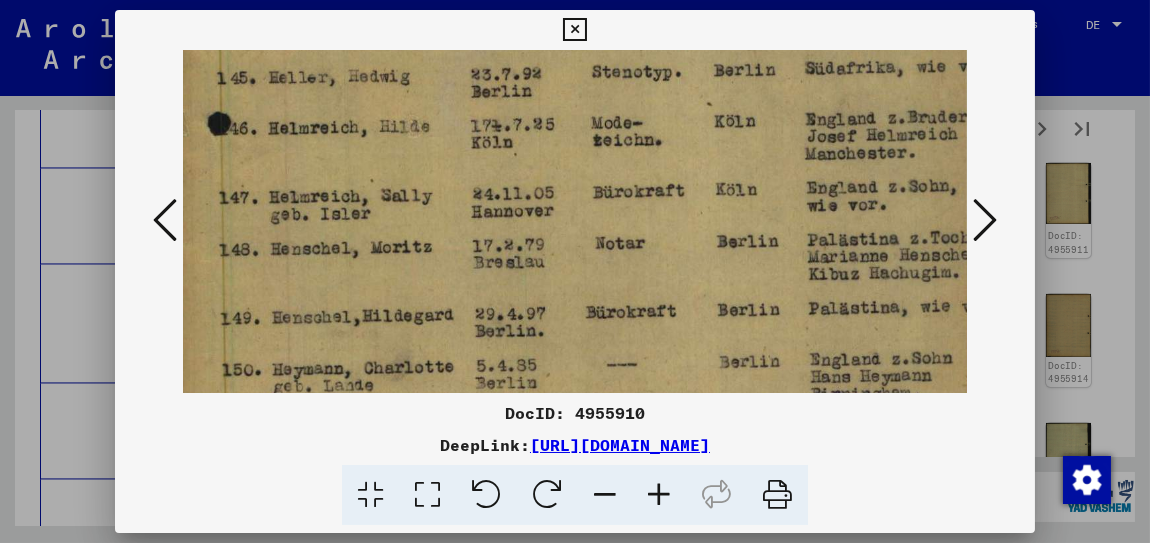 drag, startPoint x: 437, startPoint y: 330, endPoint x: 430, endPoint y: 247, distance: 83.294655 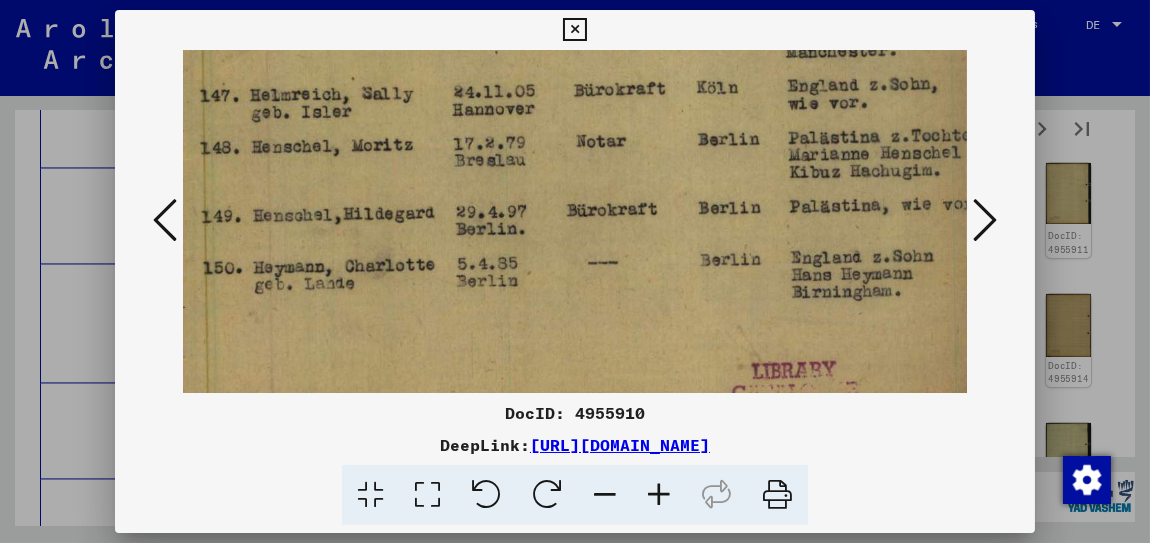 drag, startPoint x: 432, startPoint y: 337, endPoint x: 418, endPoint y: 261, distance: 77.27872 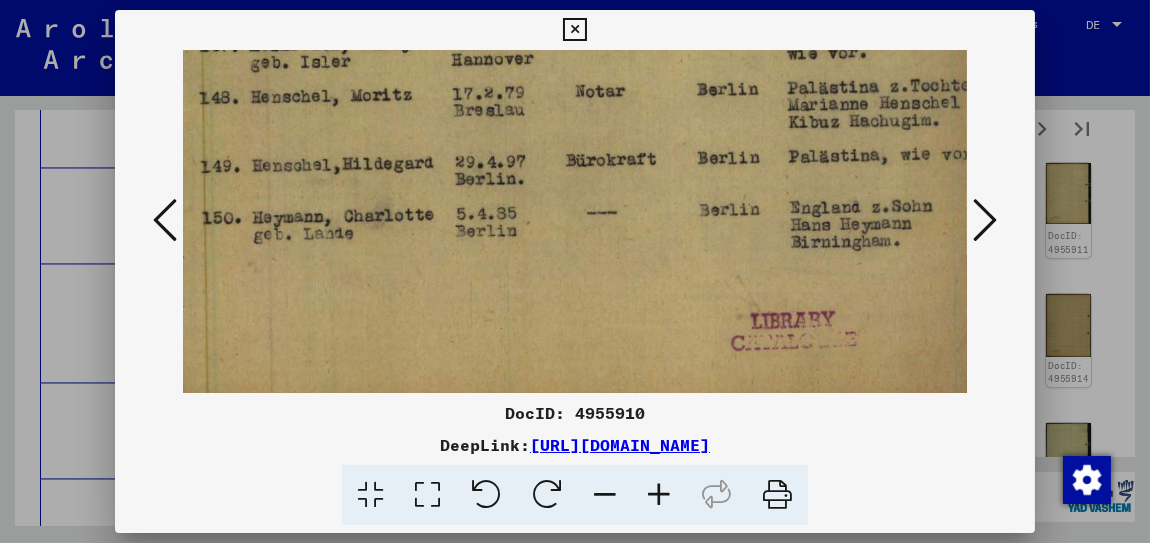 scroll, scrollTop: 833, scrollLeft: 48, axis: both 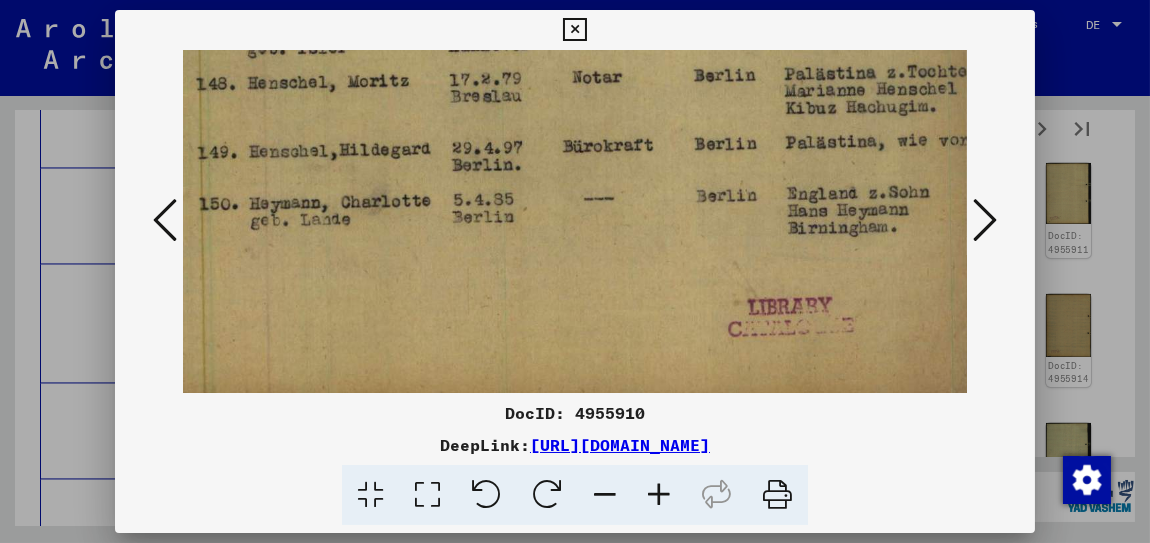 drag, startPoint x: 419, startPoint y: 319, endPoint x: 418, endPoint y: 263, distance: 56.008926 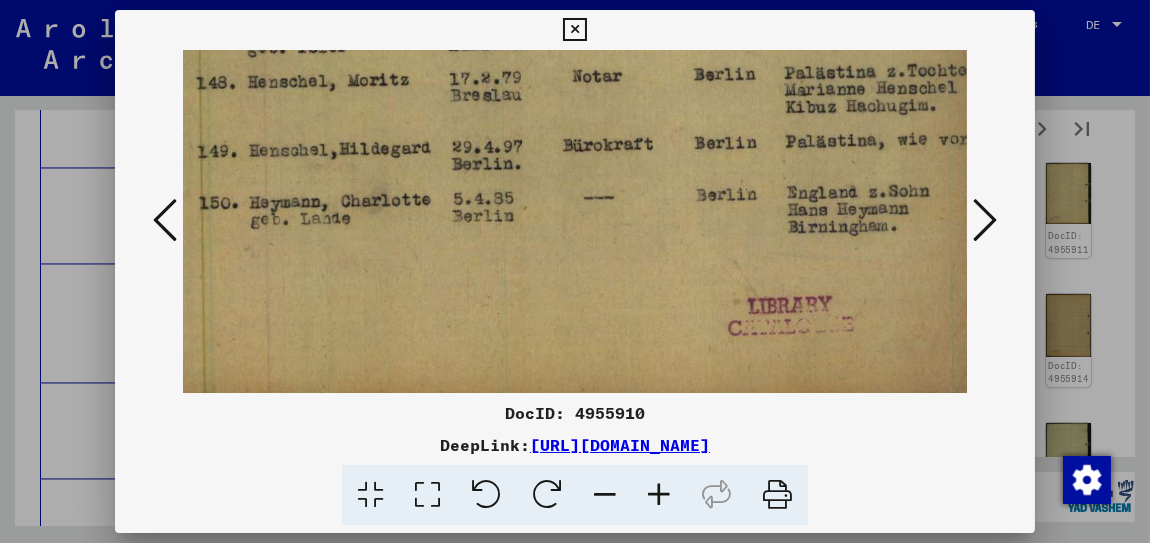 click at bounding box center (985, 220) 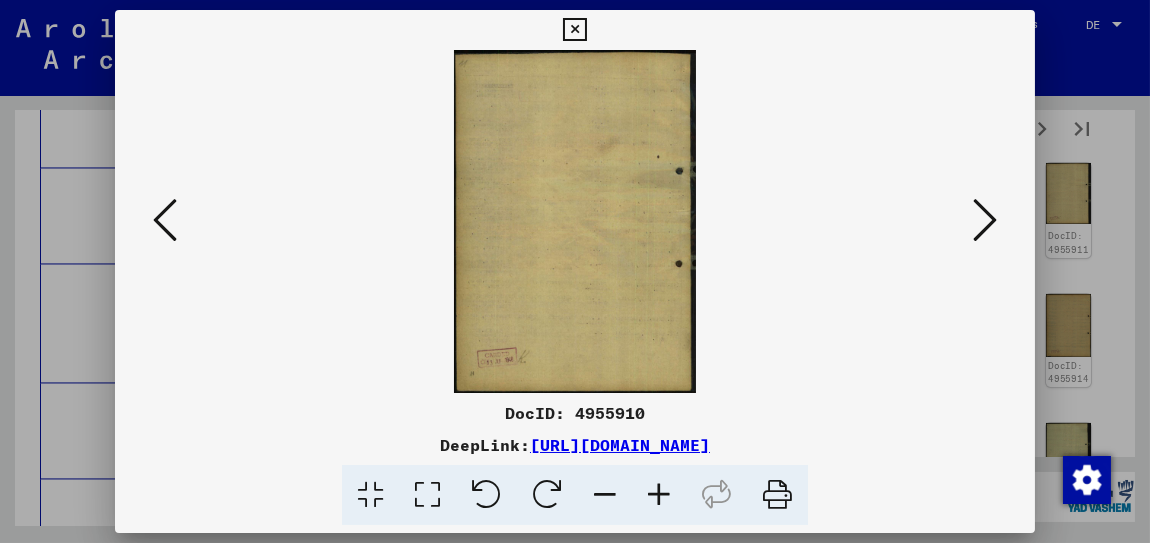 click at bounding box center [985, 220] 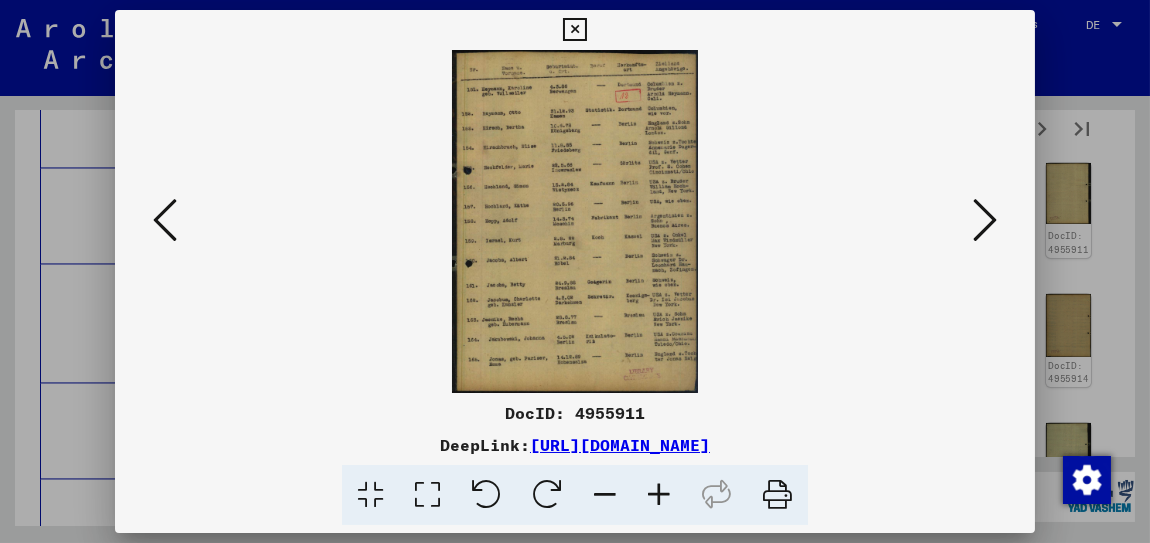 click at bounding box center [659, 495] 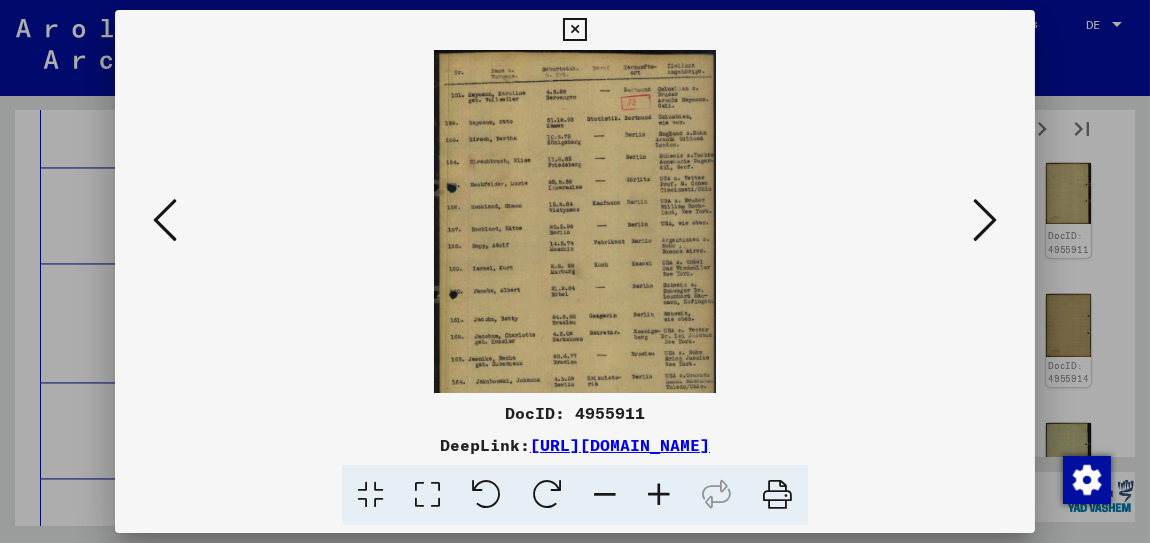 click at bounding box center [659, 495] 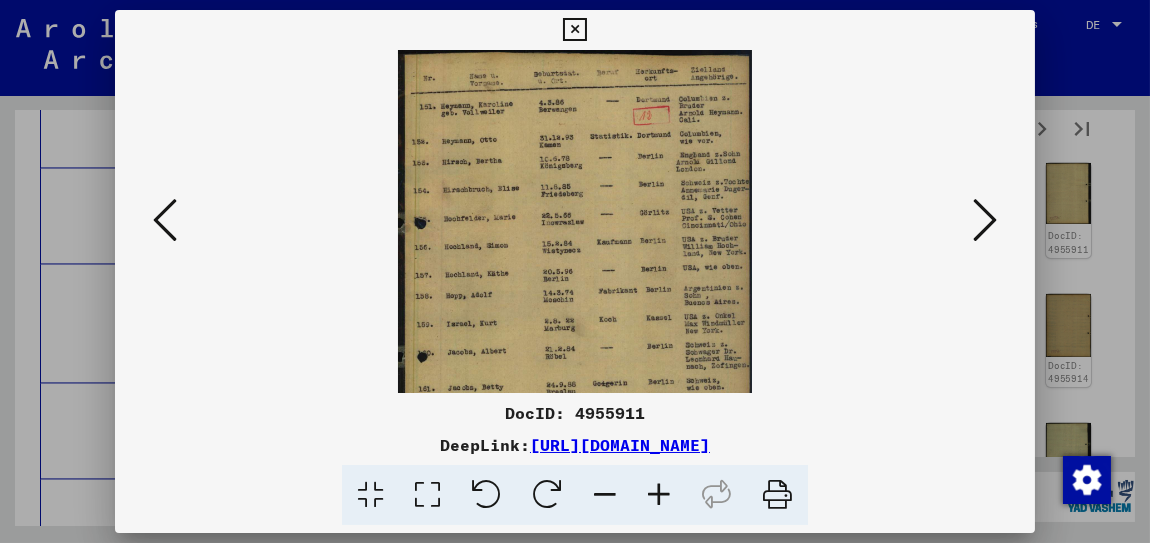 click at bounding box center [659, 495] 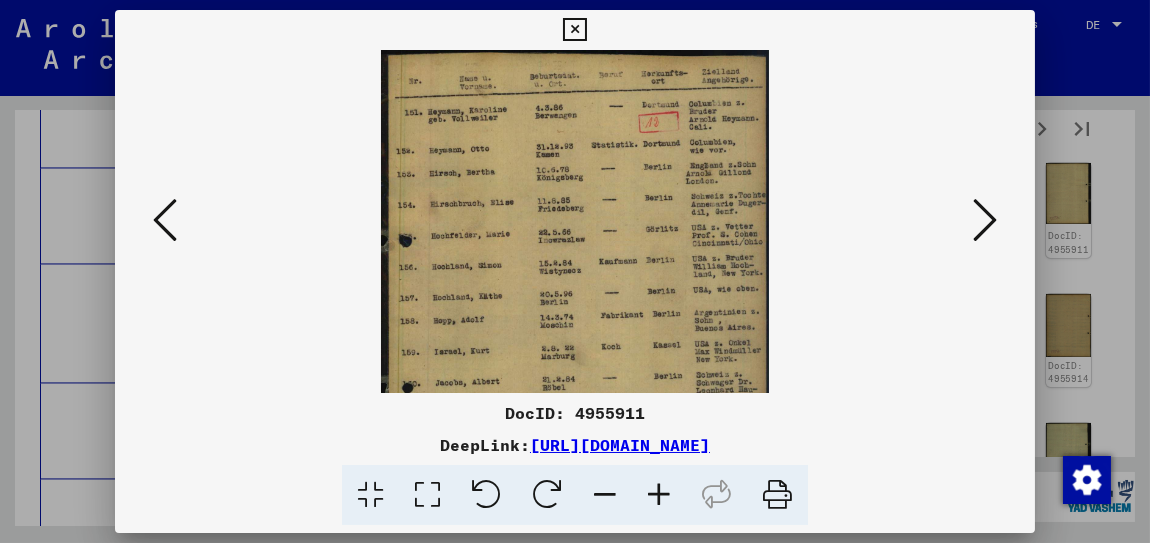 click at bounding box center (659, 495) 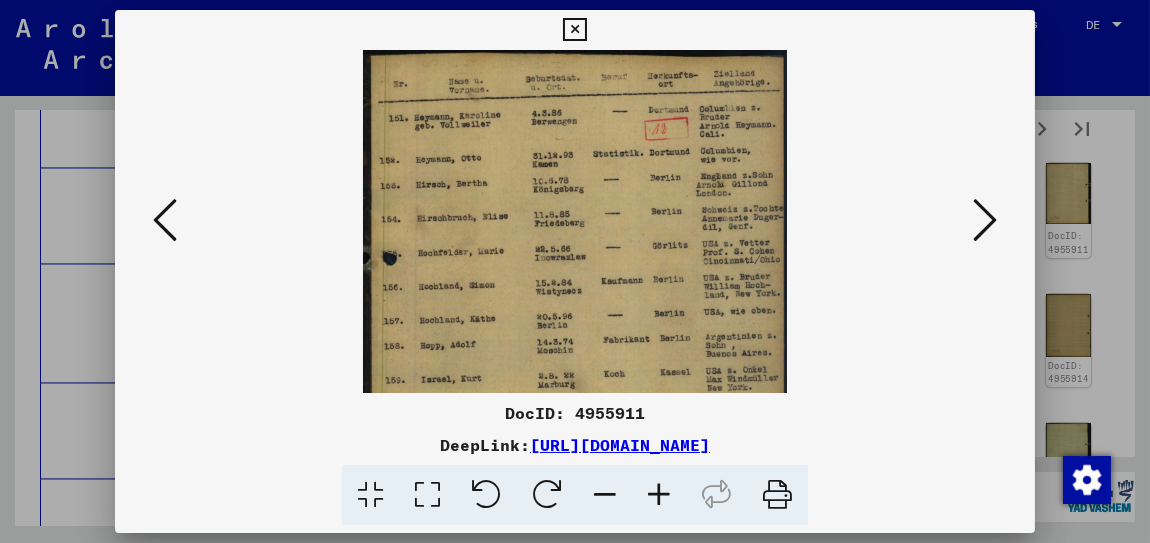 click at bounding box center [659, 495] 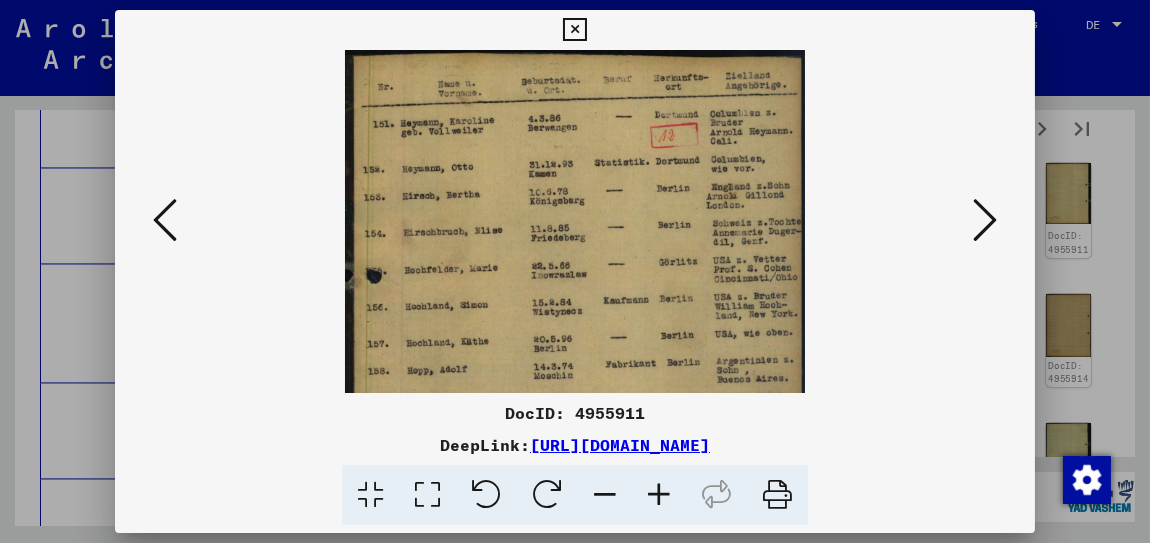 click at bounding box center (659, 495) 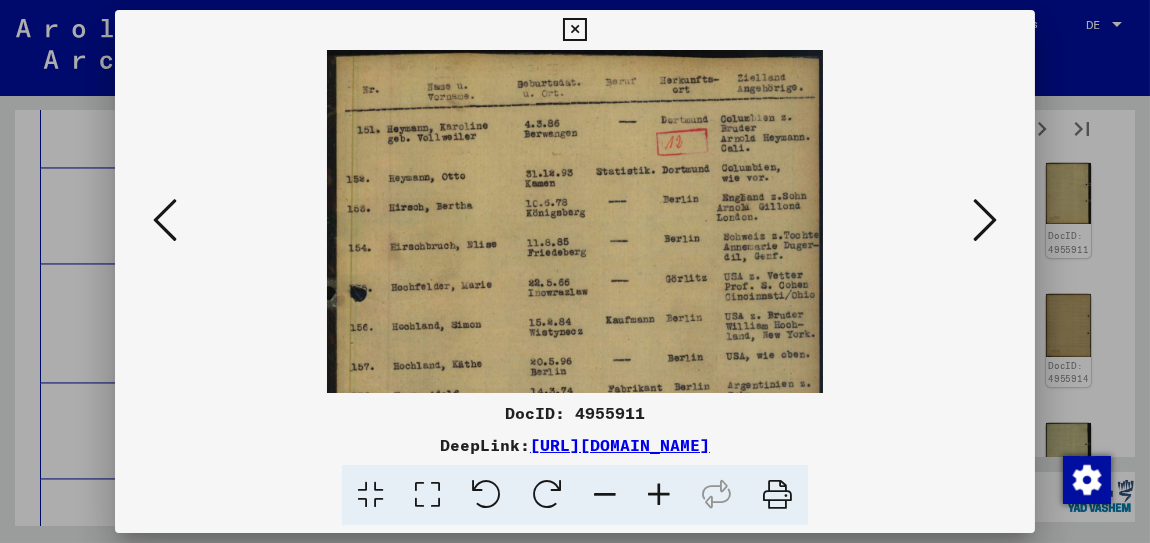 click at bounding box center (659, 495) 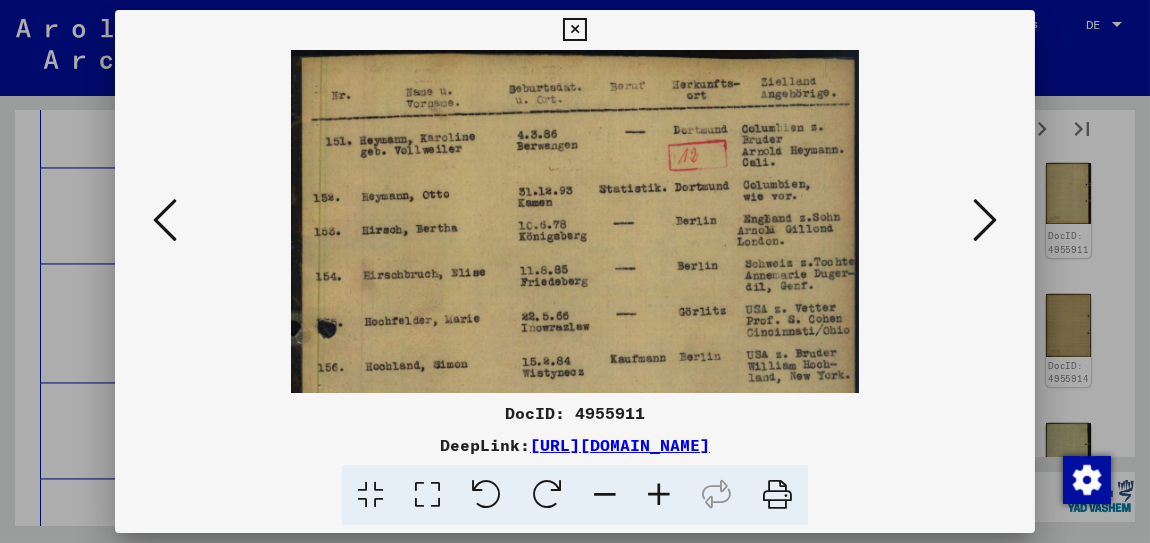 click at bounding box center [659, 495] 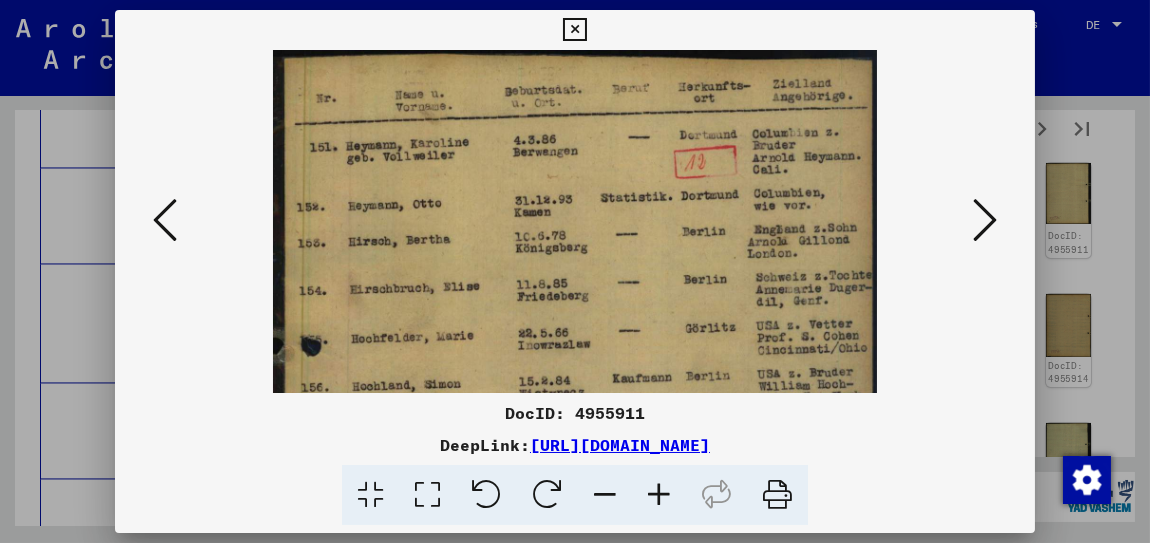 click at bounding box center (659, 495) 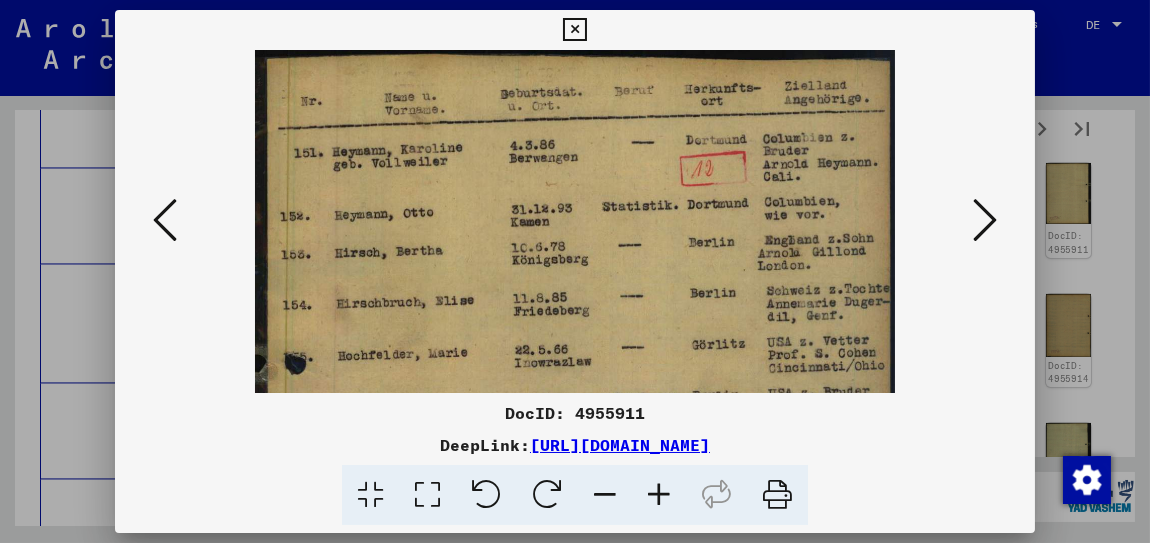 click at bounding box center (659, 495) 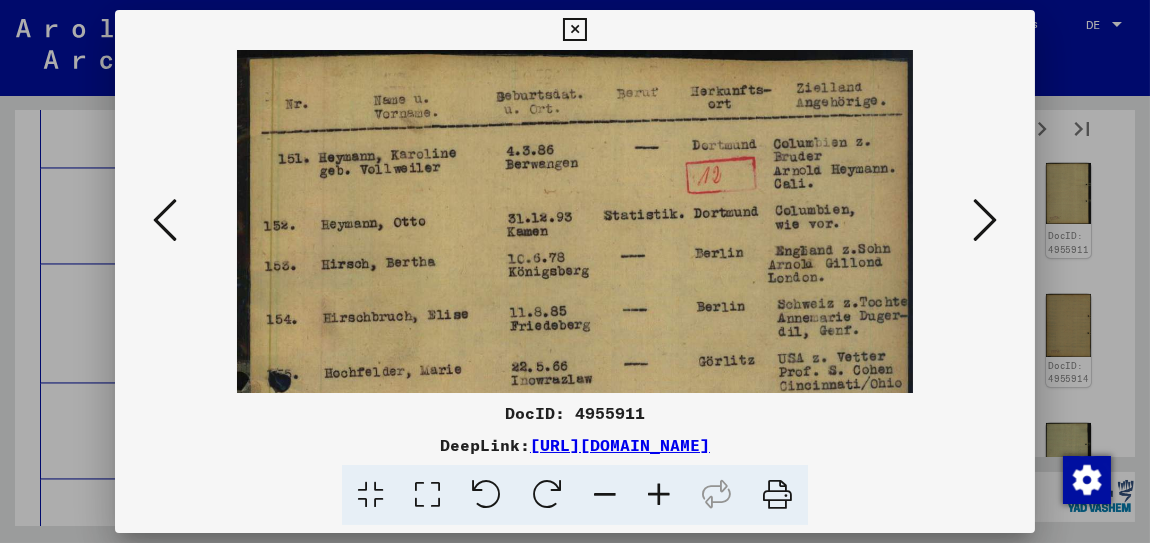 click at bounding box center [659, 495] 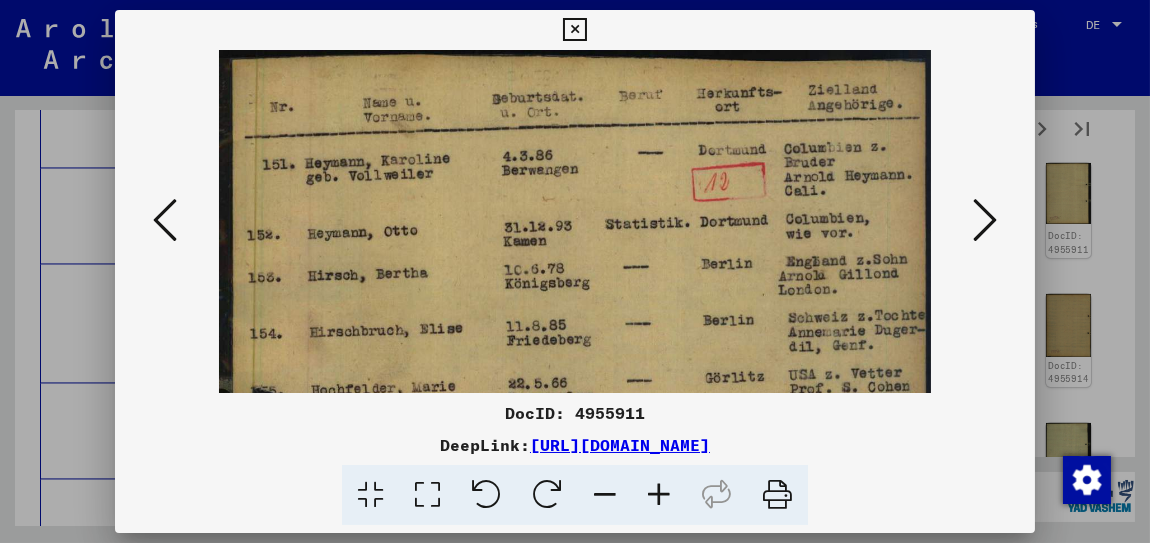 click at bounding box center [659, 495] 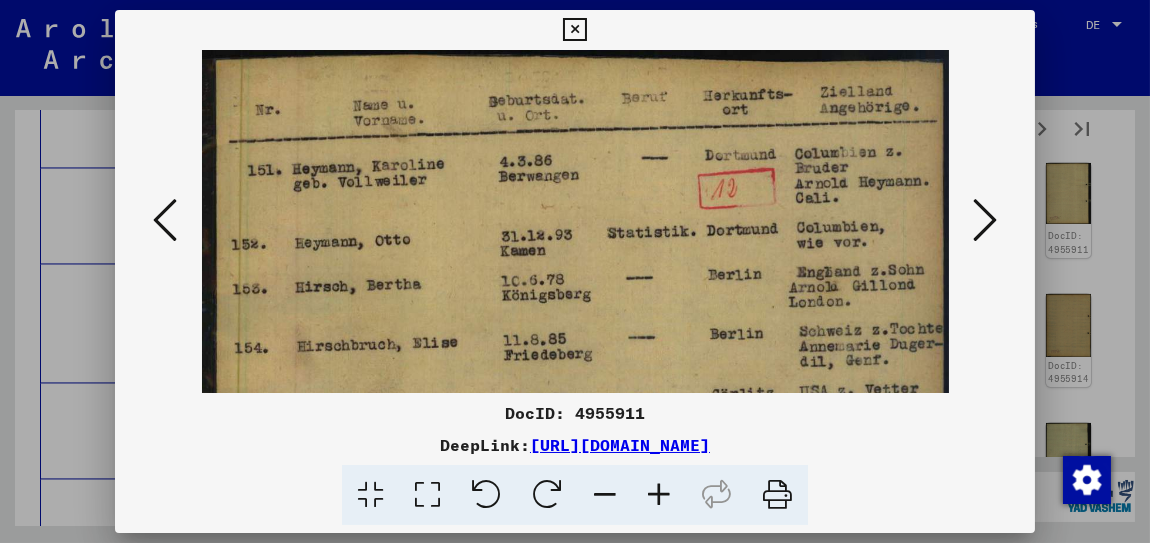 click at bounding box center (659, 495) 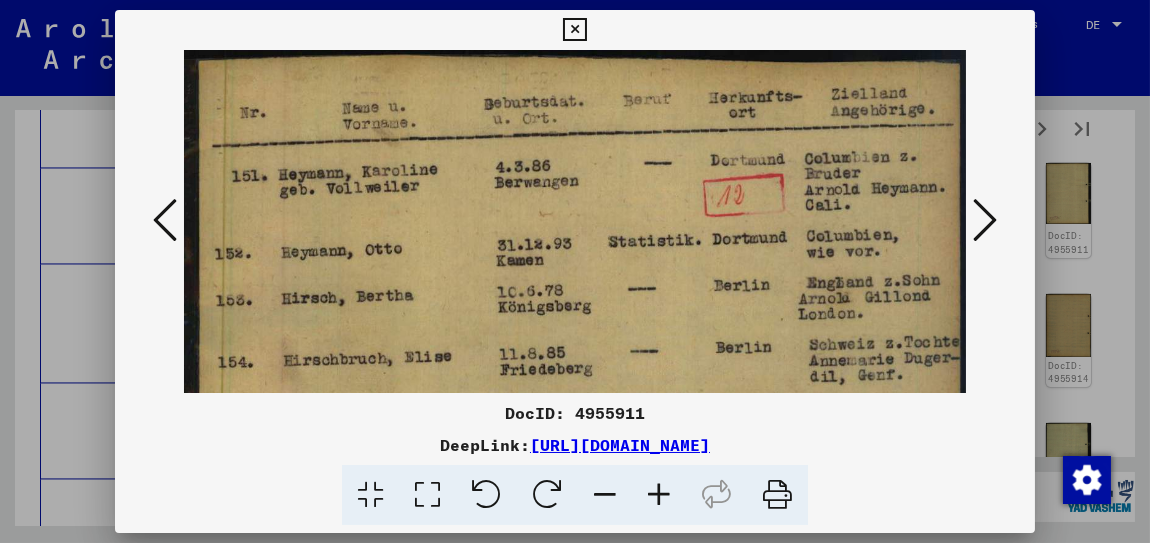 click at bounding box center [659, 495] 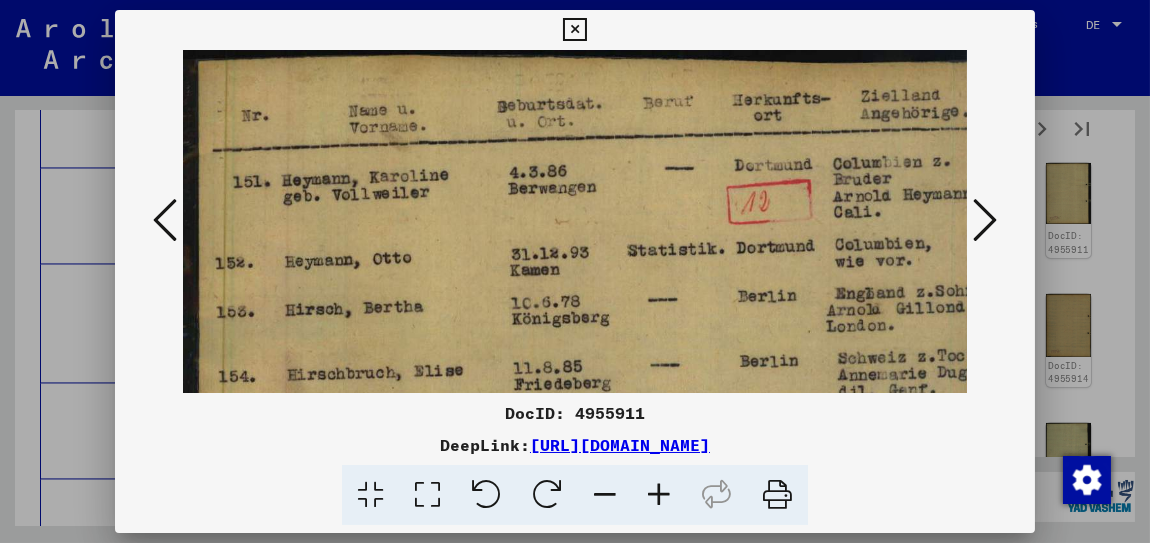 click at bounding box center [659, 495] 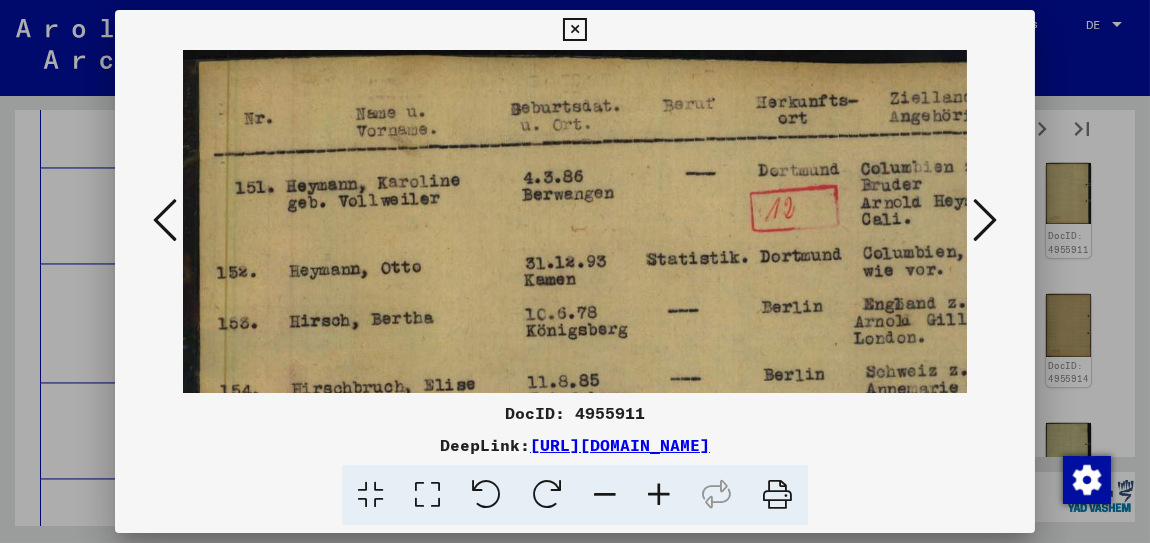 click at bounding box center [659, 495] 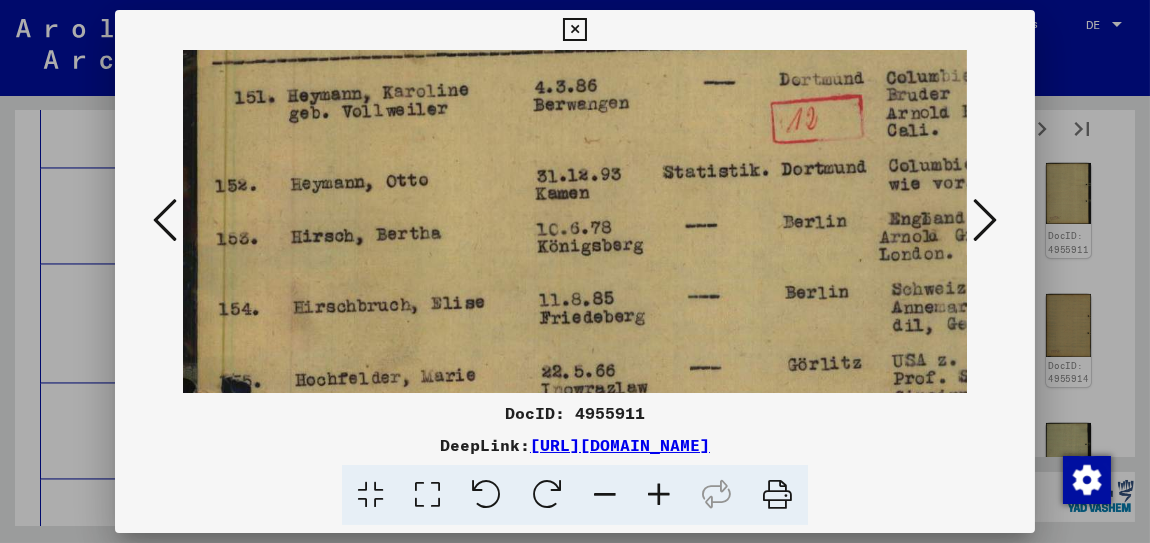 scroll, scrollTop: 97, scrollLeft: 1, axis: both 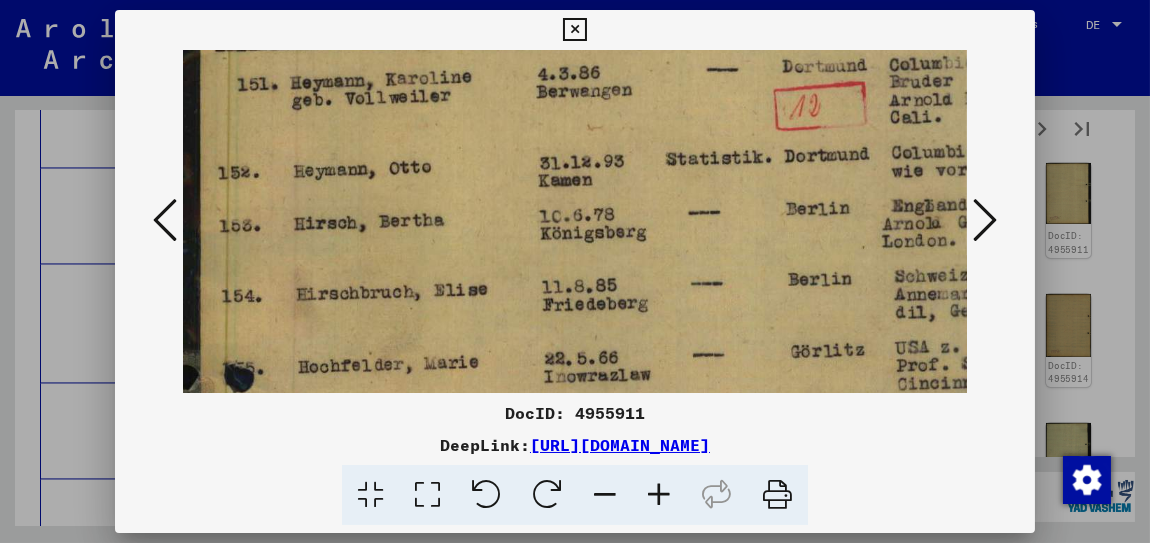 drag, startPoint x: 432, startPoint y: 353, endPoint x: 445, endPoint y: 257, distance: 96.87621 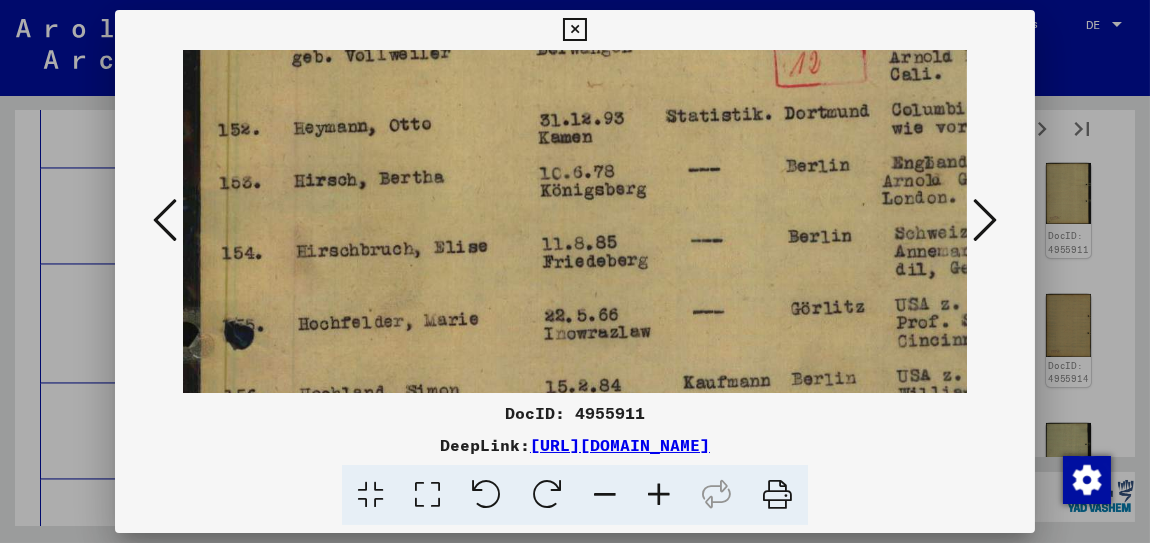 drag, startPoint x: 460, startPoint y: 297, endPoint x: 461, endPoint y: 258, distance: 39.012817 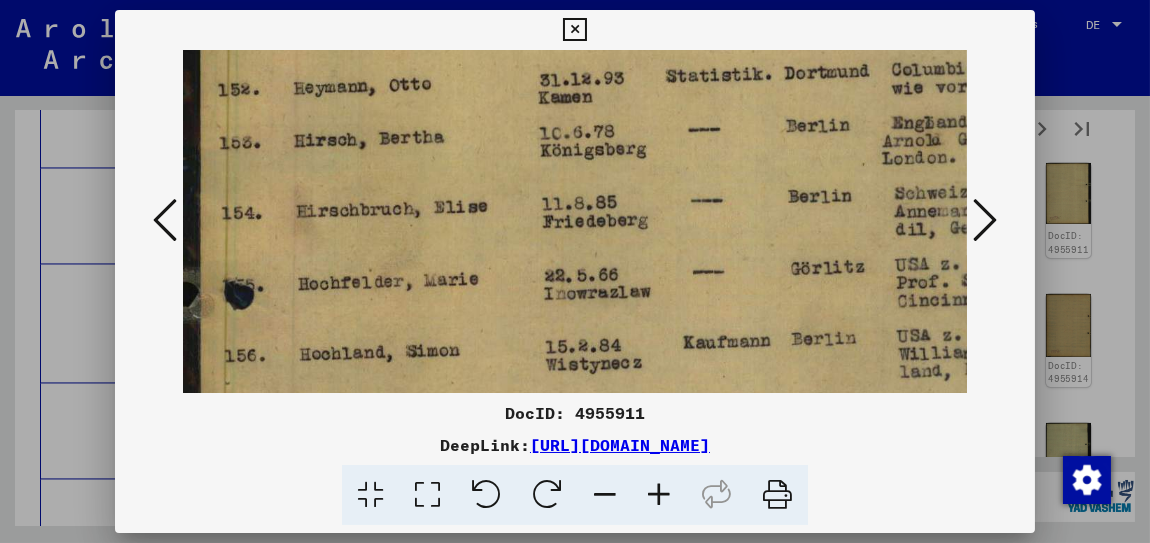 scroll, scrollTop: 213, scrollLeft: 0, axis: vertical 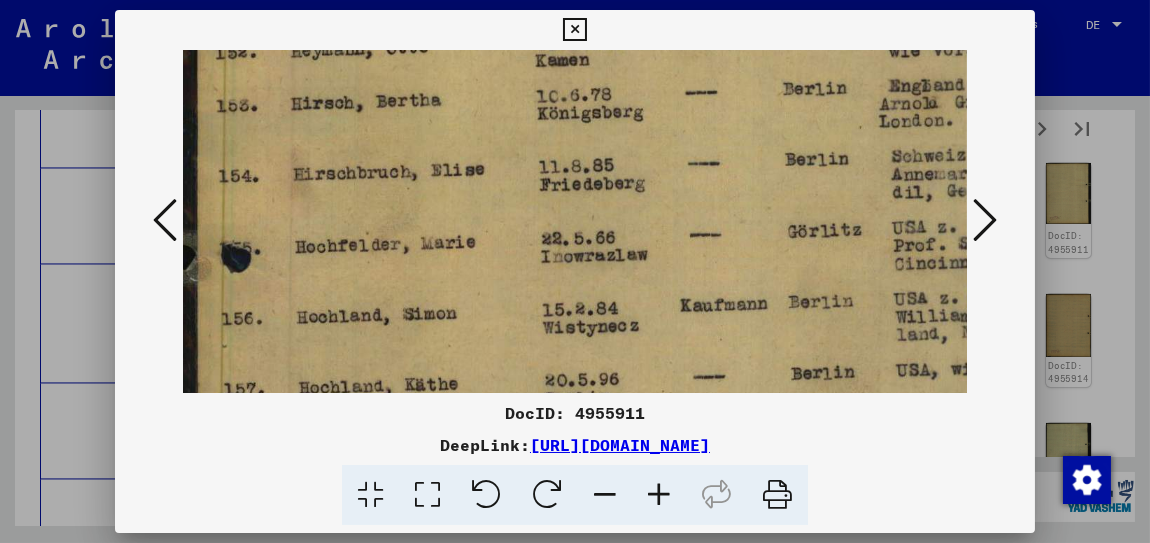 drag, startPoint x: 458, startPoint y: 329, endPoint x: 455, endPoint y: 259, distance: 70.064255 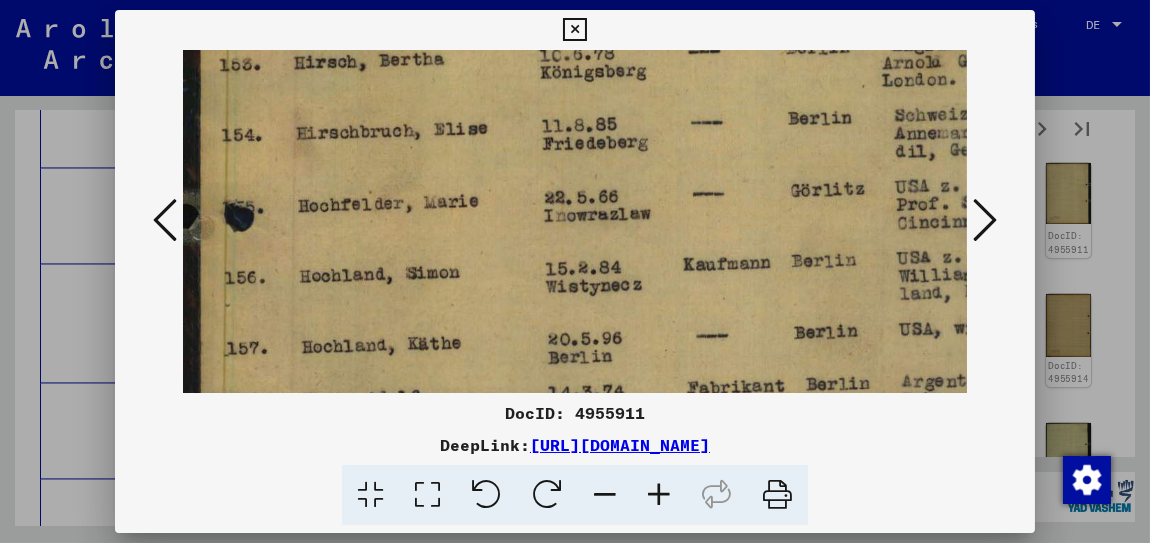 drag, startPoint x: 466, startPoint y: 316, endPoint x: 465, endPoint y: 279, distance: 37.01351 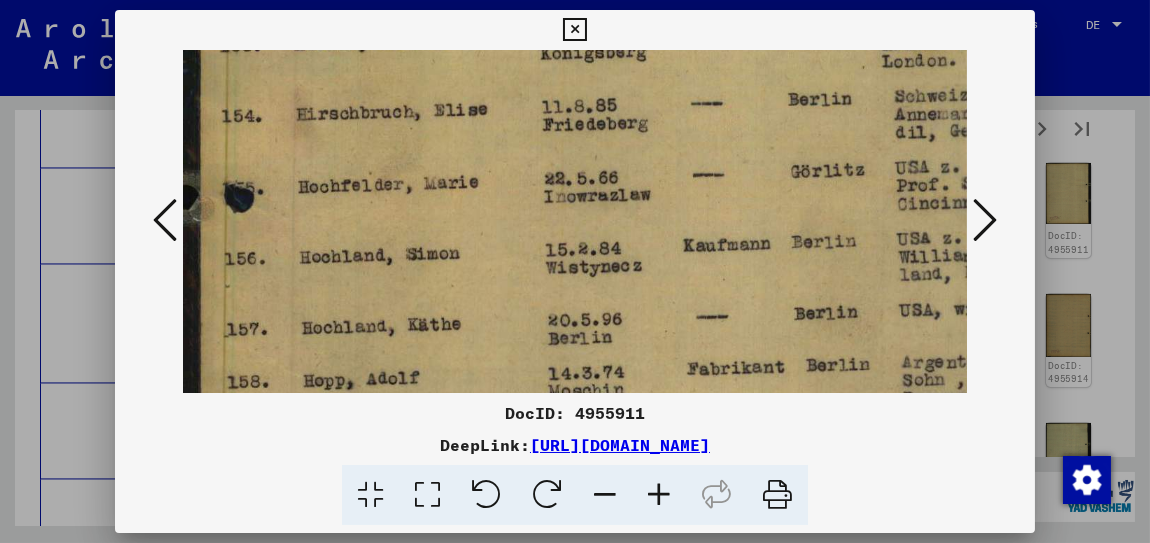 scroll, scrollTop: 319, scrollLeft: 0, axis: vertical 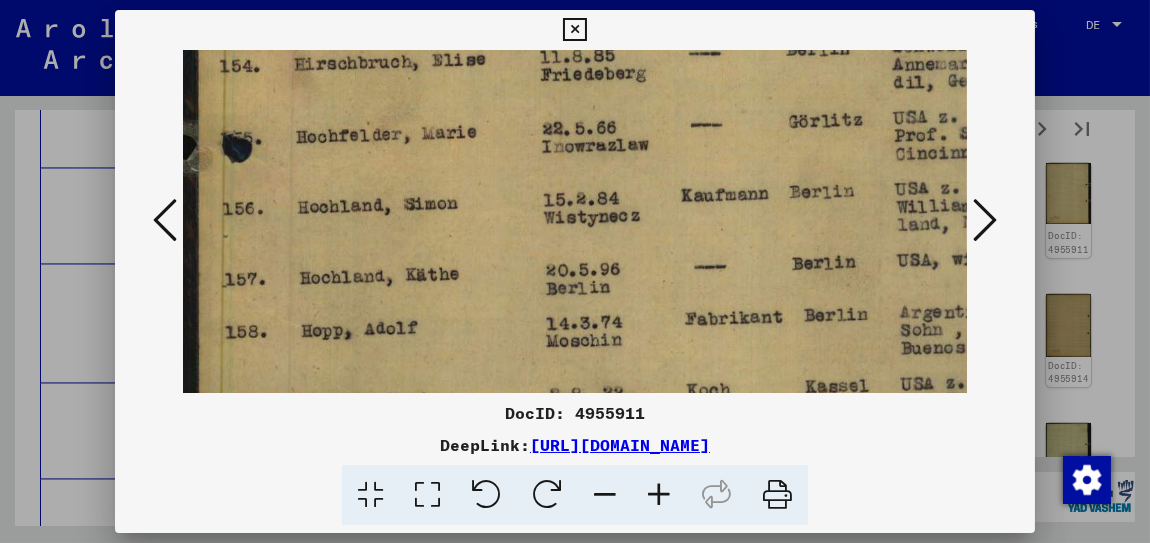 drag, startPoint x: 474, startPoint y: 316, endPoint x: 465, endPoint y: 260, distance: 56.718605 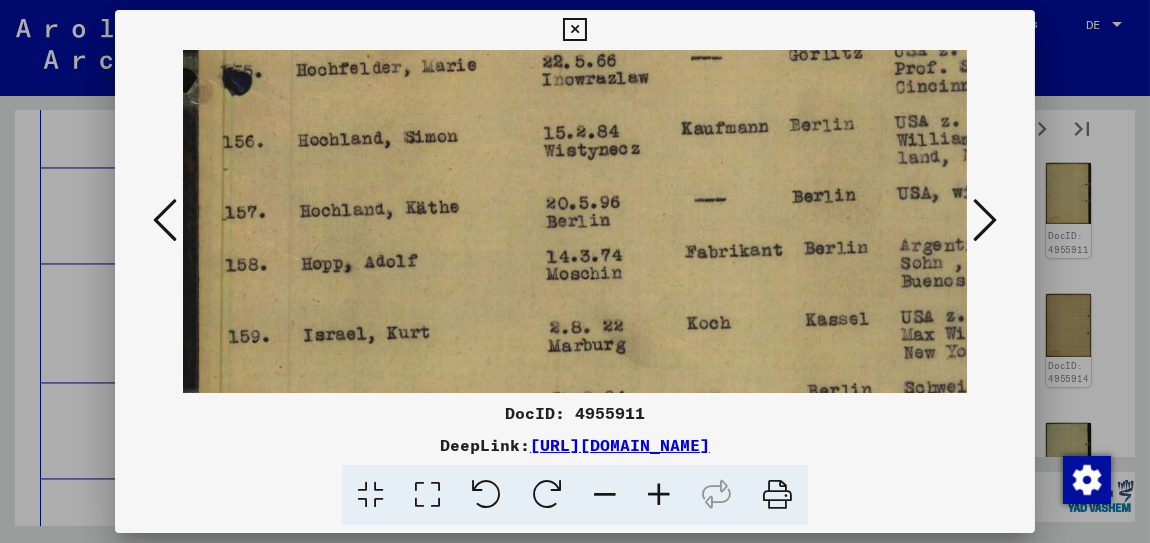 drag, startPoint x: 465, startPoint y: 325, endPoint x: 461, endPoint y: 275, distance: 50.159744 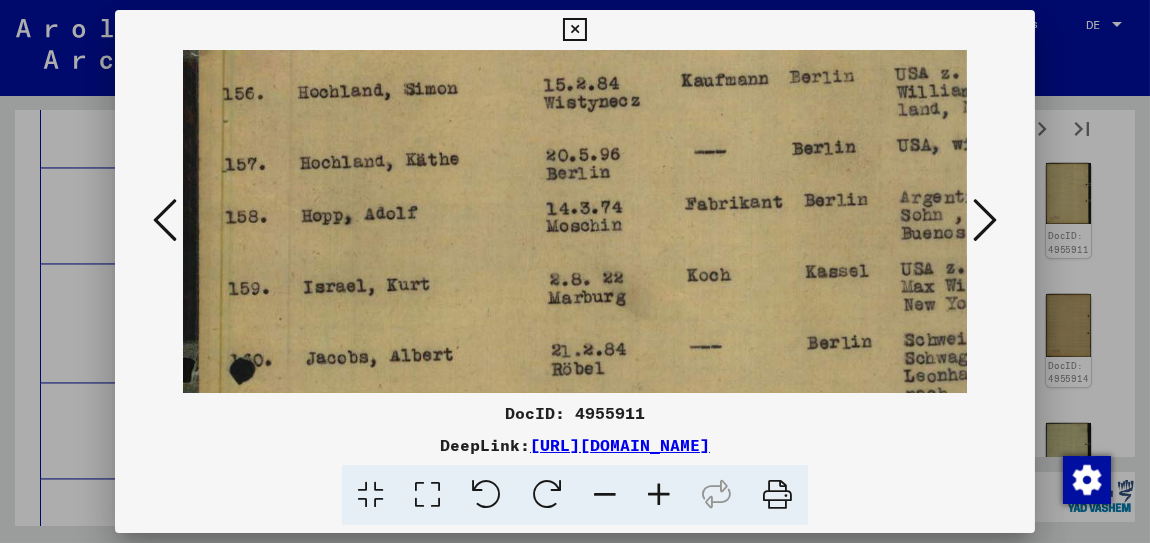 scroll, scrollTop: 485, scrollLeft: 1, axis: both 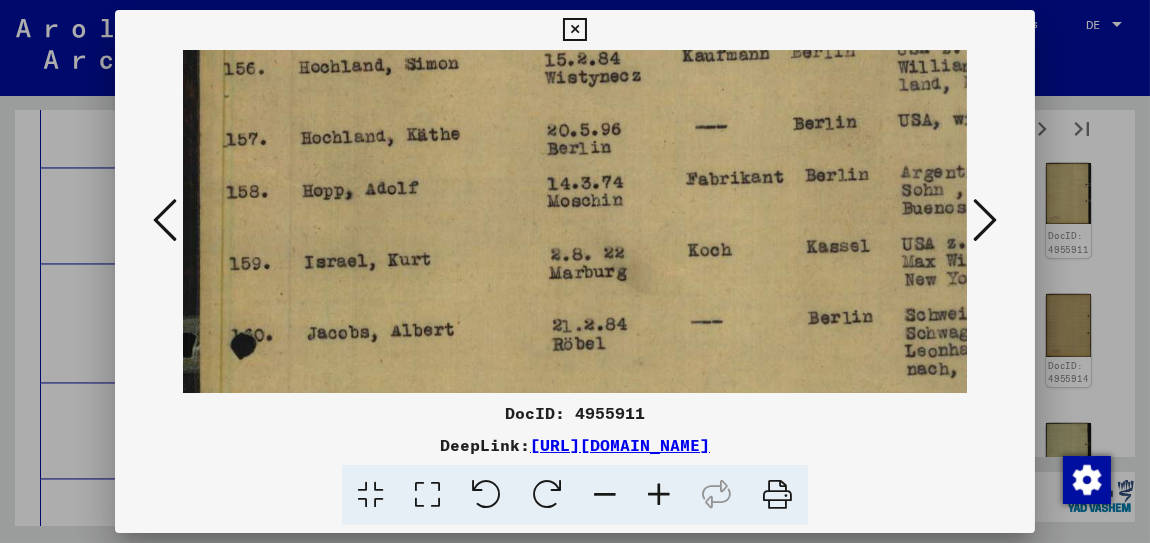 drag, startPoint x: 469, startPoint y: 350, endPoint x: 471, endPoint y: 288, distance: 62.03225 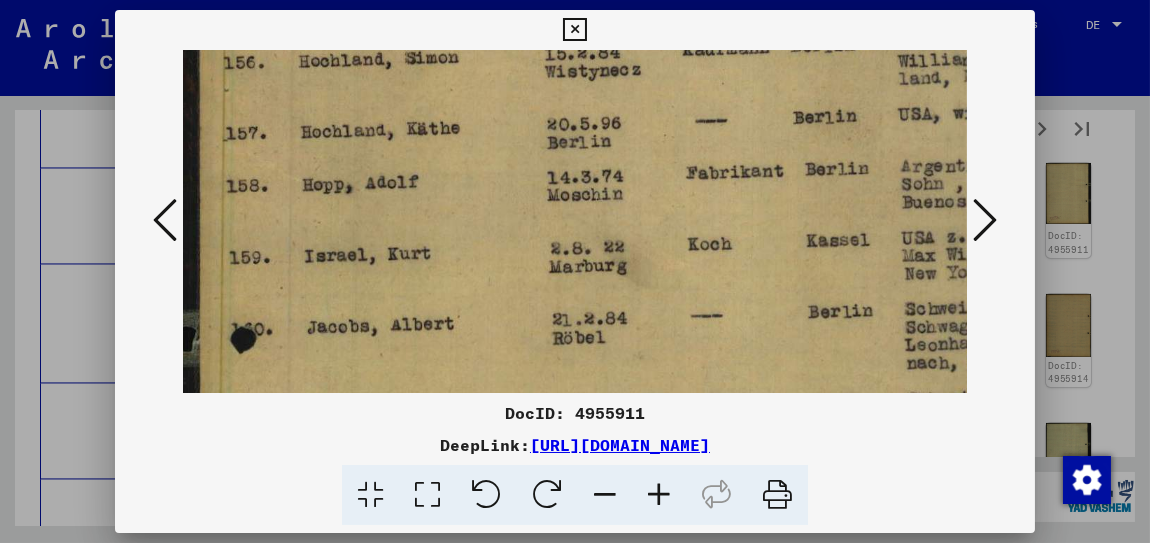 scroll, scrollTop: 512, scrollLeft: 0, axis: vertical 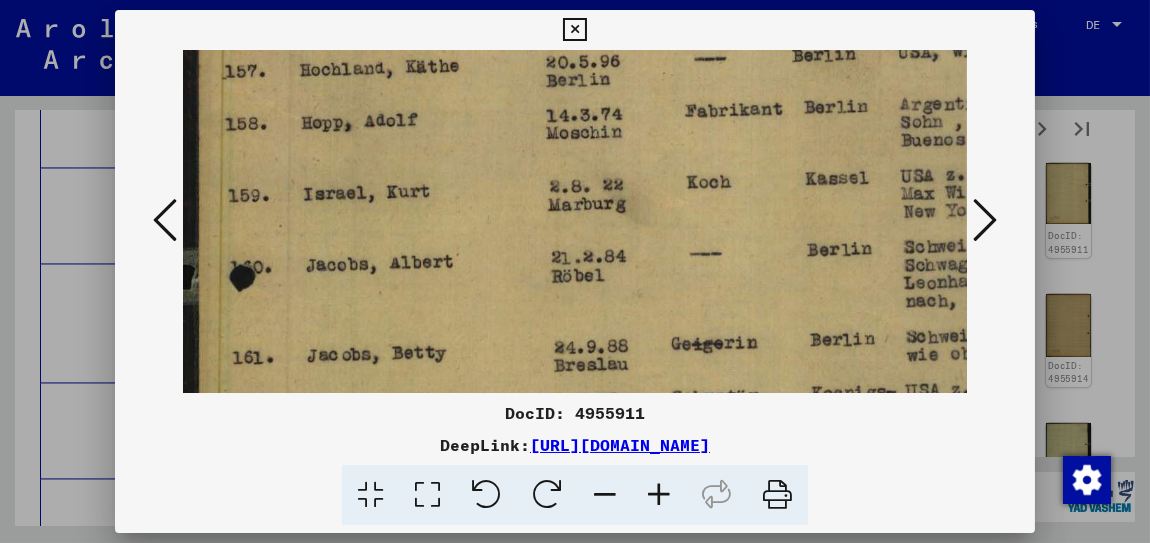 drag, startPoint x: 464, startPoint y: 365, endPoint x: 463, endPoint y: 286, distance: 79.00633 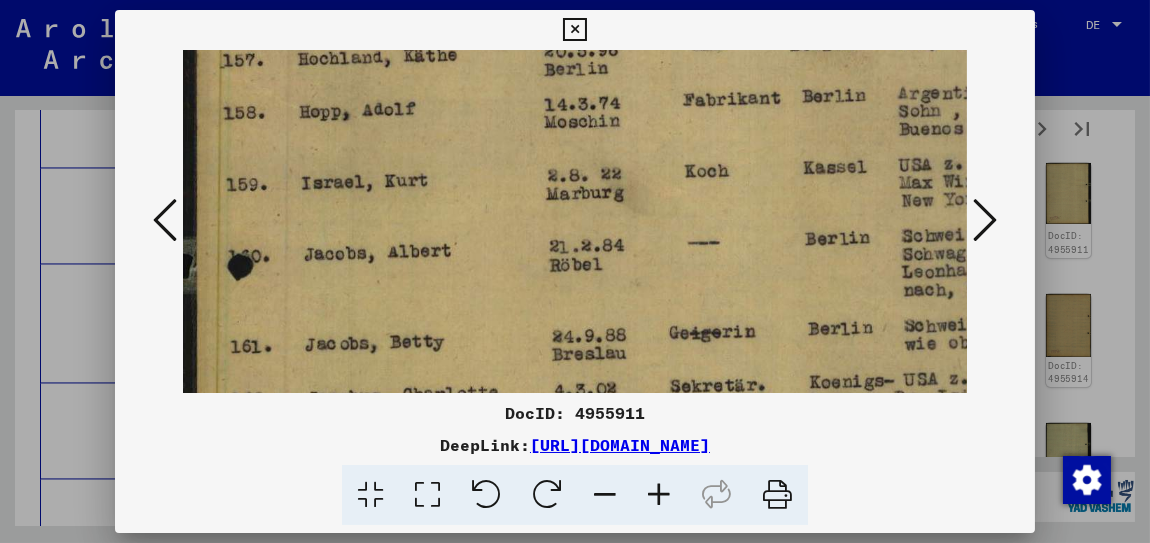 scroll, scrollTop: 584, scrollLeft: 0, axis: vertical 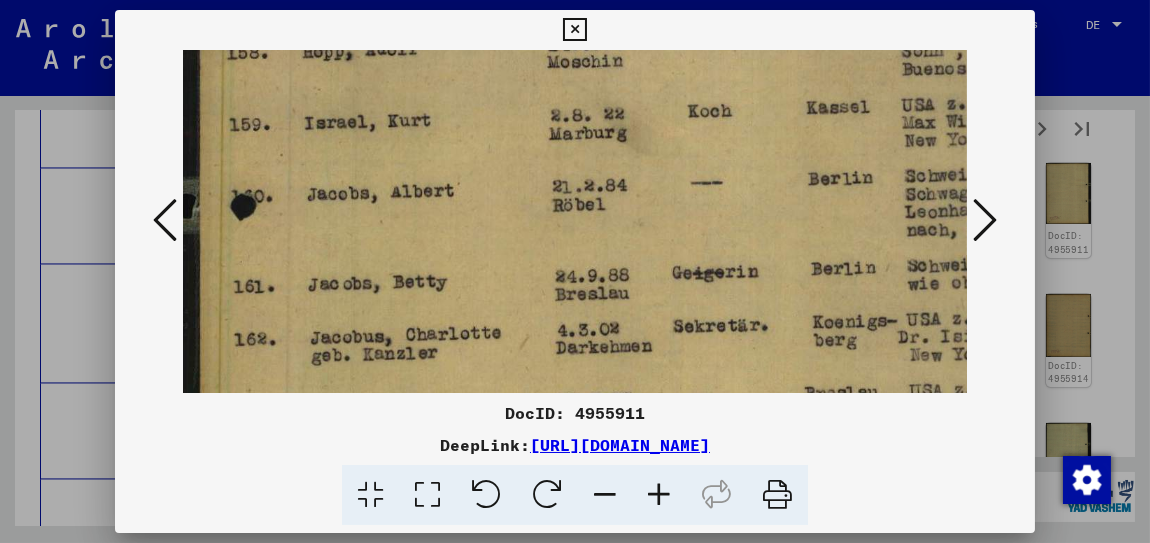 drag, startPoint x: 462, startPoint y: 346, endPoint x: 462, endPoint y: 282, distance: 64 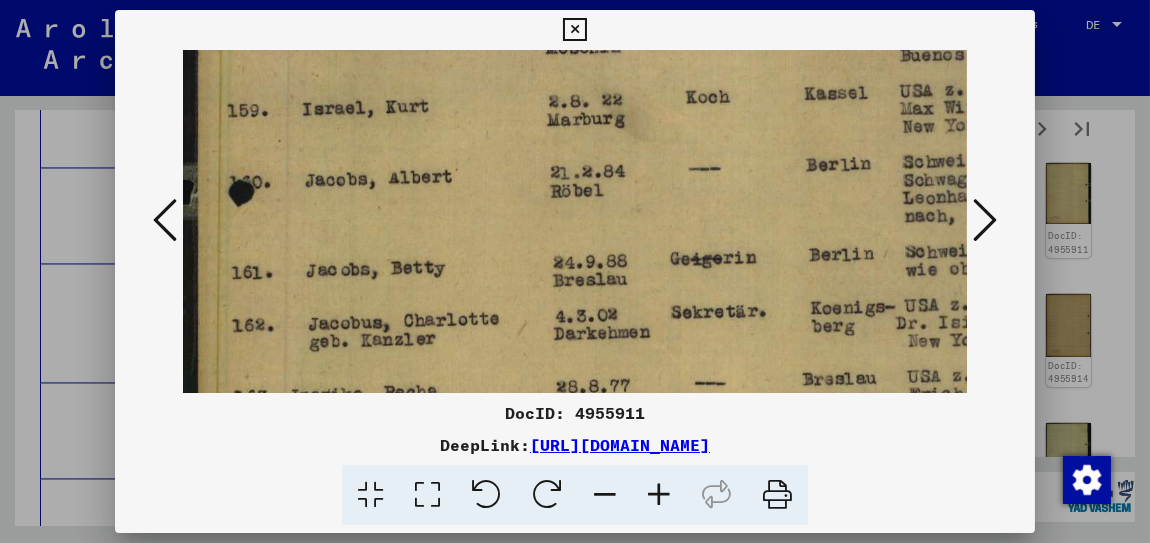 scroll, scrollTop: 668, scrollLeft: 0, axis: vertical 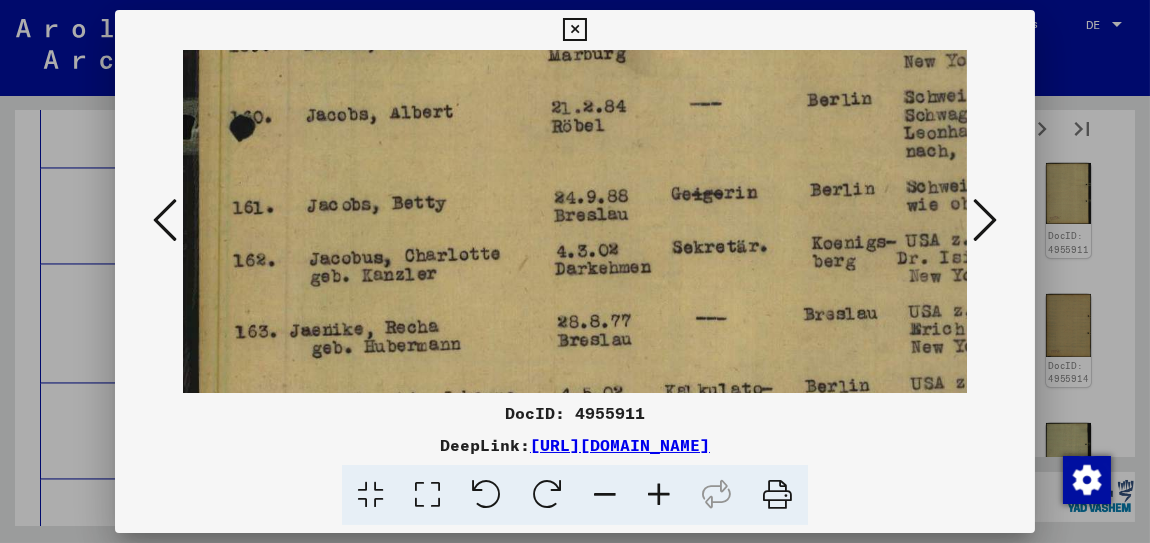 drag, startPoint x: 455, startPoint y: 358, endPoint x: 459, endPoint y: 275, distance: 83.09633 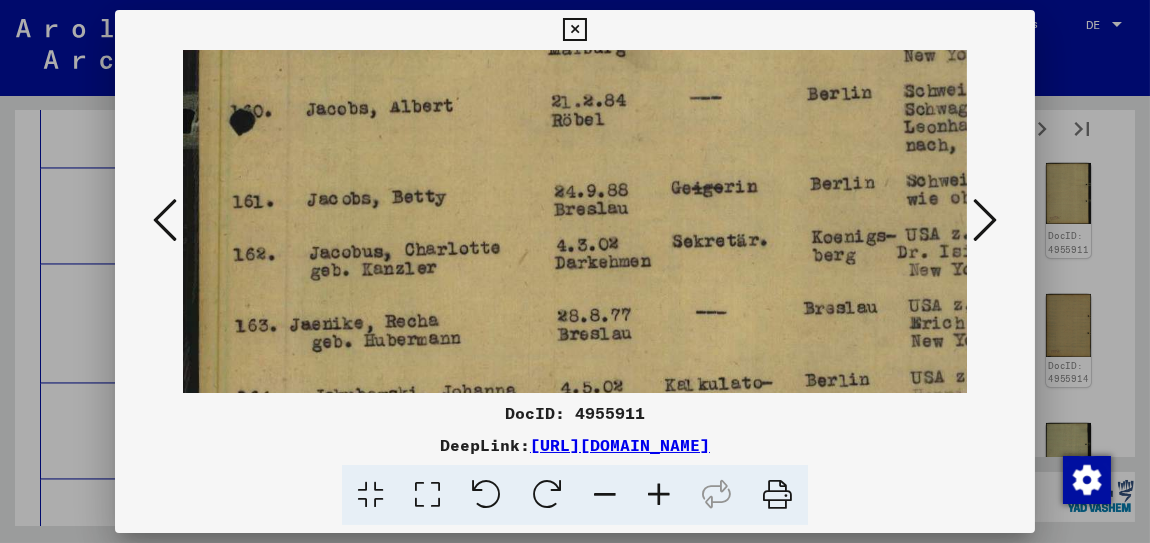 scroll, scrollTop: 747, scrollLeft: 0, axis: vertical 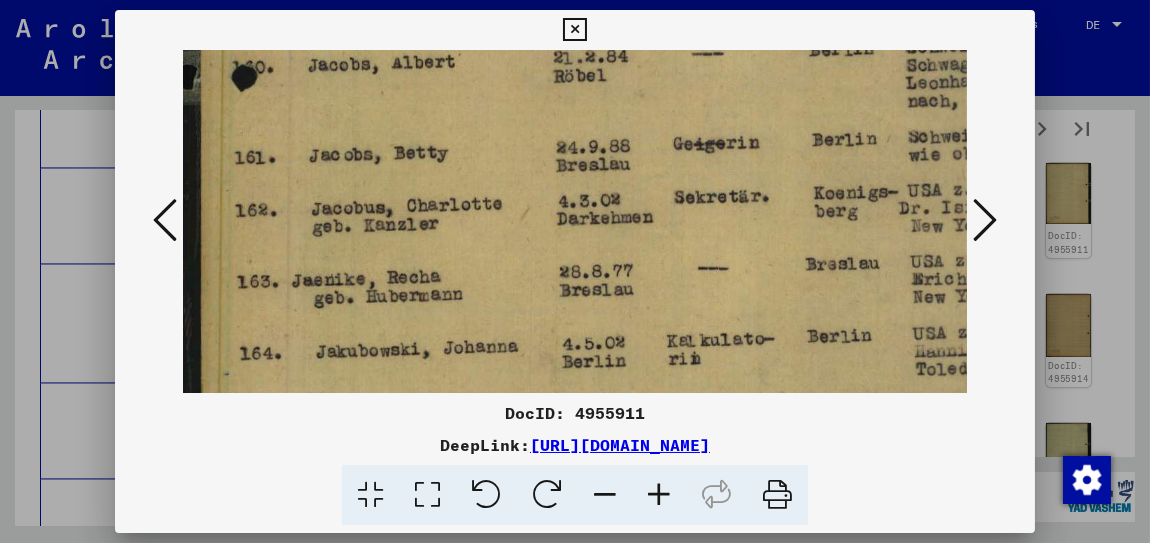 drag, startPoint x: 462, startPoint y: 359, endPoint x: 465, endPoint y: 280, distance: 79.05694 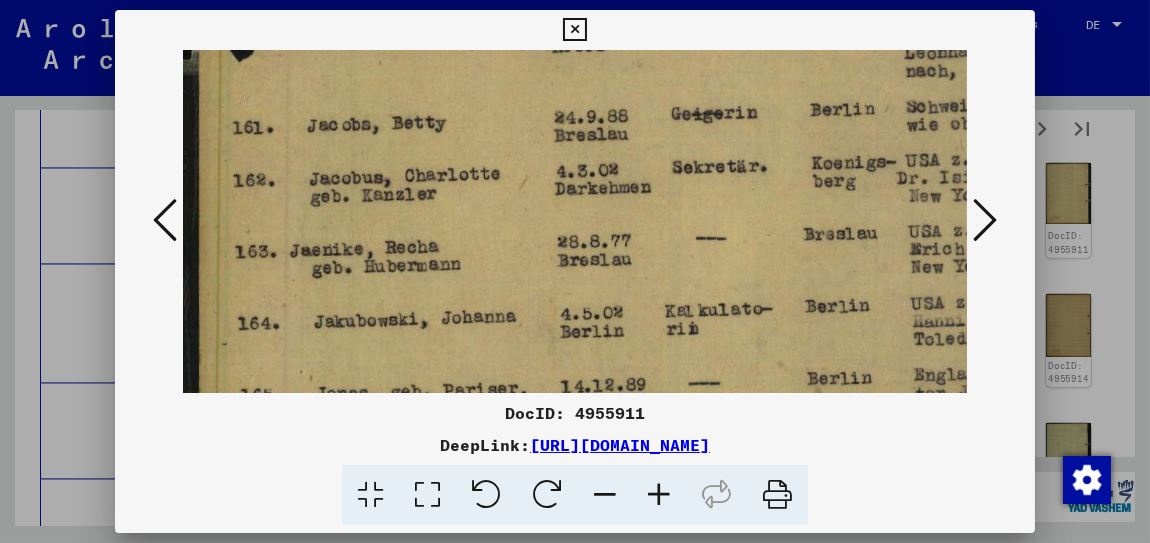 scroll 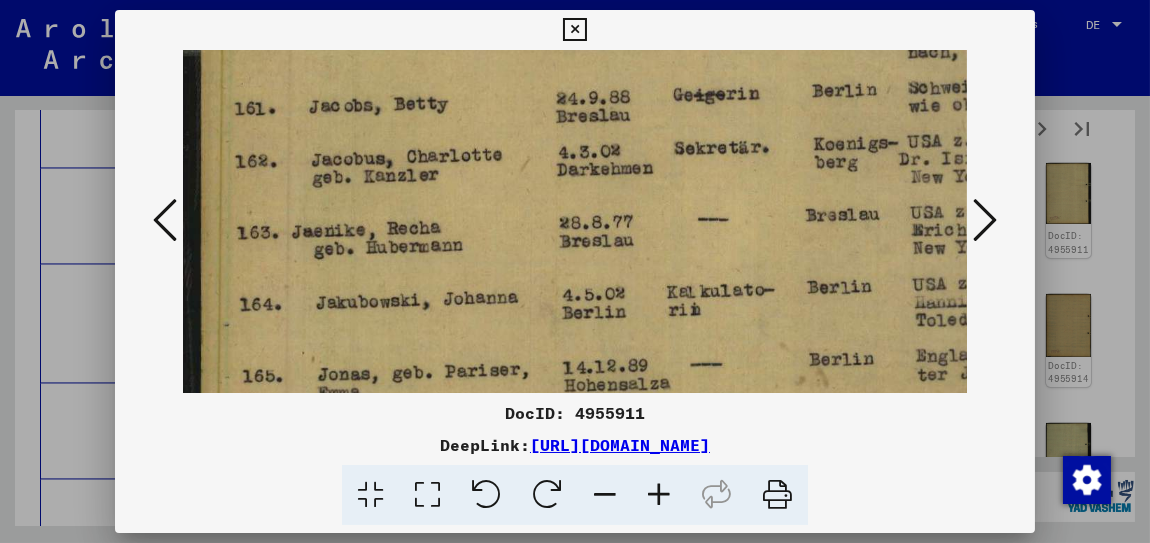 drag, startPoint x: 452, startPoint y: 346, endPoint x: 450, endPoint y: 283, distance: 63.03174 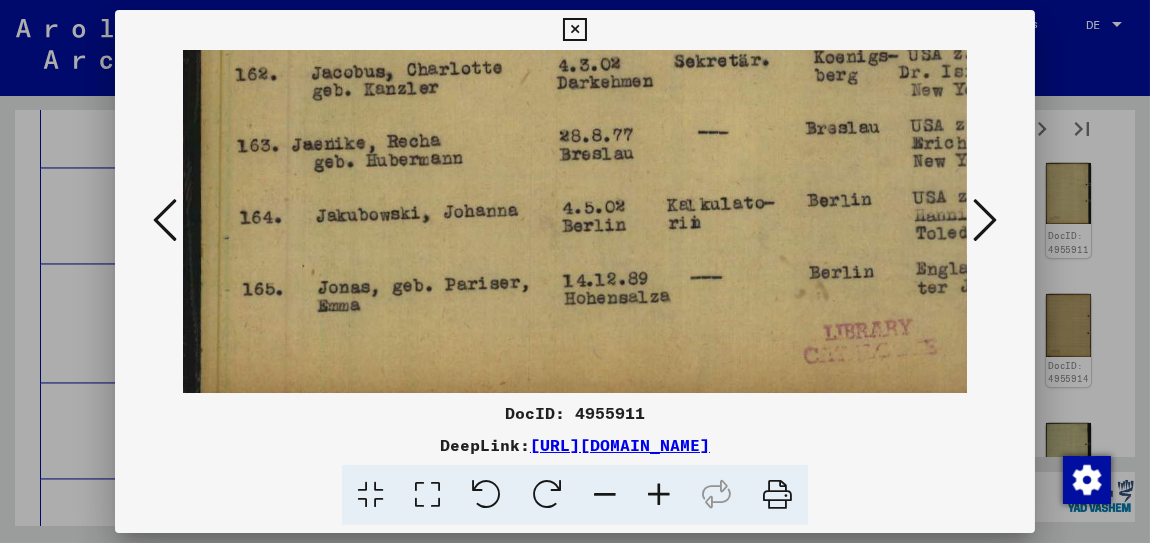 drag, startPoint x: 445, startPoint y: 355, endPoint x: 448, endPoint y: 278, distance: 77.05842 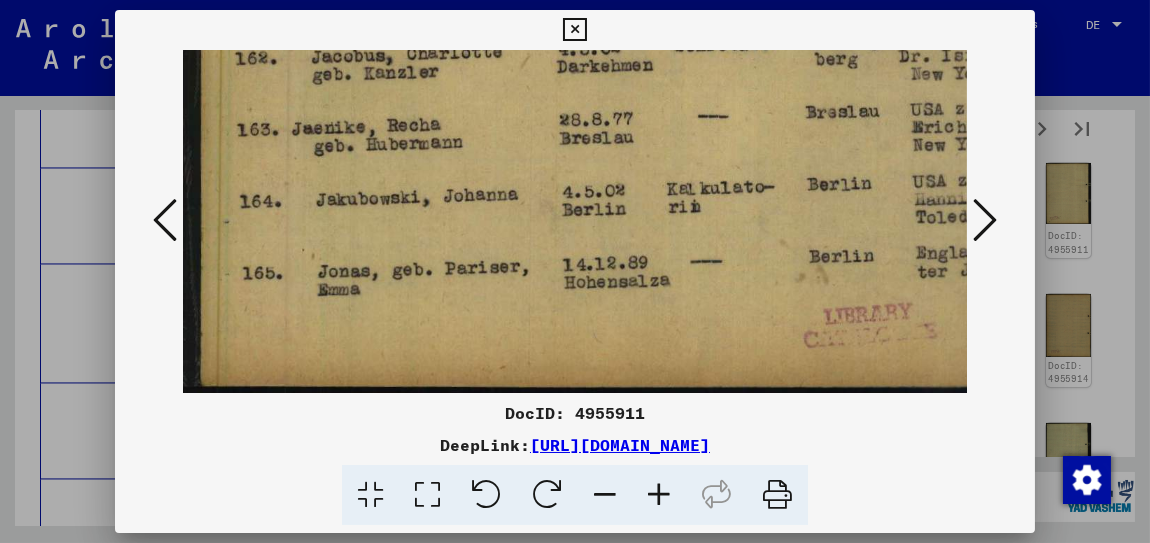 click at bounding box center (985, 220) 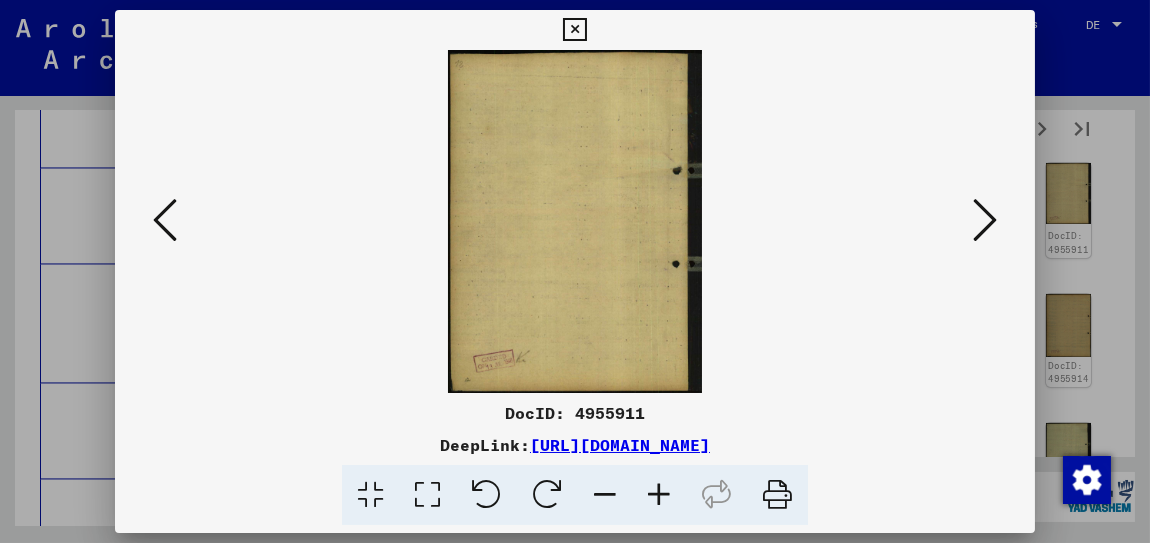 click at bounding box center (985, 220) 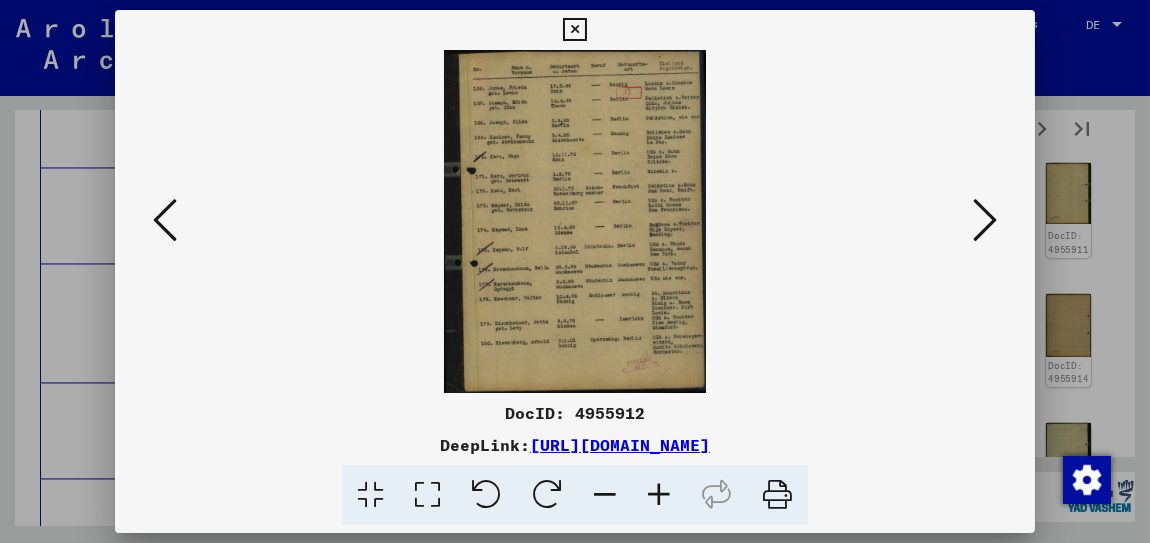 click at bounding box center [659, 495] 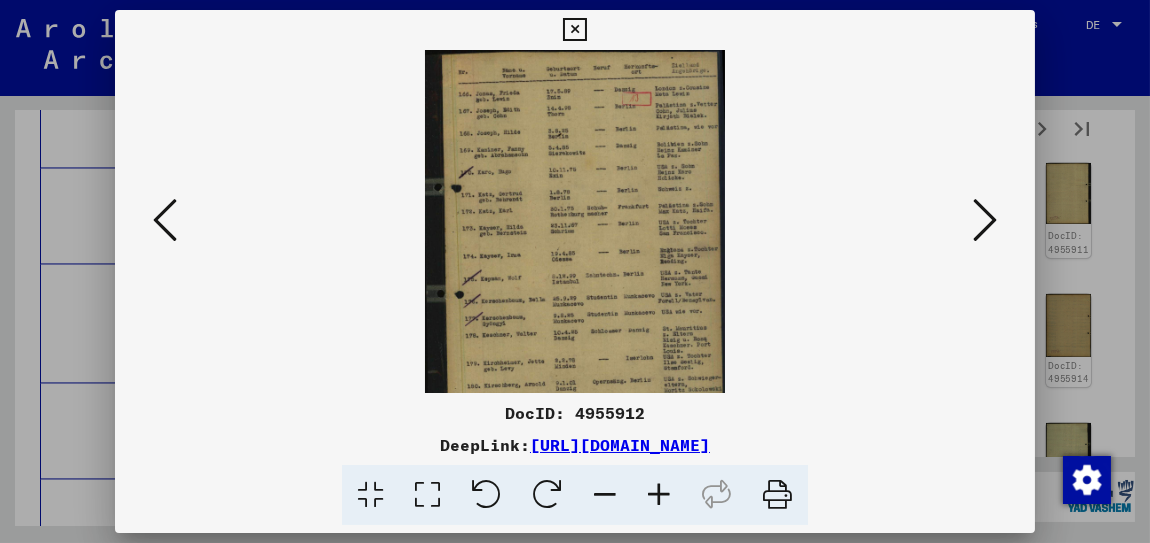 click at bounding box center [659, 495] 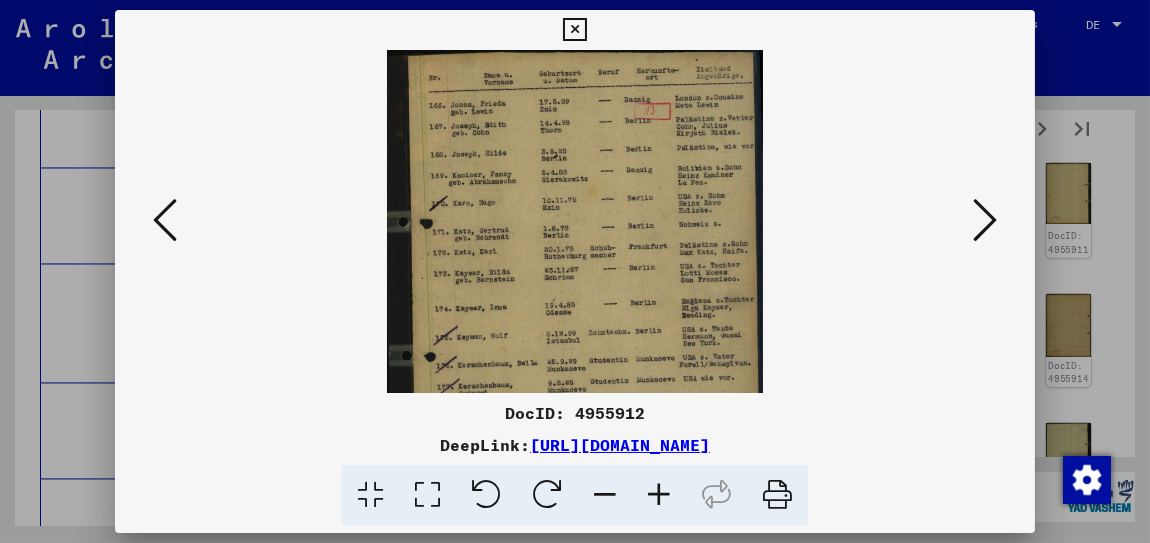 click at bounding box center (659, 495) 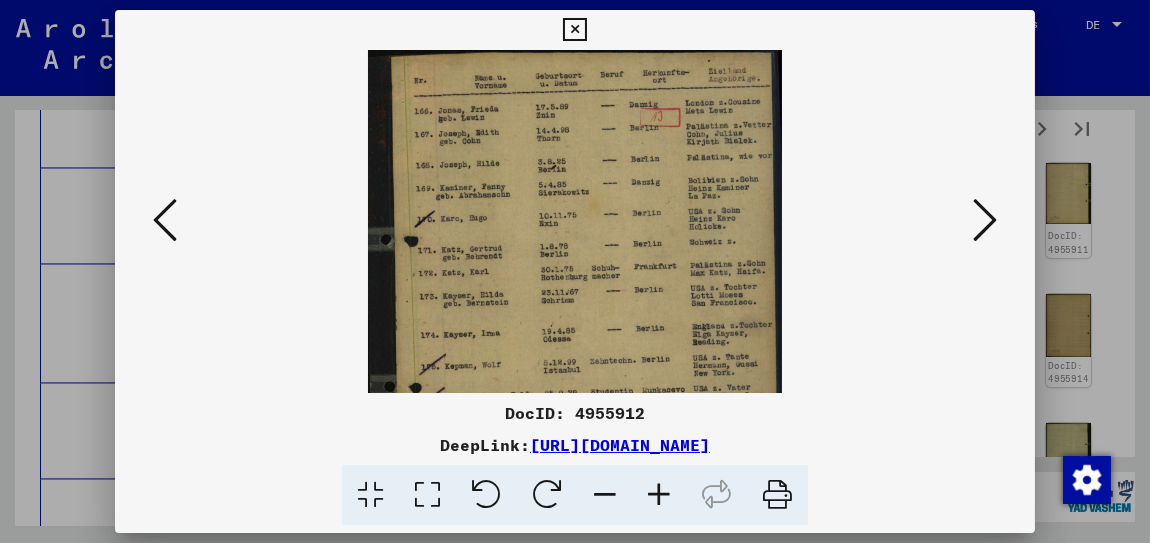 click at bounding box center [659, 495] 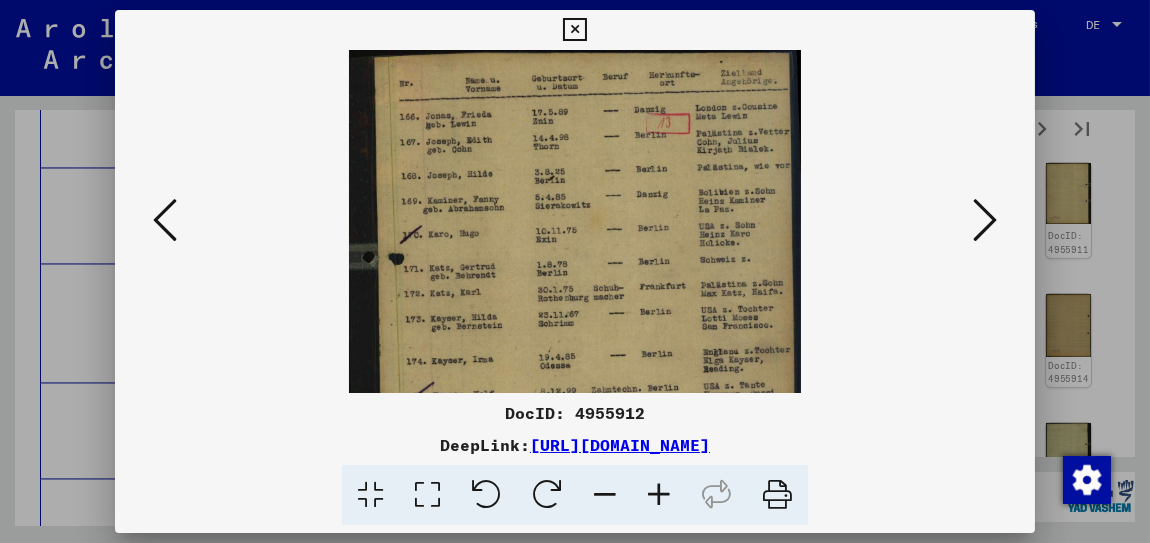 click at bounding box center (659, 495) 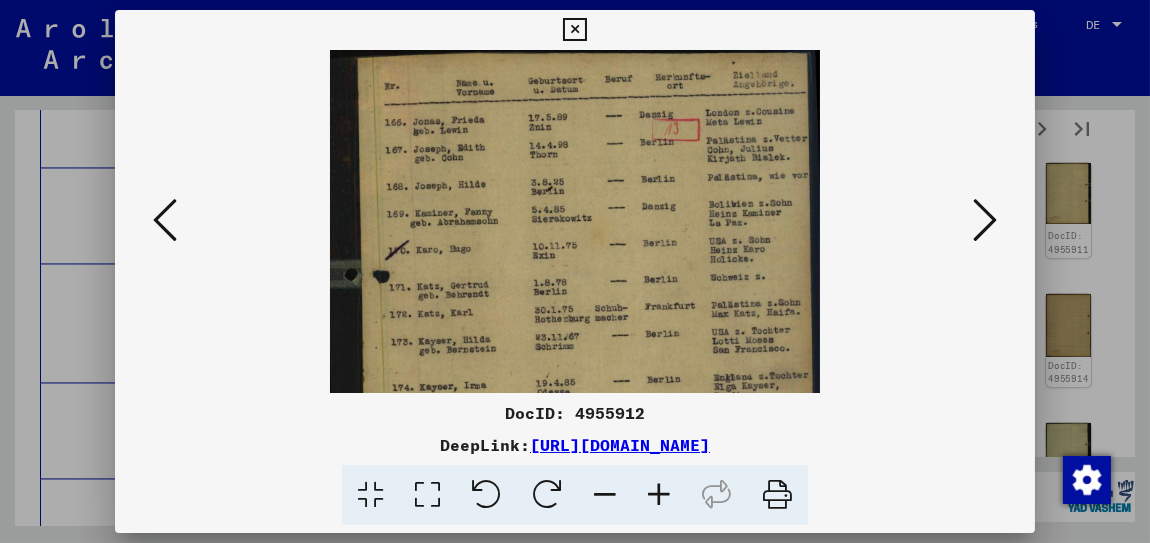click at bounding box center [659, 495] 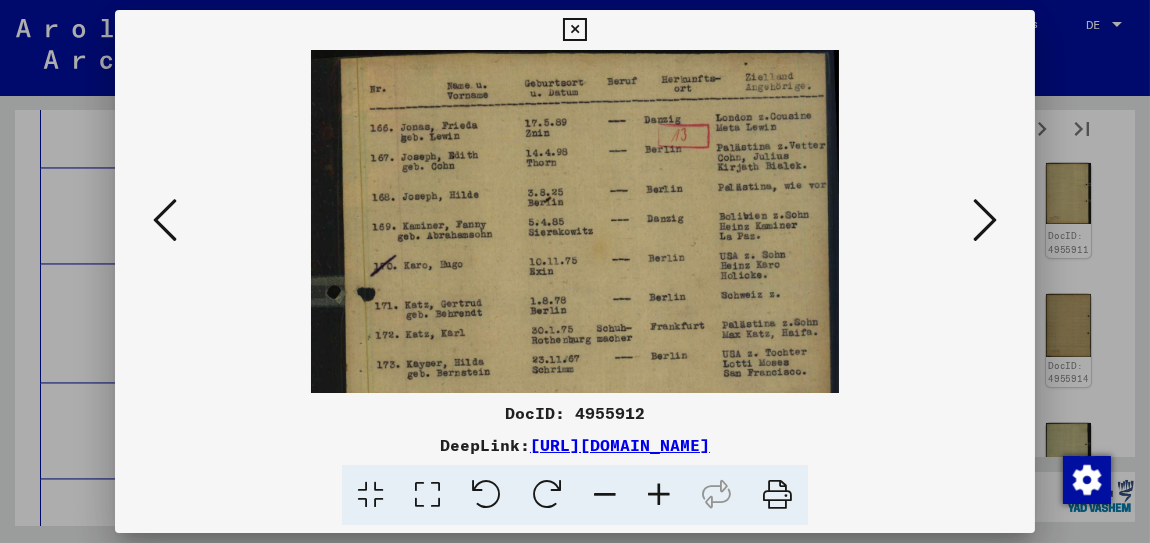 click at bounding box center [659, 495] 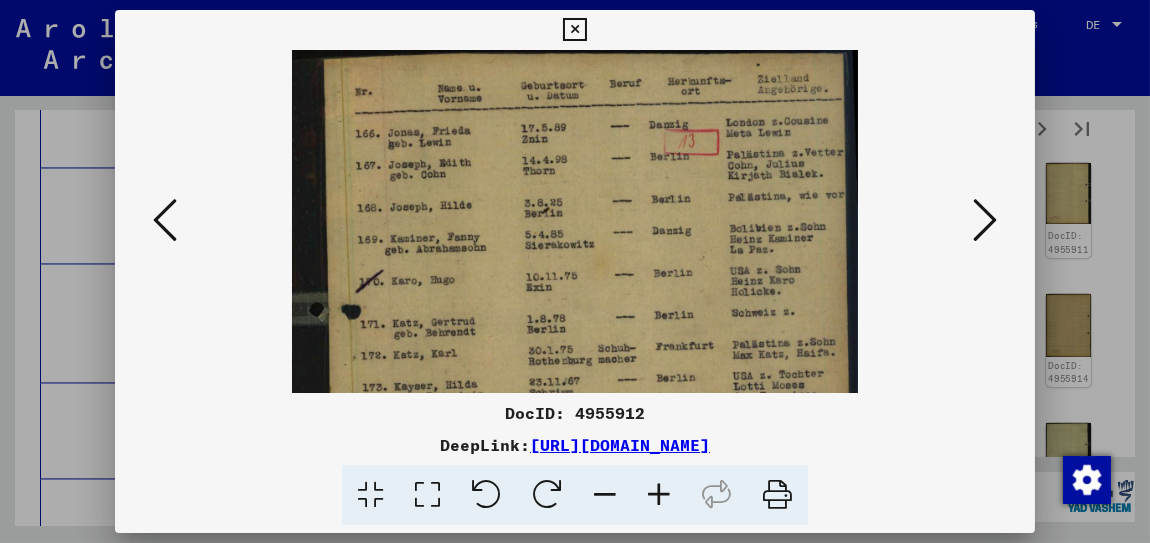 click at bounding box center (659, 495) 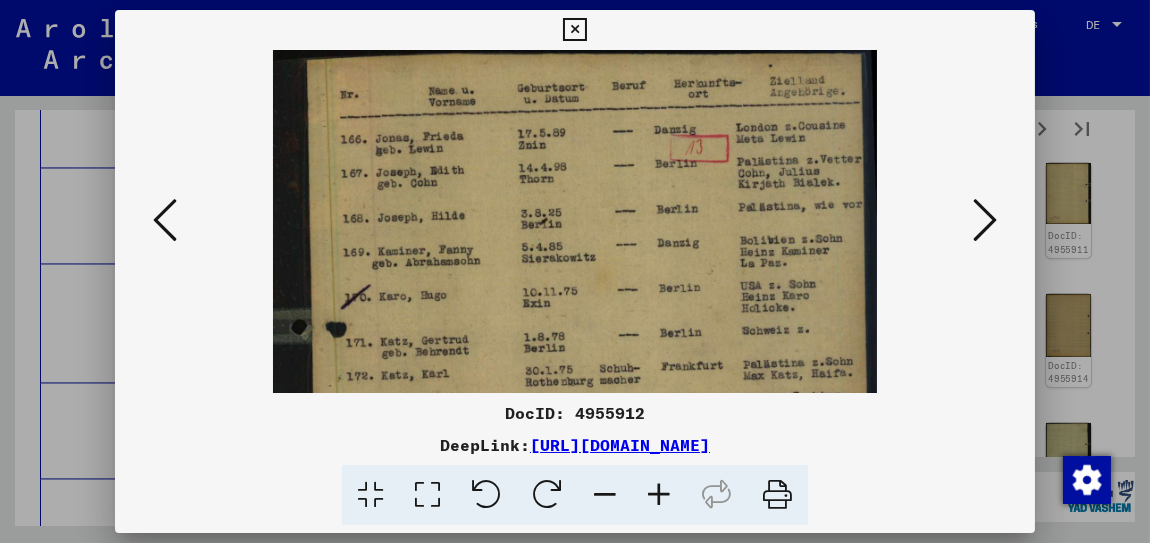 click at bounding box center [659, 495] 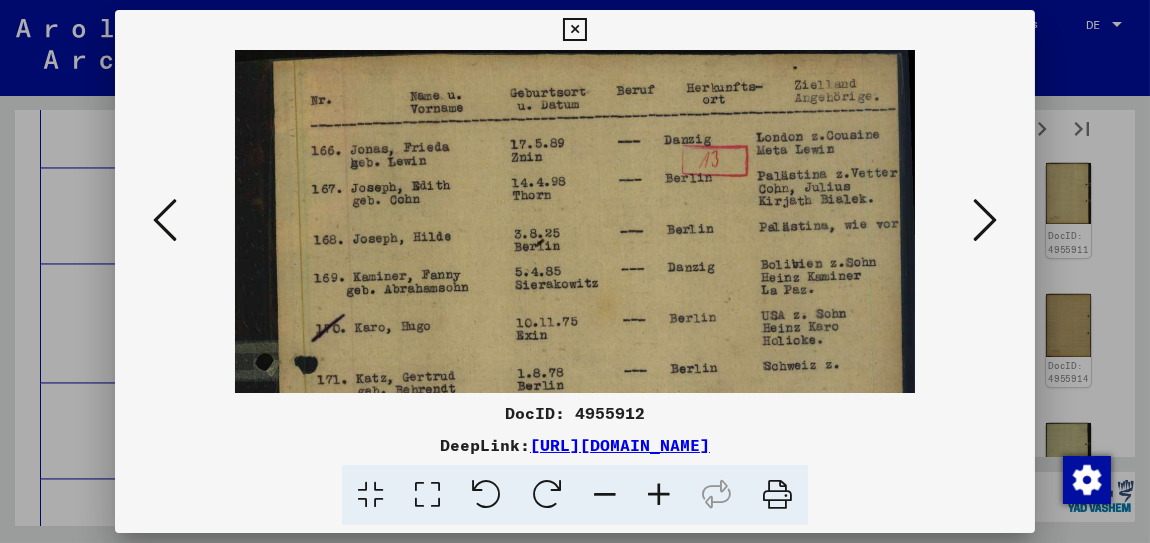 click at bounding box center [659, 495] 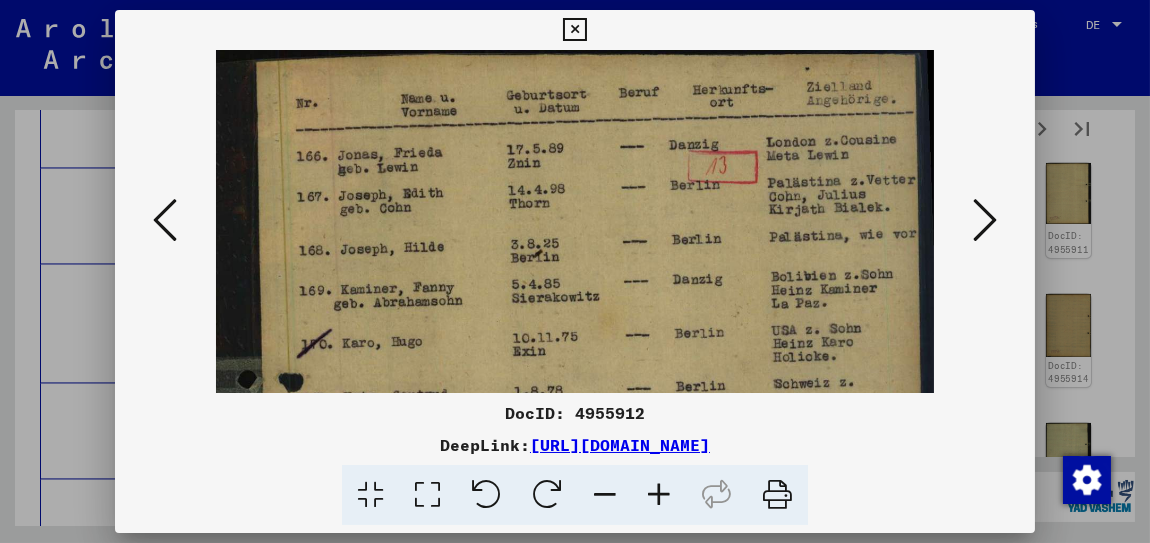 click at bounding box center (659, 495) 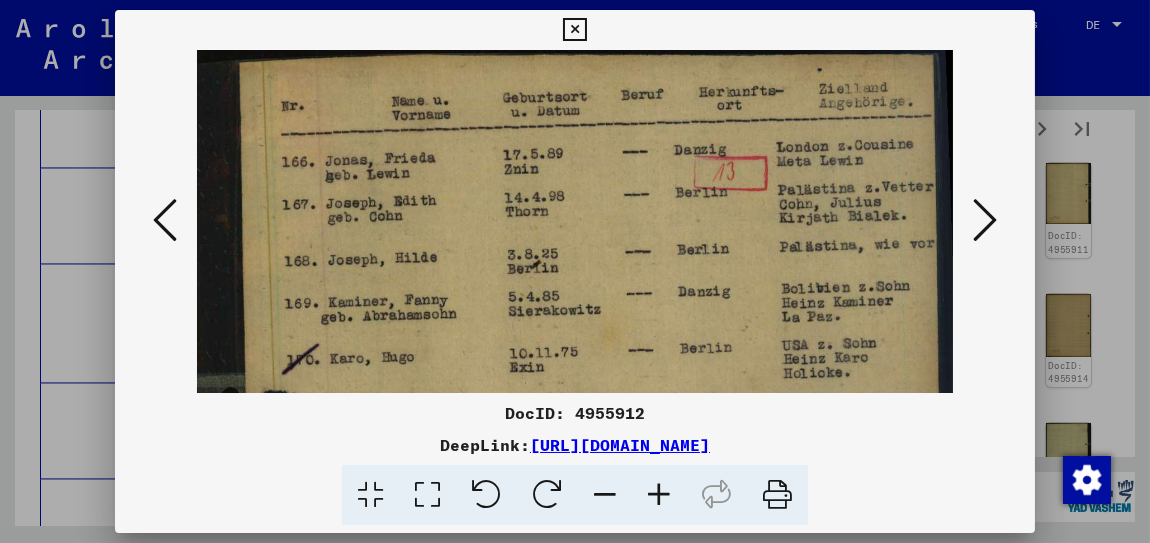 click at bounding box center [659, 495] 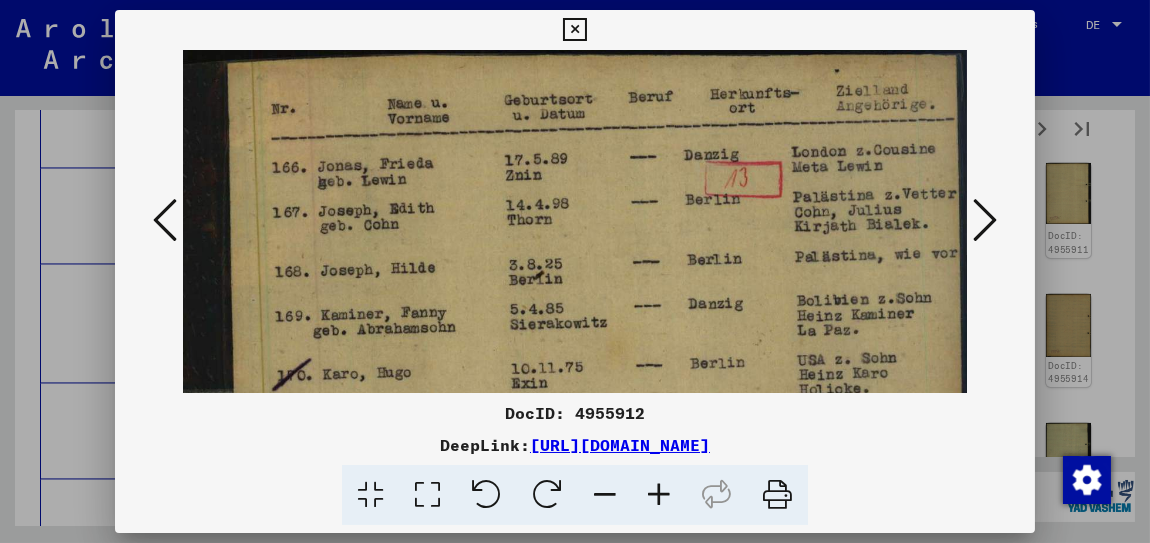 click at bounding box center (659, 495) 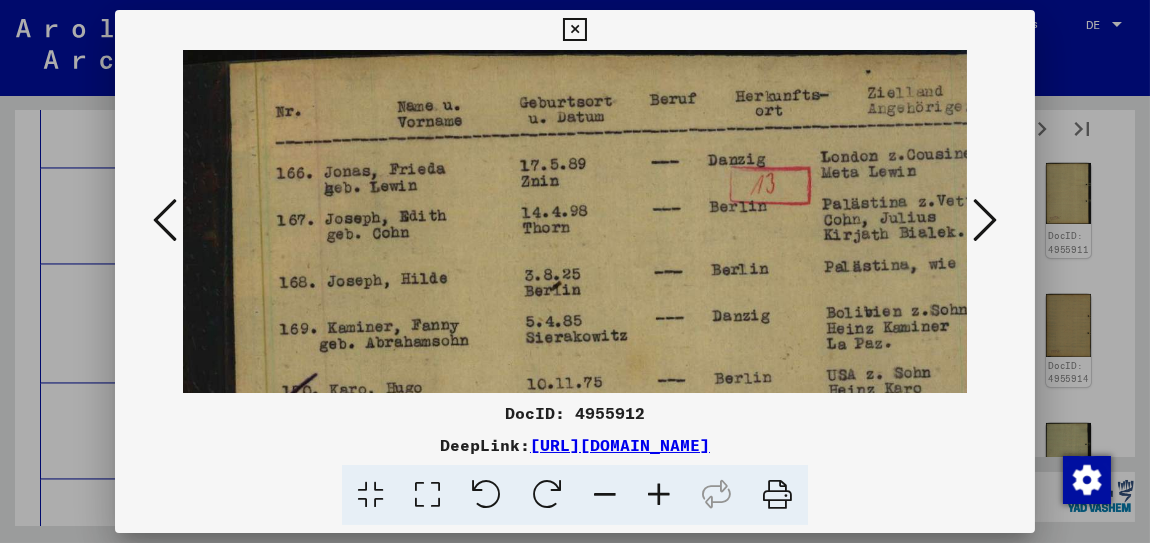 click at bounding box center [659, 495] 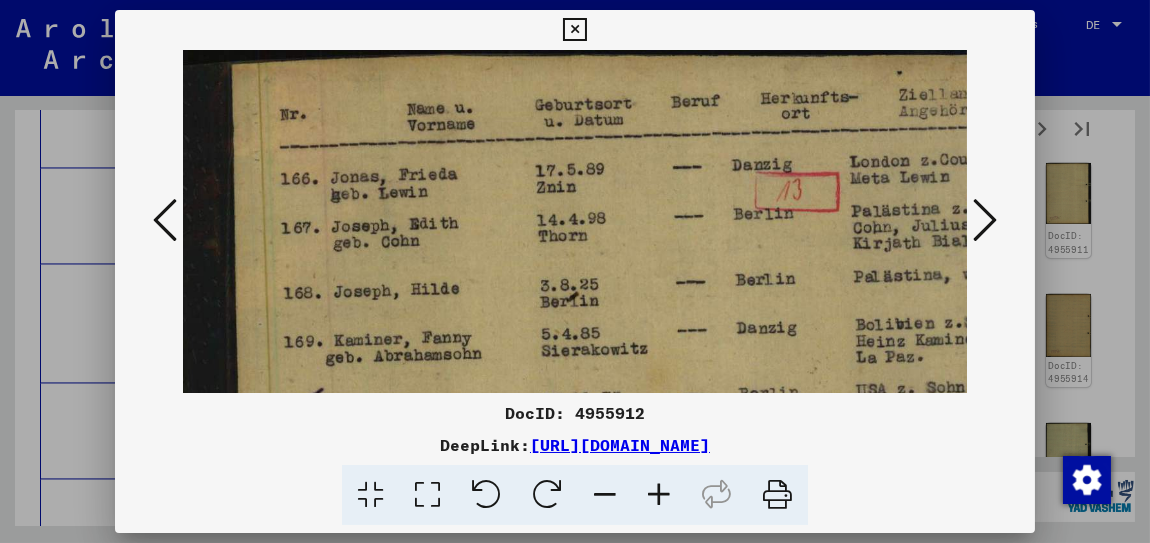 click at bounding box center (659, 495) 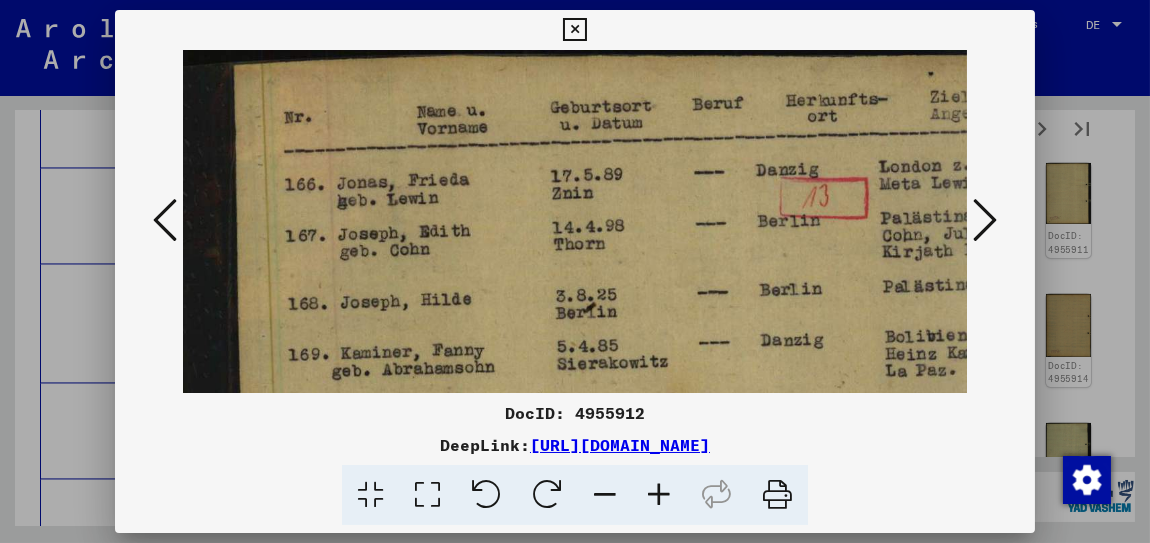 click at bounding box center [659, 495] 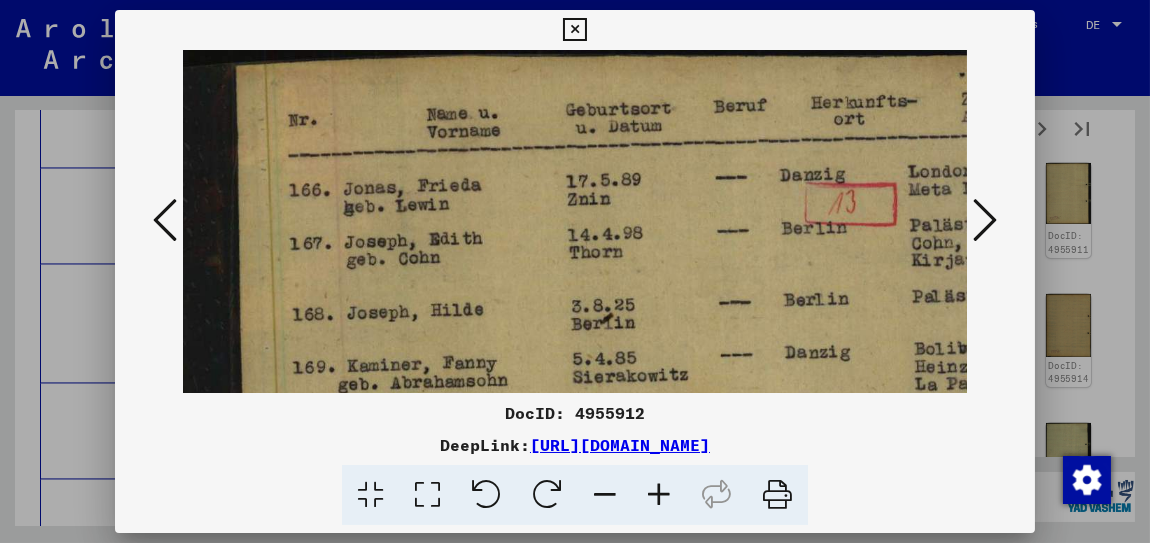 click at bounding box center (659, 495) 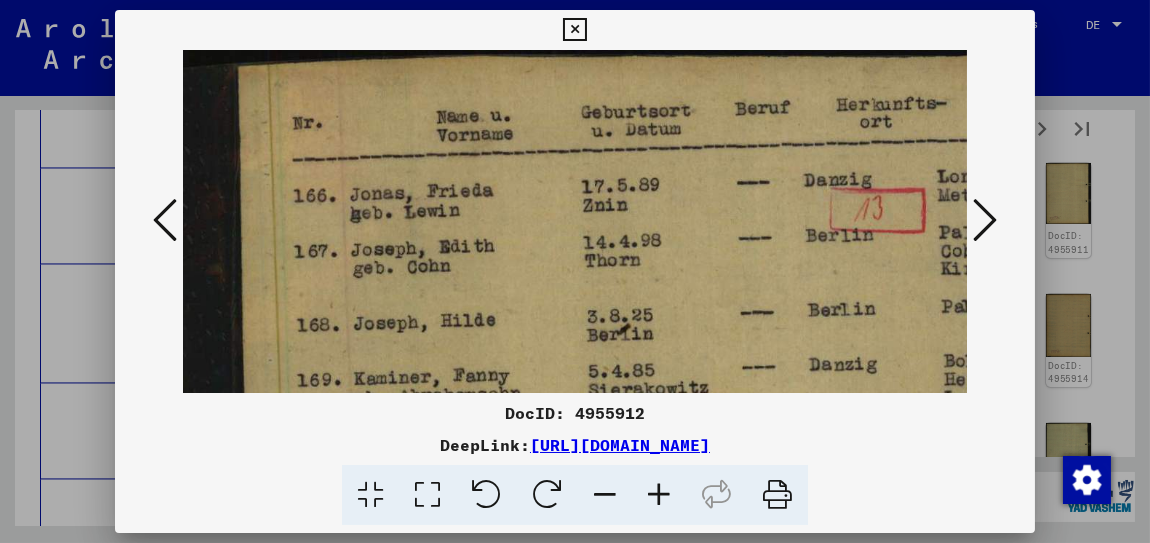 click at bounding box center (659, 495) 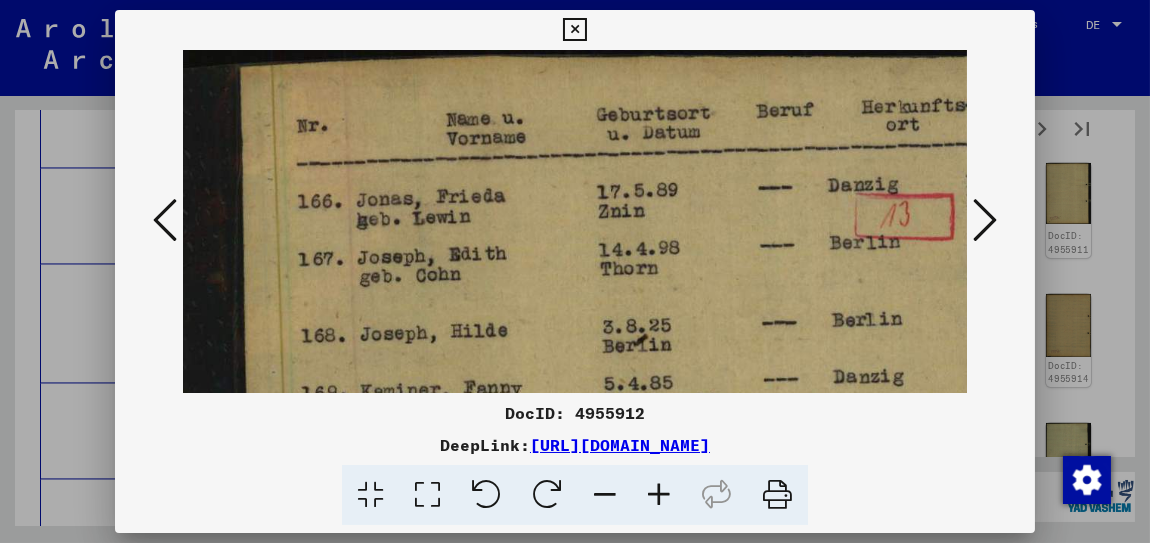 click at bounding box center (574, 30) 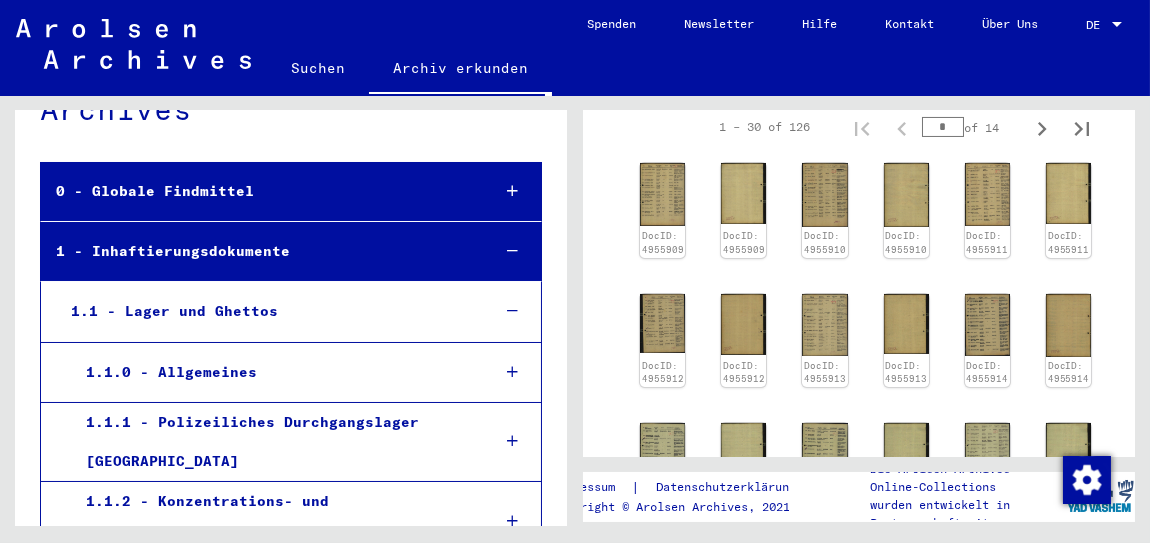 scroll, scrollTop: 0, scrollLeft: 0, axis: both 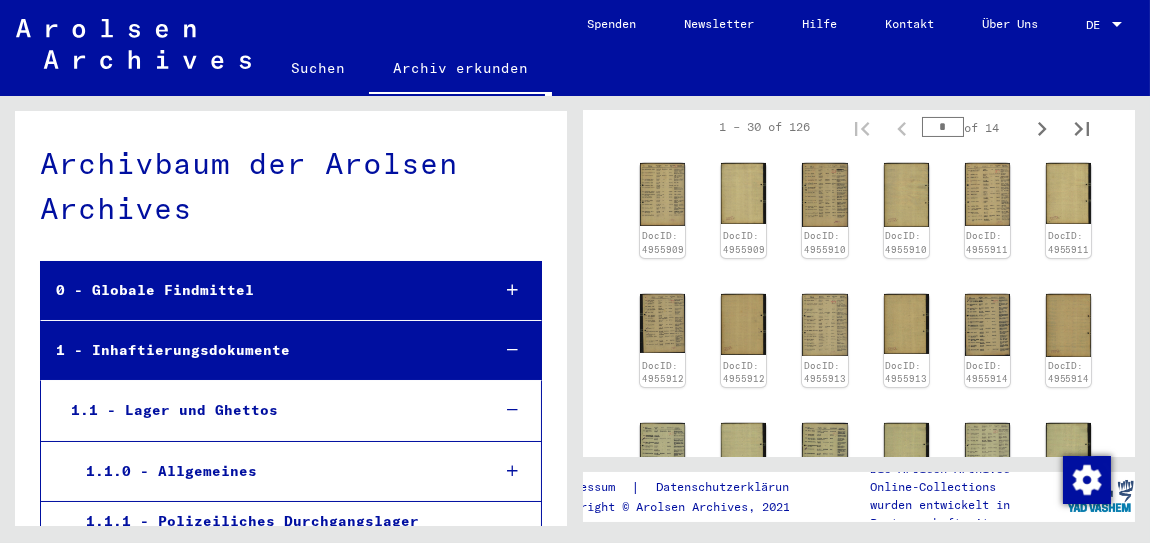 click on "1 Inhaftierungsdokumente   /   1.1 Lager und Ghettos   /   [DATE] Ghetto [GEOGRAPHIC_DATA]   /   [TECHNICAL_ID] Listenmaterial Theresienstadt   /  Listen von überlebenden [DEMOGRAPHIC_DATA] und Deutschen im [GEOGRAPHIC_DATA]  Signatur 8156000 Entstehungszeitraum [DATE] - [DATE] Anzahl Dokumente 63 Form und Inhalt Die Listen enthalten folgende Informationen: Nationalität, Name, Vorname,      Geburtsname, Geburtsdatum, Geburtsort, Beruf, Herkunftsort, Zielland und      Angehörige. Abgebende Stelle nicht ersichtlich Zeige alle Metadaten   1 – 30 of 126  *  of 14  DocID: 4955909 DocID: 4955909 DocID: 4955910 DocID: 4955910 DocID: 4955911 DocID: 4955911 DocID: 4955912 DocID: 4955912 DocID: 4955913 DocID: 4955913 DocID: 4955914 DocID: 4955914 DocID: 4955915 DocID: 4955915 DocID: 4955916 DocID: 4955916 DocID: 4955917 DocID: 4955917 DocID: 4955918 DocID: 4955918 DocID: 4955919 DocID: 4955919 DocID: 4955920 DocID: 4955920 DocID: 4955921 DocID: 4955921 DocID: 4955922 DocID: 4955922 DocID: 4955923 *  of 14" 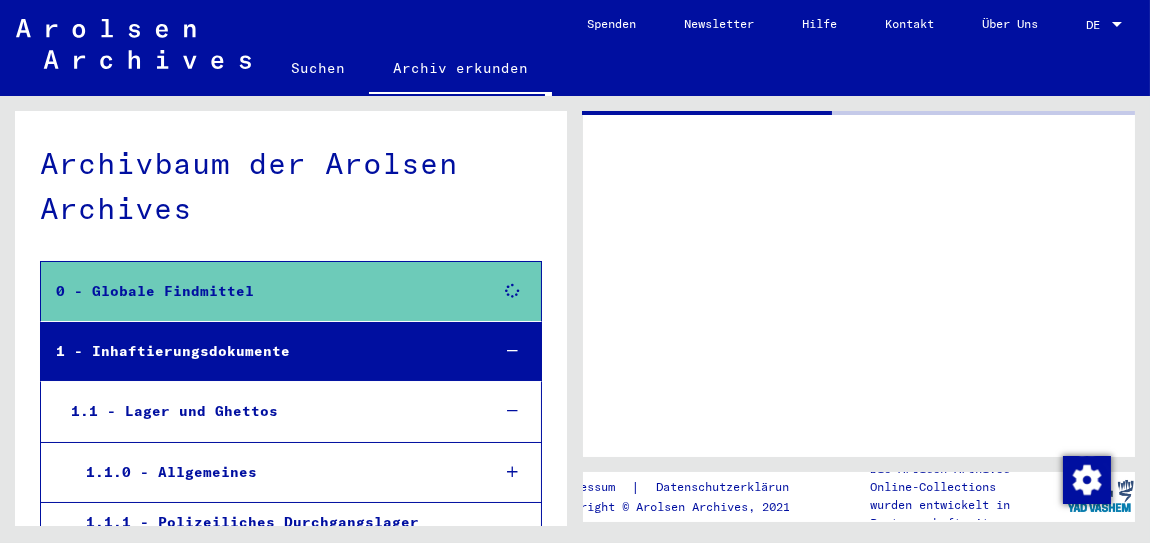 scroll, scrollTop: 0, scrollLeft: 0, axis: both 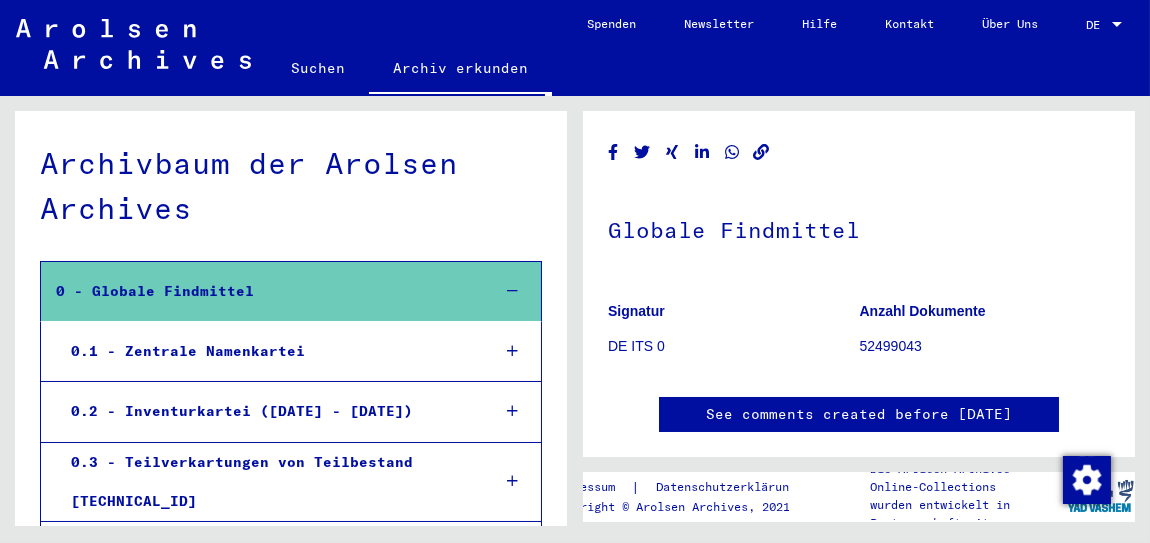 click on "0.1 - Zentrale Namenkartei" at bounding box center [265, 351] 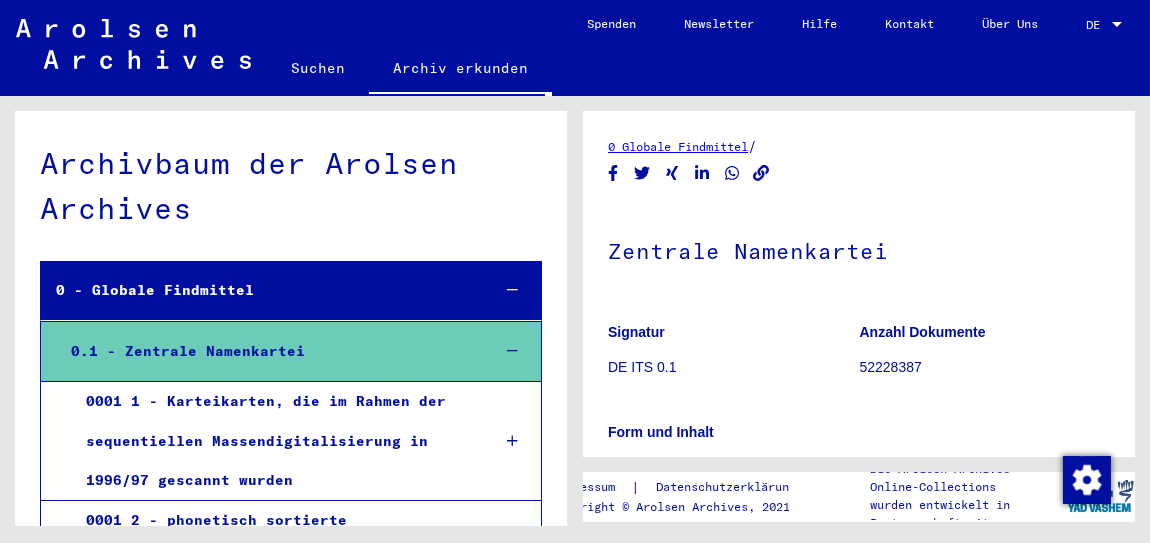 click at bounding box center [512, 441] 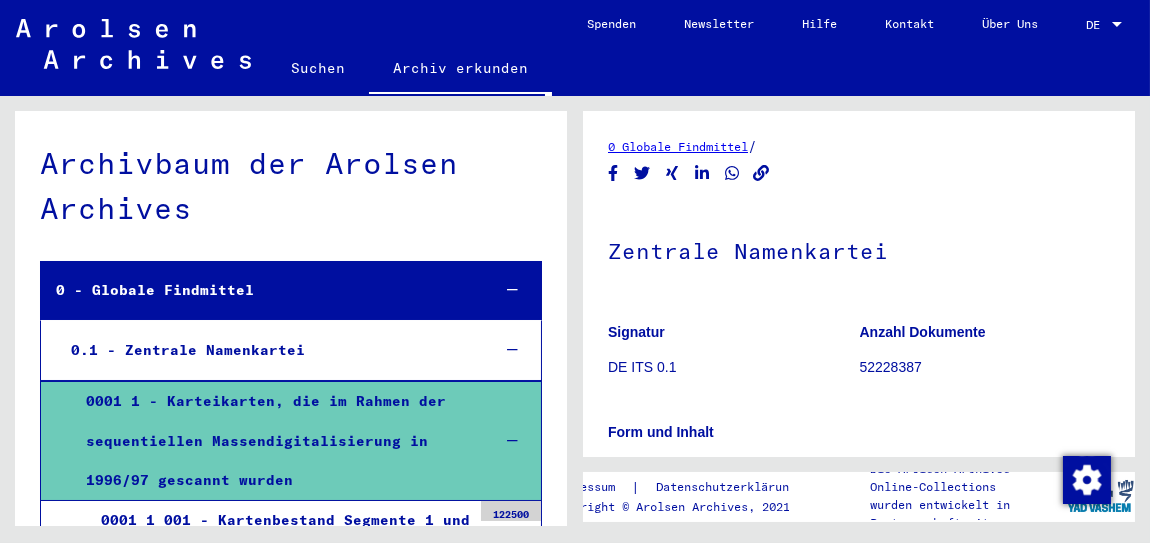click at bounding box center [512, 441] 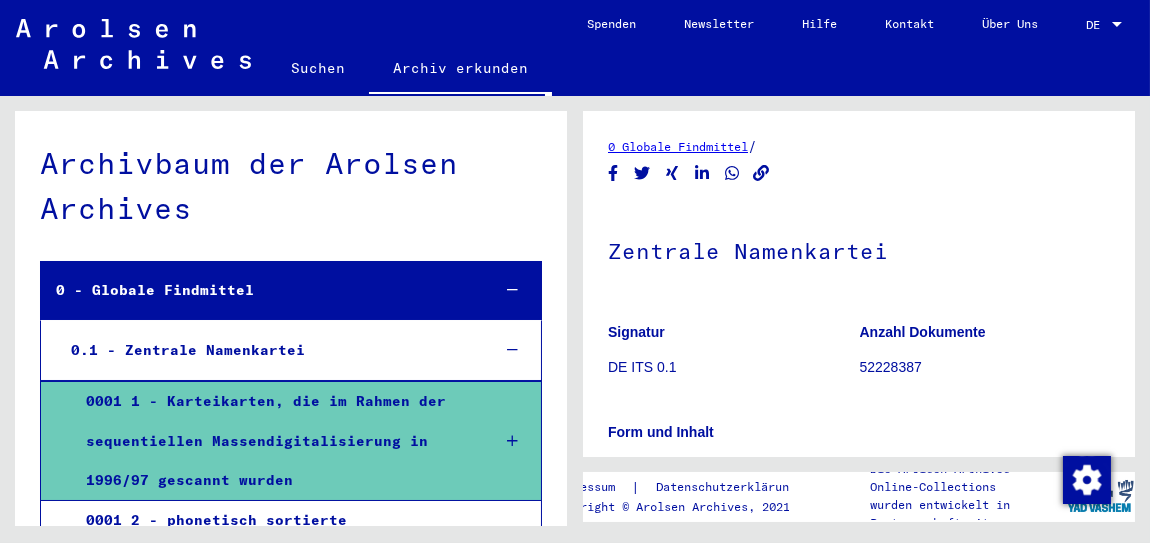 click on "0001 1 - Karteikarten, die im Rahmen der sequentiellen Massendigitalisierung in      1996/97 gescannt wurden" at bounding box center [291, 441] 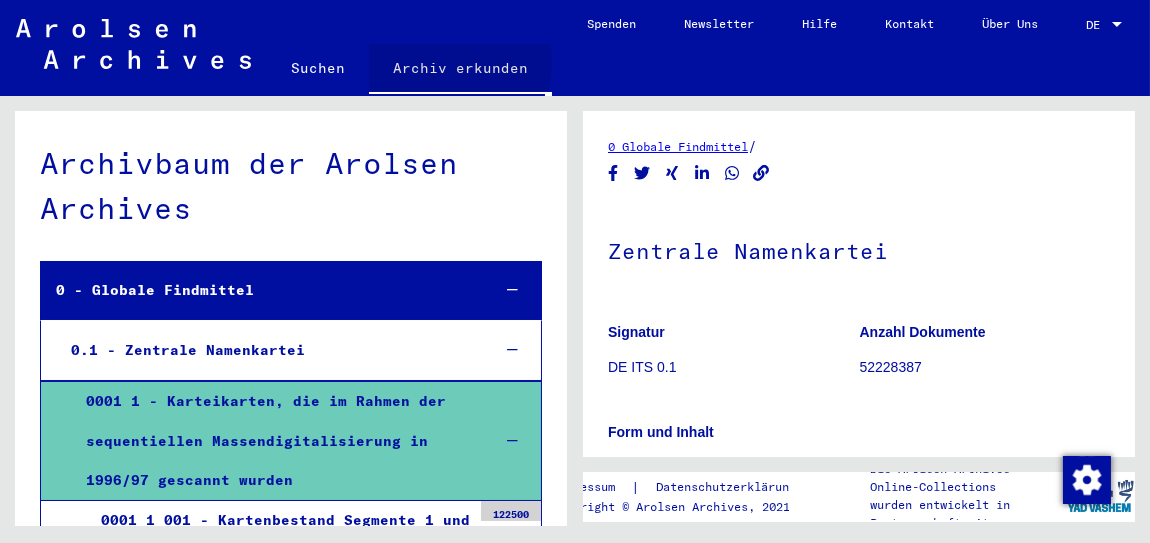 click on "Archiv erkunden" 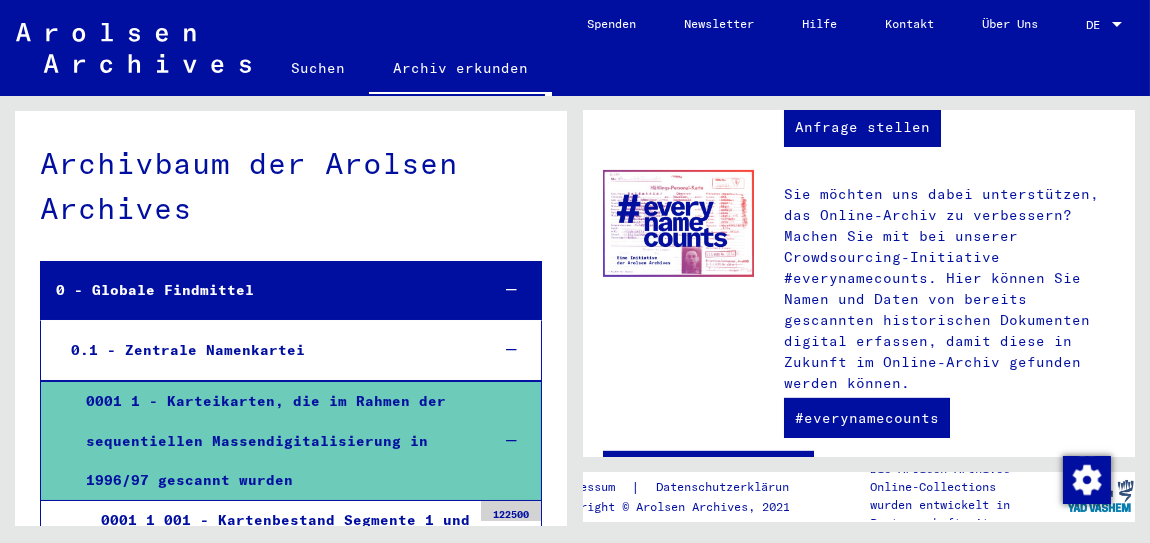 scroll, scrollTop: 1155, scrollLeft: 0, axis: vertical 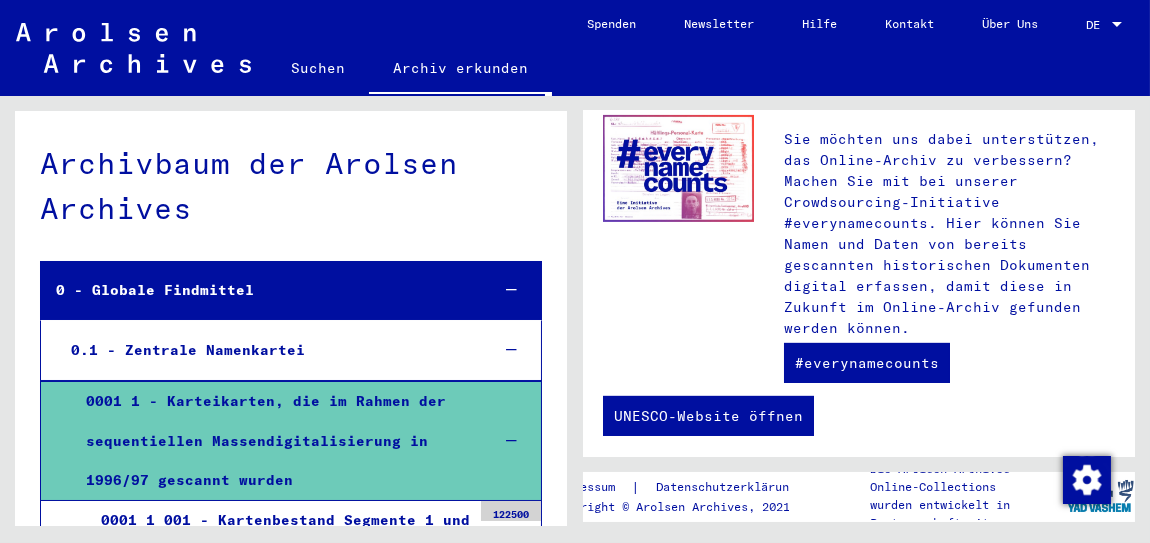 click on "Suchen" 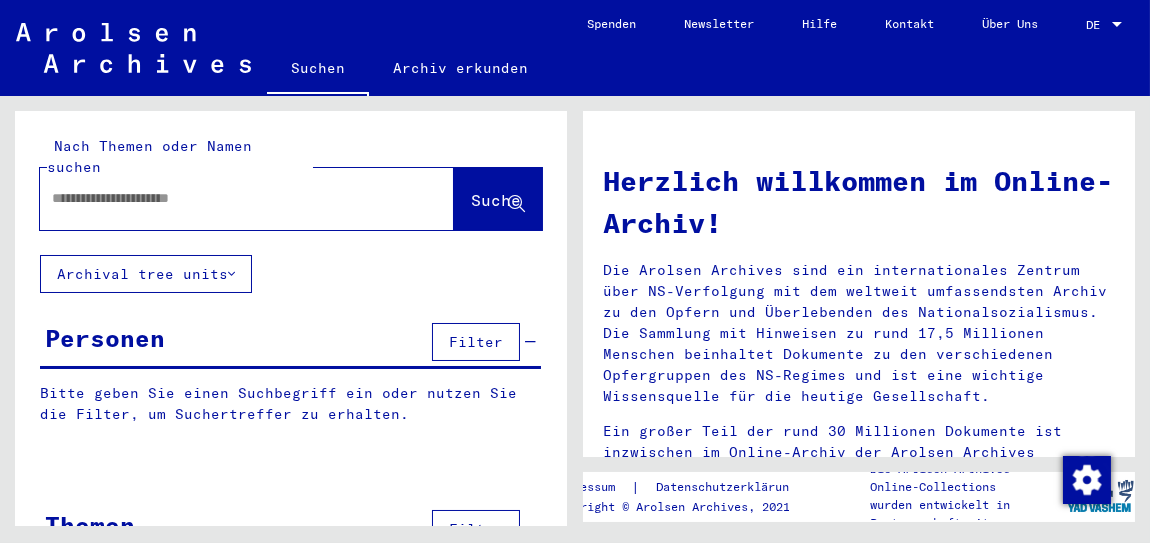 click on "Suchen" 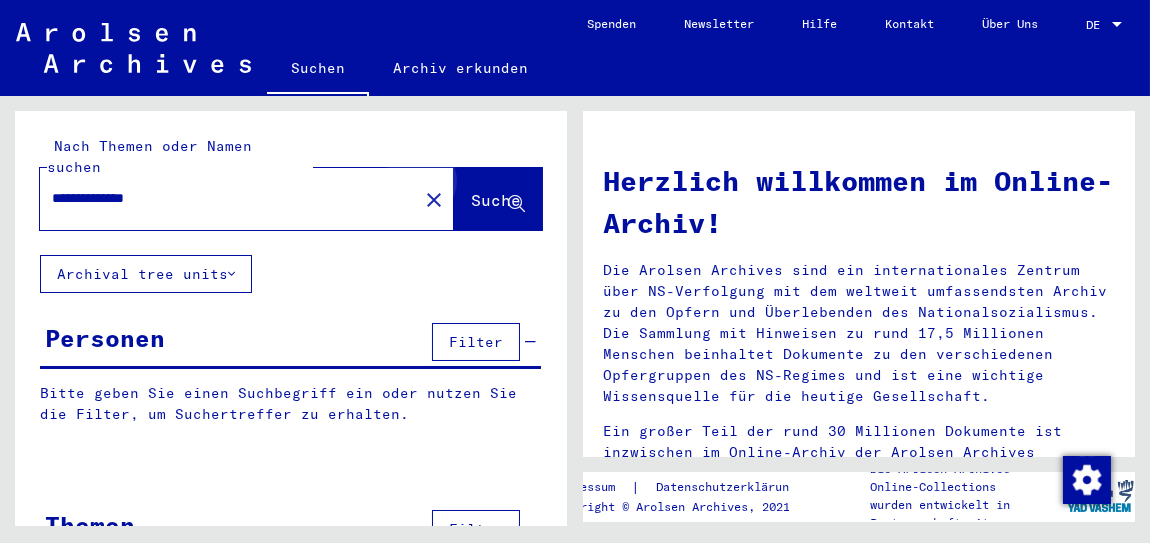 click on "Suche" 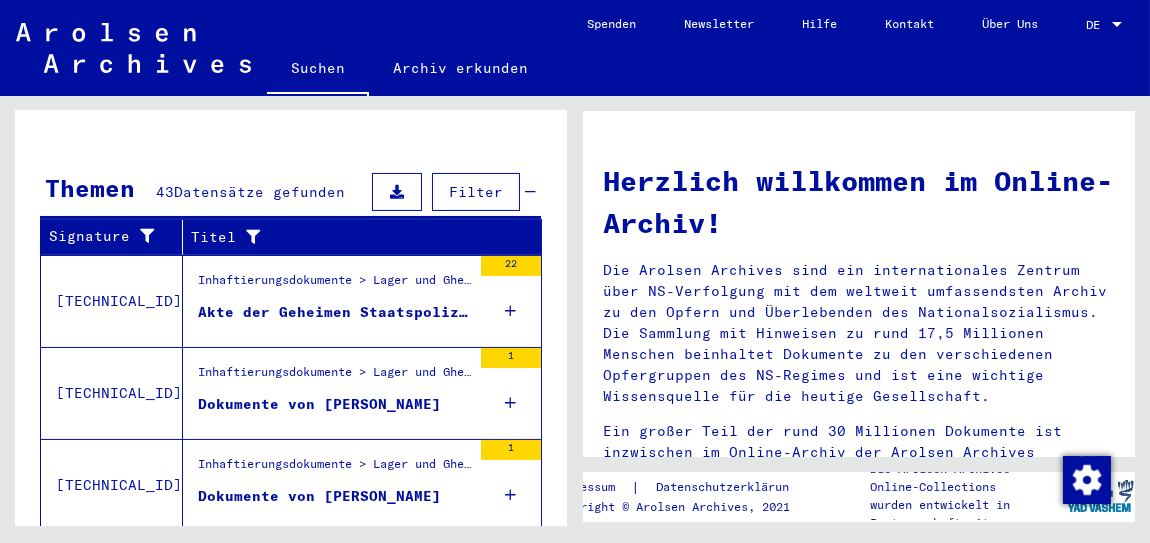 scroll, scrollTop: 632, scrollLeft: 0, axis: vertical 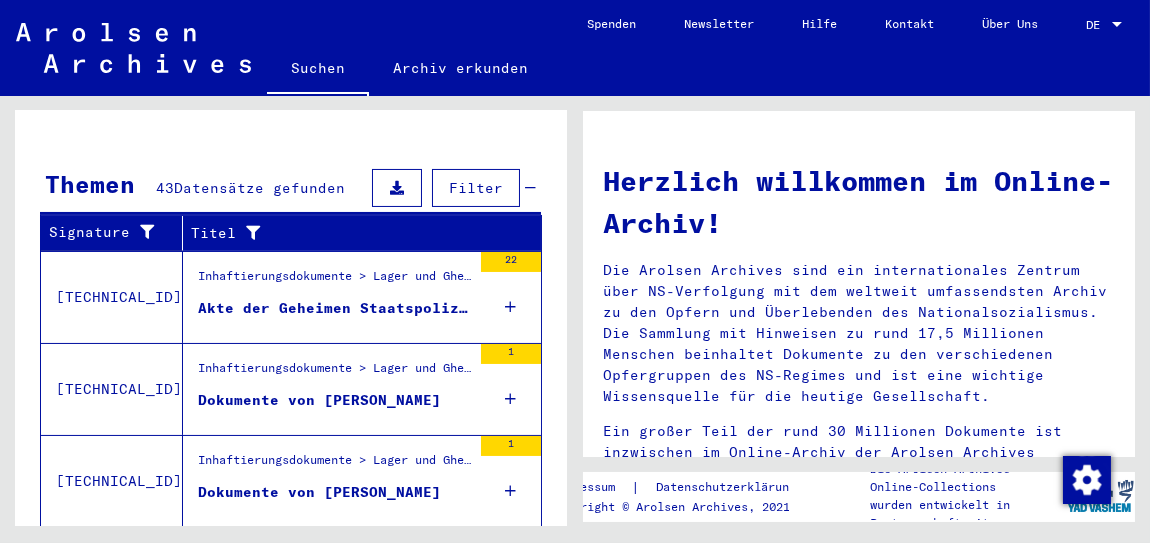 click on "Signature   Titel   [TECHNICAL_ID]  Inhaftierungsdokumente > Lager und Ghettos > Konzentrations- und Vernichtungslager [GEOGRAPHIC_DATA] > Listenmaterial Auschwitz > [MEDICAL_DATA] der Geheimen Staatspolizei, Staatspolizeistelle [GEOGRAPHIC_DATA] Akte der Geheimen Staatspolizei über [PERSON_NAME] 22  [TECHNICAL_ID]  Inhaftierungsdokumente > Lager und Ghettos > Konzentrationslager [GEOGRAPHIC_DATA] > Individuelle Unterlagen Männer [GEOGRAPHIC_DATA]  > Geldverwaltungskarten der Häftlinge des [GEOGRAPHIC_DATA], [DATE] - [DATE] > Unterlagen mit Namen ab HIRSCH Dokumente von [PERSON_NAME] 1  [TECHNICAL_ID]  Inhaftierungsdokumente > Lager und Ghettos > Konzentrationslager [GEOGRAPHIC_DATA] > Individuelle Unterlagen Männer [GEOGRAPHIC_DATA]  > Geldverwaltungskarten der Häftlinge des [GEOGRAPHIC_DATA], [DATE] - [DATE] > Unterlagen mit Namen ab HIRSCH Dokumente von [PERSON_NAME] 1  [TECHNICAL_ID]  Akte von [PERSON_NAME] 1  [TECHNICAL_ID]  Akte von [PERSON_NAME] 1 Alle Ergebnisse anzeigen  Signatur Signature Titel hierarchy list 8001500005 [TECHNICAL_ID] Akte der Geheimen Staatspolizei über [PERSON_NAME] [TECHNICAL_ID]" at bounding box center [291, 500] 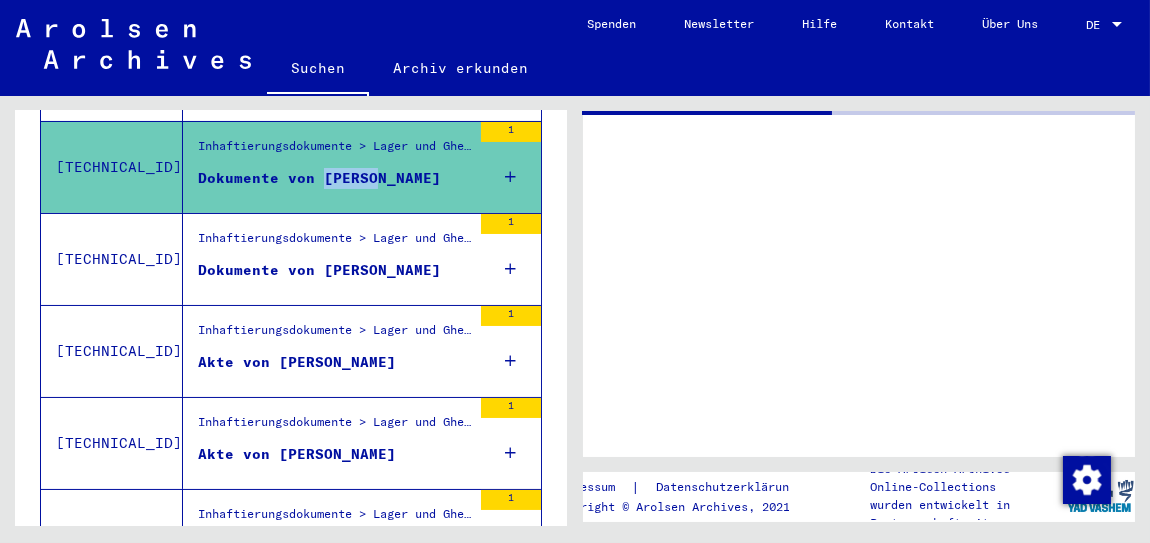 scroll, scrollTop: 275, scrollLeft: 0, axis: vertical 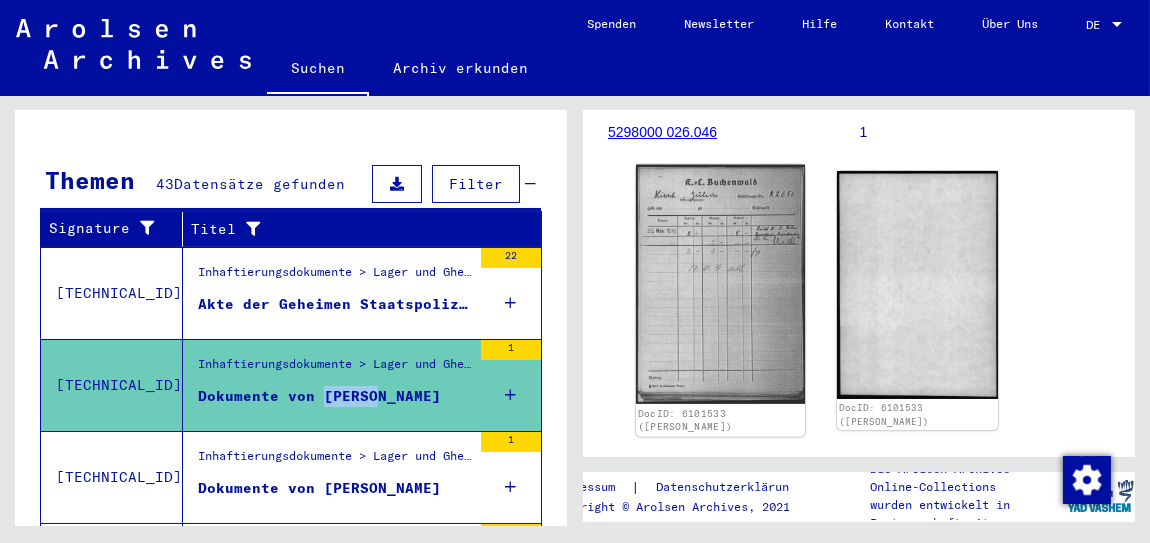 click 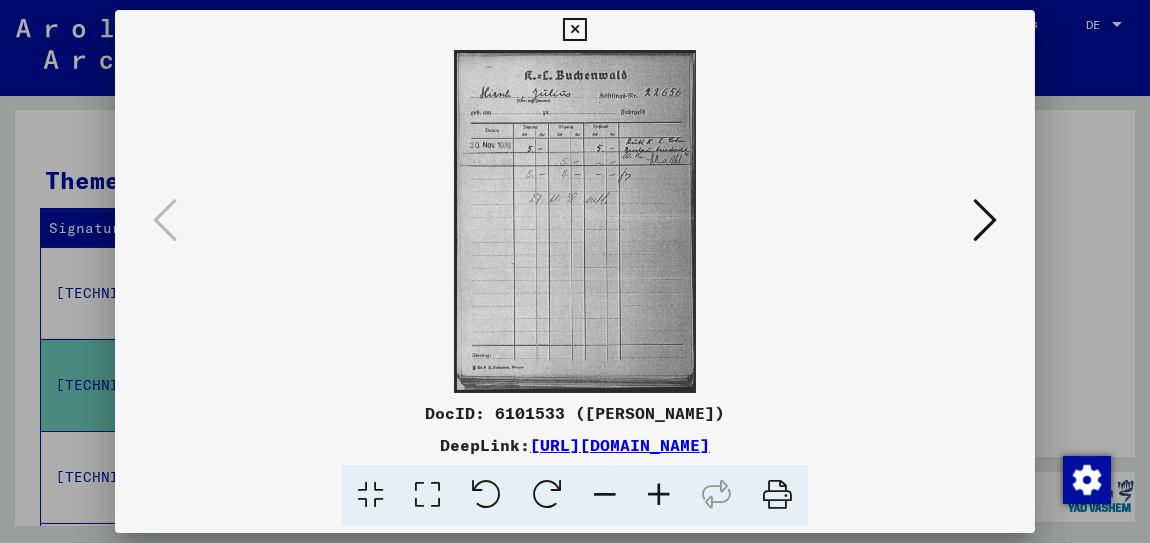 click at bounding box center (659, 495) 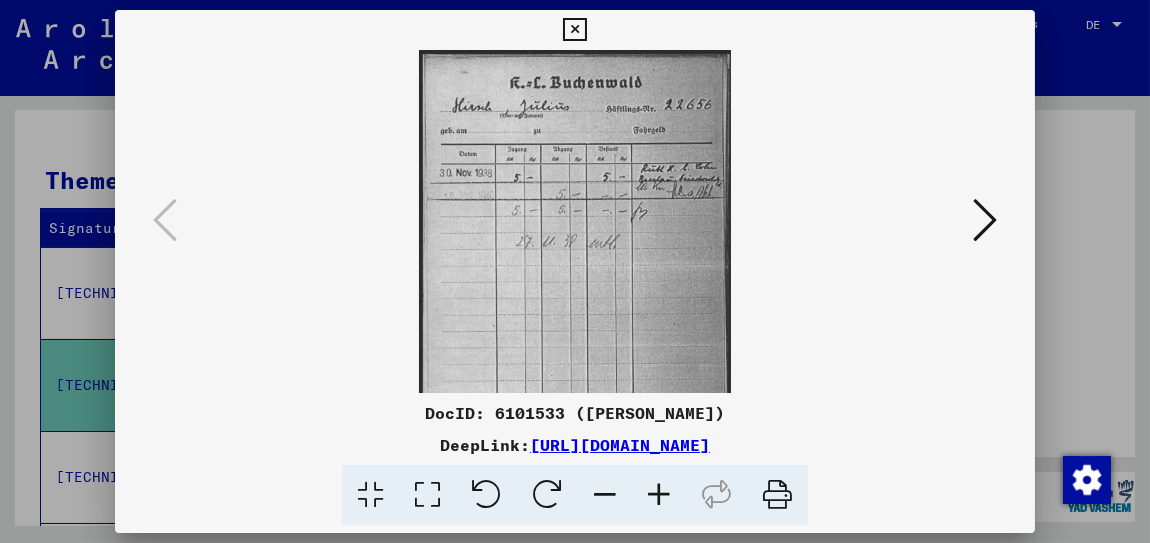 click at bounding box center (659, 495) 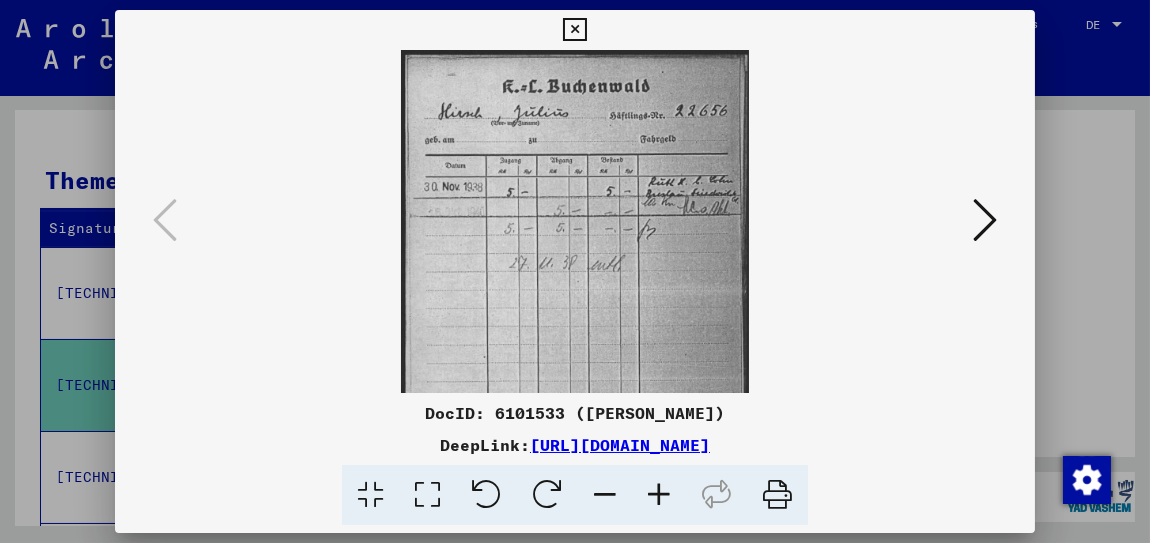 click at bounding box center [659, 495] 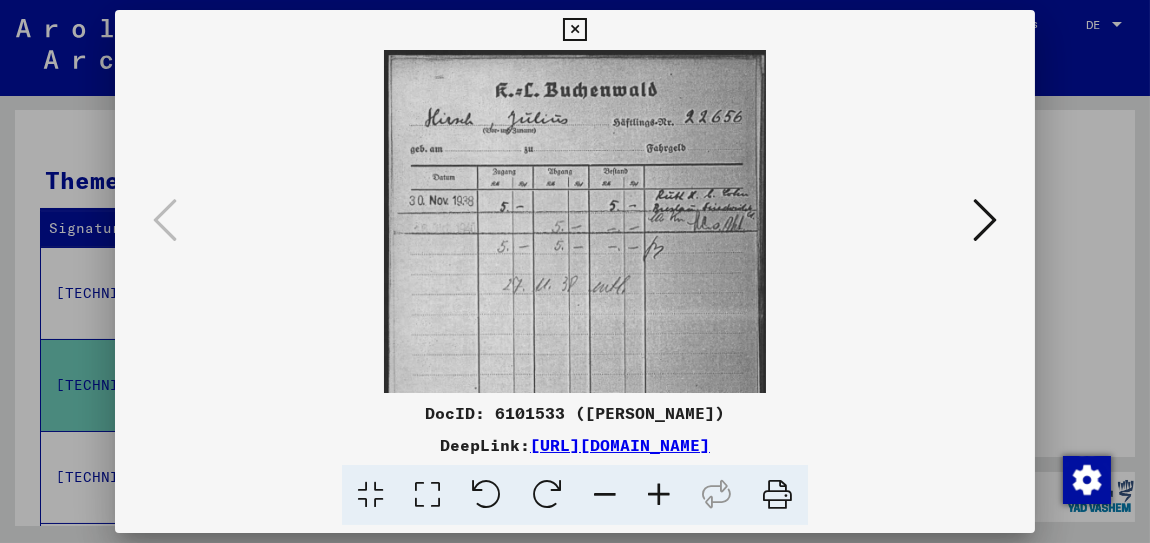 click at bounding box center [659, 495] 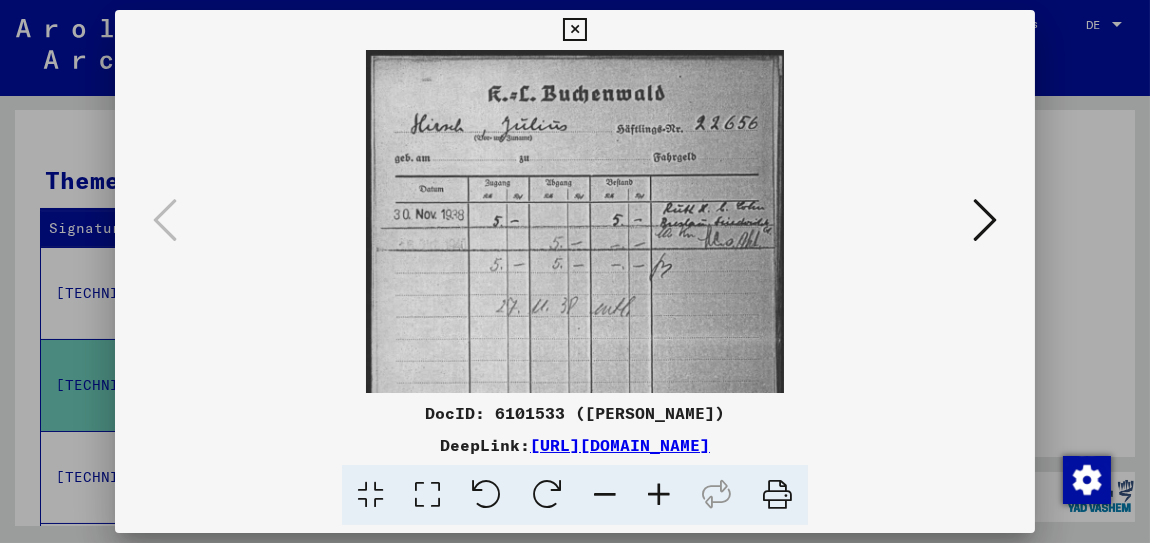 click at bounding box center (659, 495) 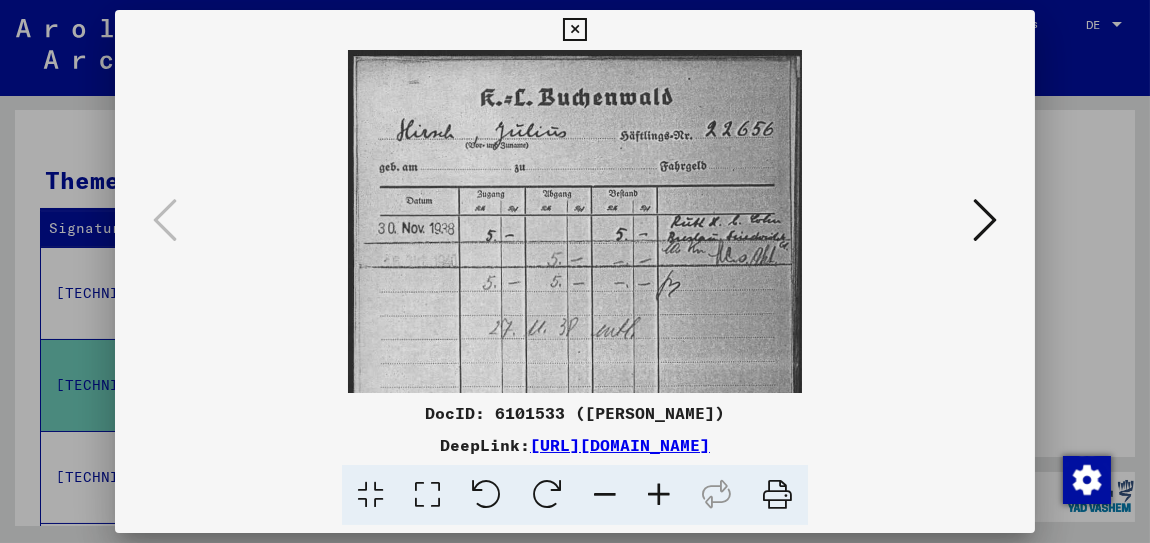 click at bounding box center [659, 495] 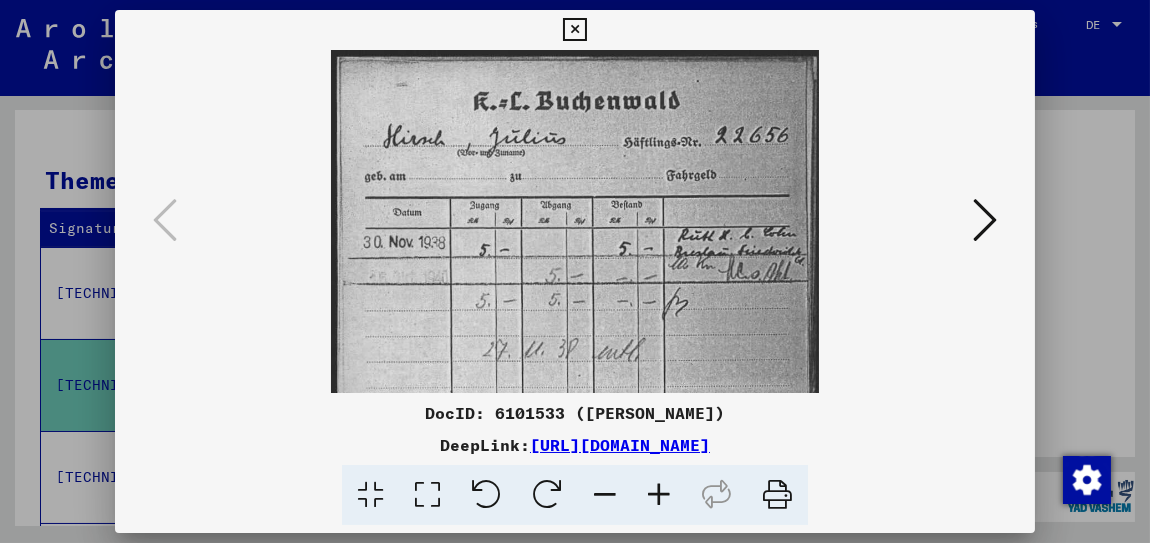 click at bounding box center [659, 495] 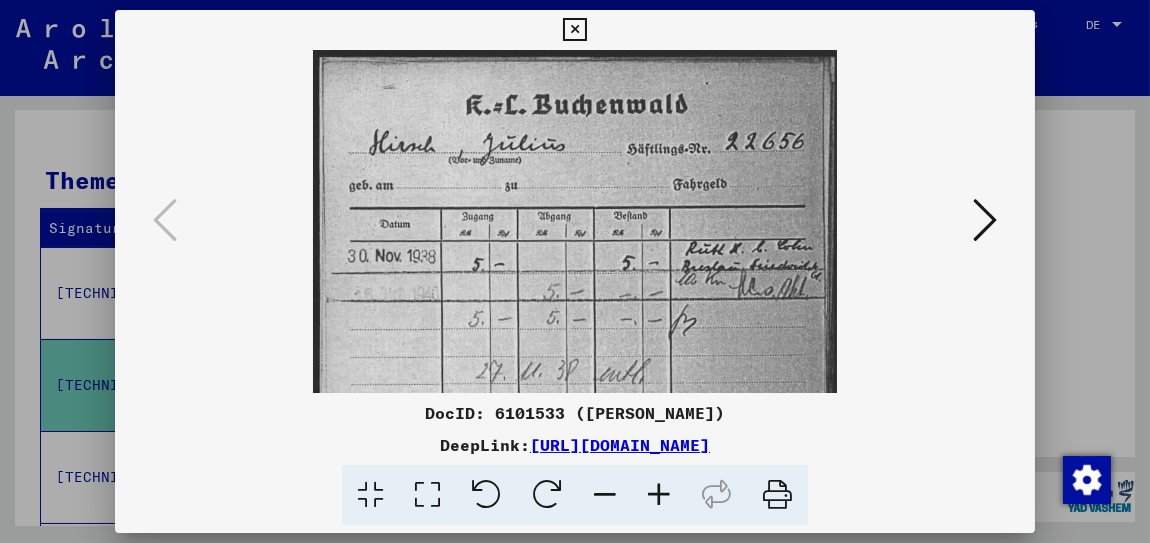 click at bounding box center (659, 495) 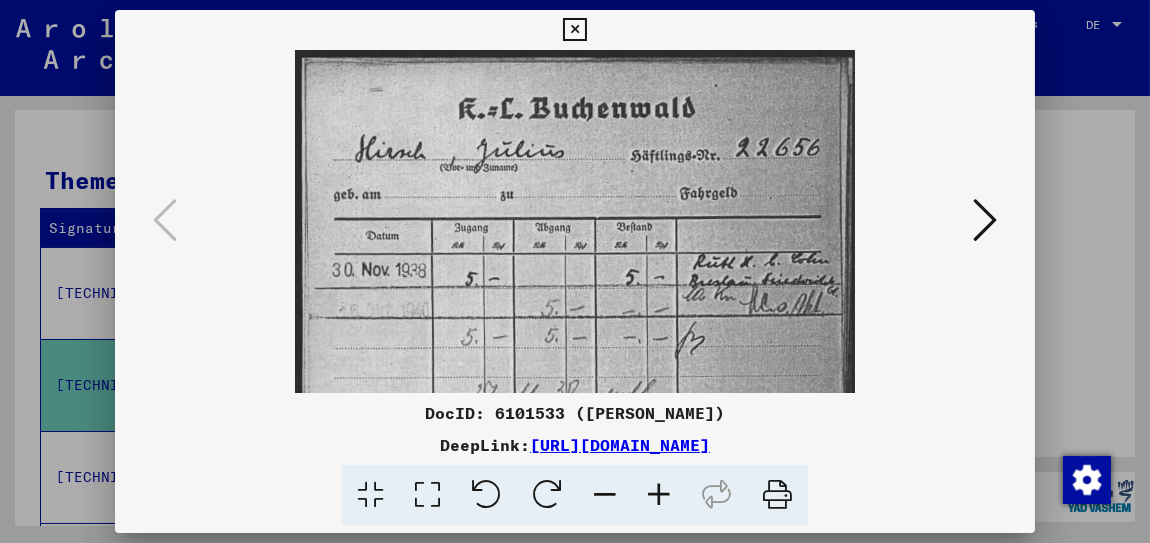 click at bounding box center (659, 495) 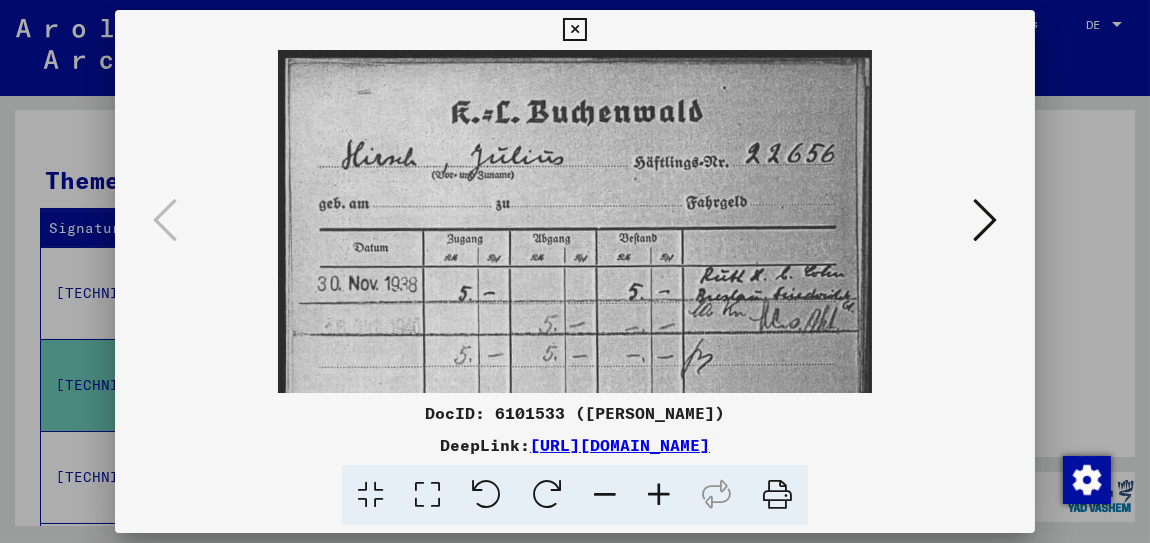 click at bounding box center (659, 495) 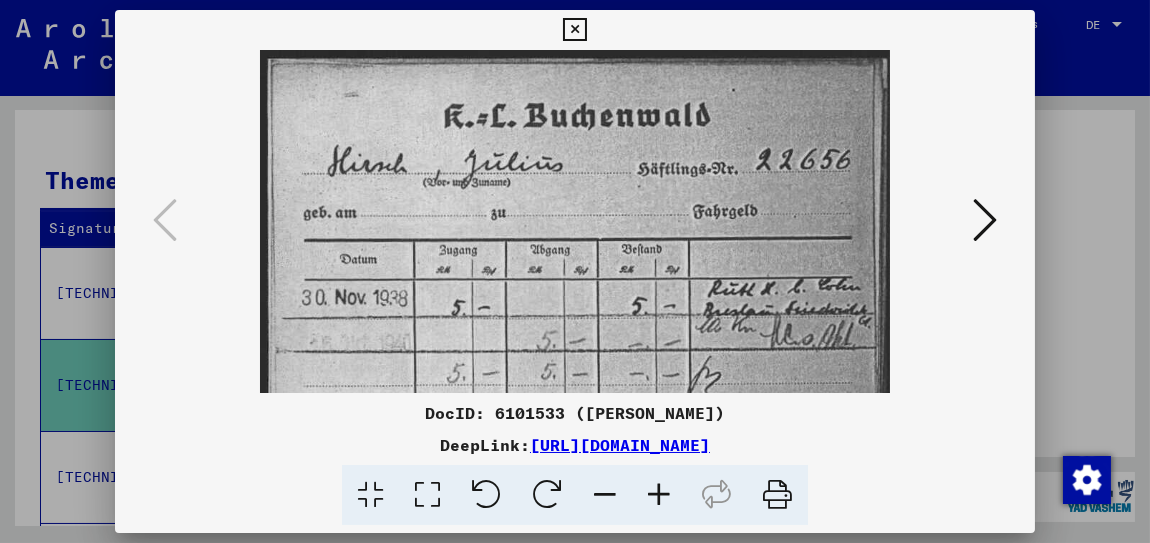 click at bounding box center (659, 495) 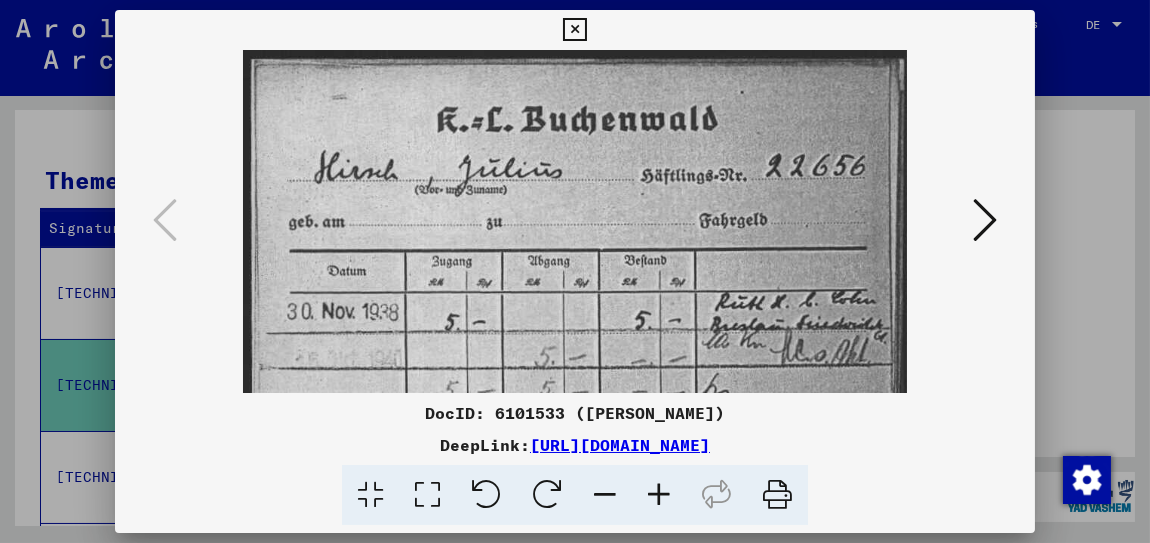 click at bounding box center [659, 495] 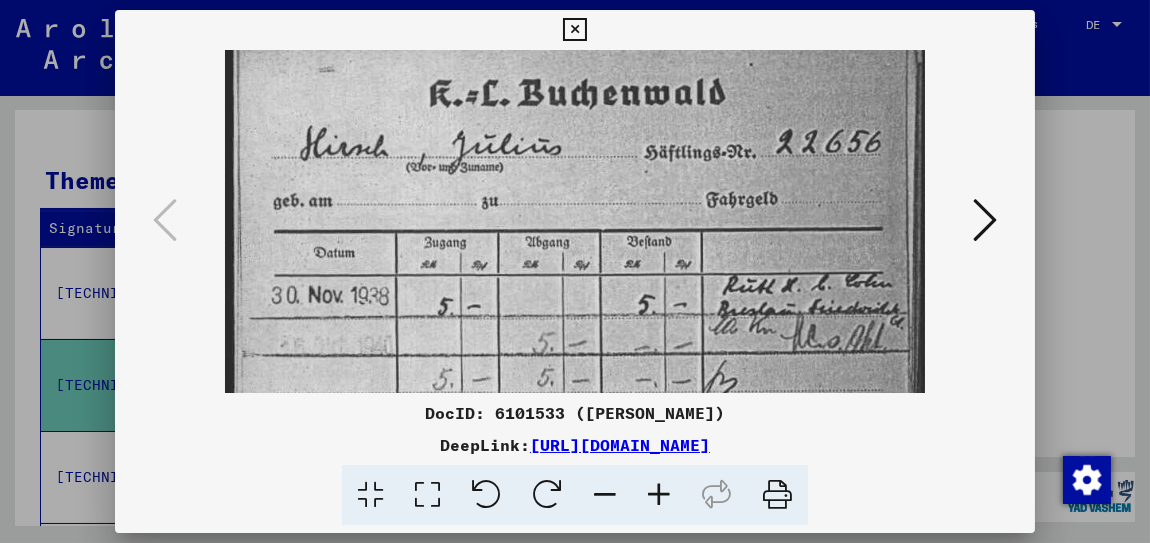 scroll, scrollTop: 33, scrollLeft: 0, axis: vertical 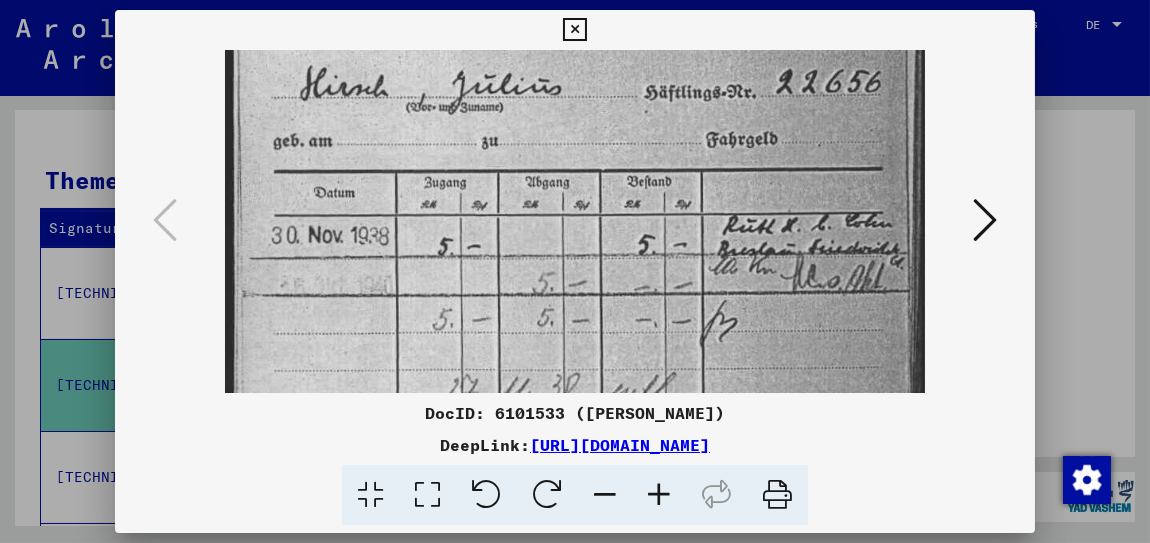 drag, startPoint x: 607, startPoint y: 338, endPoint x: 637, endPoint y: 247, distance: 95.817535 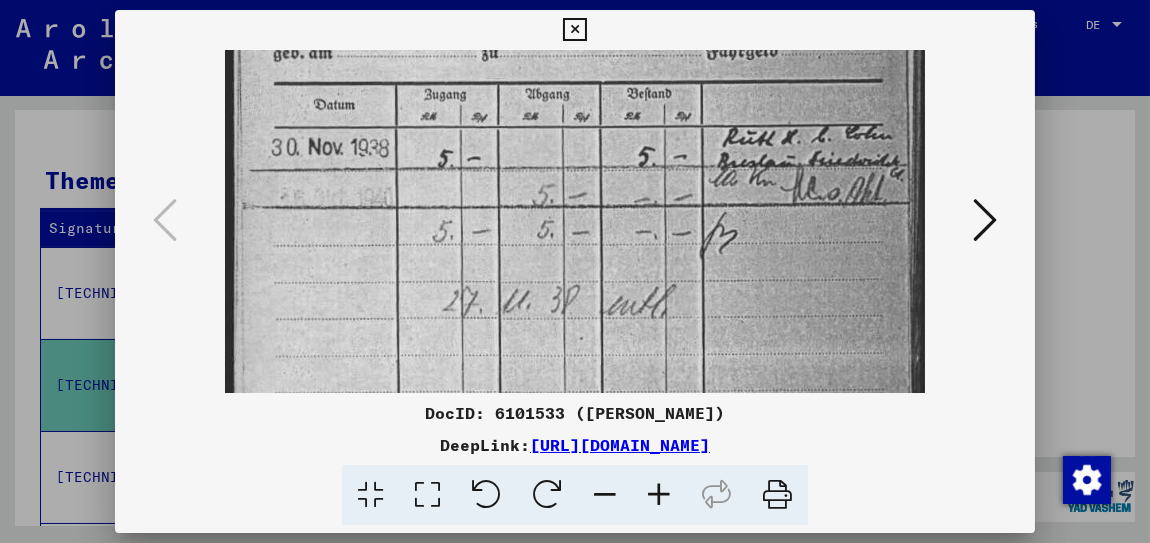 drag, startPoint x: 641, startPoint y: 338, endPoint x: 638, endPoint y: 249, distance: 89.050545 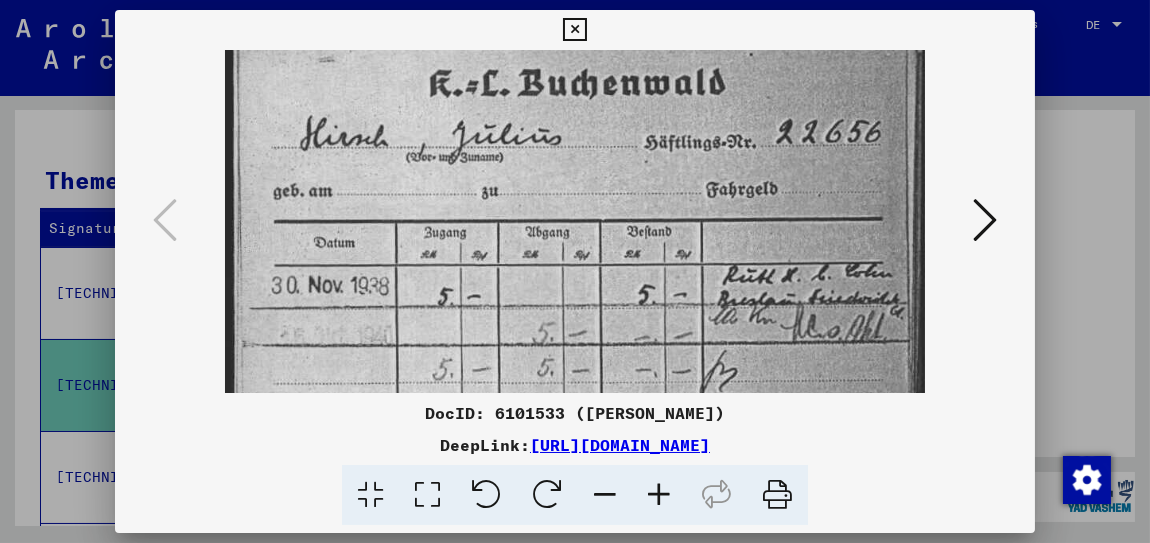 scroll, scrollTop: 3, scrollLeft: 0, axis: vertical 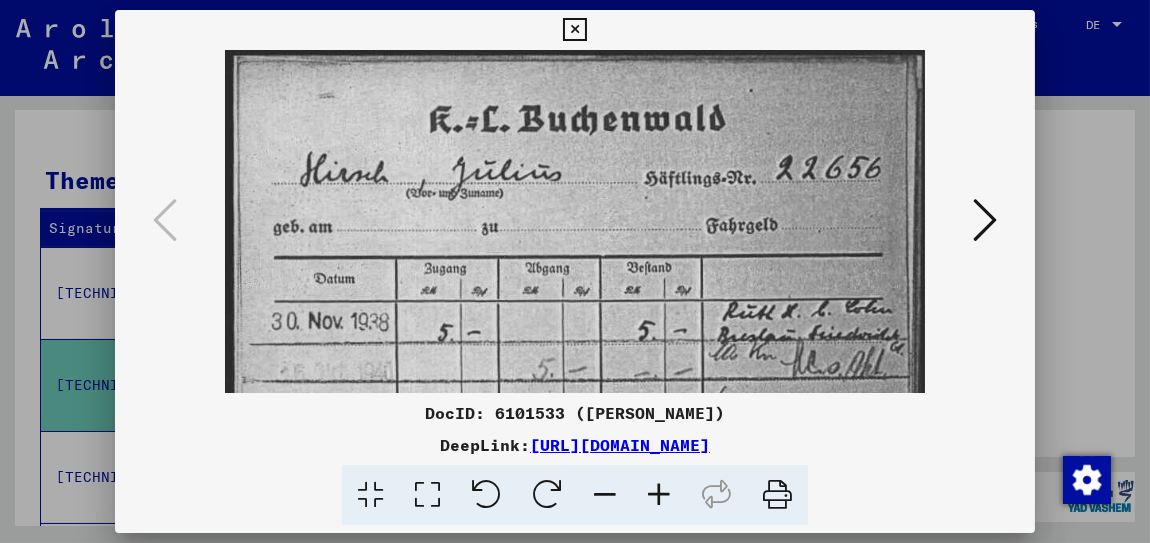 drag, startPoint x: 638, startPoint y: 249, endPoint x: 590, endPoint y: 424, distance: 181.4635 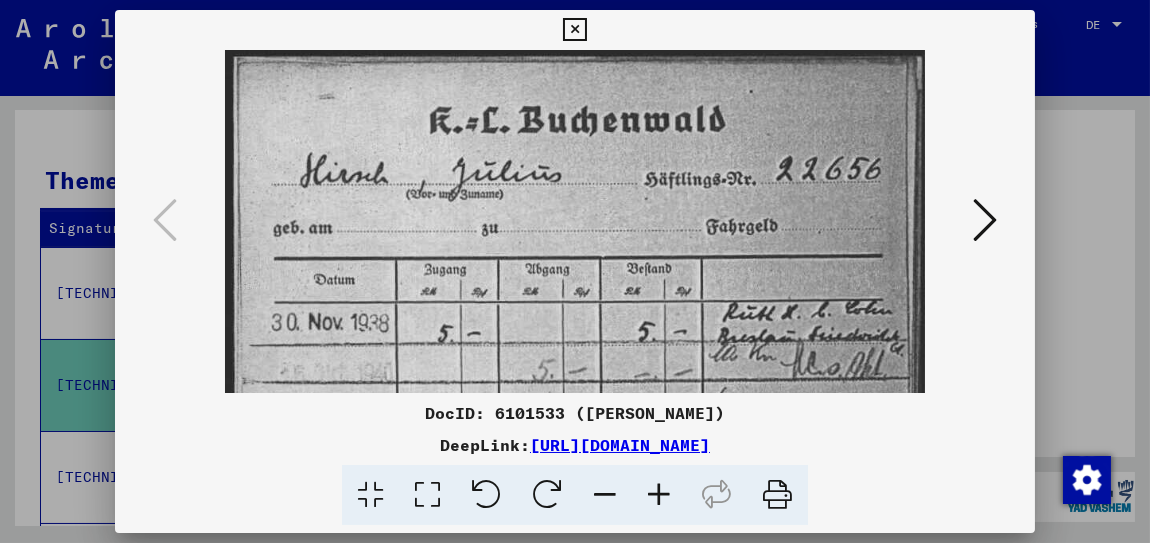 scroll, scrollTop: 0, scrollLeft: 0, axis: both 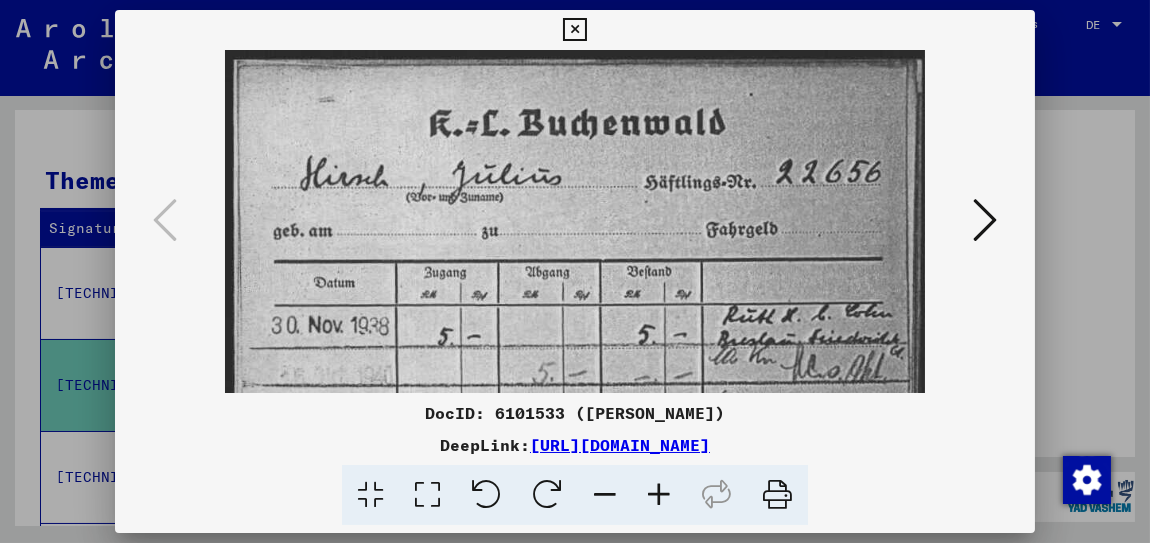 drag, startPoint x: 733, startPoint y: 274, endPoint x: 705, endPoint y: 325, distance: 58.18075 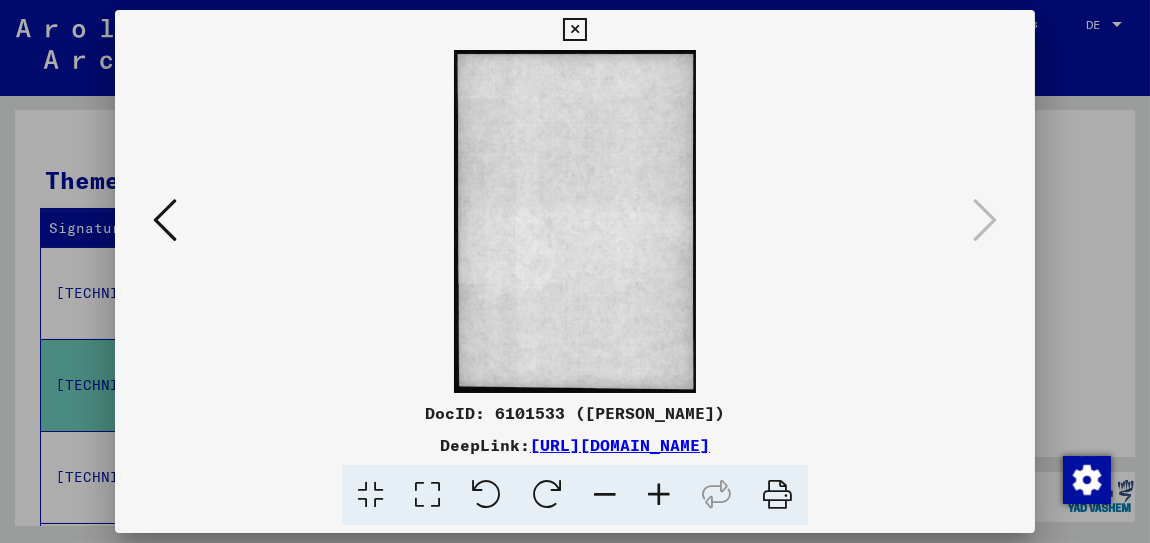 click at bounding box center [574, 30] 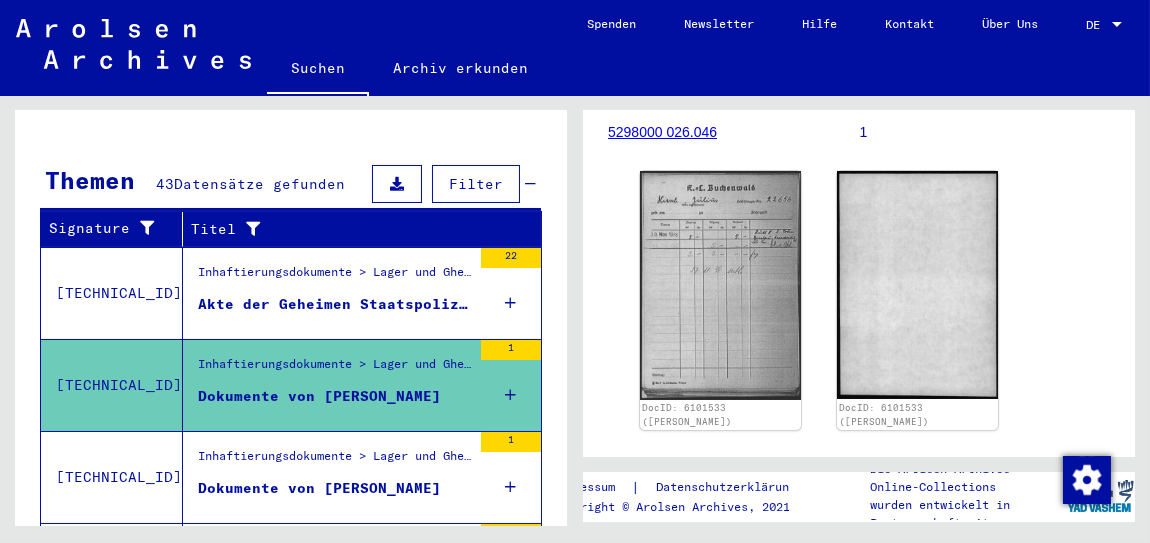 click on "Dokumente von [PERSON_NAME]" at bounding box center (319, 488) 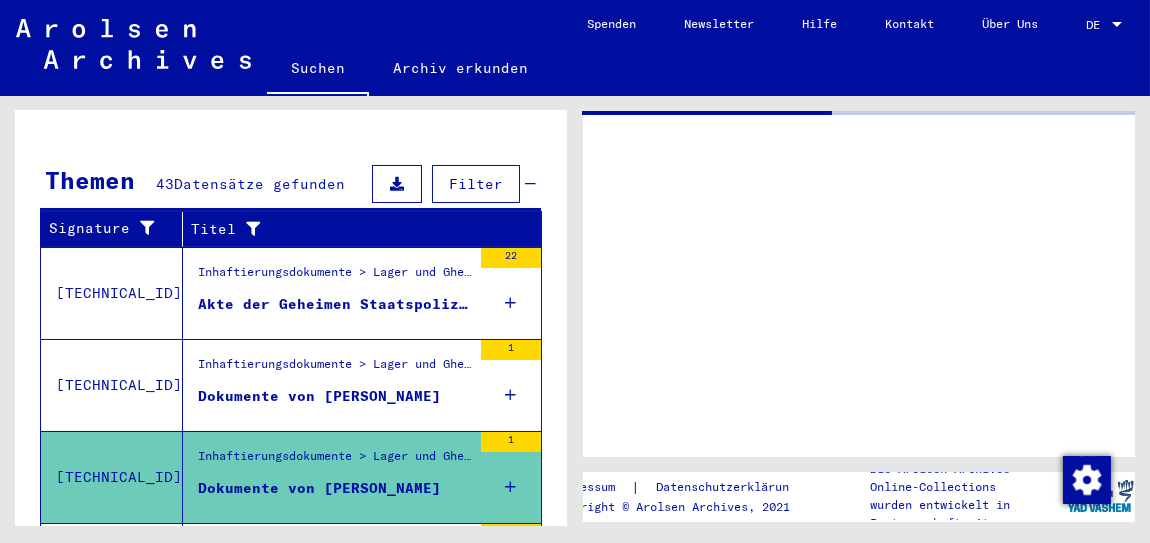 scroll, scrollTop: 0, scrollLeft: 0, axis: both 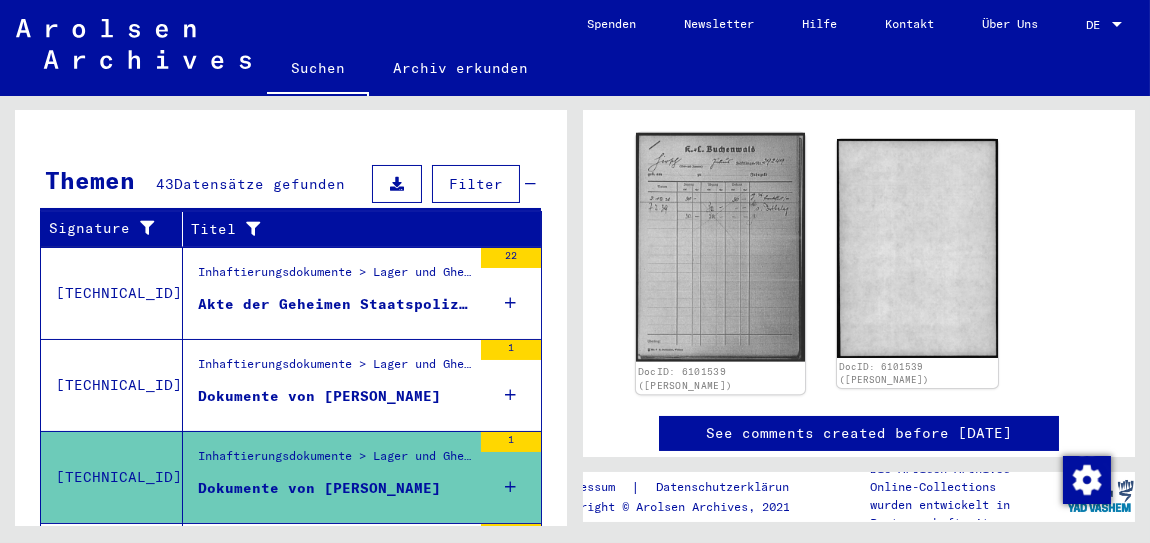 click 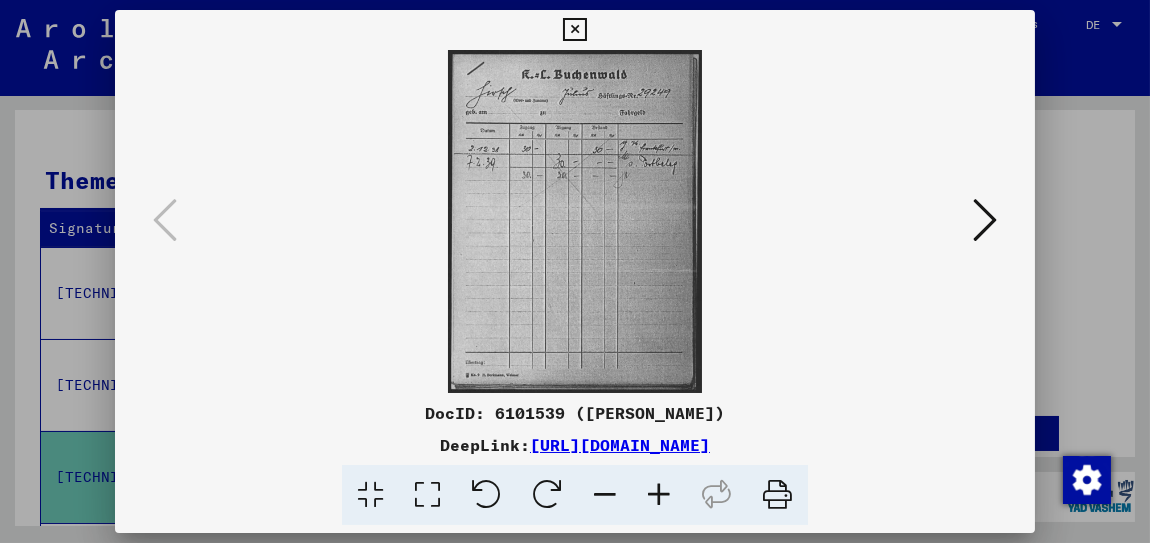 click at bounding box center [659, 495] 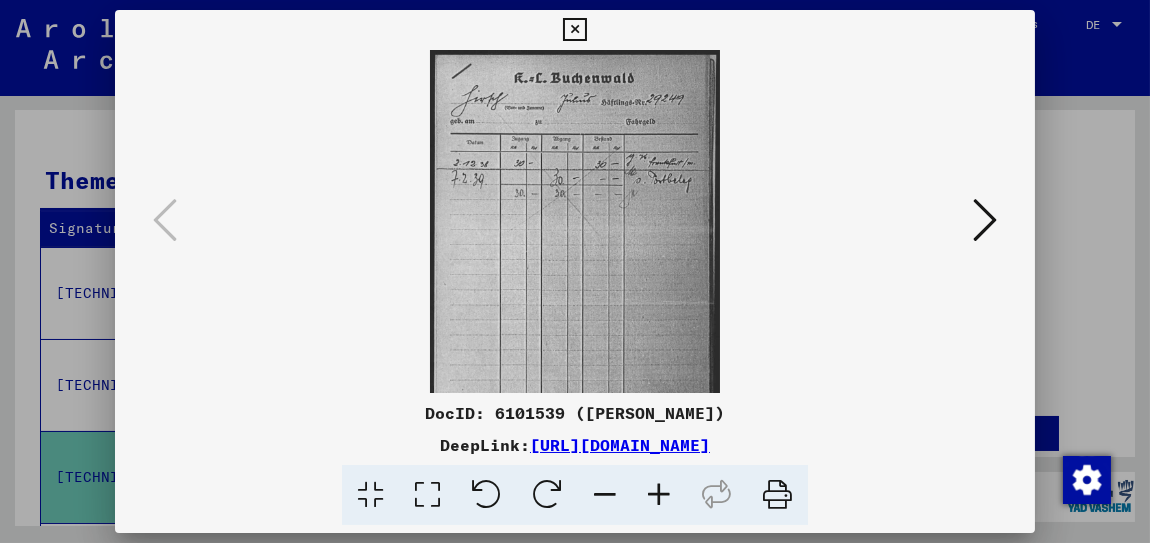 click at bounding box center [659, 495] 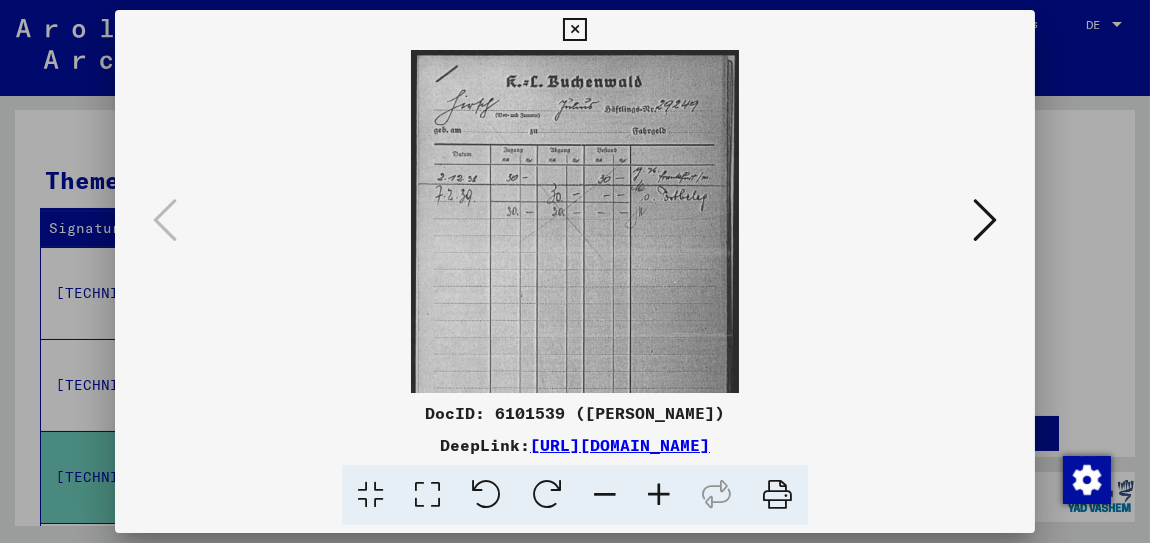 click at bounding box center [659, 495] 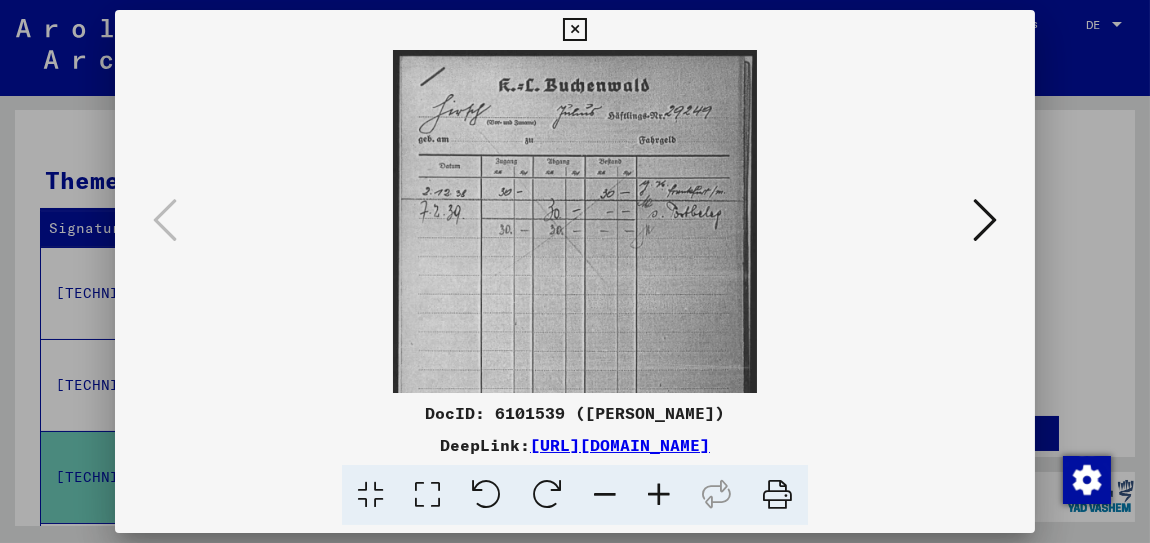 click at bounding box center [659, 495] 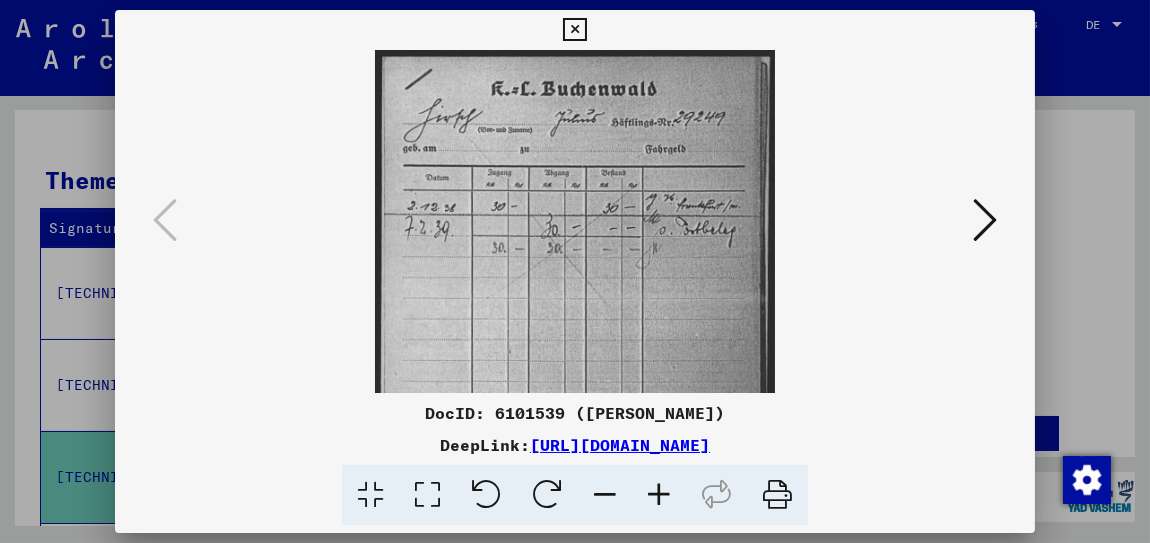 click at bounding box center (659, 495) 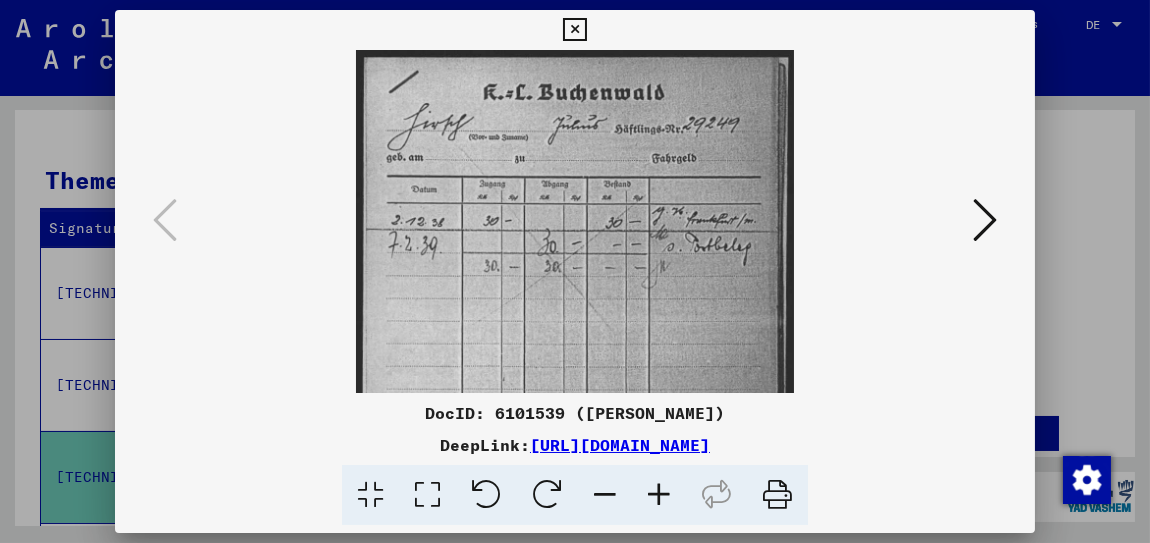 click at bounding box center [659, 495] 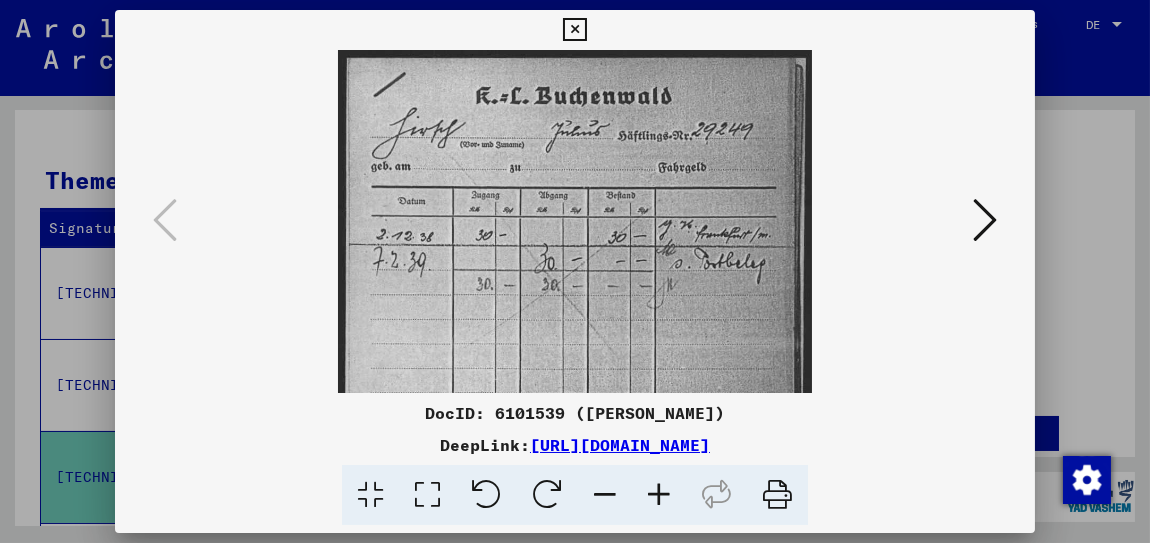 click at bounding box center (659, 495) 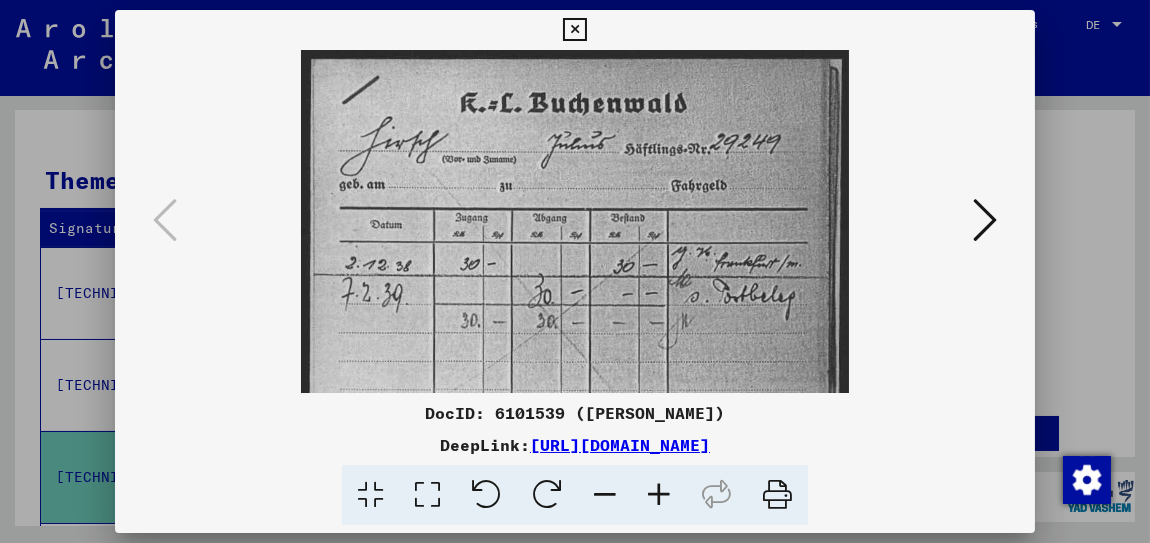 click at bounding box center [659, 495] 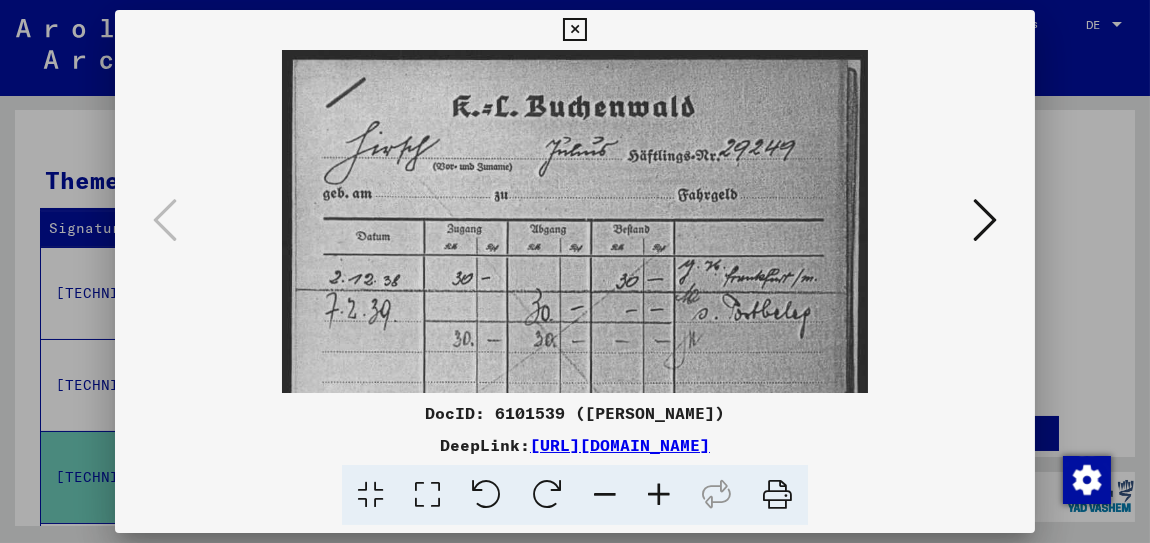 click at bounding box center (659, 495) 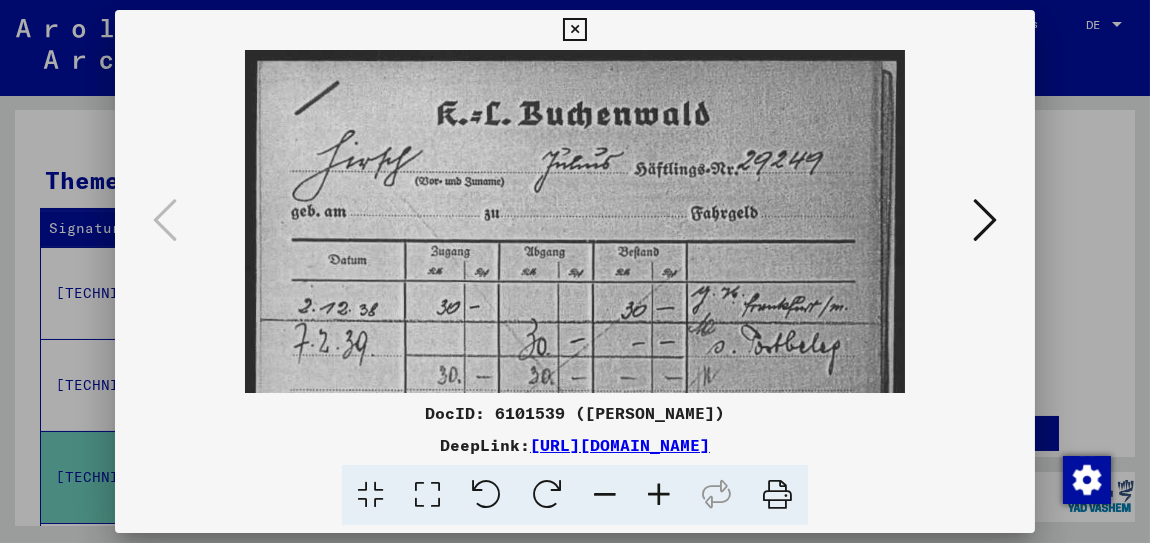 click at bounding box center (574, 30) 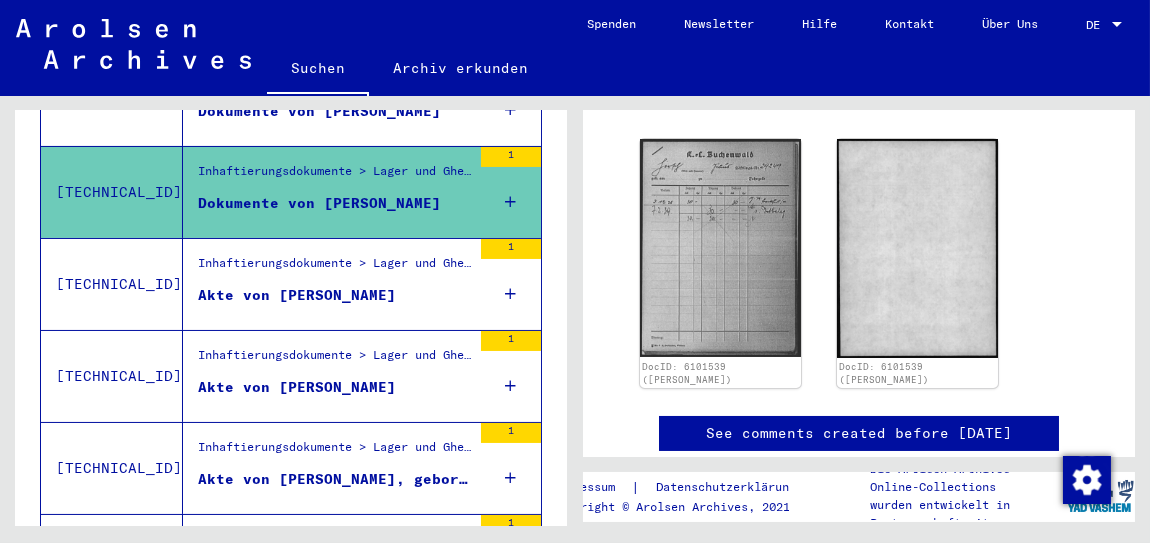 scroll, scrollTop: 568, scrollLeft: 0, axis: vertical 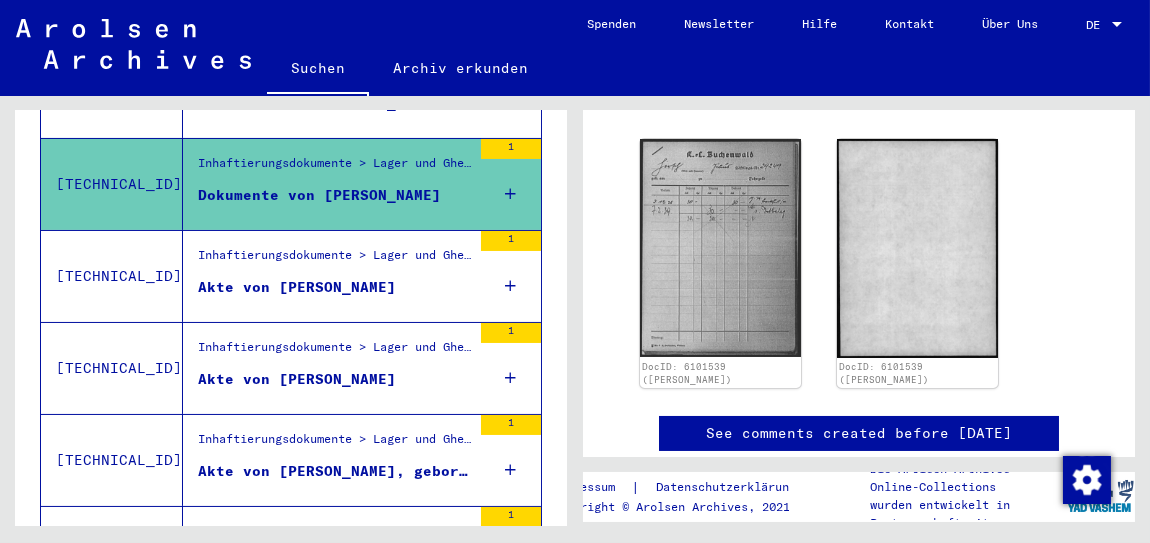 click on "**********" 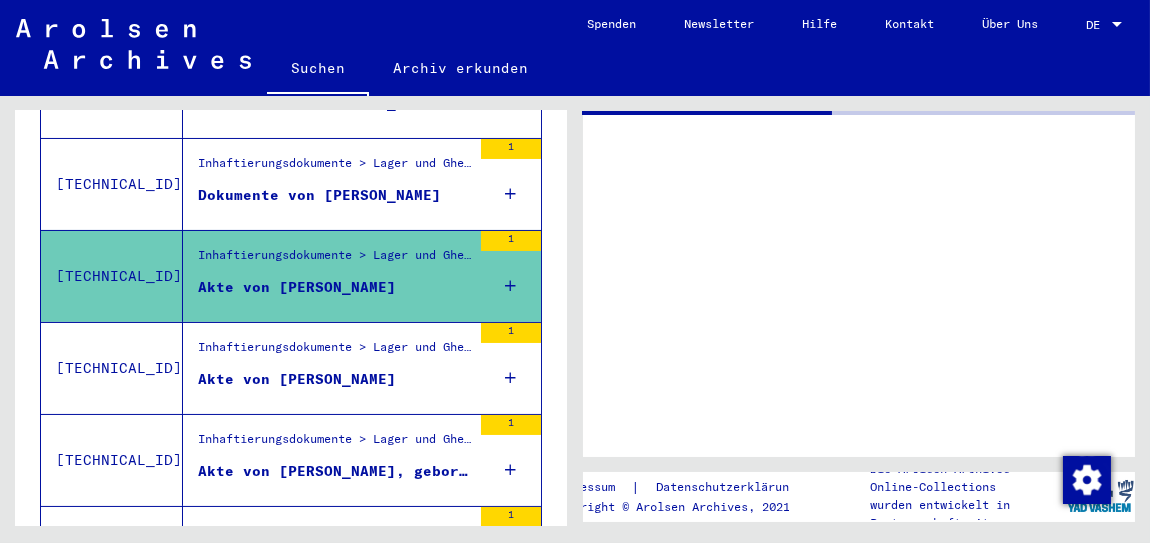 scroll, scrollTop: 0, scrollLeft: 0, axis: both 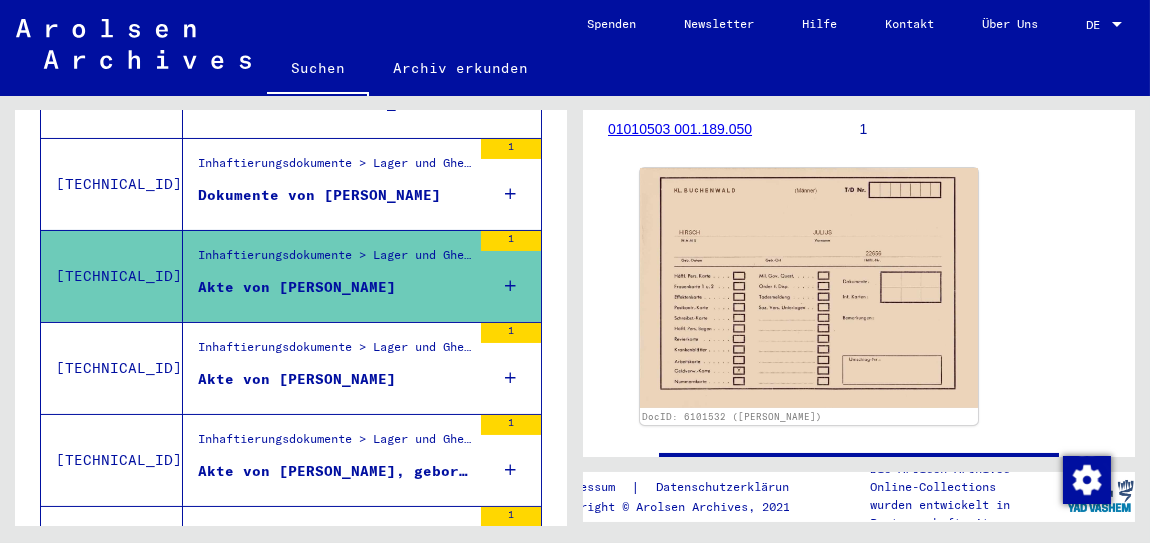 click on "Akte von [PERSON_NAME], geboren am [DEMOGRAPHIC_DATA]" at bounding box center (334, 471) 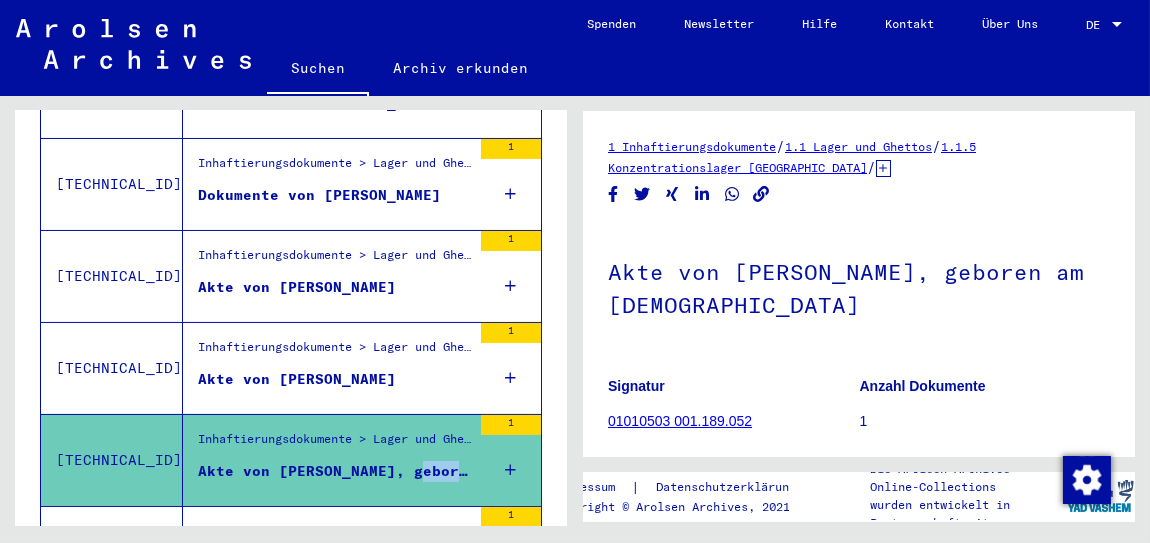 scroll, scrollTop: 0, scrollLeft: 0, axis: both 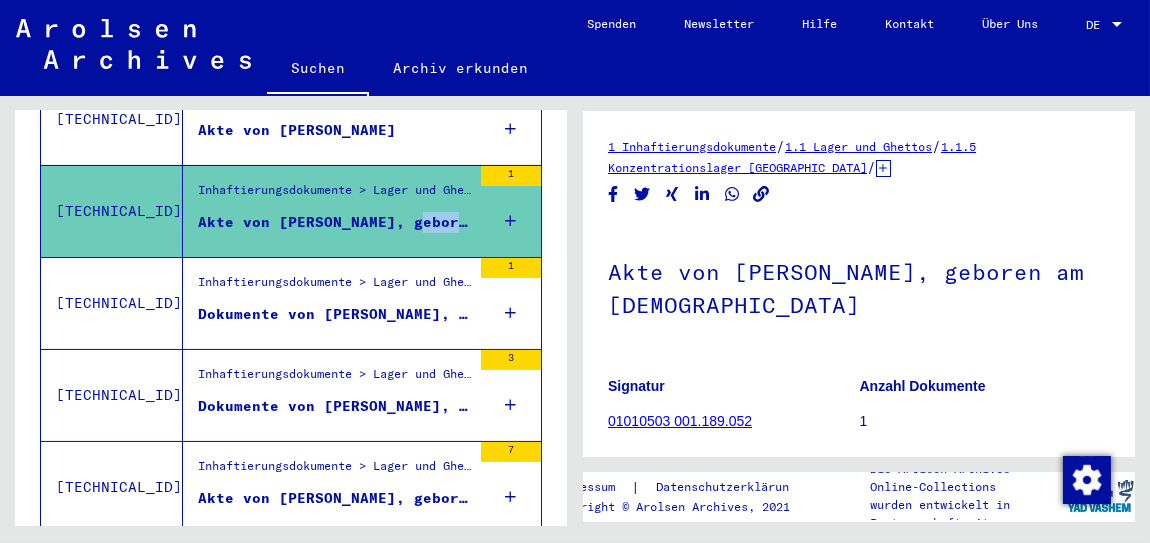 click on "**********" 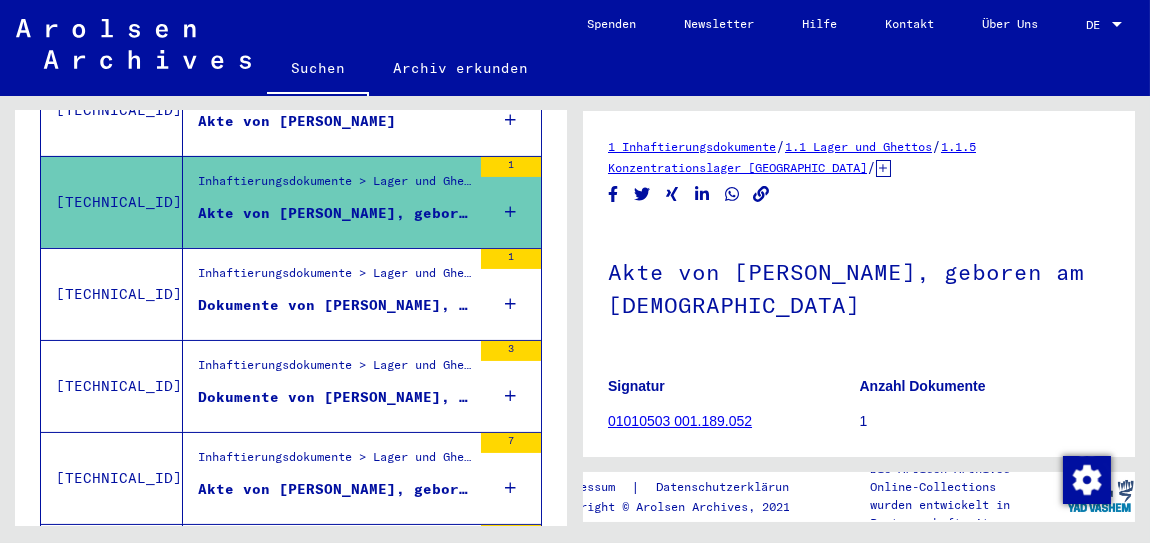 click on "**********" 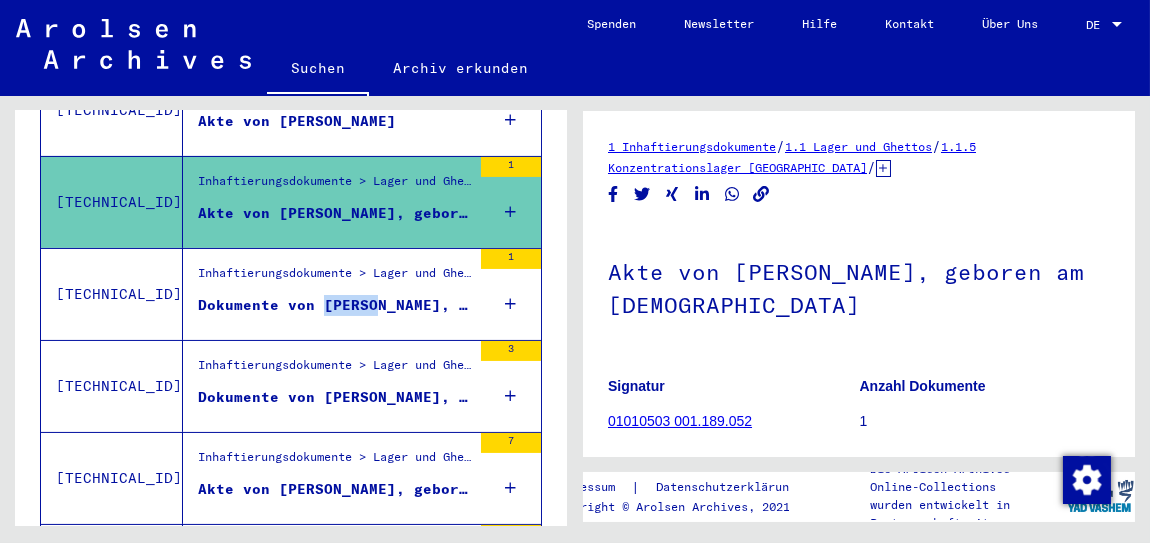 click on "Dokumente von [PERSON_NAME], geboren am [DEMOGRAPHIC_DATA]" at bounding box center [334, 305] 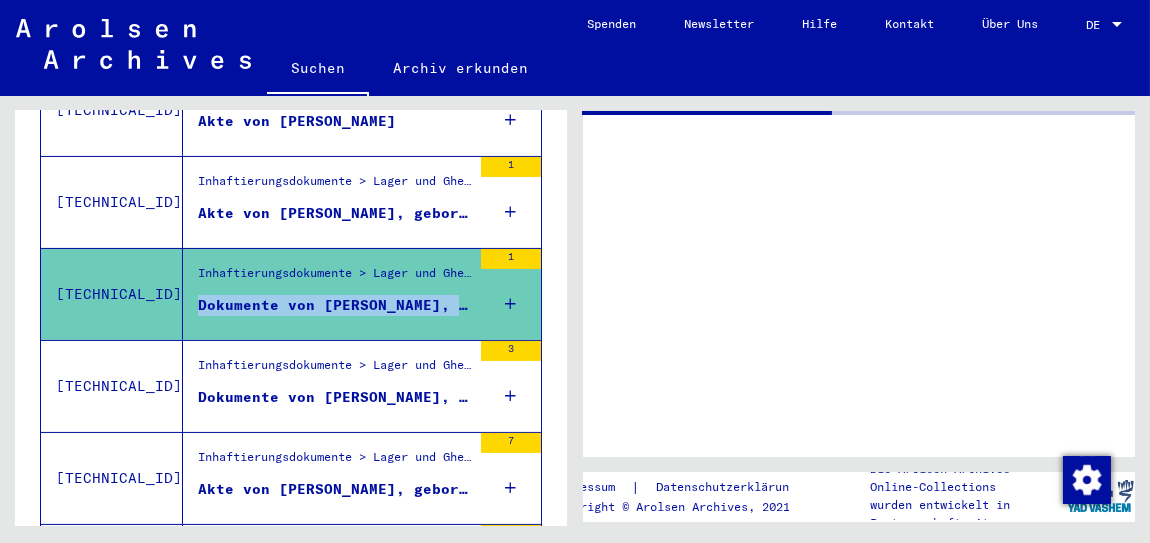 click on "Dokumente von [PERSON_NAME], geboren am [DEMOGRAPHIC_DATA]" at bounding box center [334, 305] 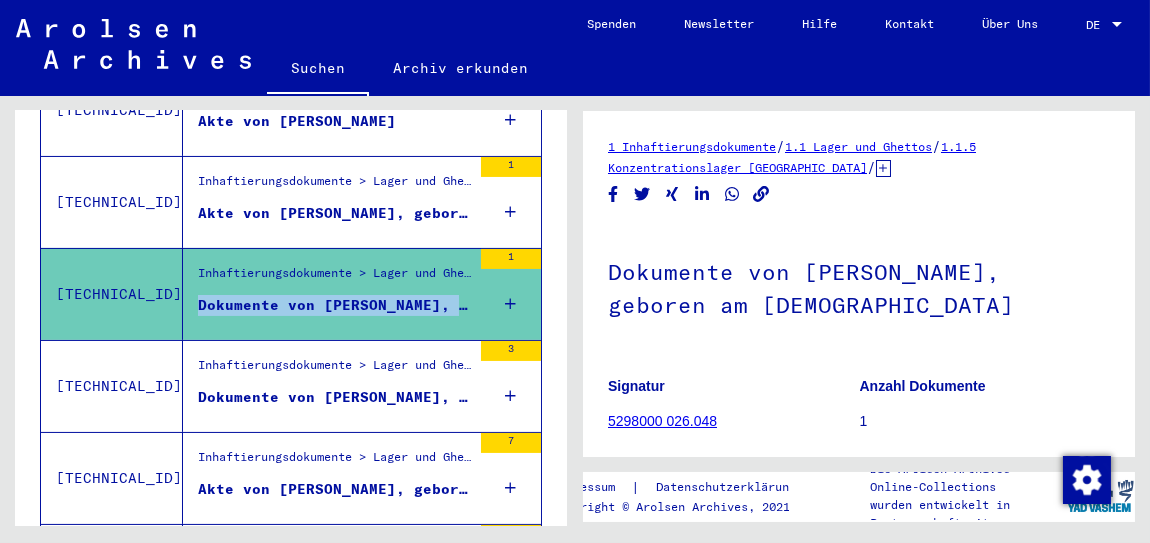 scroll, scrollTop: 0, scrollLeft: 0, axis: both 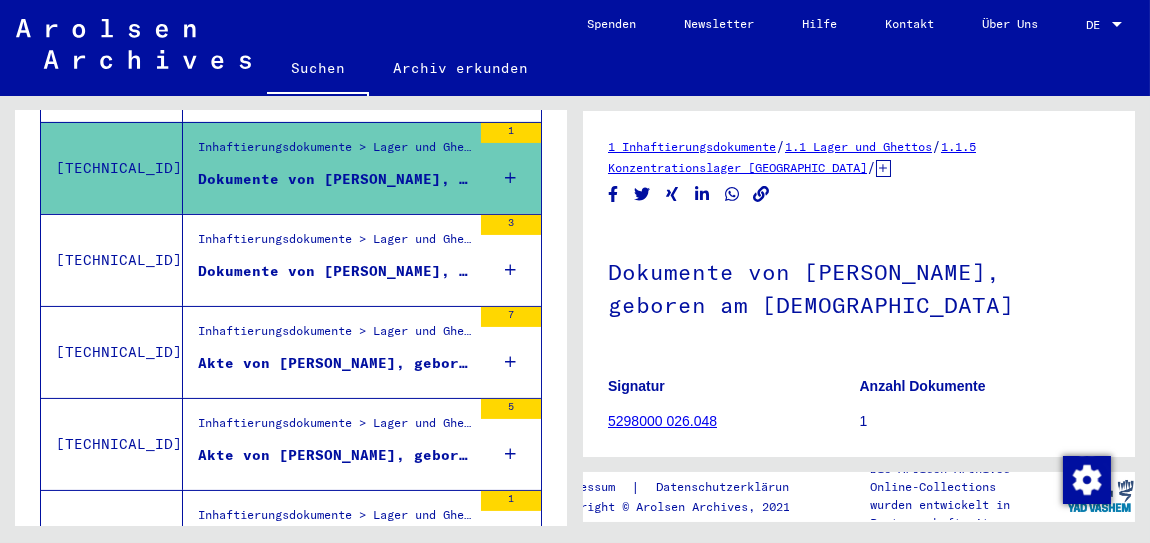 click on "Akte von [PERSON_NAME], geboren am [DEMOGRAPHIC_DATA]" at bounding box center (334, 363) 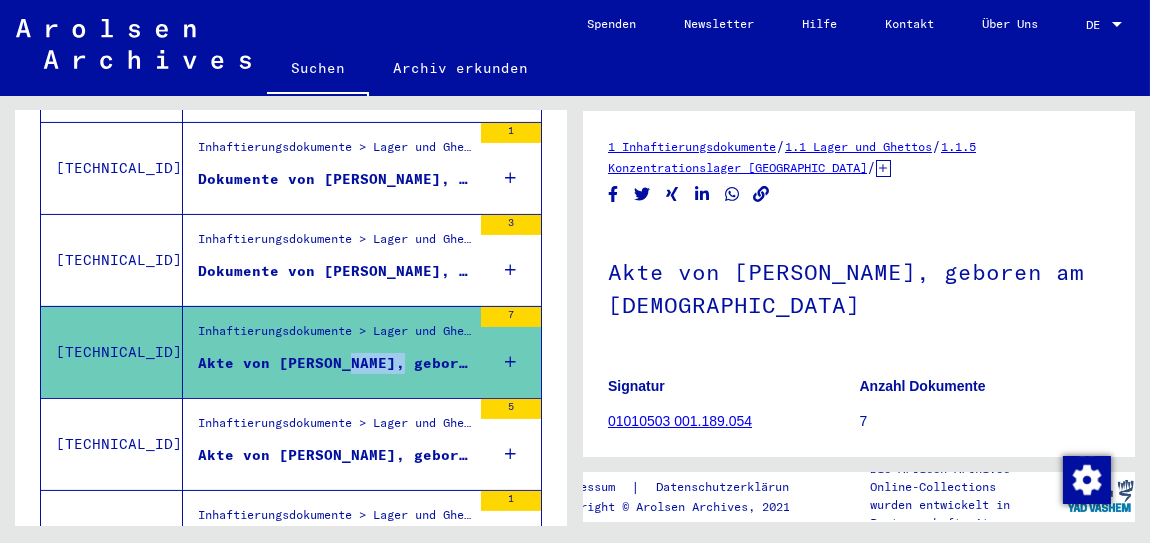 scroll, scrollTop: 0, scrollLeft: 0, axis: both 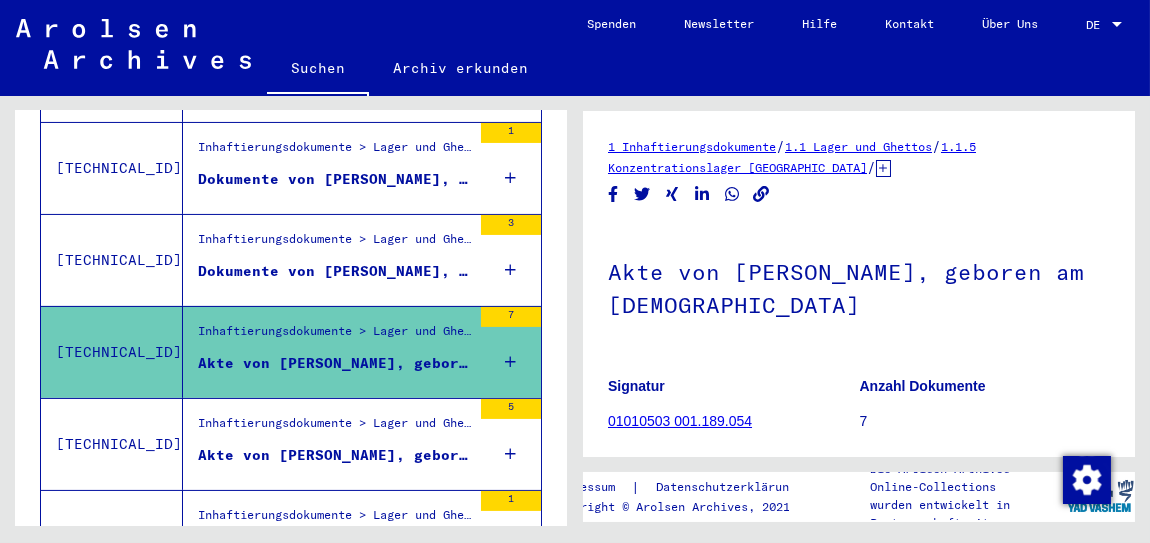 click on "Dokumente von [PERSON_NAME], geboren am [DEMOGRAPHIC_DATA]" at bounding box center (334, 271) 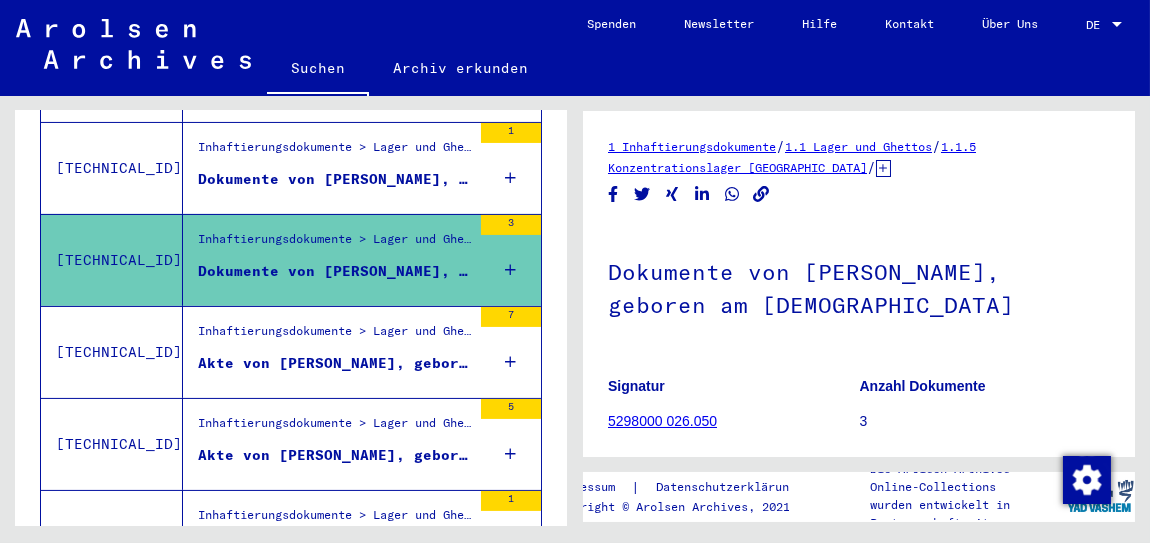 scroll, scrollTop: 0, scrollLeft: 0, axis: both 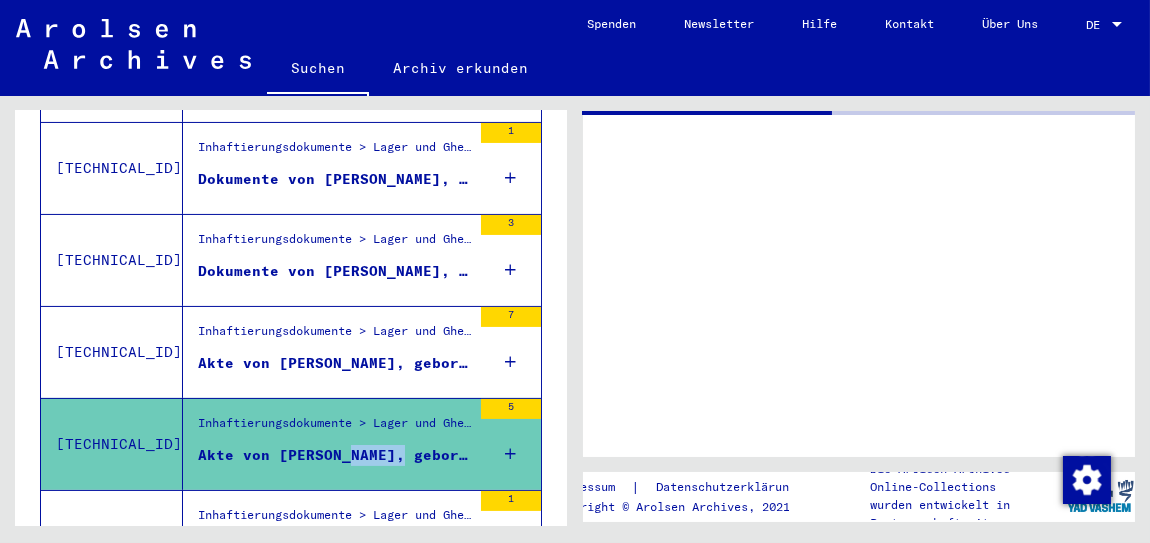 click on "Akte von [PERSON_NAME], geboren am [DEMOGRAPHIC_DATA]" at bounding box center [334, 455] 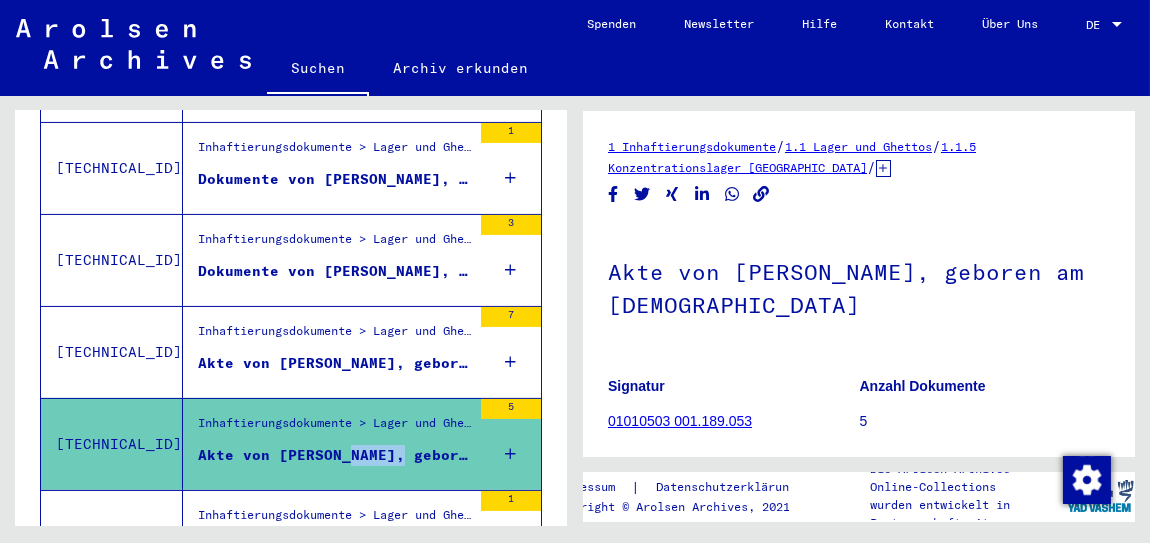 scroll, scrollTop: 0, scrollLeft: 0, axis: both 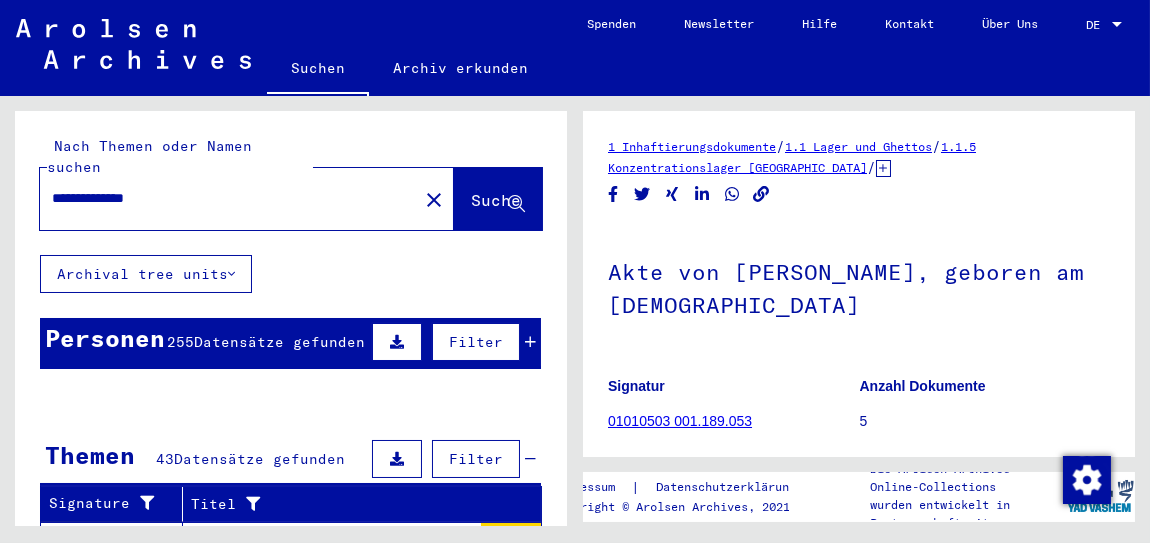 click on "**********" at bounding box center [229, 198] 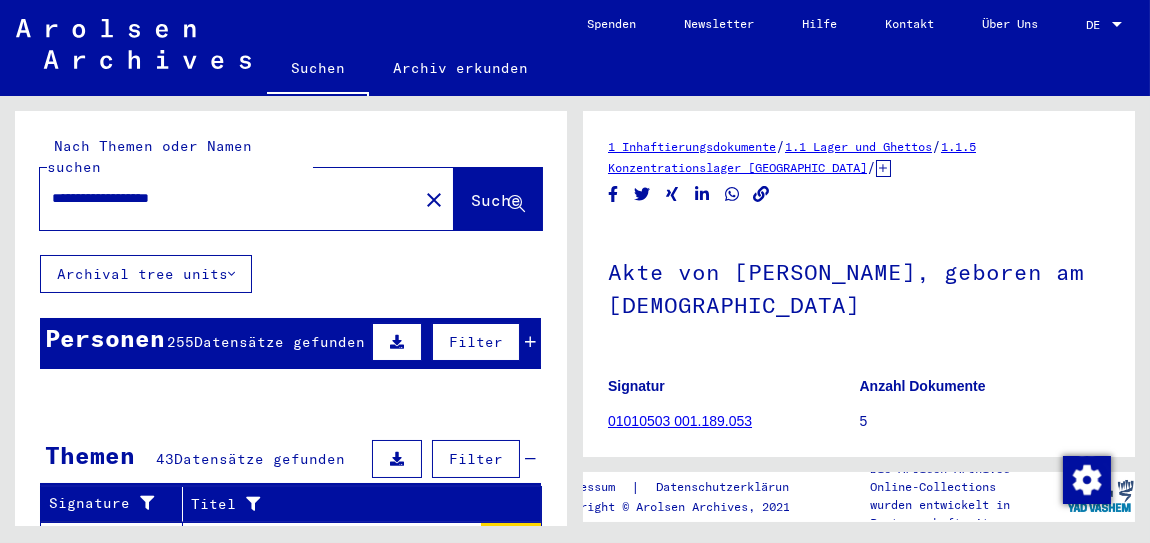 type on "**********" 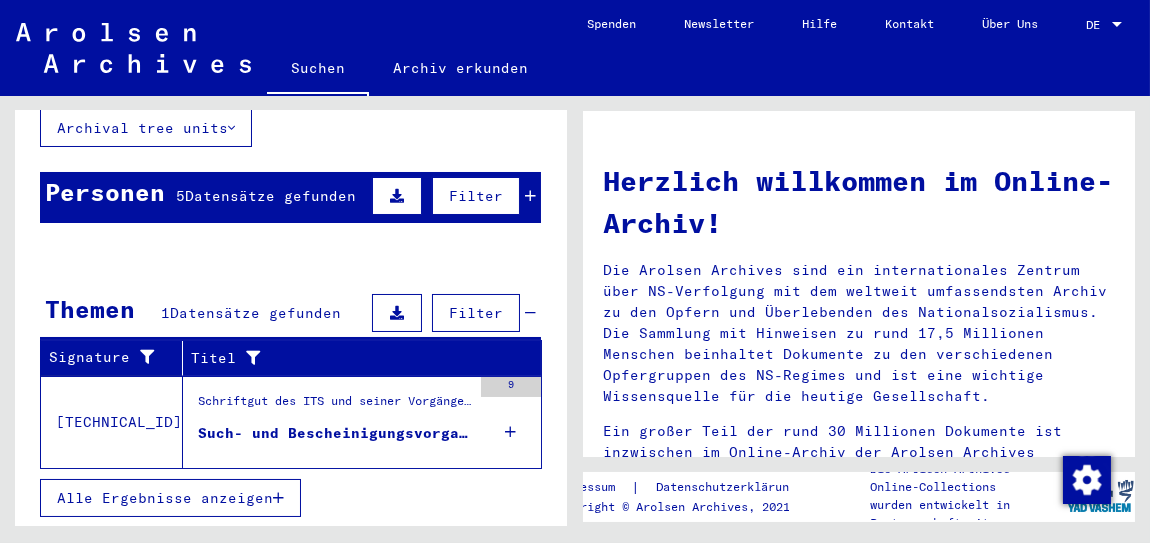 scroll, scrollTop: 161, scrollLeft: 0, axis: vertical 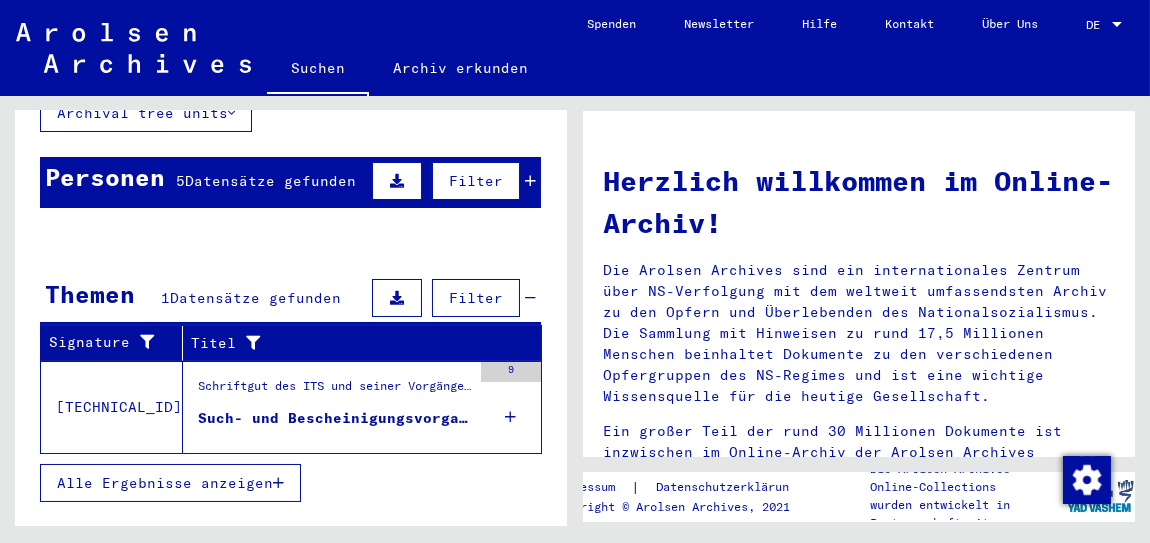 drag, startPoint x: 539, startPoint y: 374, endPoint x: 531, endPoint y: 389, distance: 17 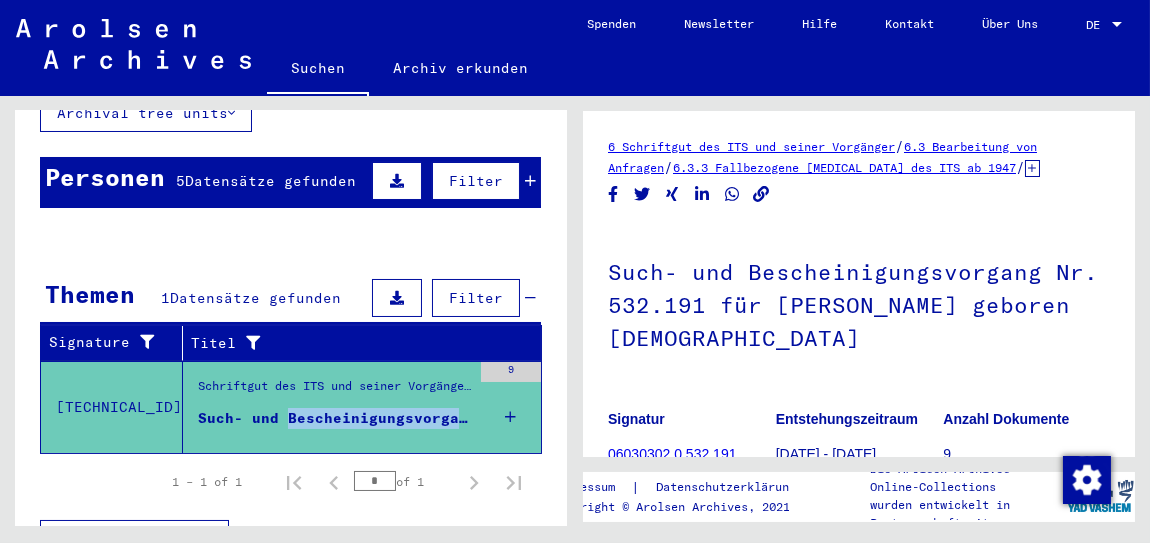 scroll, scrollTop: 0, scrollLeft: 0, axis: both 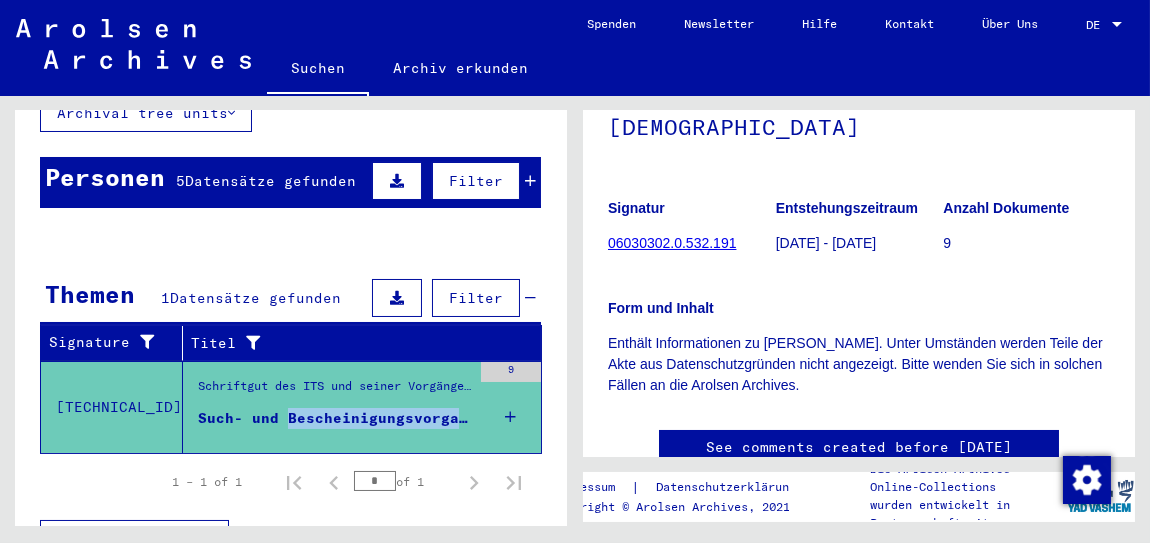 click on "06030302.0.532.191" 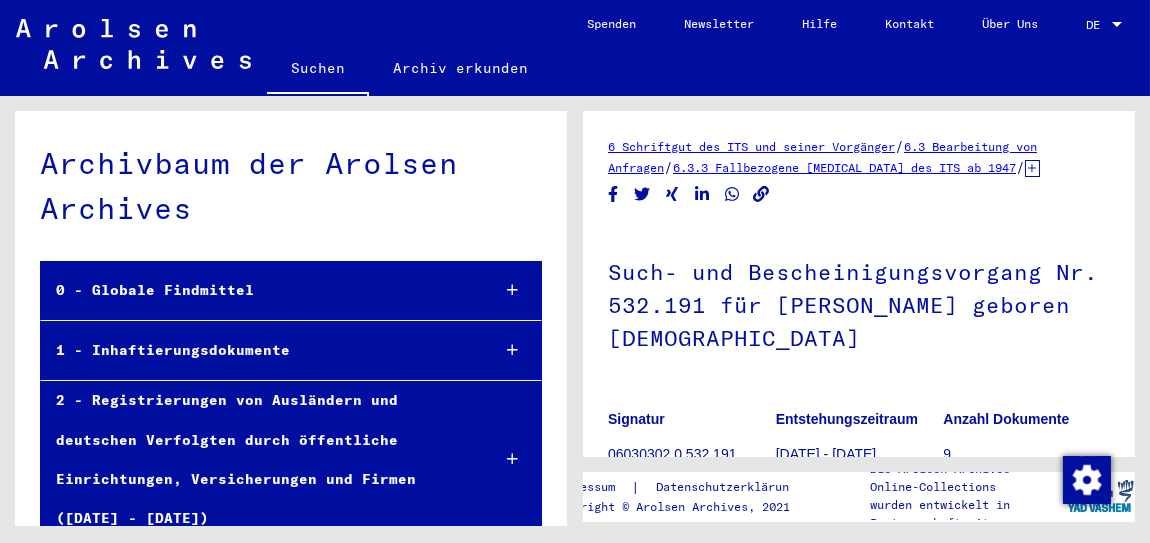 scroll, scrollTop: 31590, scrollLeft: 0, axis: vertical 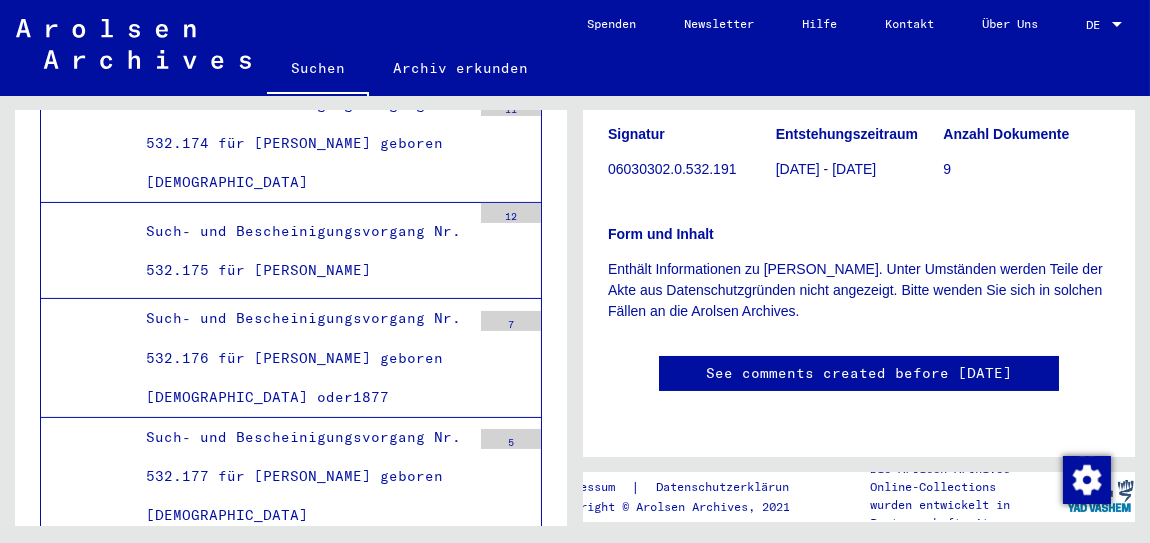 click on "Such- und Bescheinigungsvorgang Nr. 532.191 für [PERSON_NAME] geboren [DEMOGRAPHIC_DATA]" at bounding box center (301, 2205) 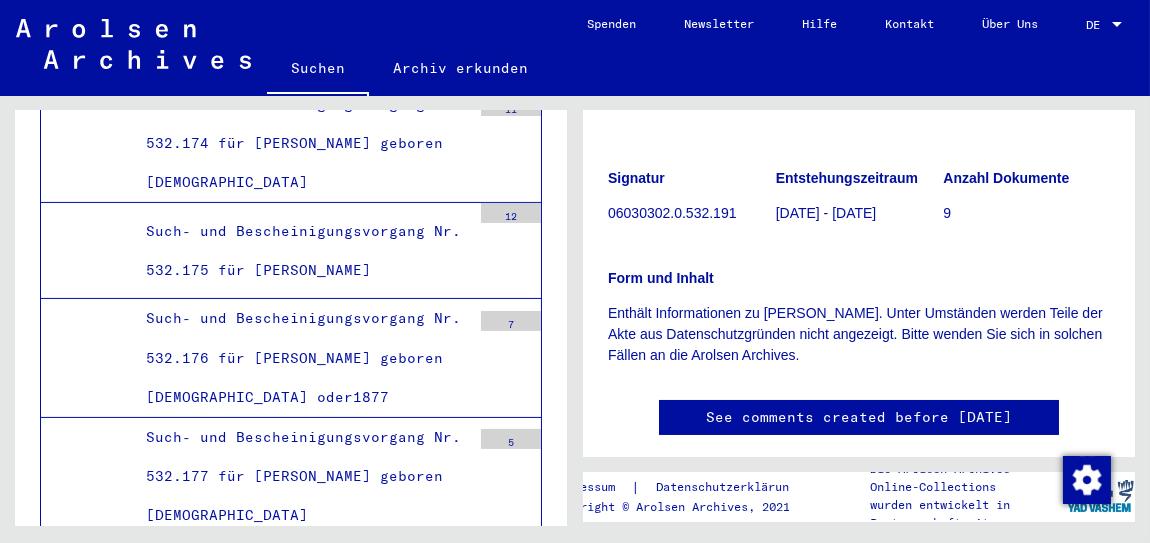 scroll, scrollTop: 214, scrollLeft: 0, axis: vertical 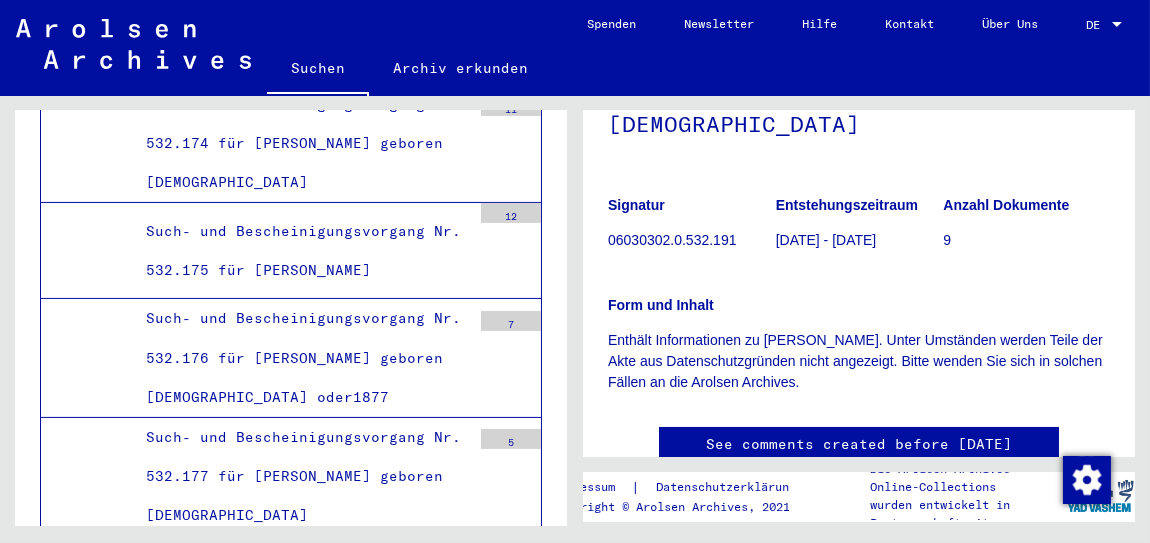 click on "6 Schriftgut des ITS und seiner Vorgänger   /   6.3 Bearbeitung von Anfragen   /   6.3.3 Fallbezogene [MEDICAL_DATA] des ITS ab 1947   /   [TECHNICAL_ID] T/D-Fallablage   /   Such- und Bescheinigungsvorgänge mit den (T/D-) Nummern von 500.000 bis 749.999   /   Such- und Bescheinigungsvorgänge mit den (T/D-) Nummern von 532.000 bis 532.499   /  Such- und Bescheinigungsvorgang Nr. 532.191 für [PERSON_NAME] geboren [DEMOGRAPHIC_DATA]  Signatur 06030302.0.532.191 Entstehungszeitraum [DATE] - [DATE] Anzahl Dokumente 9 Form und Inhalt Enthält Informationen zu [PERSON_NAME]. Unter Umständen werden Teile der Akte aus Datenschutzgründen nicht angezeigt. Bitte wenden Sie sich in solchen Fällen an die Arolsen Archives. See comments created before [DATE] Impressum  |  Datenschutzerklärung Copyright © Arolsen Archives, 2021 Die Arolsen Archives Online-Collections wurden entwickelt in Partnerschaft mit" 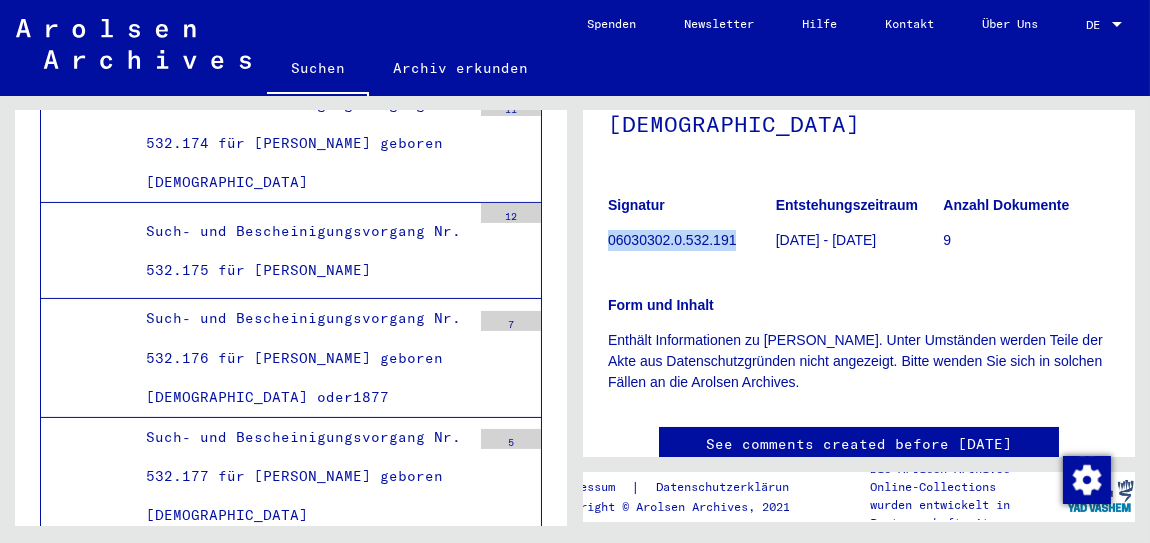 click on "06030302.0.532.191" 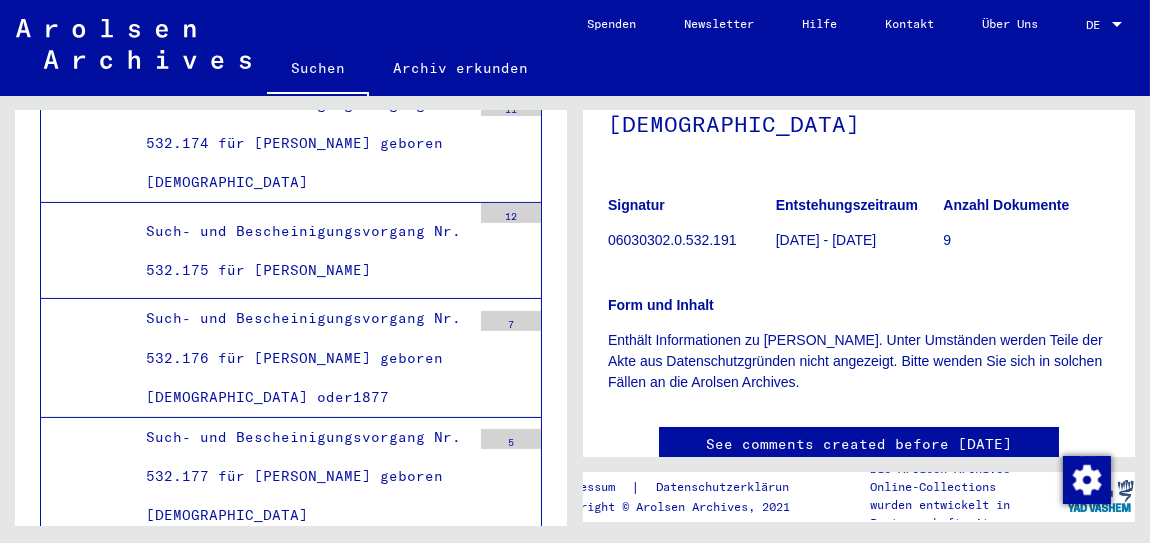 click on "06030302.0.532.191" 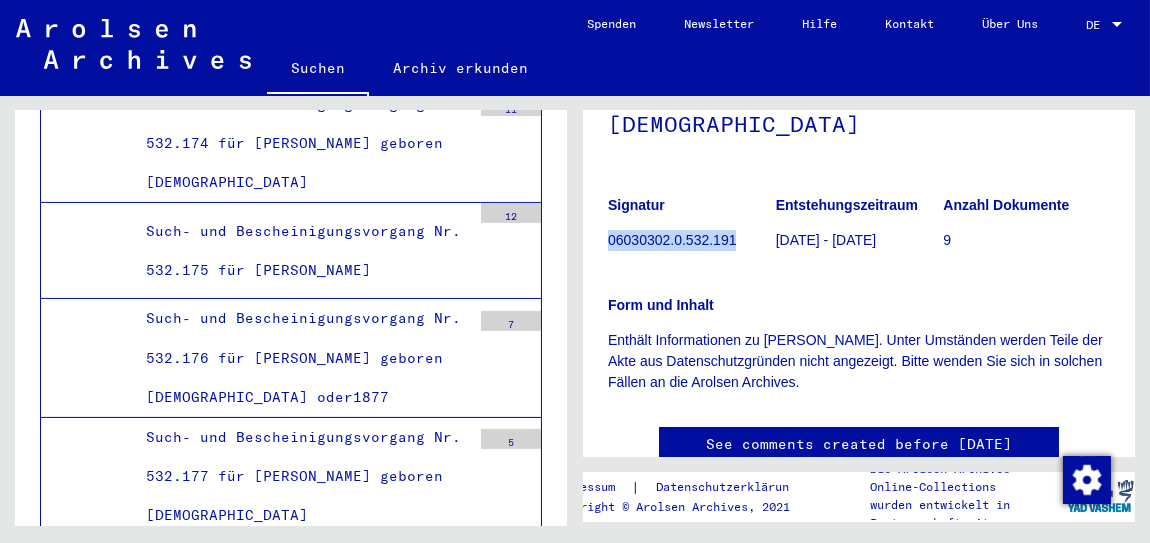 click on "06030302.0.532.191" 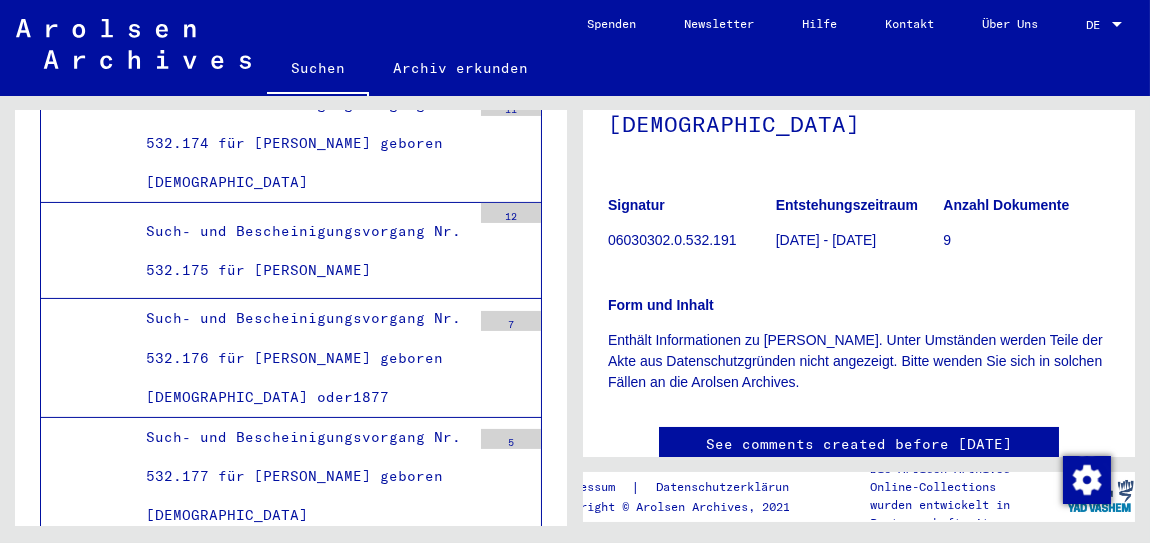 click on "Form und Inhalt Enthält Informationen zu [PERSON_NAME]. Unter Umständen werden Teile der Akte aus Datenschutzgründen nicht angezeigt. Bitte wenden Sie sich in solchen Fällen an die Arolsen Archives." 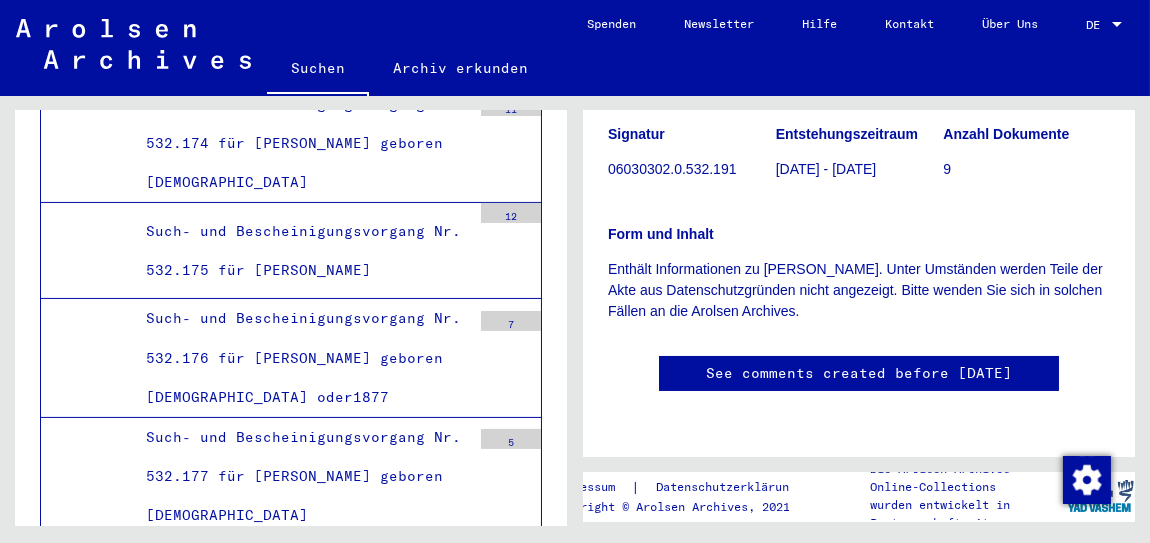 scroll, scrollTop: 1023, scrollLeft: 0, axis: vertical 